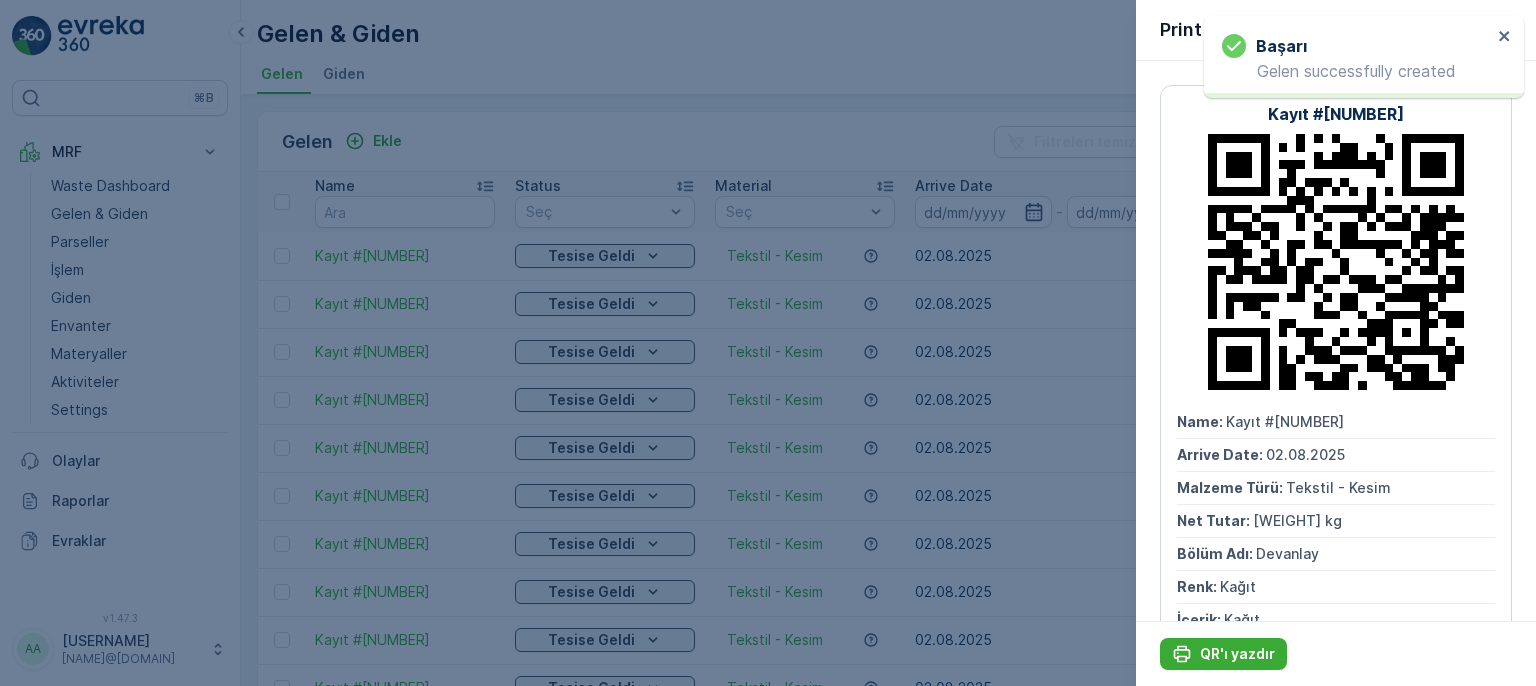 scroll, scrollTop: 0, scrollLeft: 0, axis: both 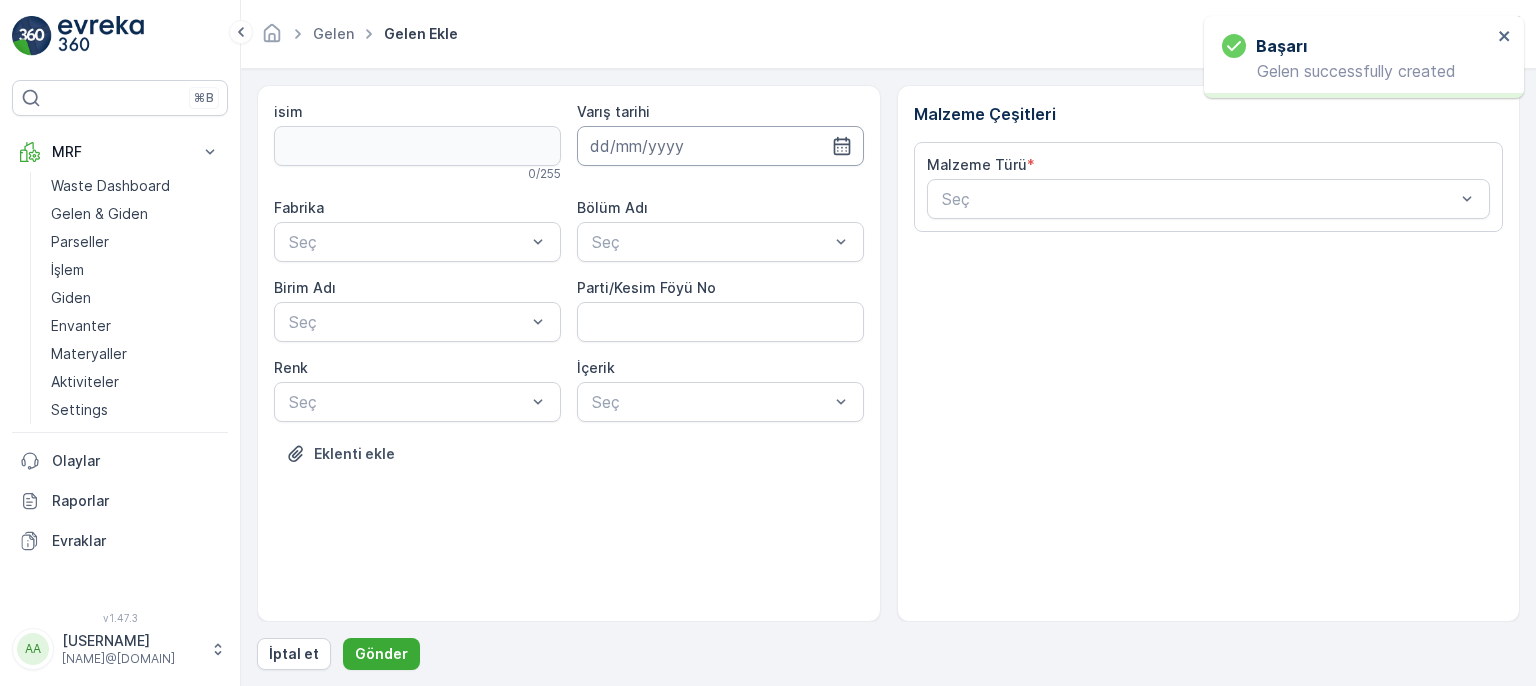 click at bounding box center (720, 146) 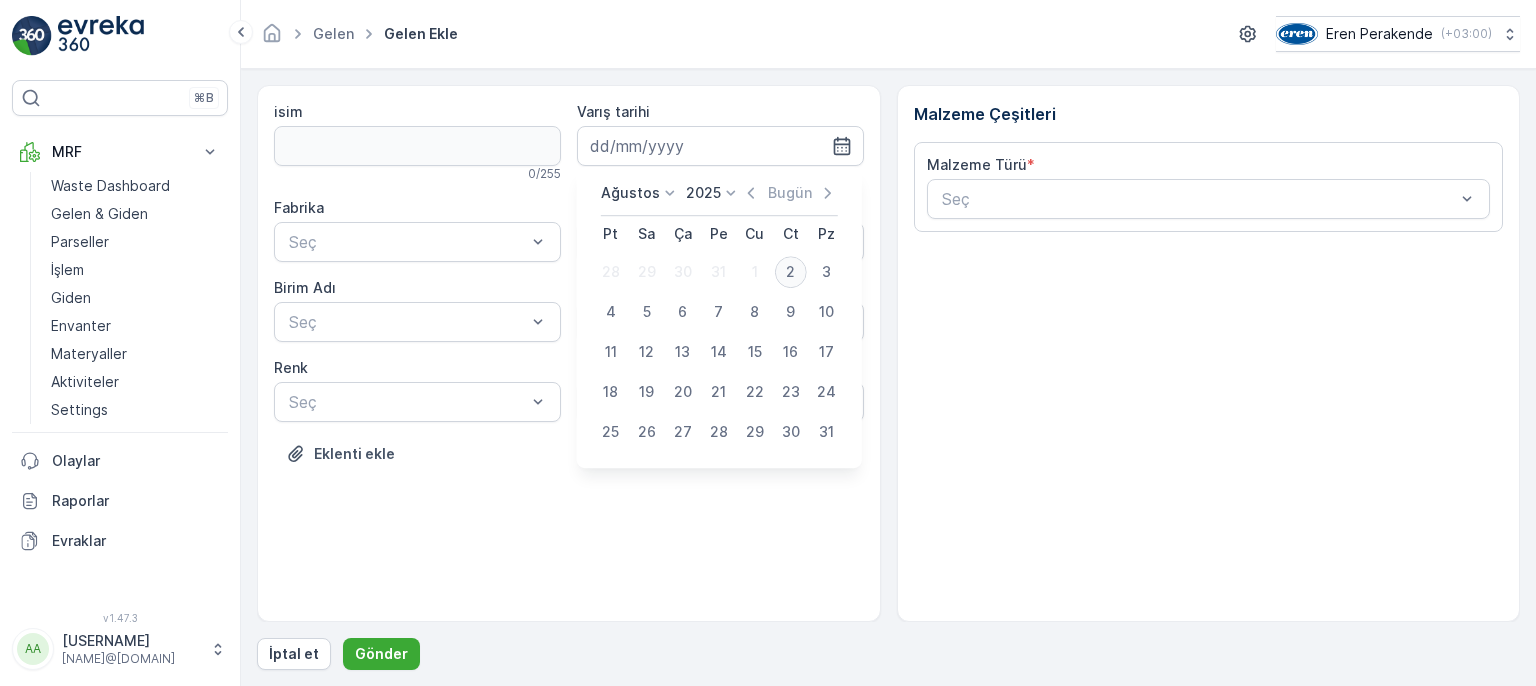 click on "2" at bounding box center [791, 272] 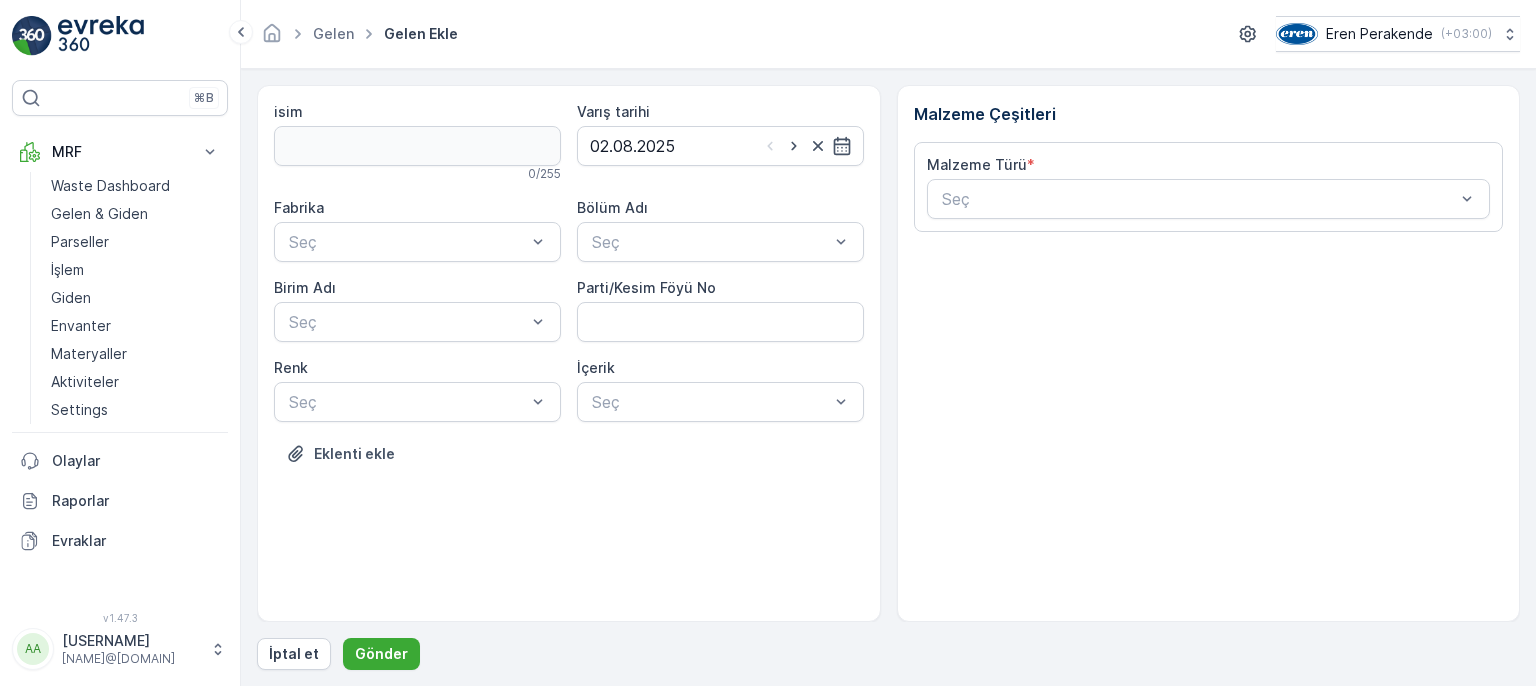 click on "Fabrika Seç Bölüm Adı Seç Birim Adı Seç Parti/Kesim Föyü No Renk Seç İçerik Seç" at bounding box center [569, 310] 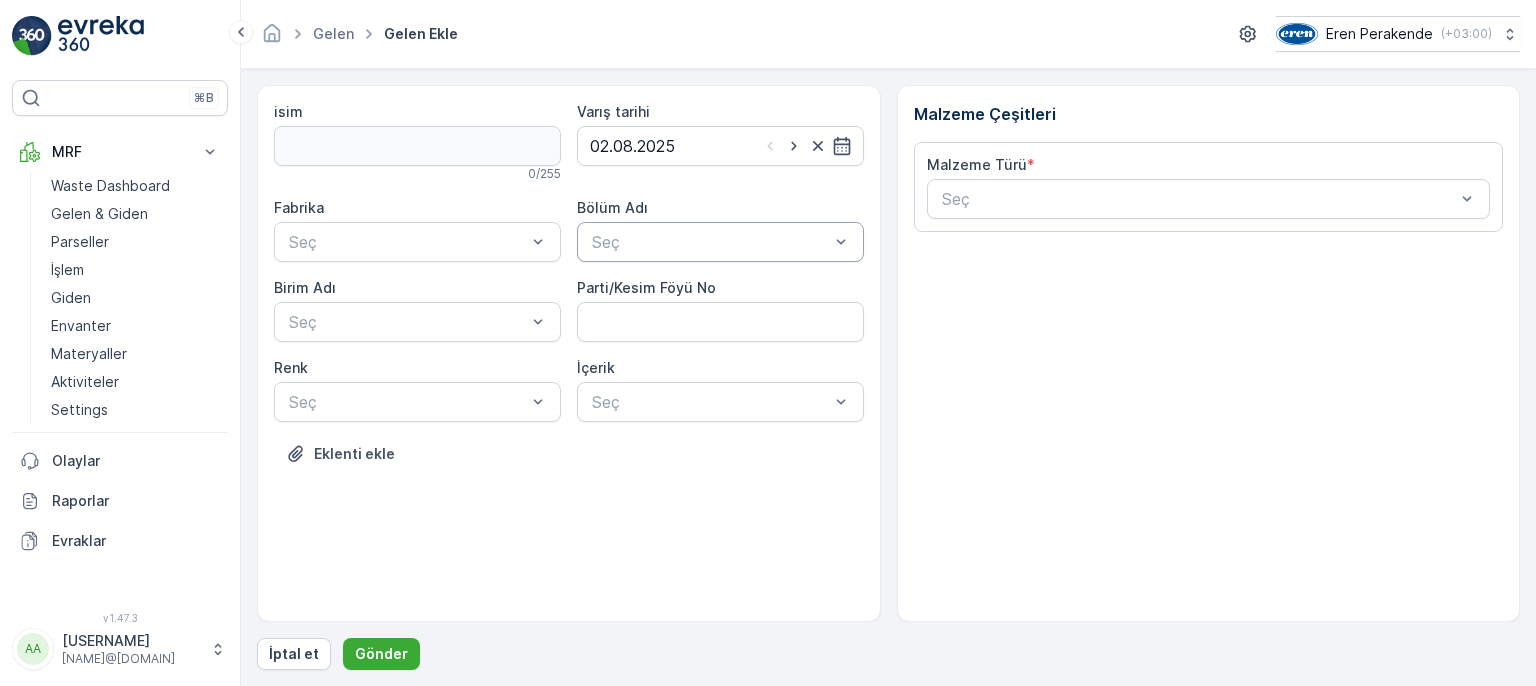 click at bounding box center (710, 242) 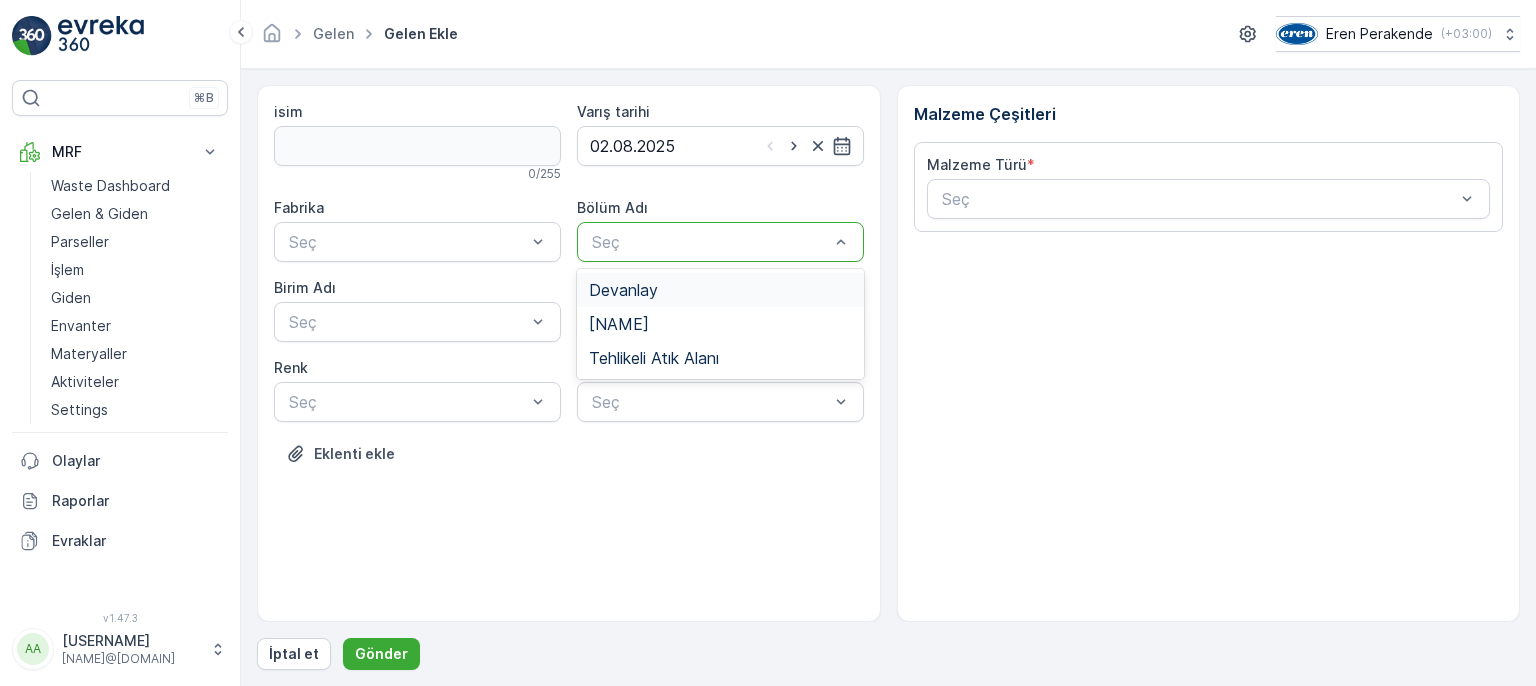 drag, startPoint x: 704, startPoint y: 295, endPoint x: 686, endPoint y: 286, distance: 20.12461 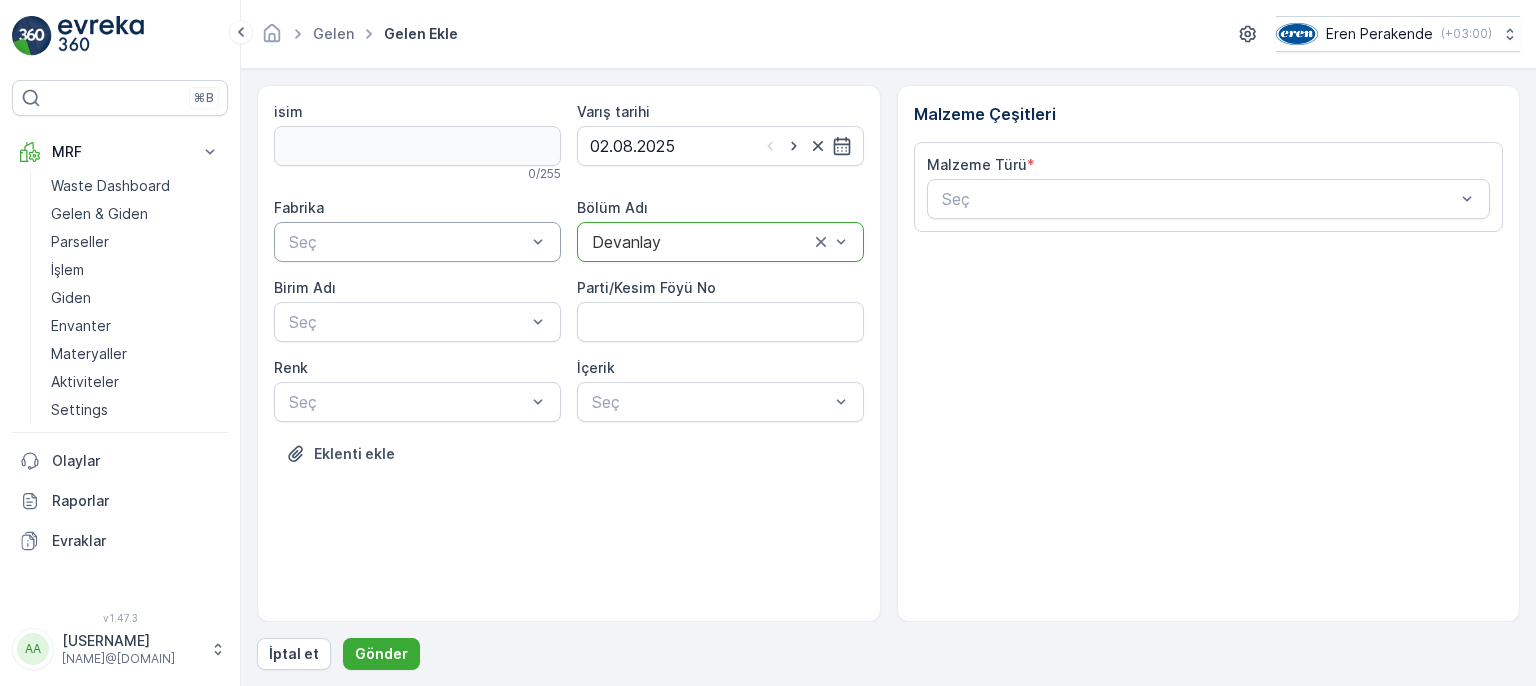 click at bounding box center [407, 242] 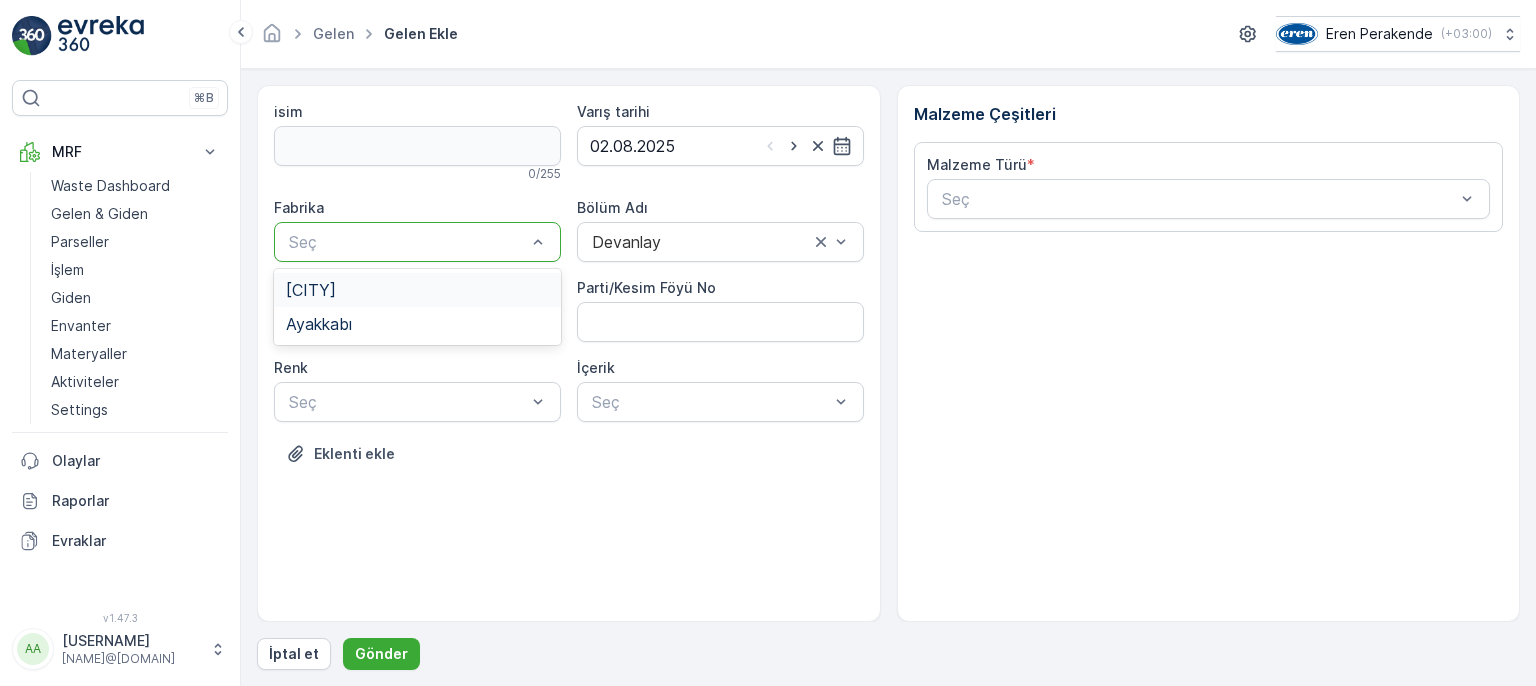 click on "[CITY]" at bounding box center [417, 290] 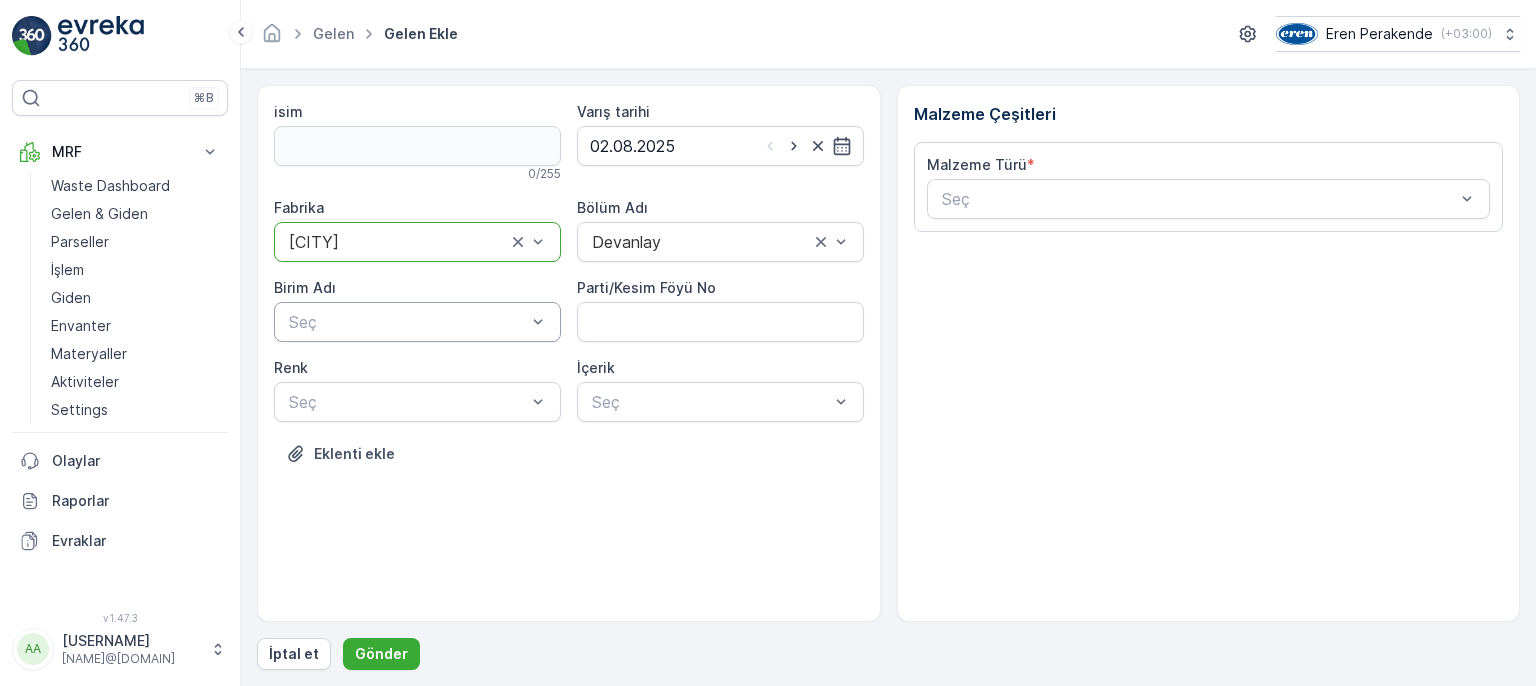 click on "Seç" at bounding box center (417, 322) 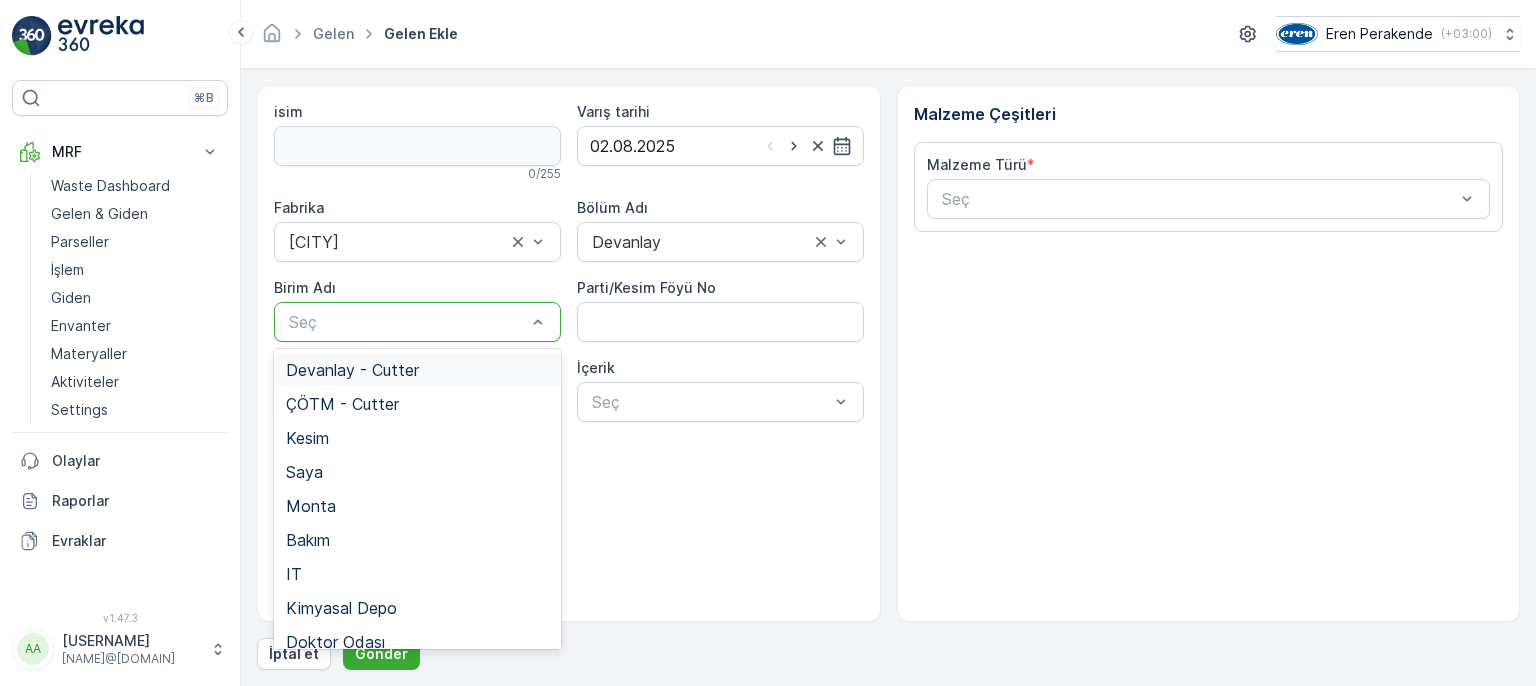 click on "Devanlay  - Cutter" at bounding box center (352, 370) 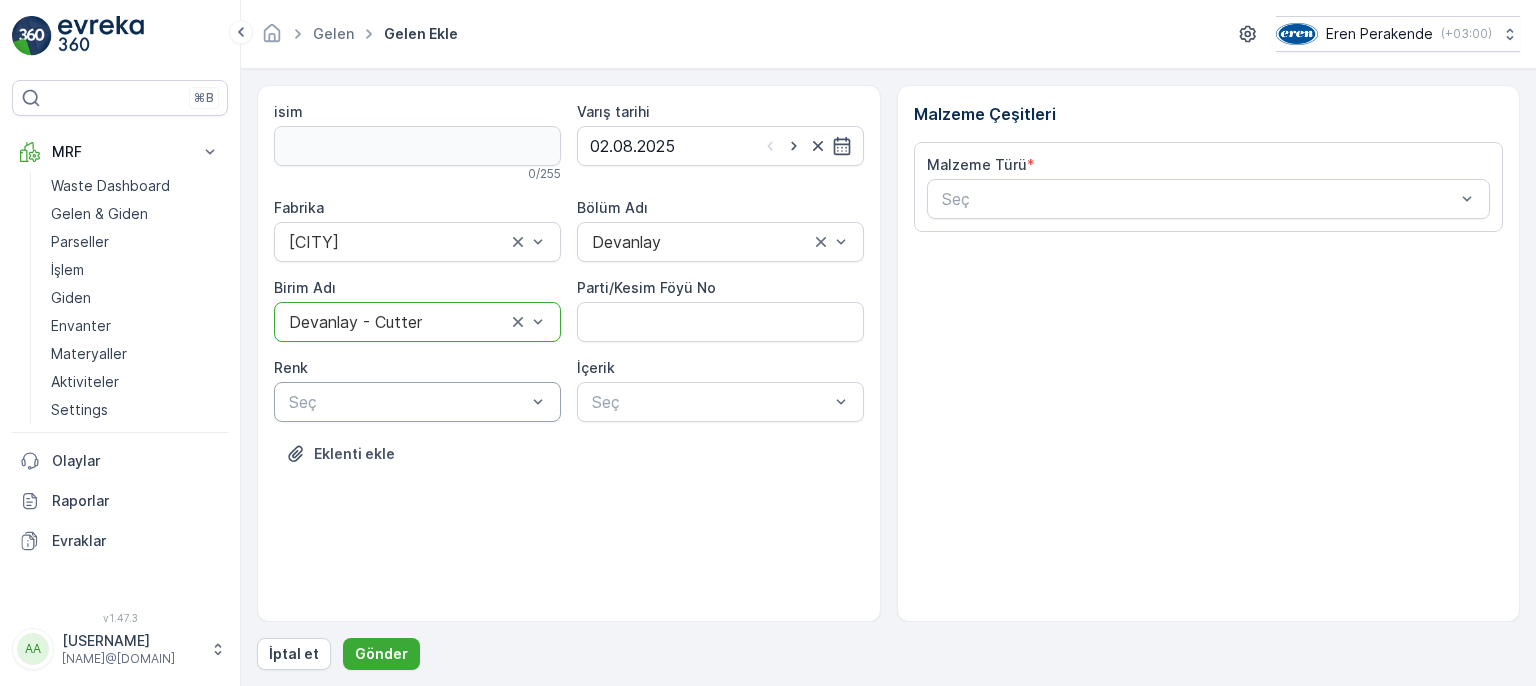 click on "Seç" at bounding box center (417, 402) 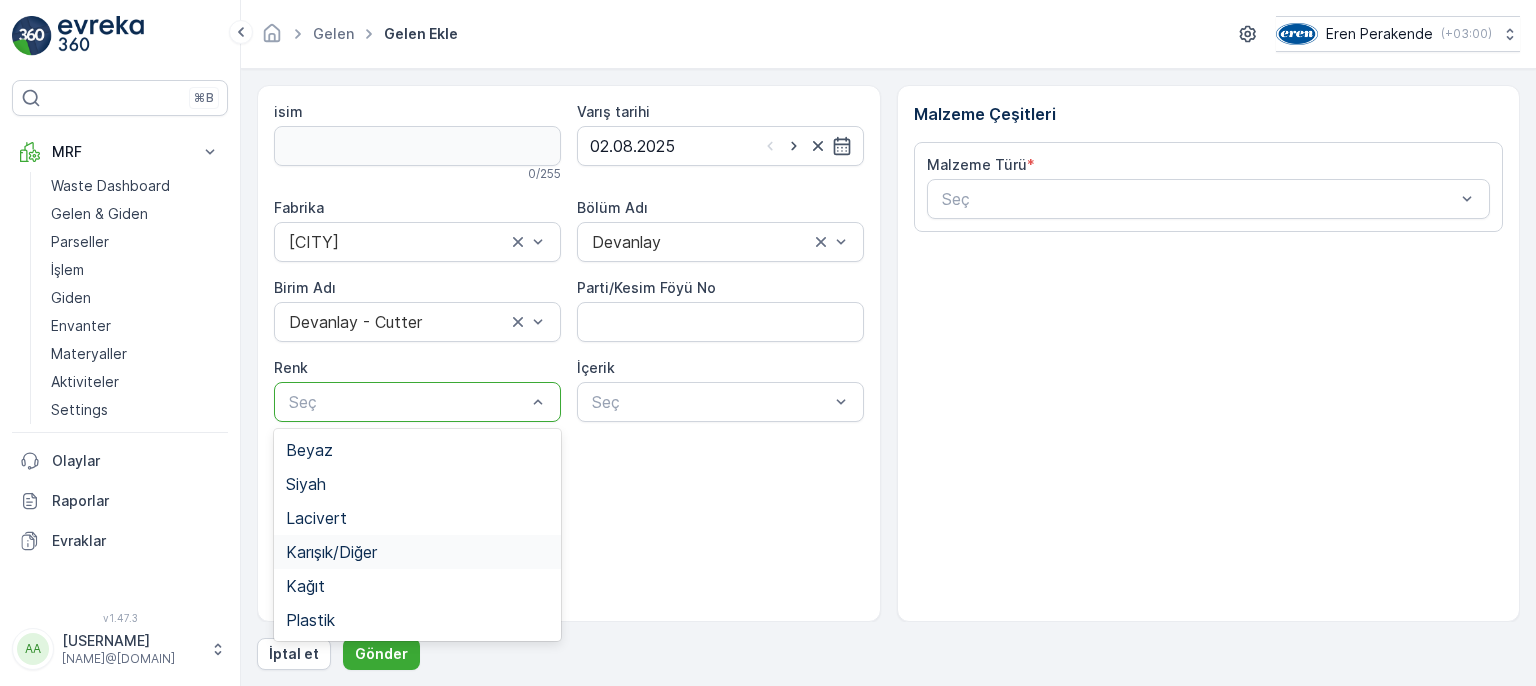 click on "Karışık/Diğer" at bounding box center [331, 552] 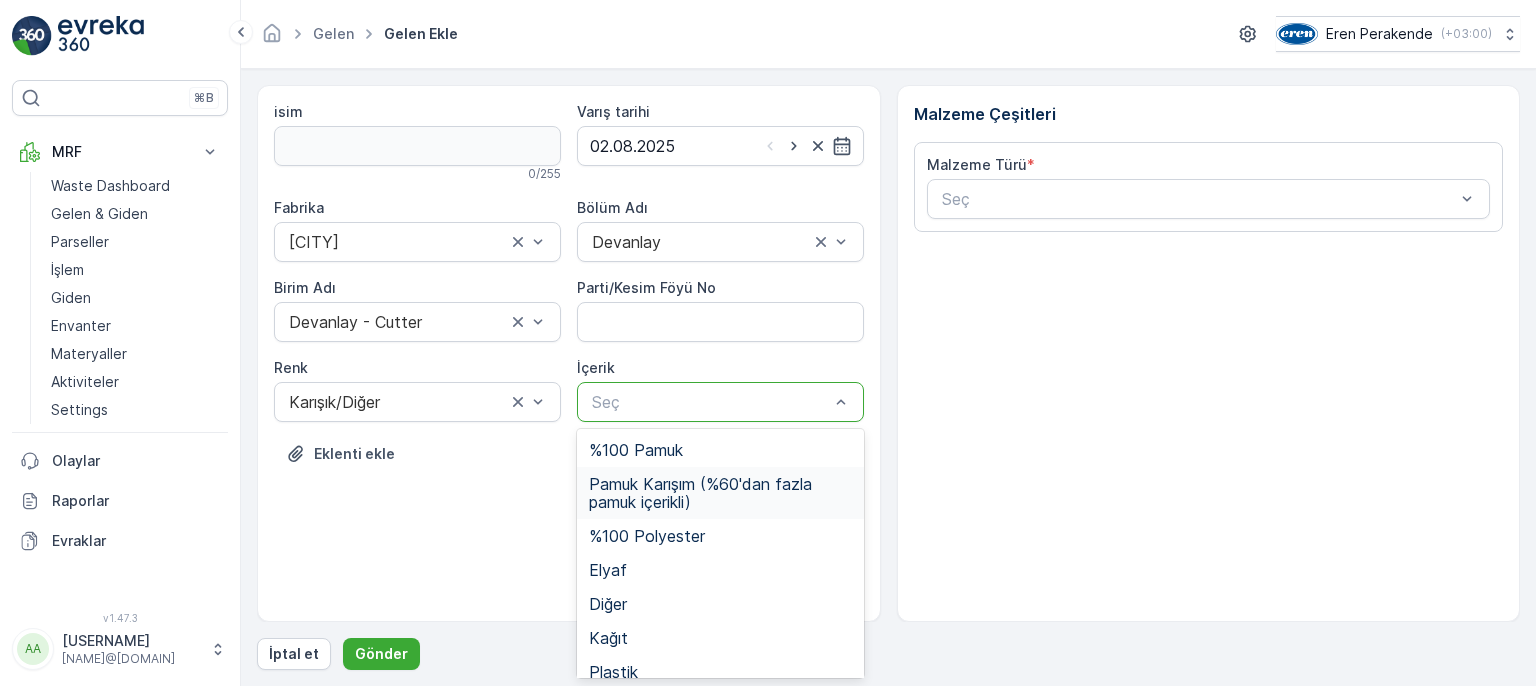 click on "Pamuk Karışım (%60'dan fazla pamuk içerikli)" at bounding box center [720, 493] 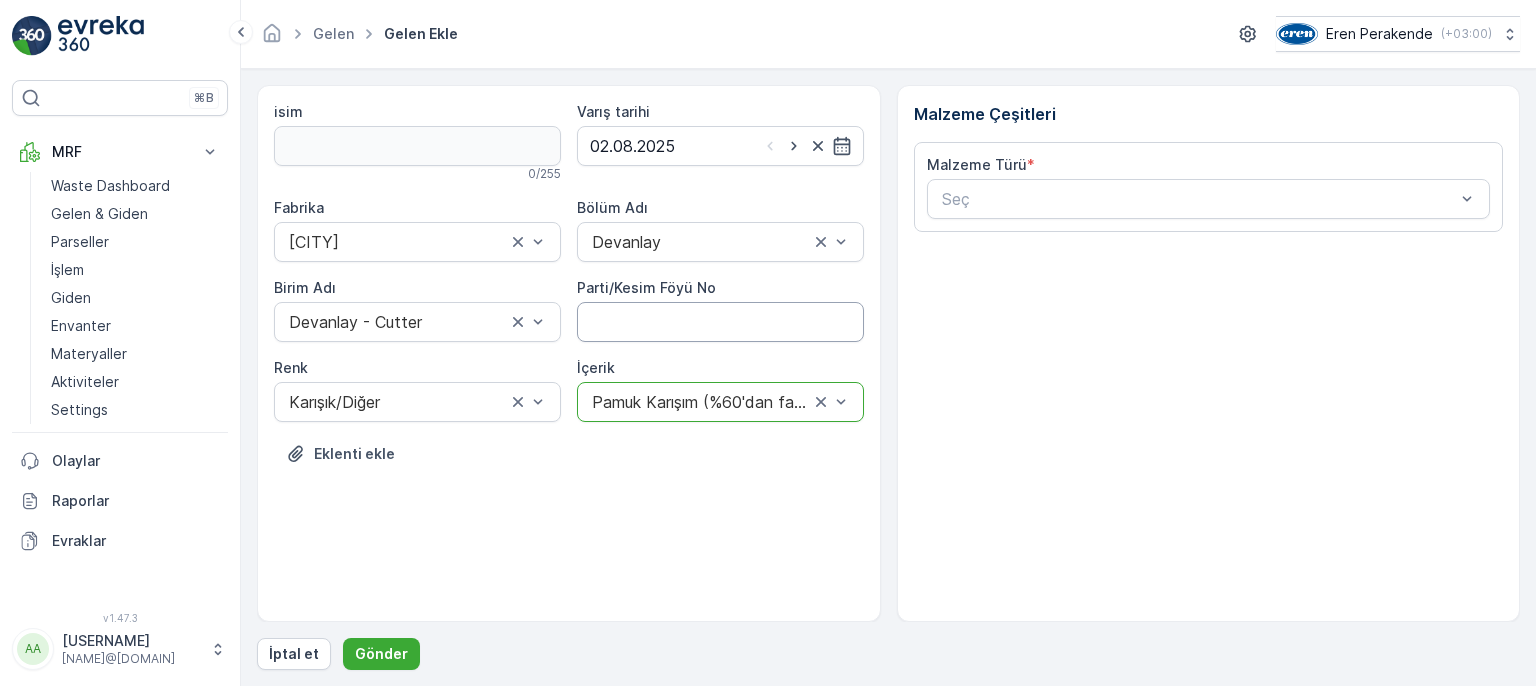 click on "Parti/Kesim Föyü No" at bounding box center (720, 322) 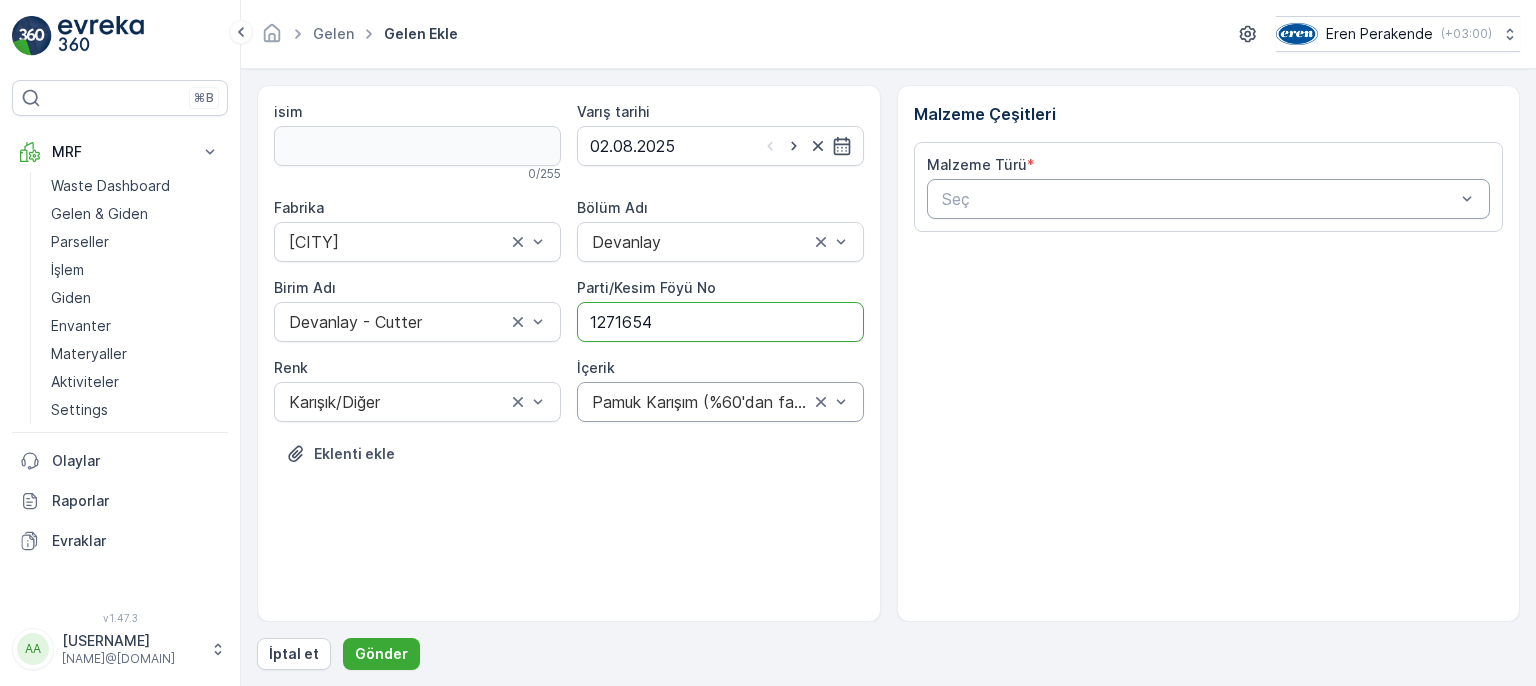 type on "1271654" 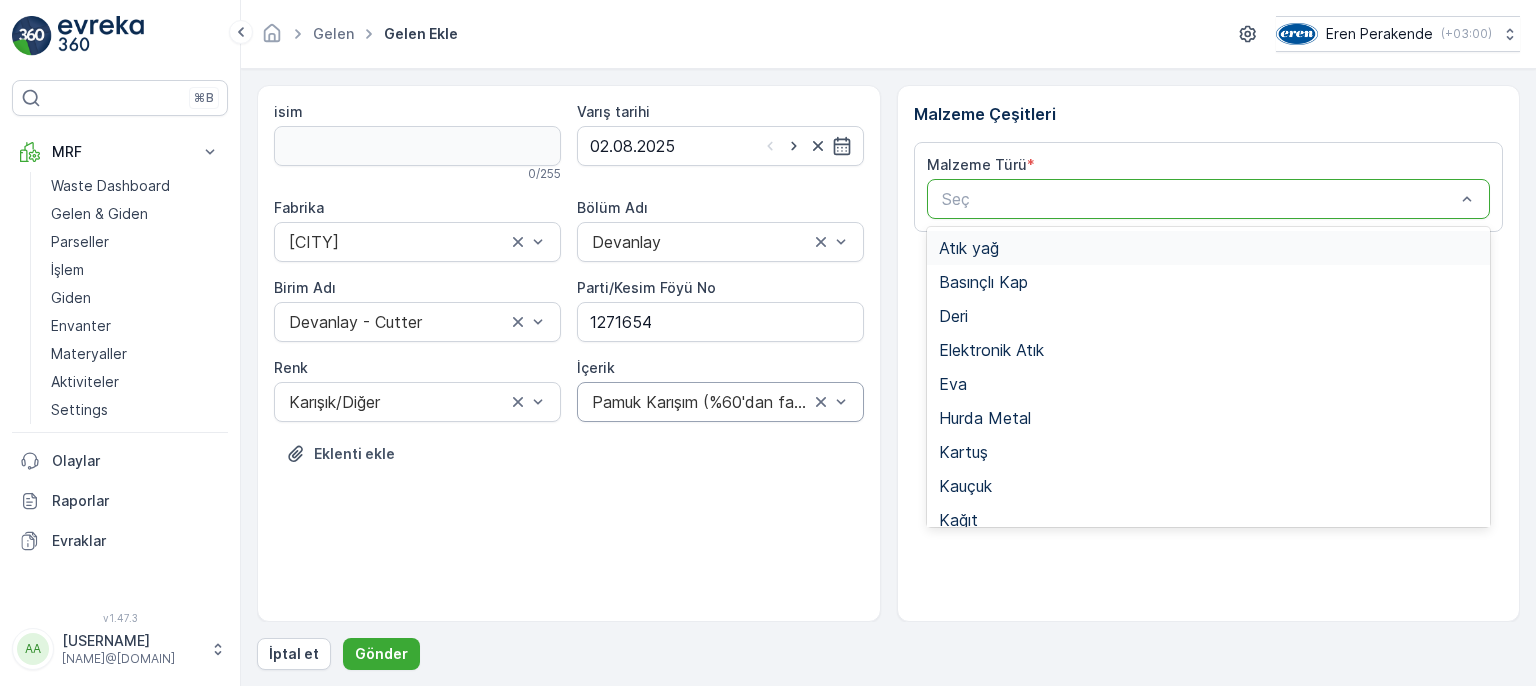 click at bounding box center (1199, 199) 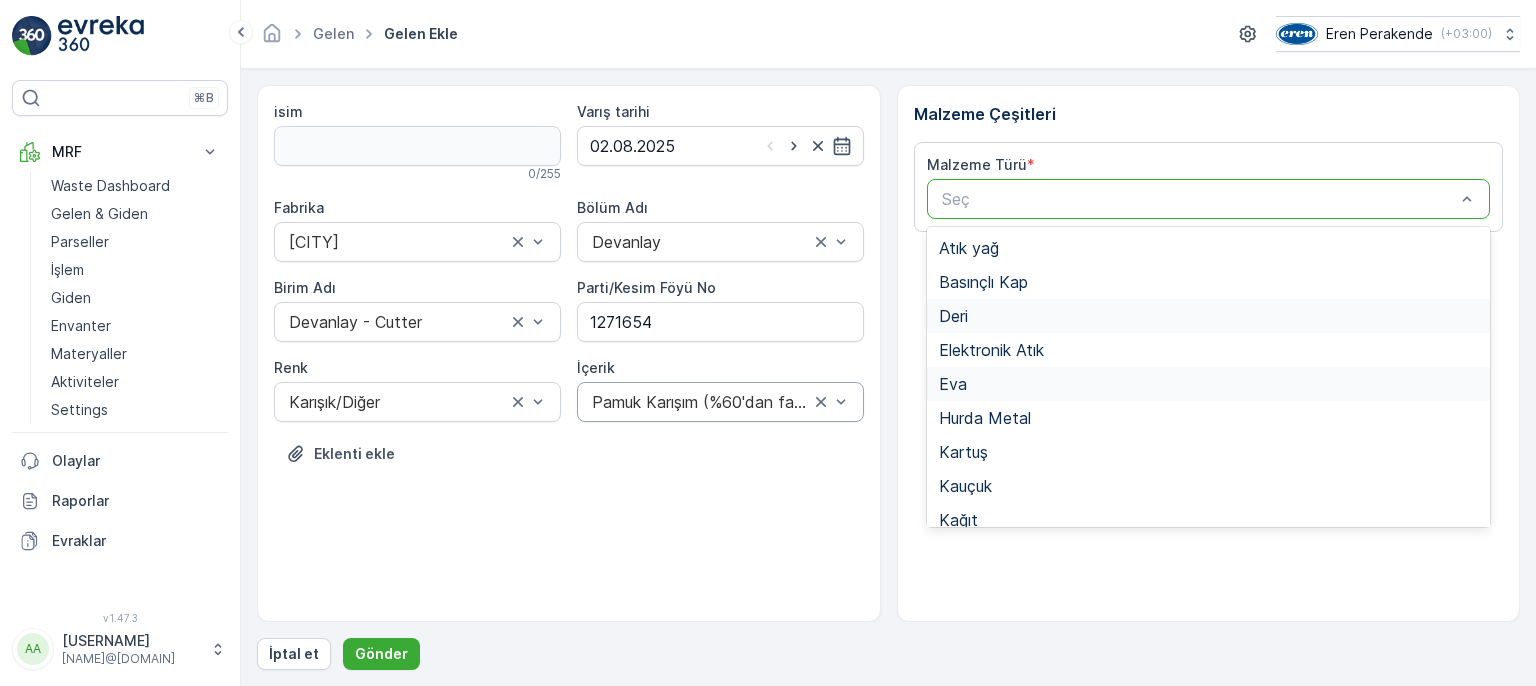 scroll, scrollTop: 388, scrollLeft: 0, axis: vertical 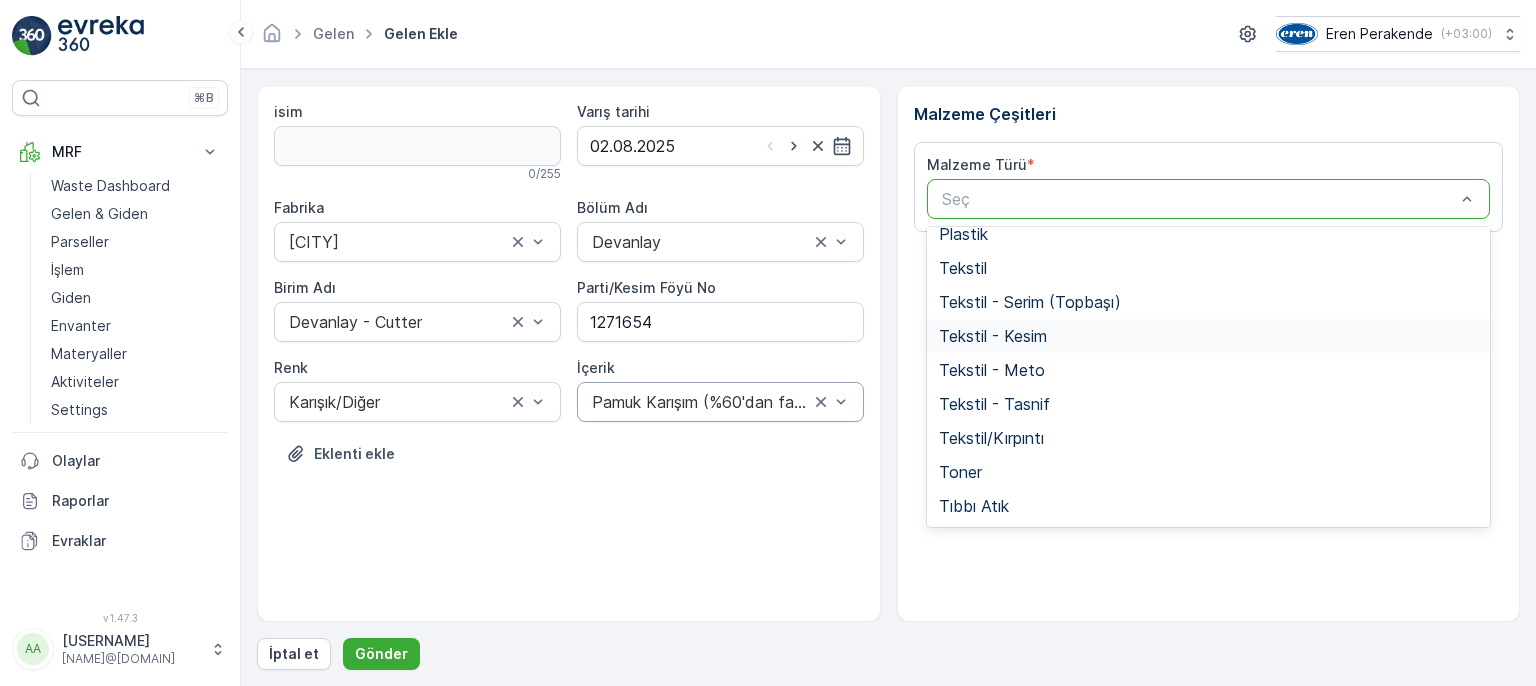 drag, startPoint x: 1026, startPoint y: 328, endPoint x: 1112, endPoint y: 406, distance: 116.1034 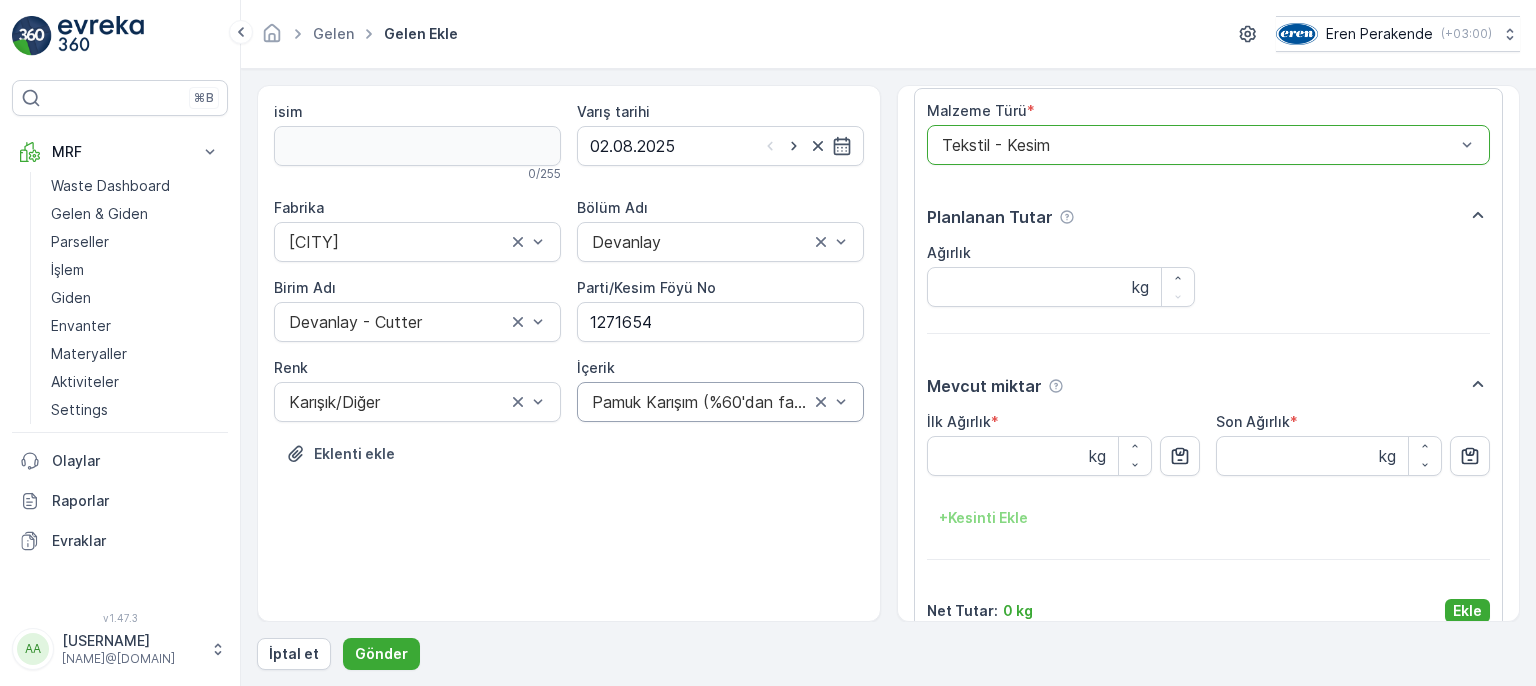 scroll, scrollTop: 84, scrollLeft: 0, axis: vertical 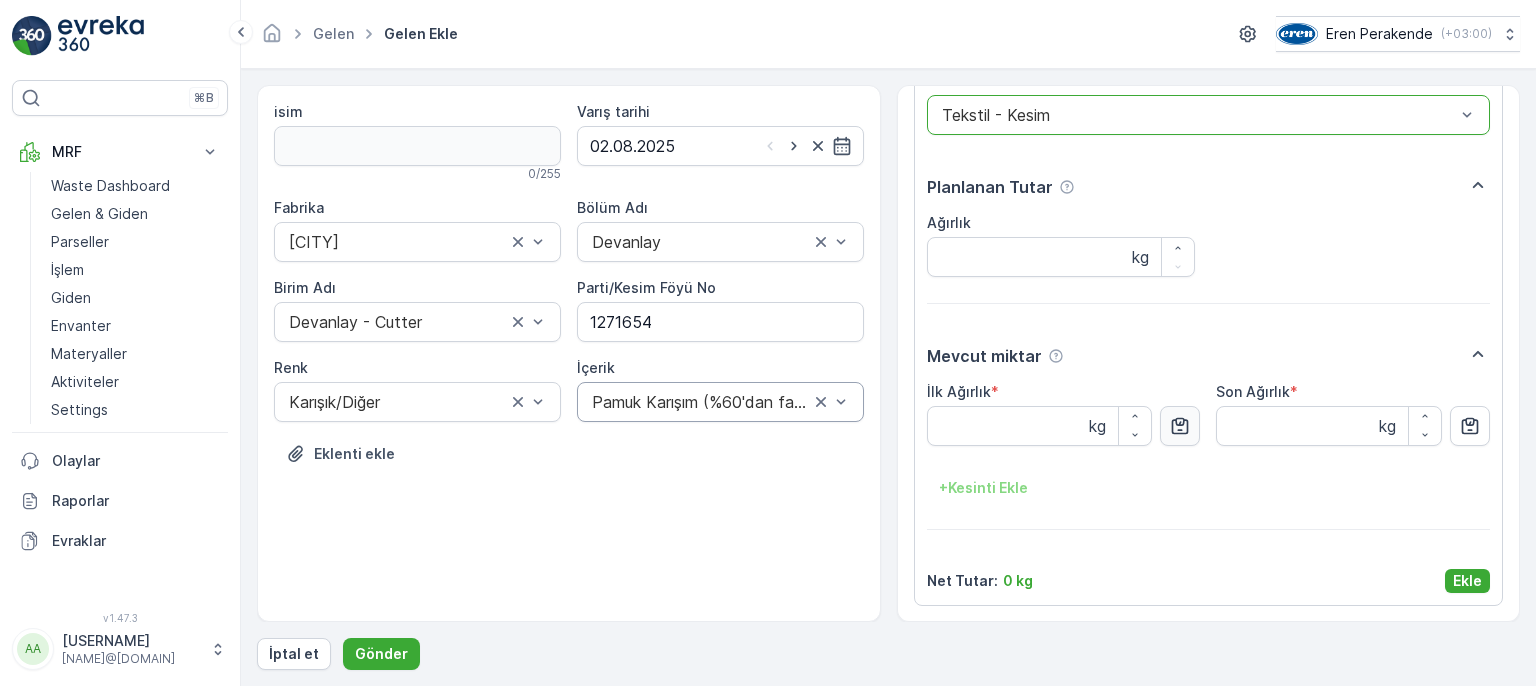 click 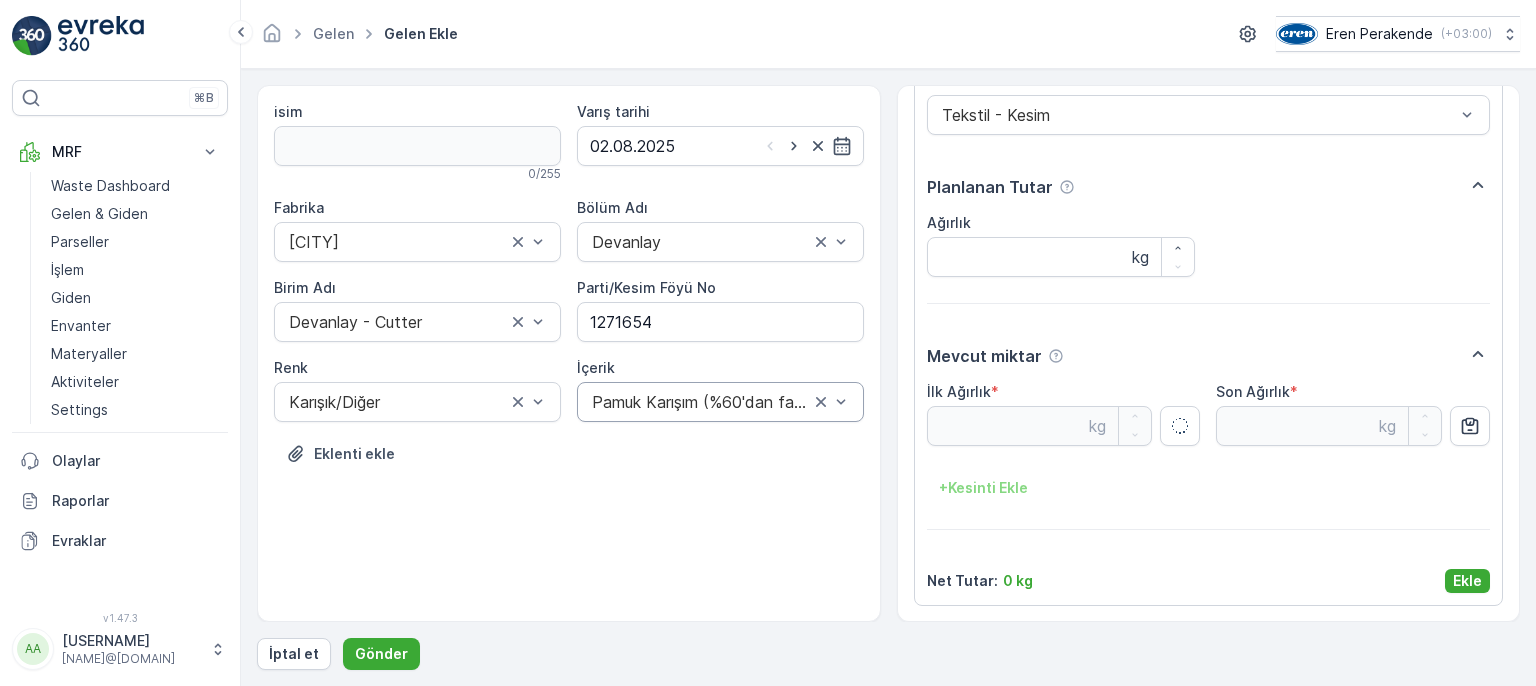 type on "7.42" 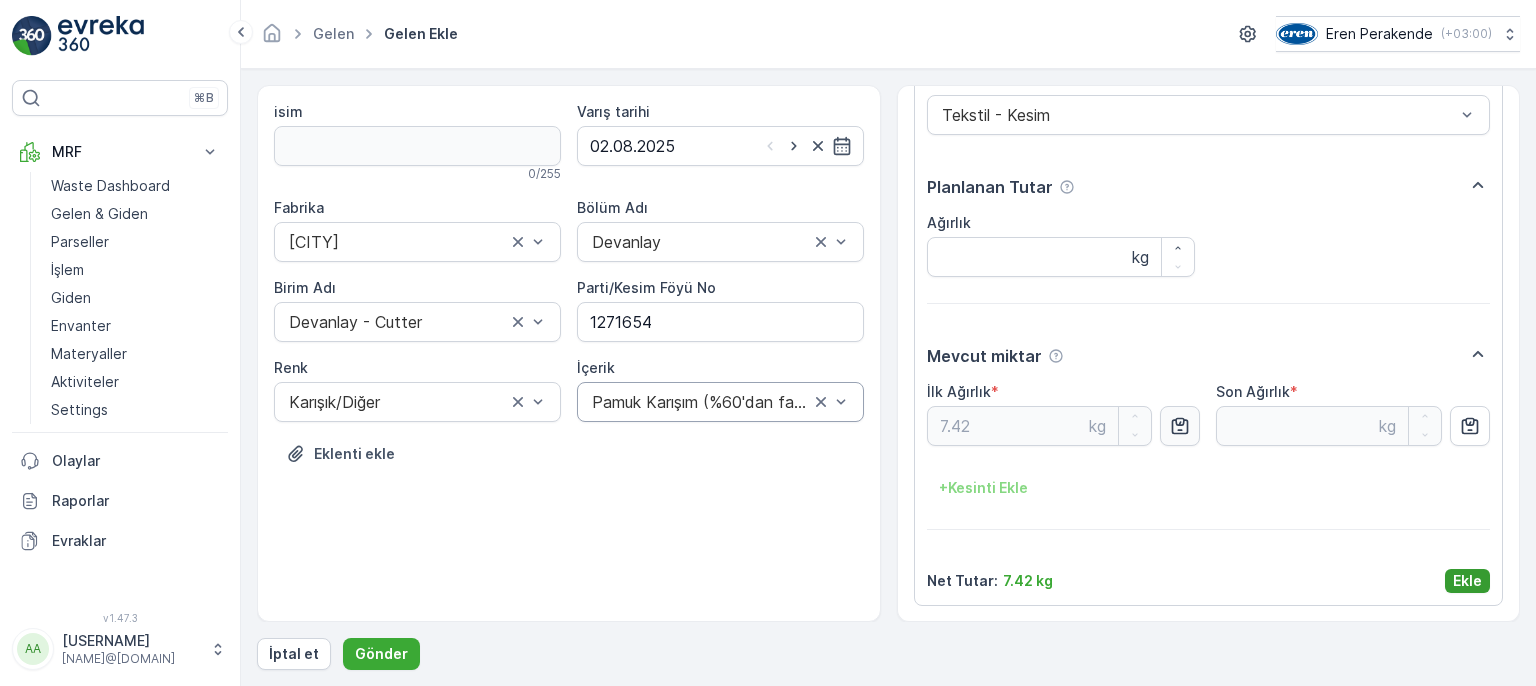 click on "Ekle" at bounding box center (1467, 581) 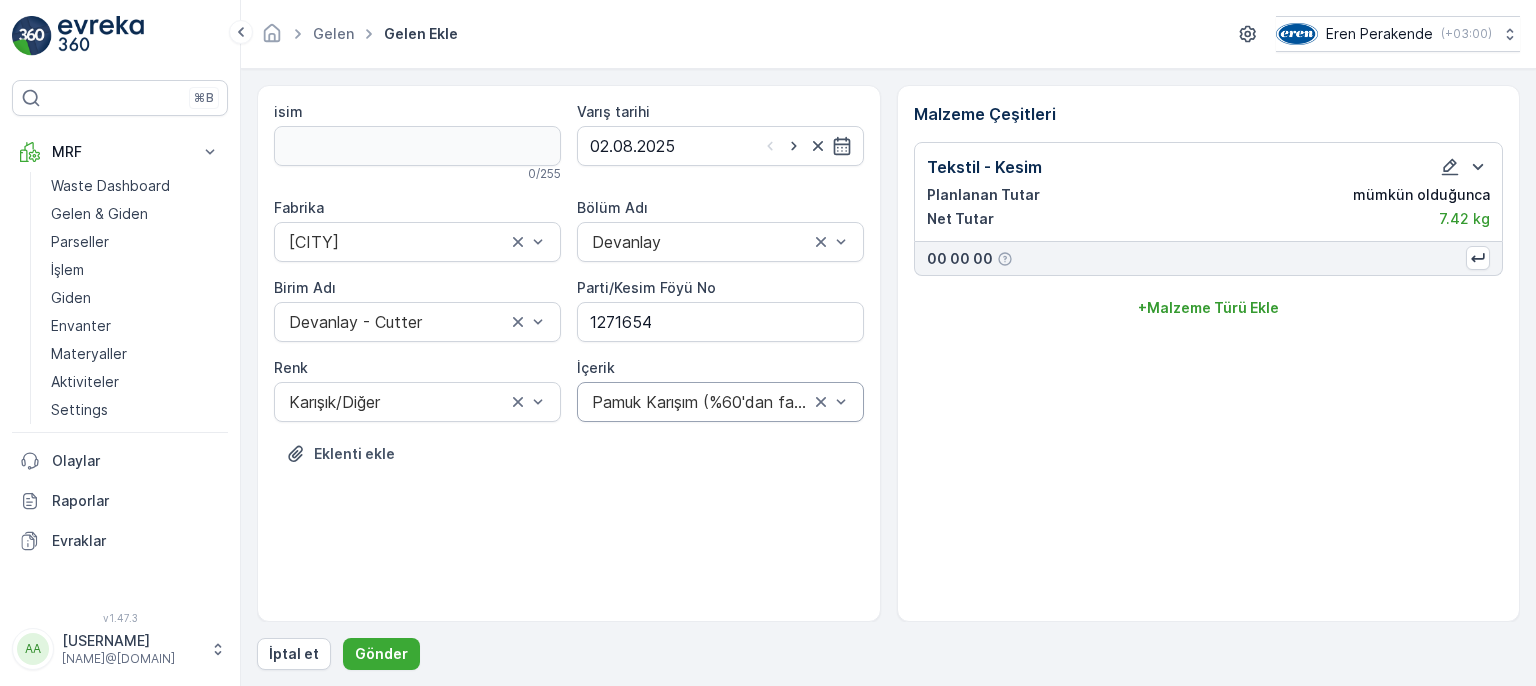 scroll, scrollTop: 0, scrollLeft: 0, axis: both 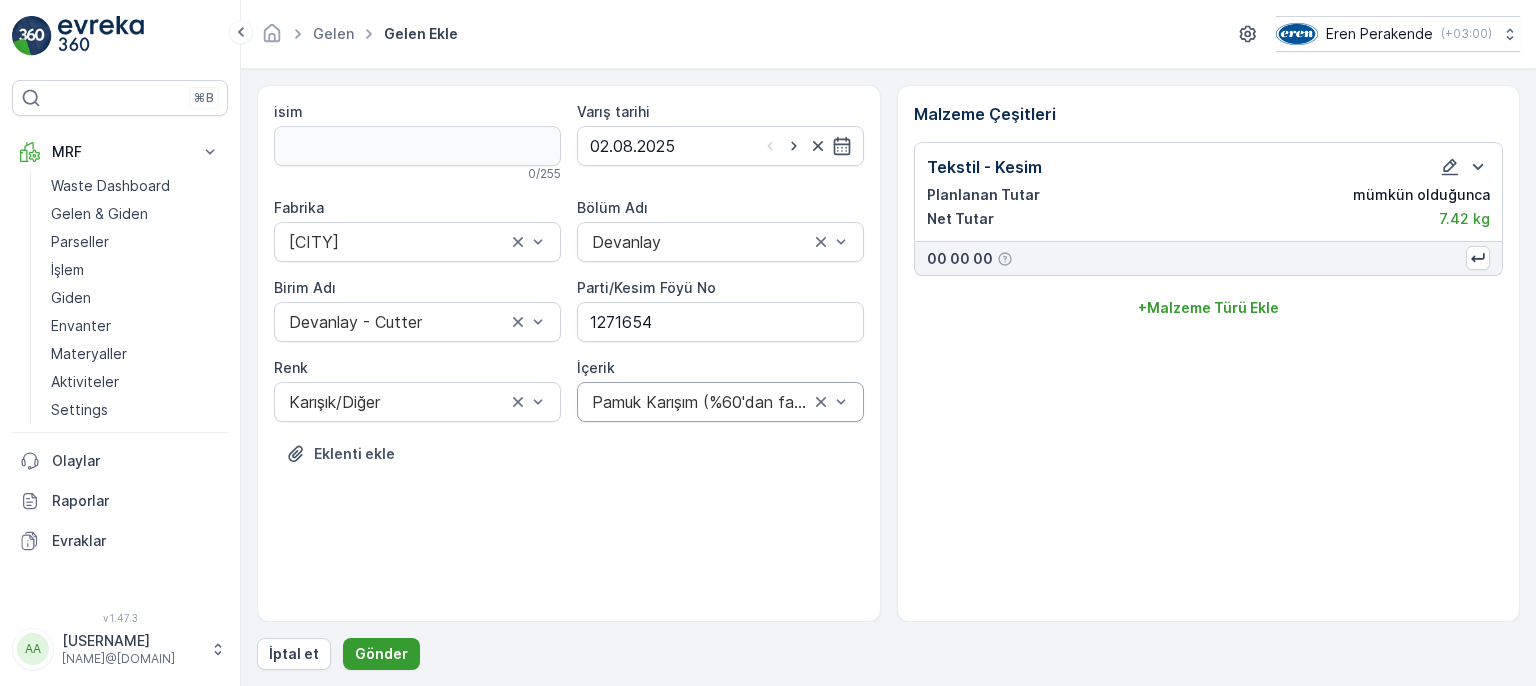 click on "Gönder" at bounding box center [381, 654] 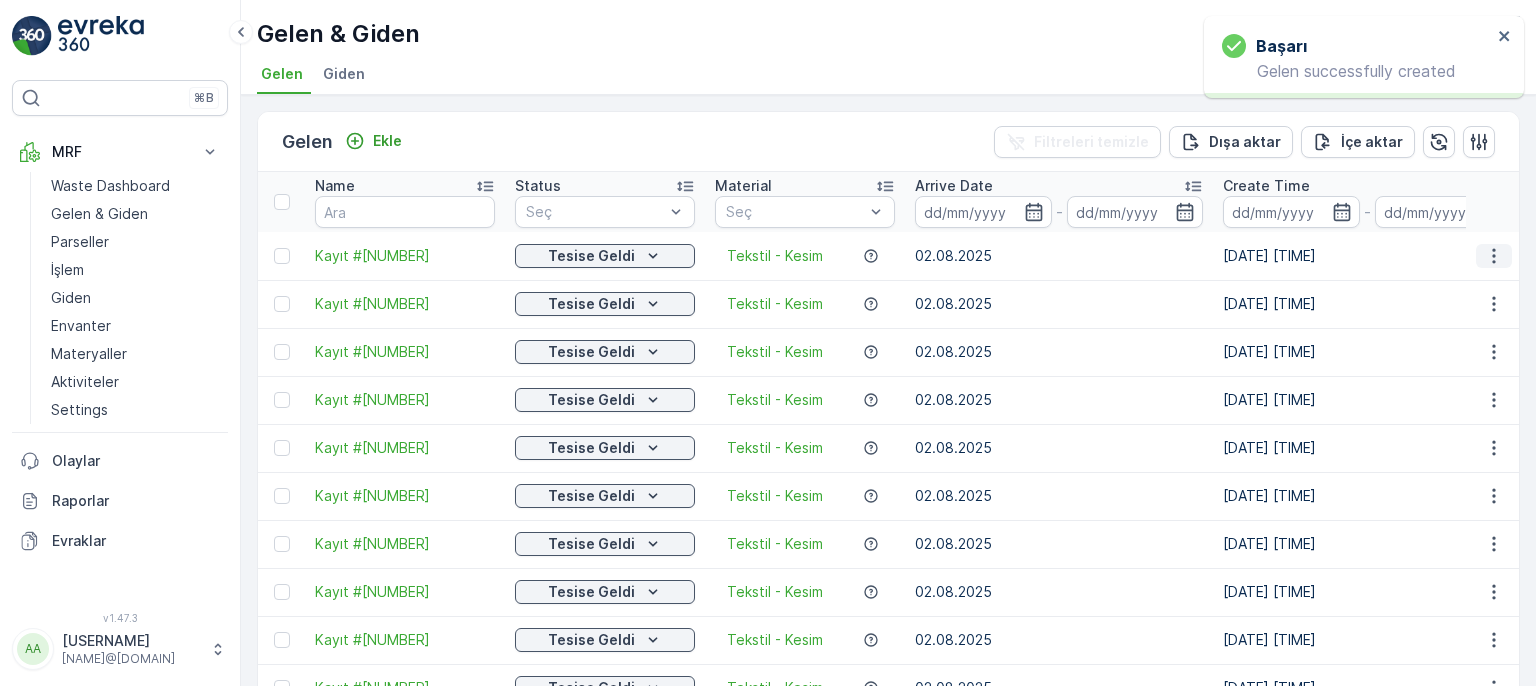 click at bounding box center (1494, 256) 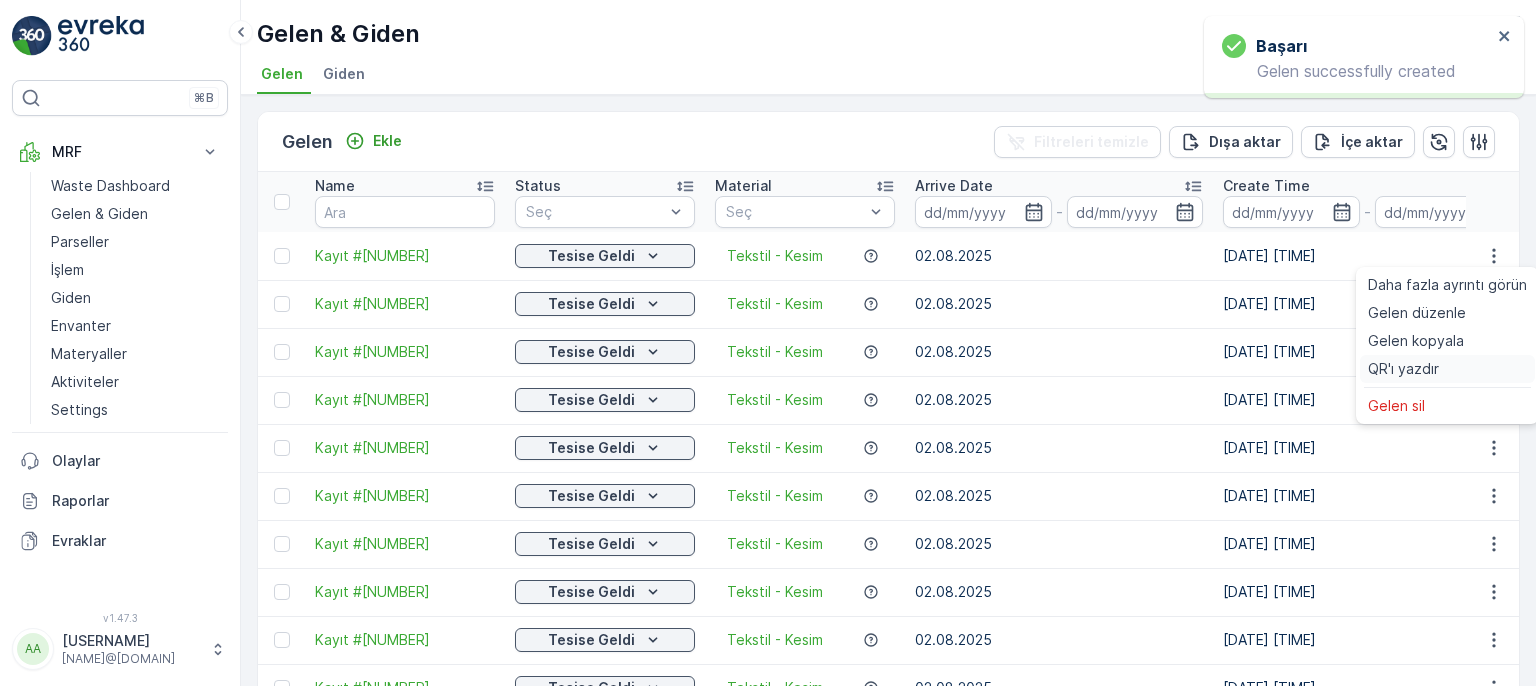 click on "QR'ı yazdır" at bounding box center (1403, 369) 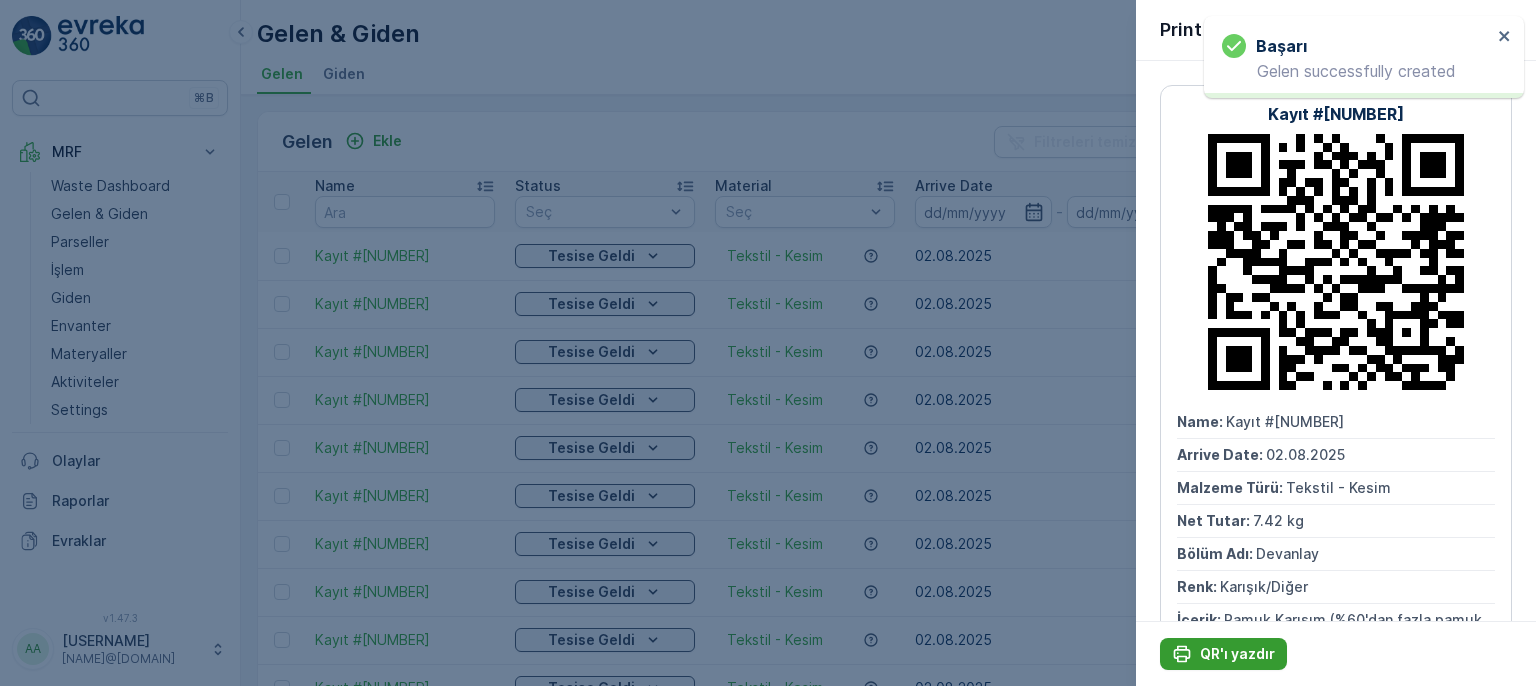 click on "QR'ı yazdır" at bounding box center (1237, 654) 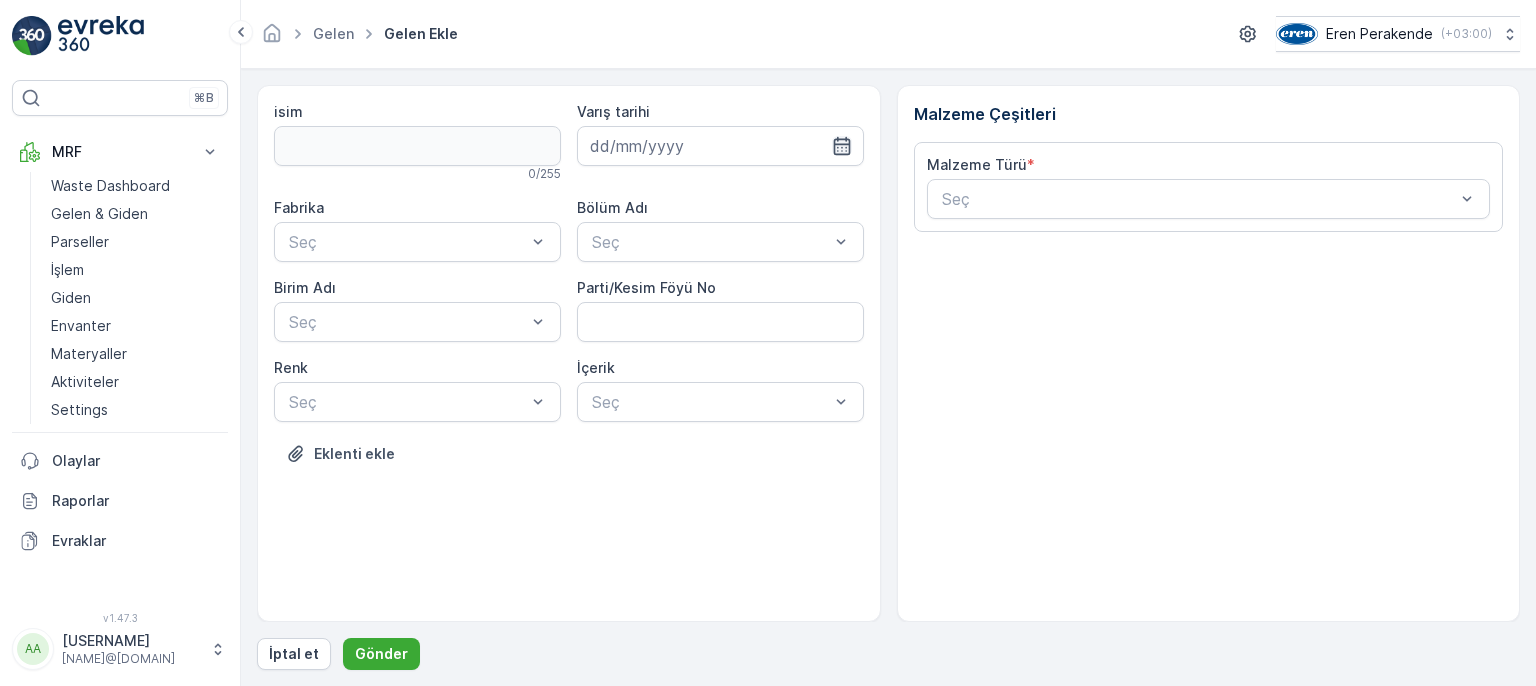 click 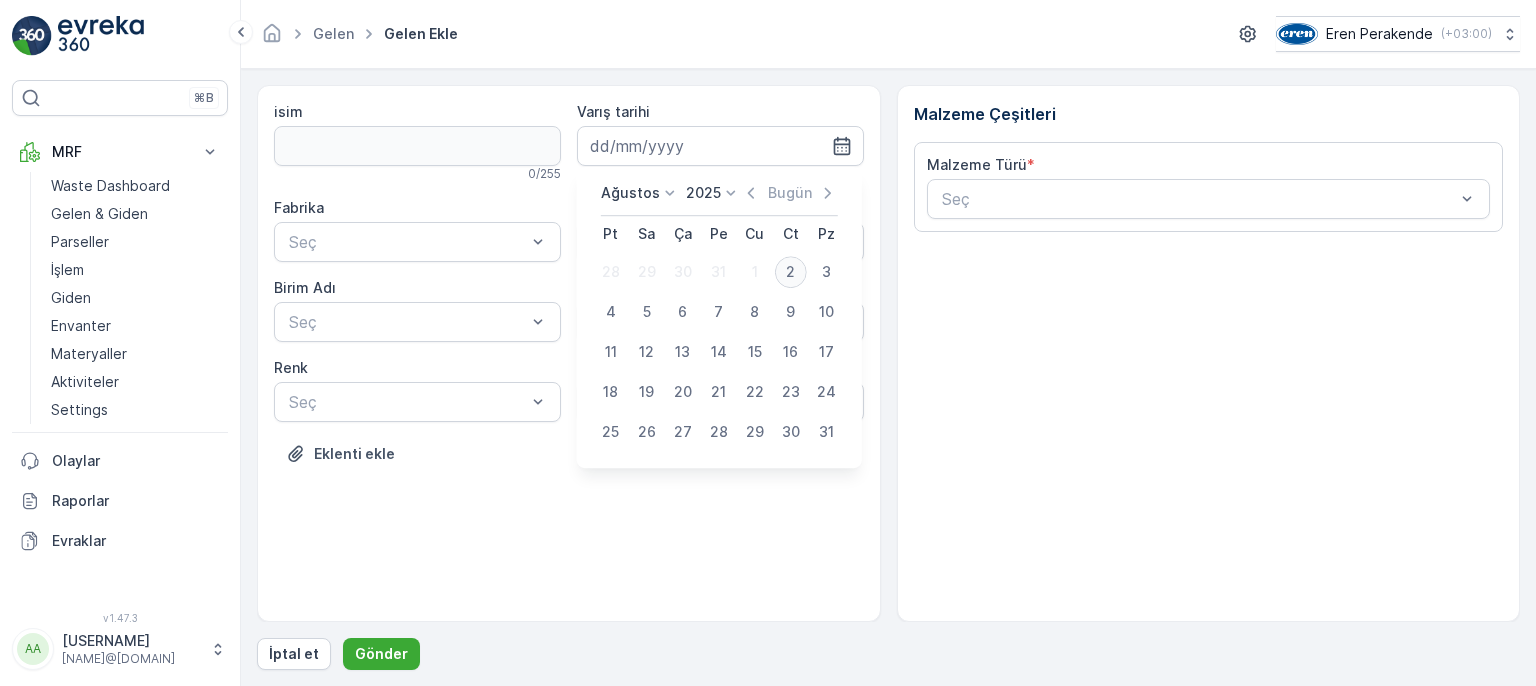 click on "2" at bounding box center (791, 272) 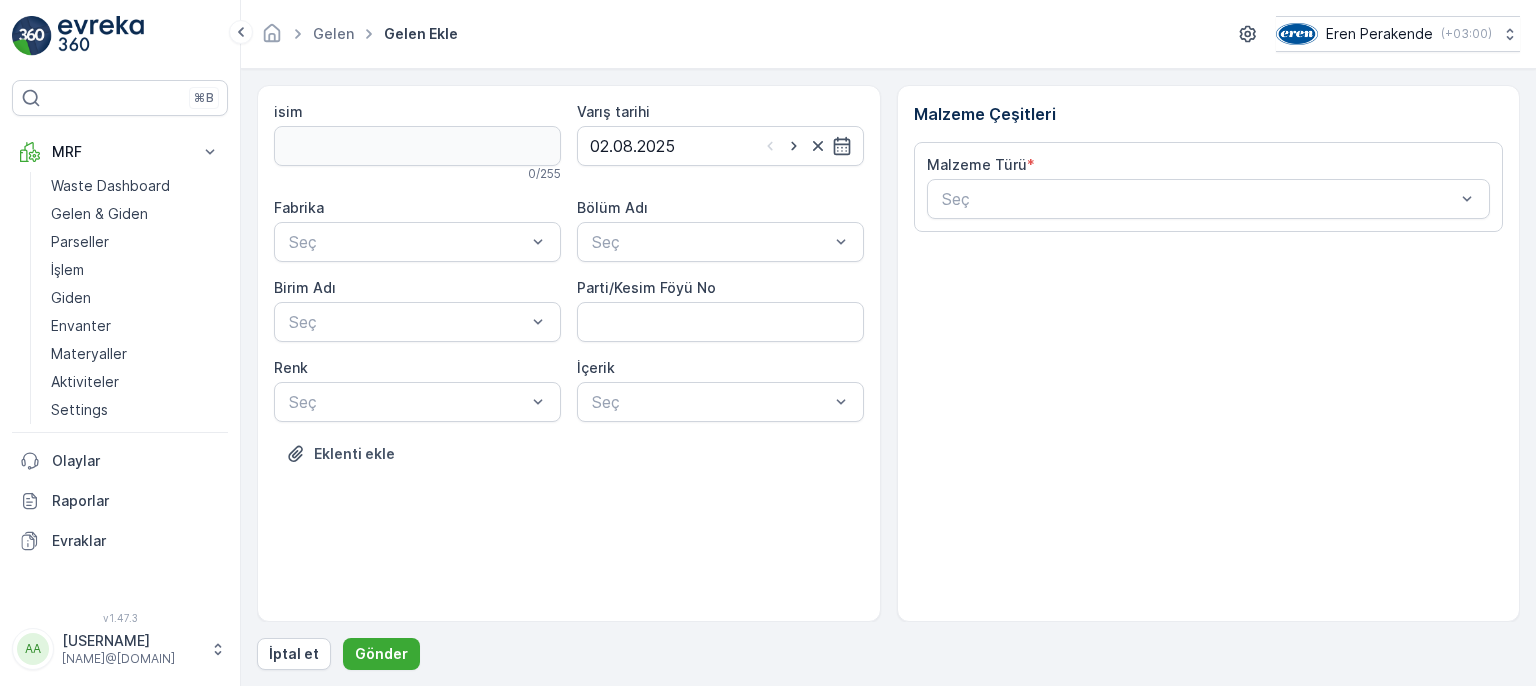 type on "02.08.2025" 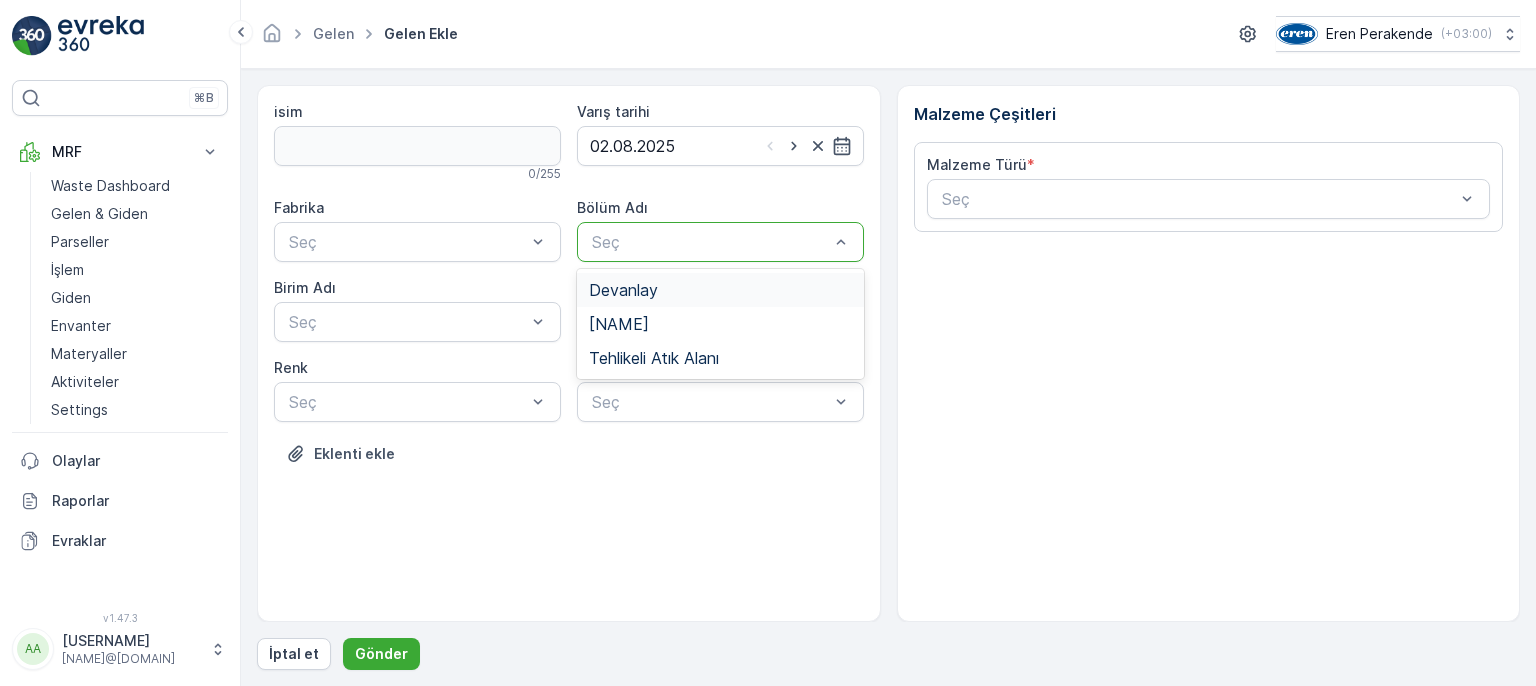 click at bounding box center [710, 242] 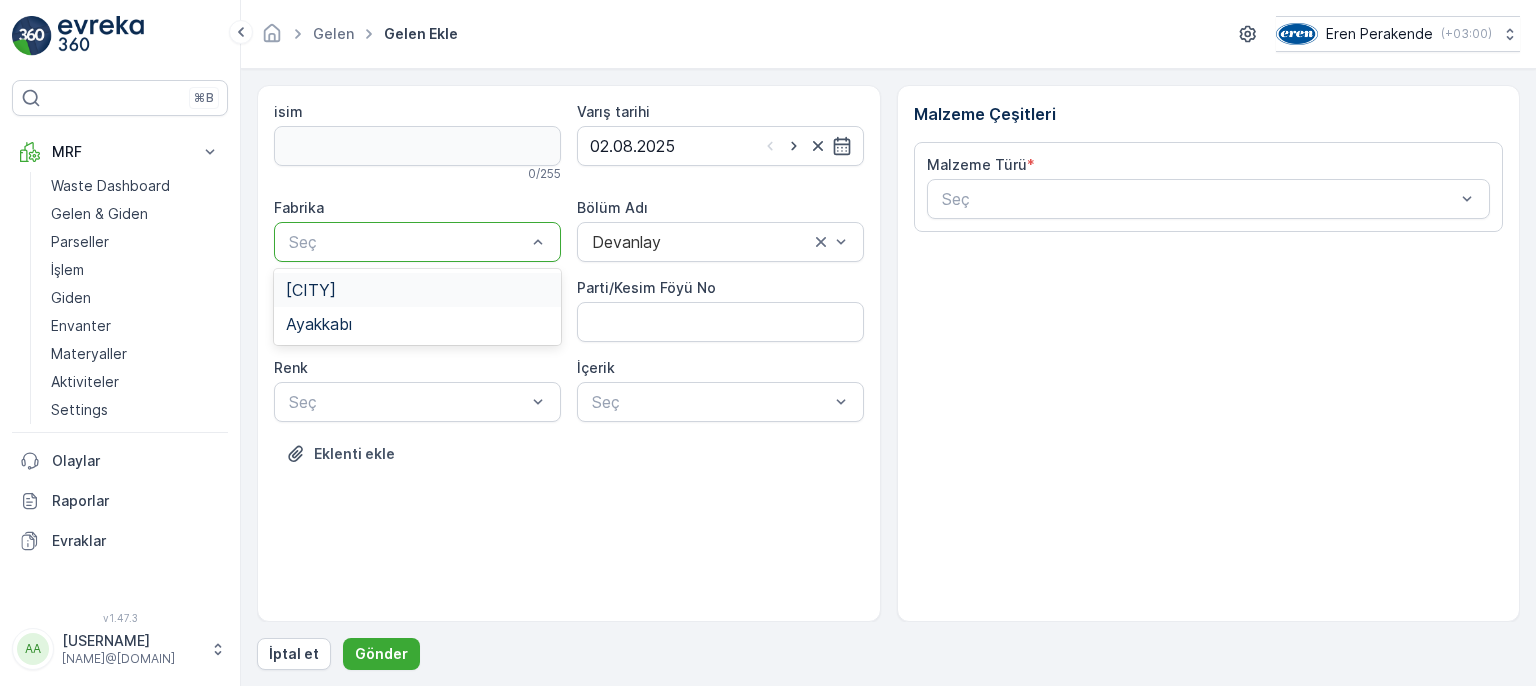 click on "[CITY]" at bounding box center (417, 290) 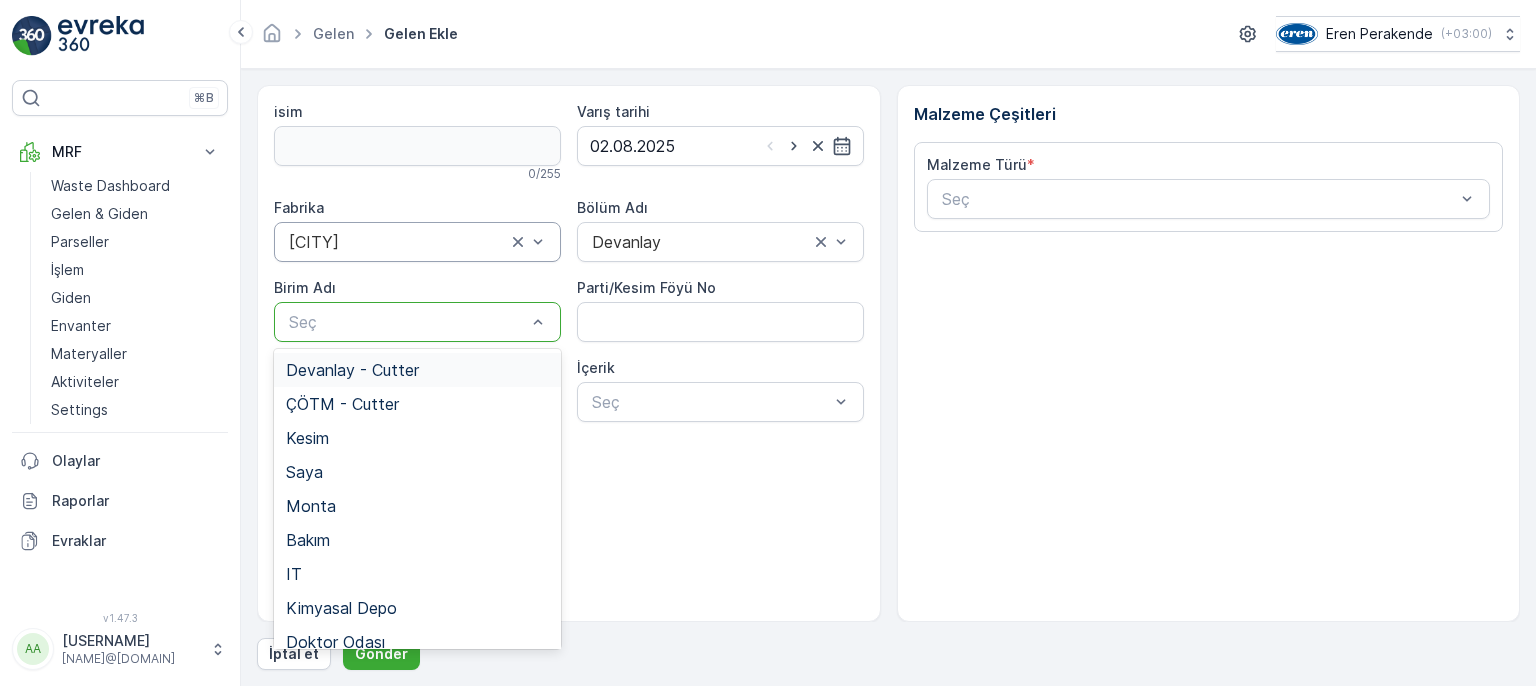 click on "Seç" at bounding box center [417, 322] 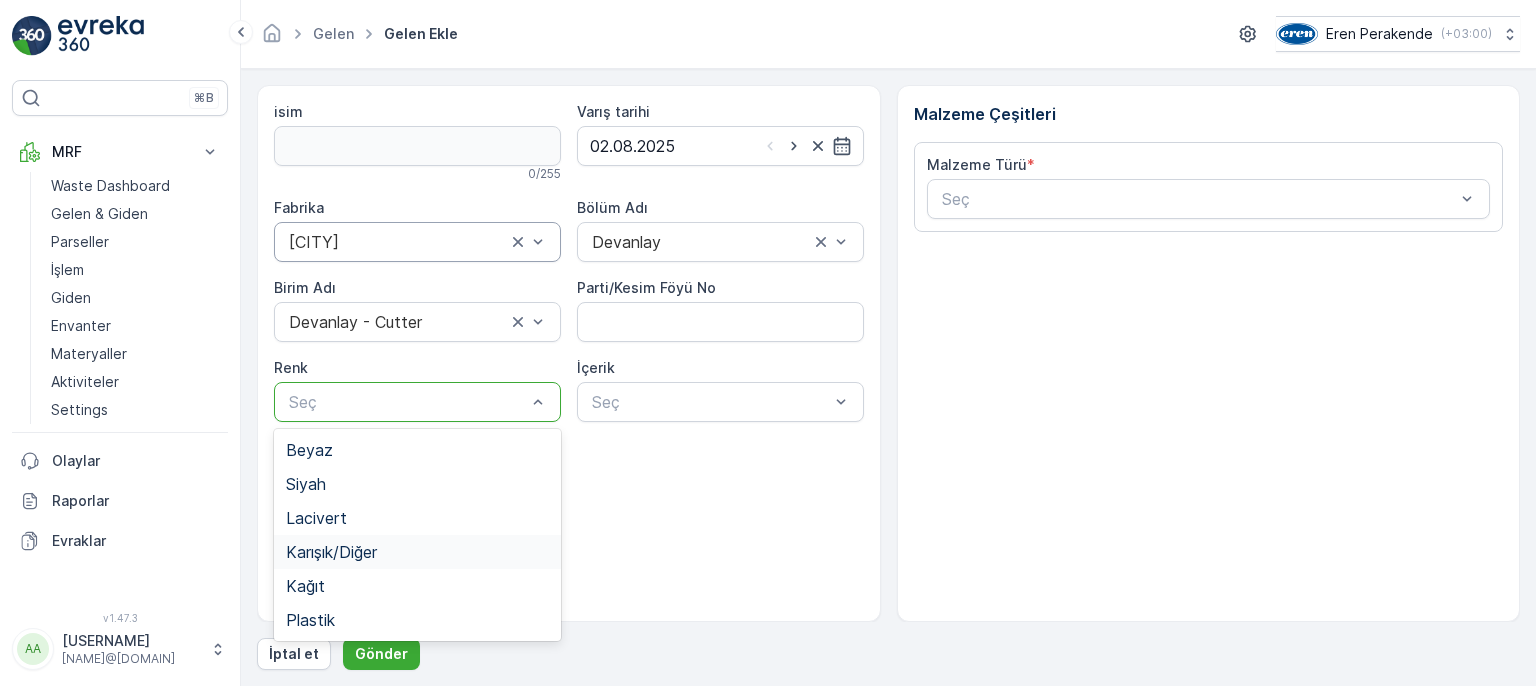click on "Karışık/Diğer" at bounding box center [331, 552] 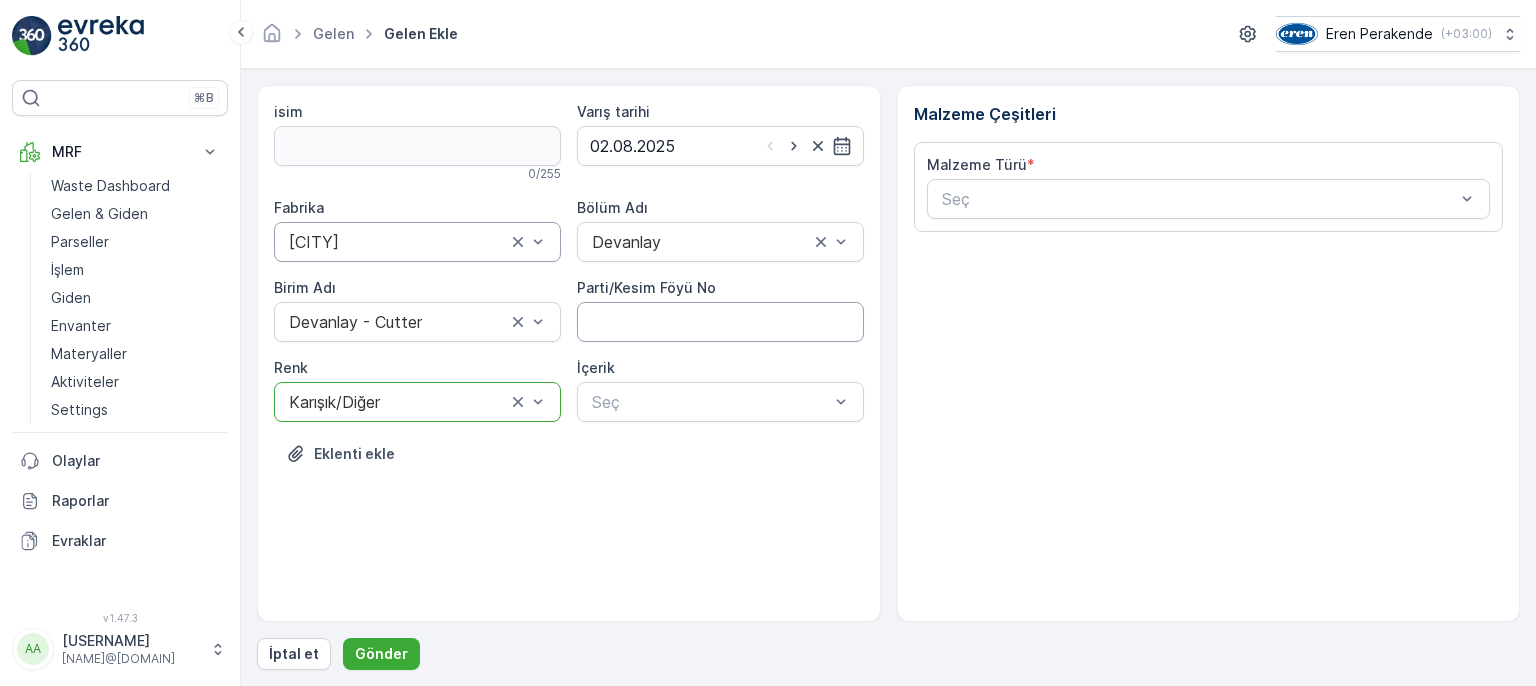 click on "Parti/Kesim Föyü No" at bounding box center (720, 322) 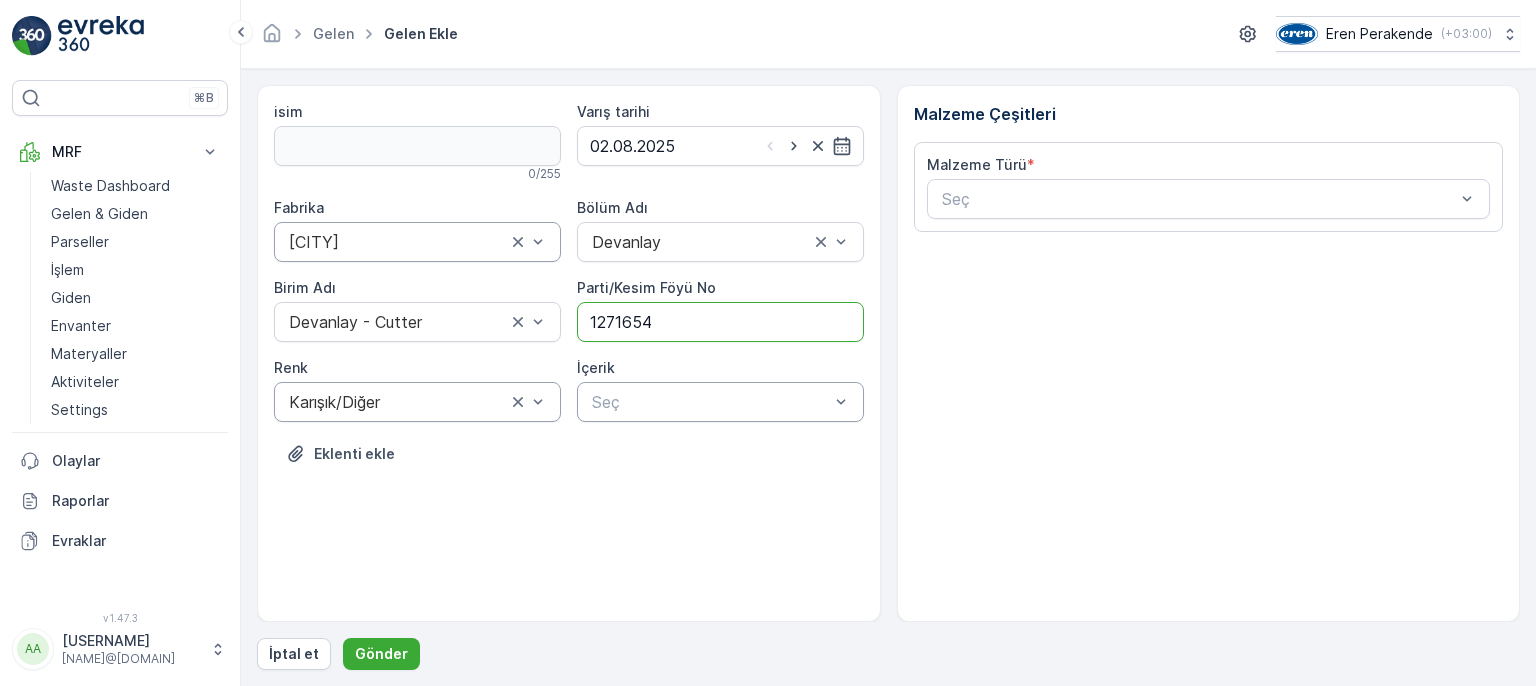 type on "1271654" 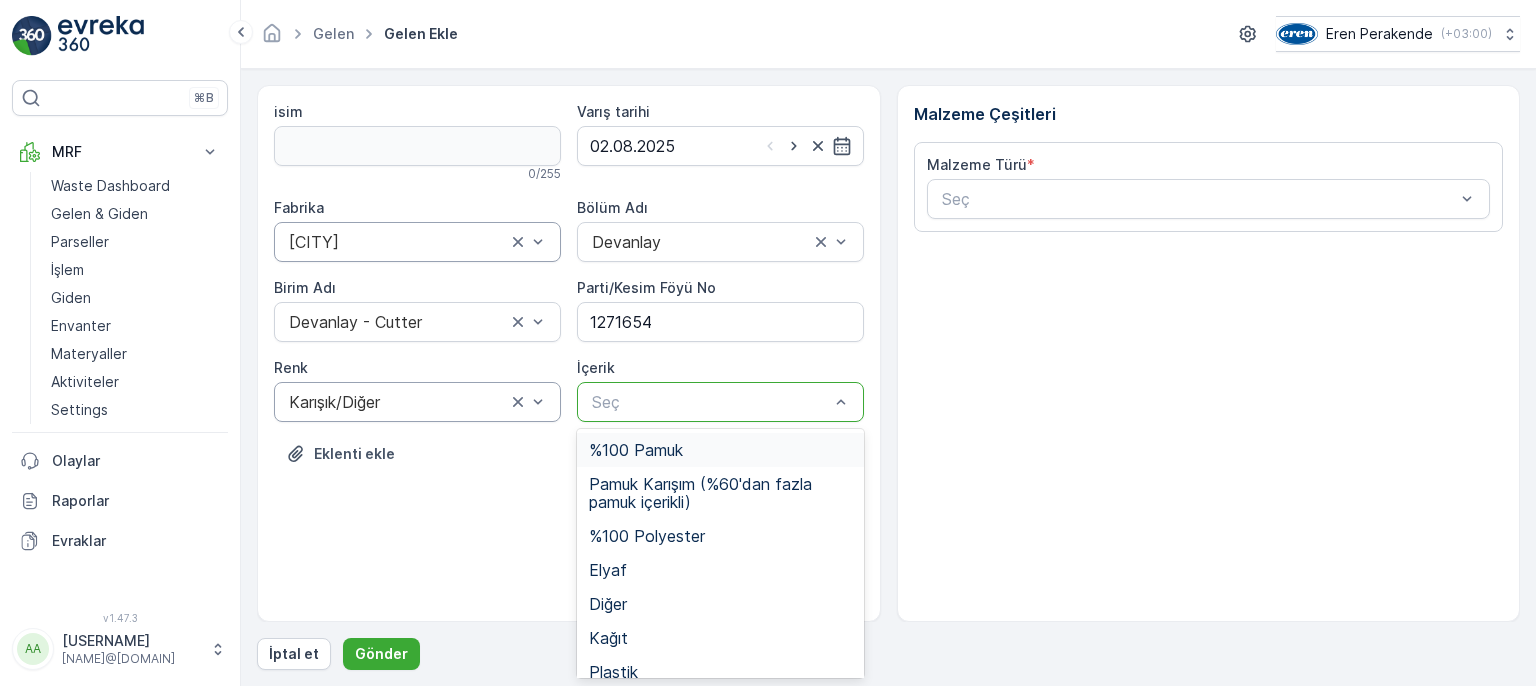 click at bounding box center (710, 402) 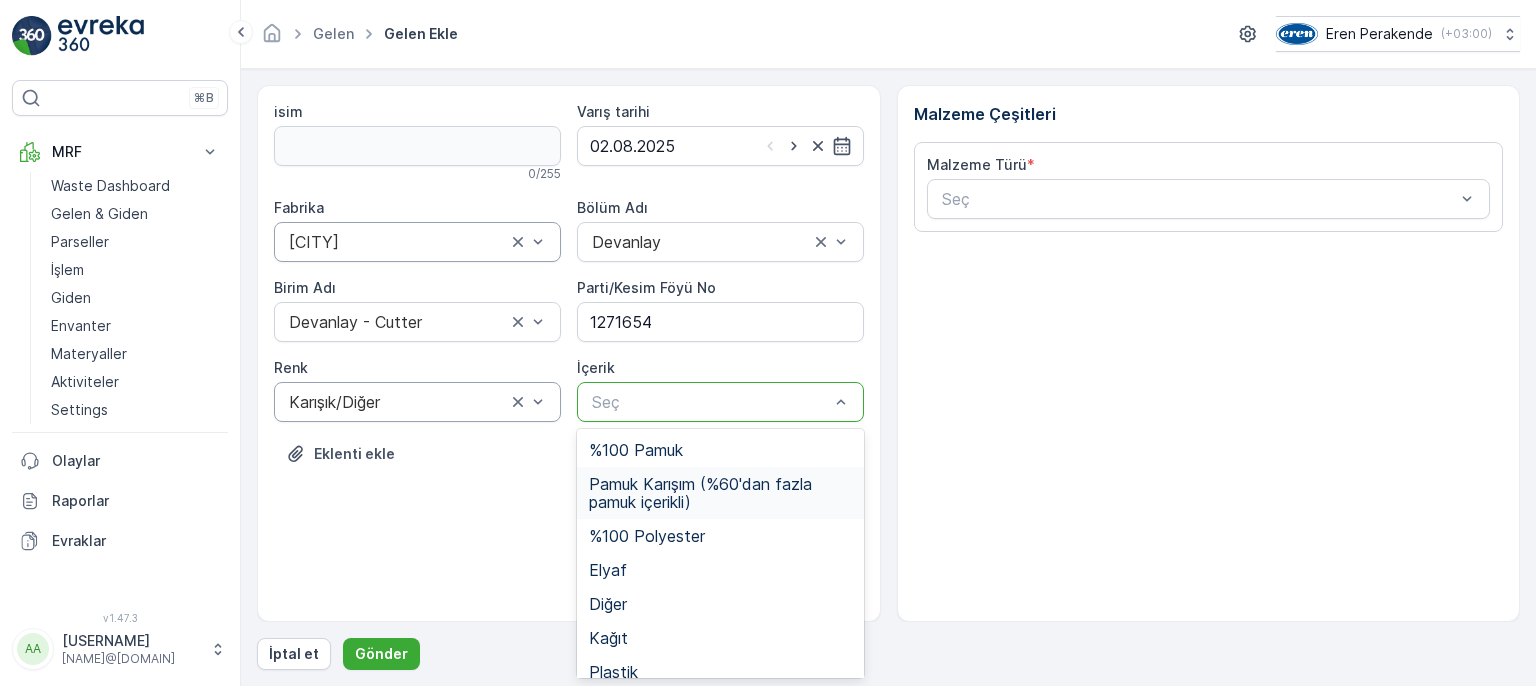 click on "Pamuk Karışım (%60'dan fazla pamuk içerikli)" at bounding box center (720, 493) 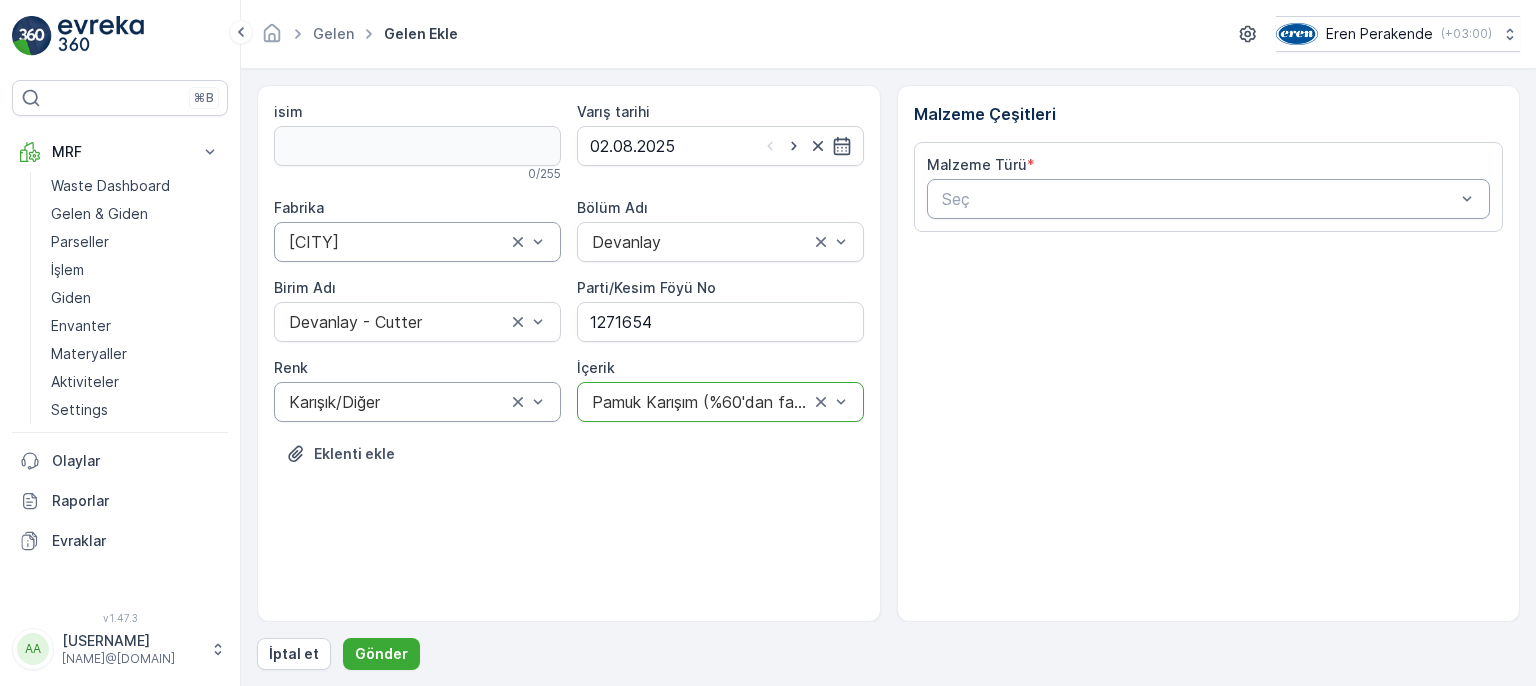 click at bounding box center [1199, 199] 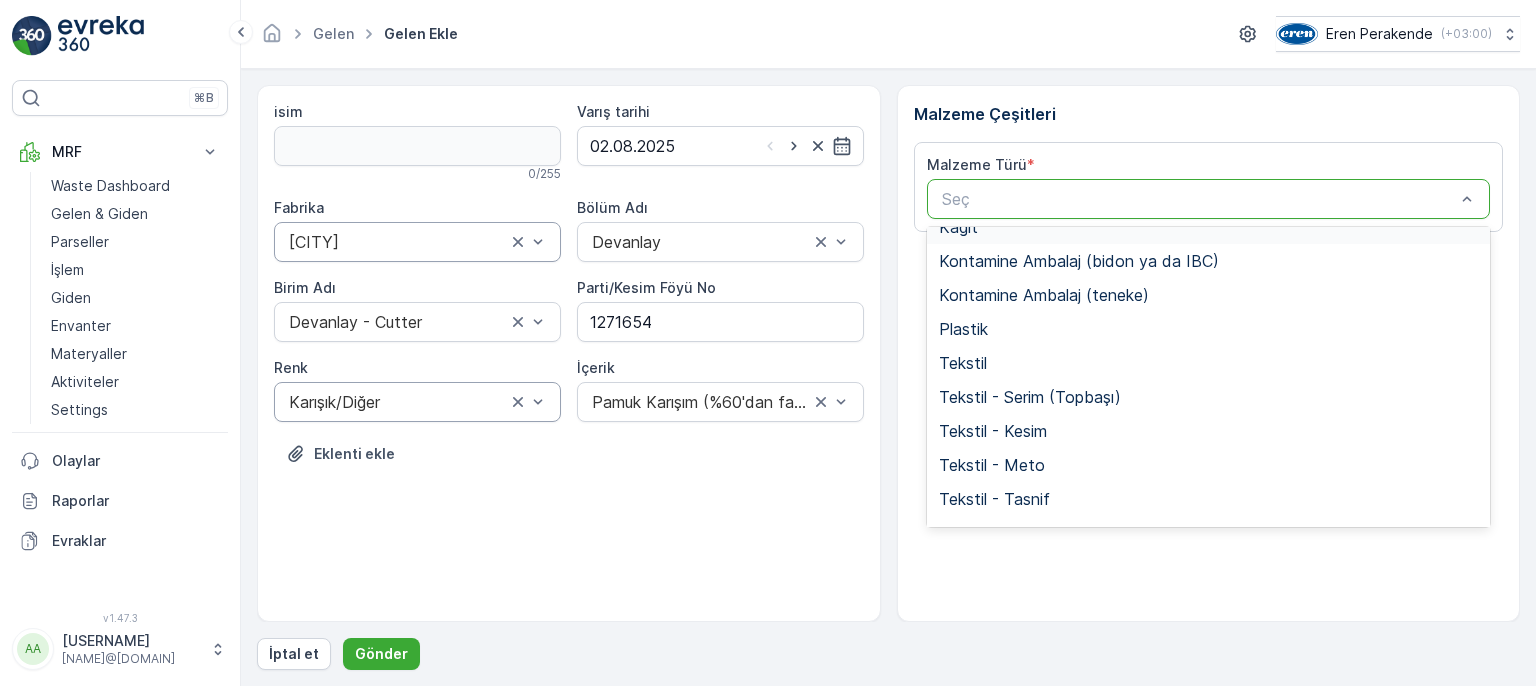 scroll, scrollTop: 388, scrollLeft: 0, axis: vertical 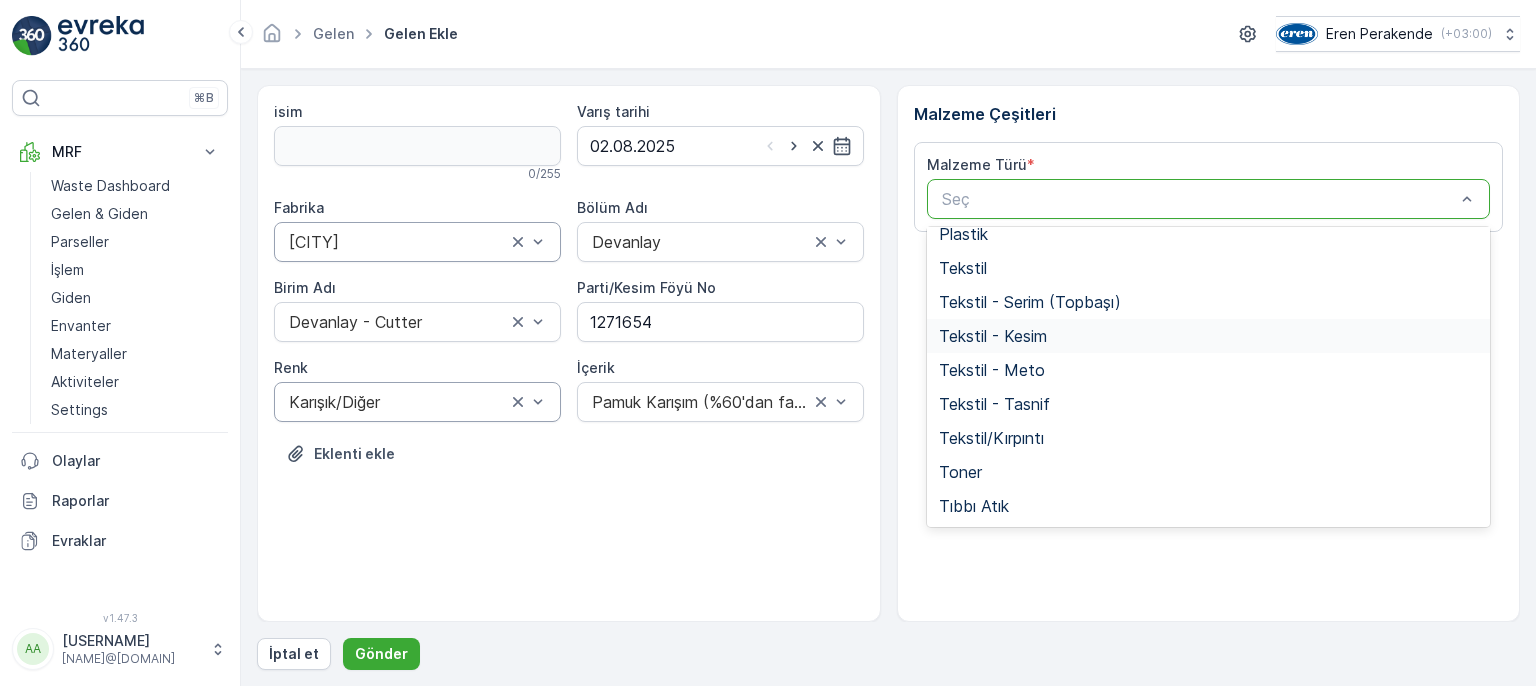 click on "Tekstil - Kesim" at bounding box center (993, 336) 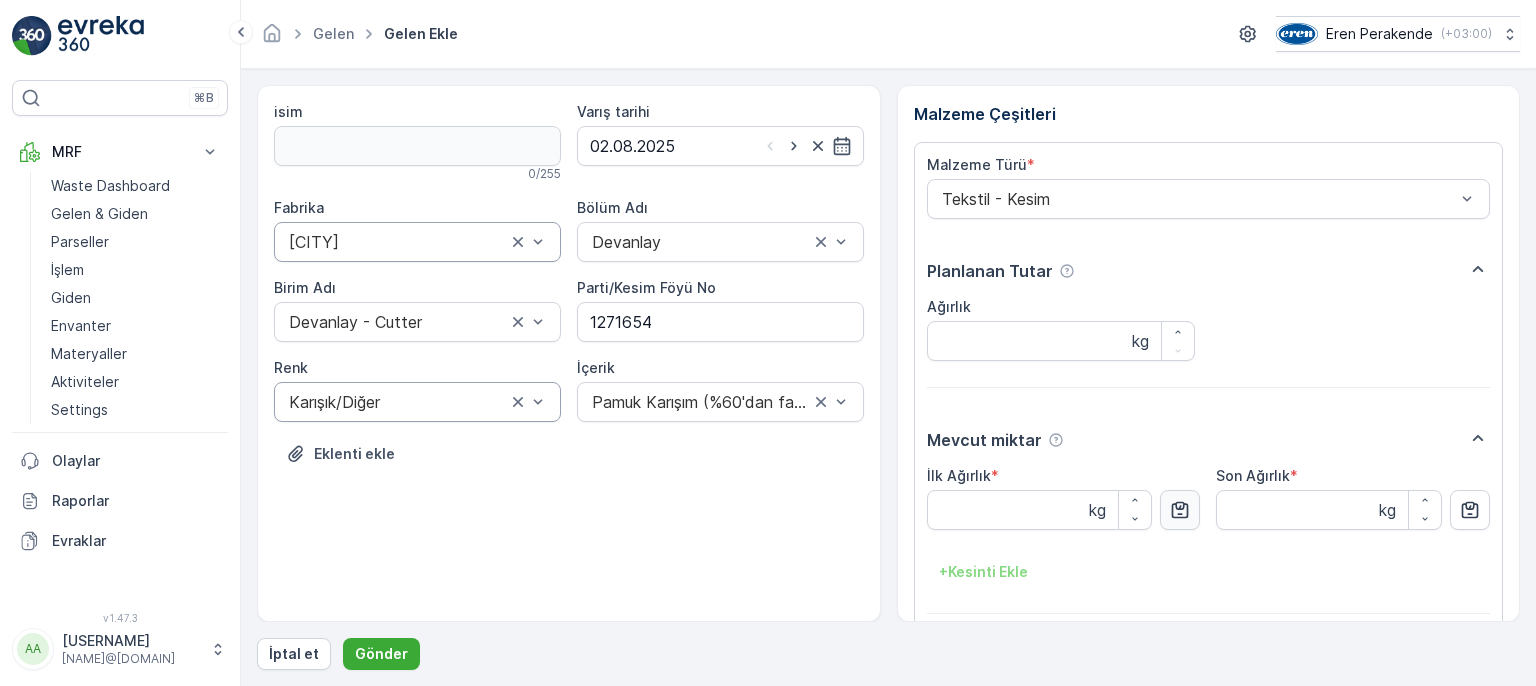 click at bounding box center [1180, 510] 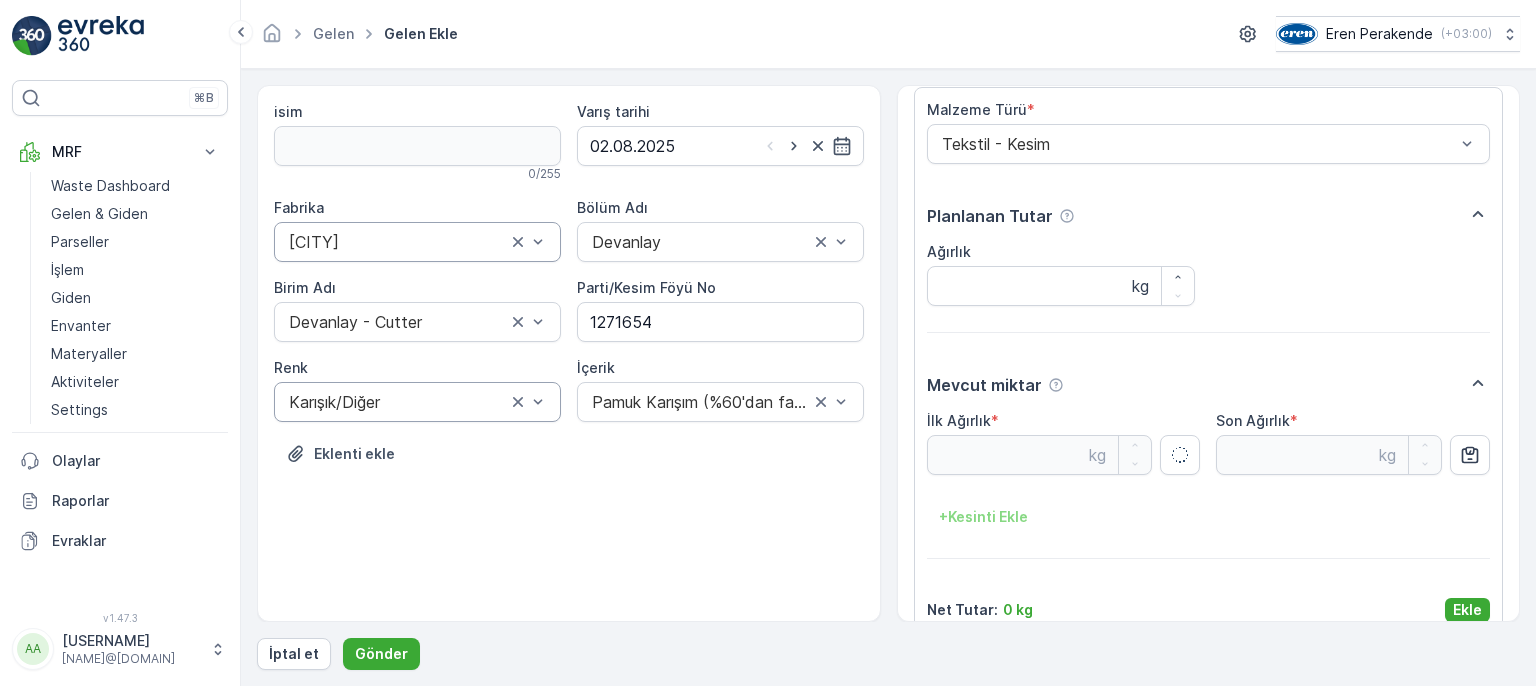 scroll, scrollTop: 84, scrollLeft: 0, axis: vertical 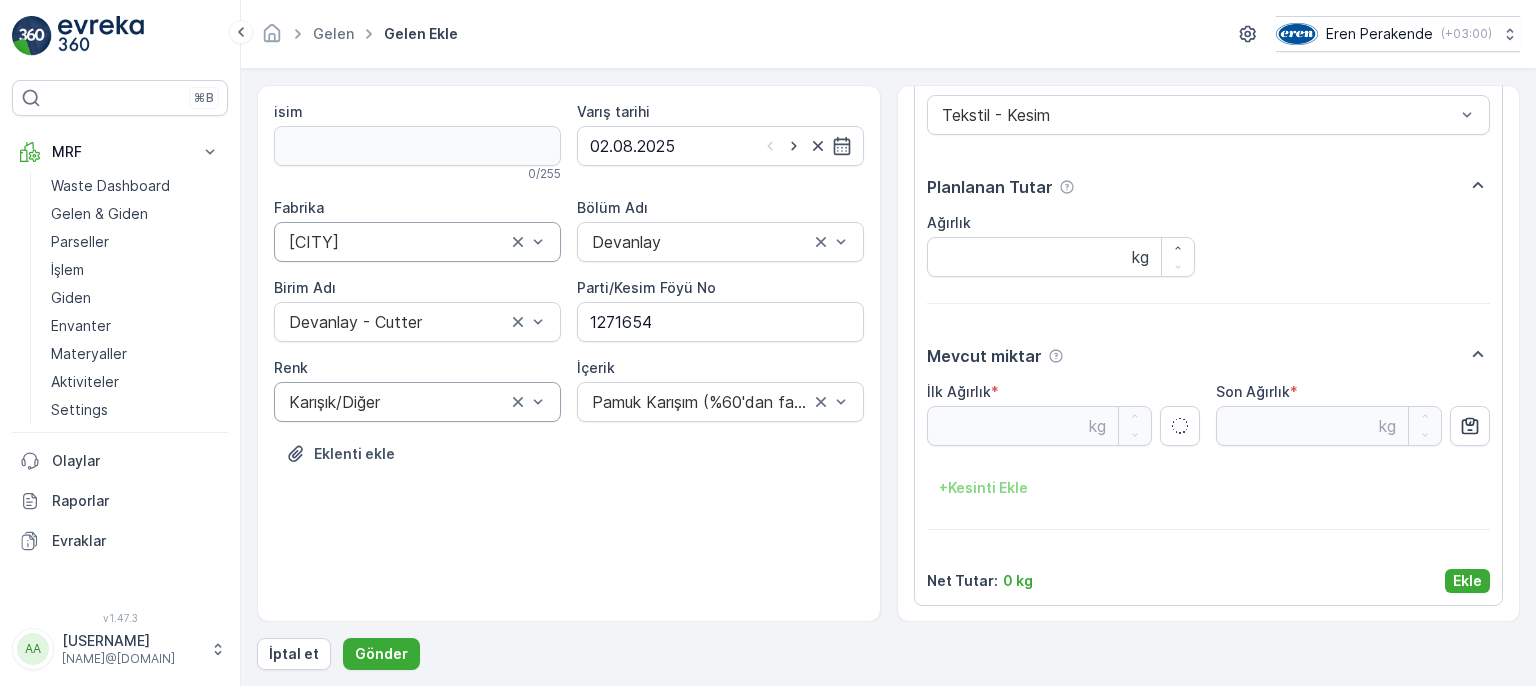 type on "11.52" 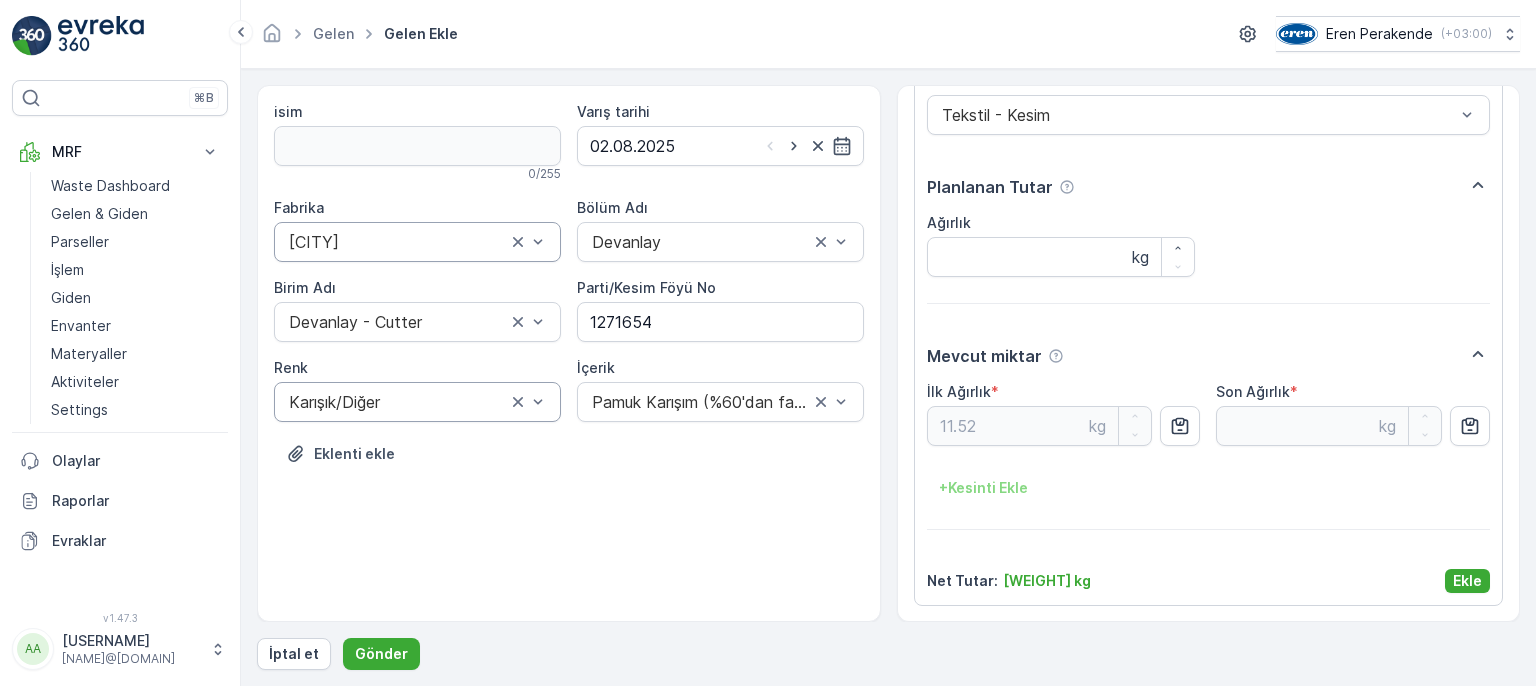 click on "Malzeme Türü * Tekstil - Kesim Planlanan Tutar Ağırlık kg Mevcut miktar İlk Ağırlık * [WEIGHT] kg Son Ağırlık * kg +  Kesinti Ekle Net Tutar : [WEIGHT] kg Ekle" at bounding box center [1209, 332] 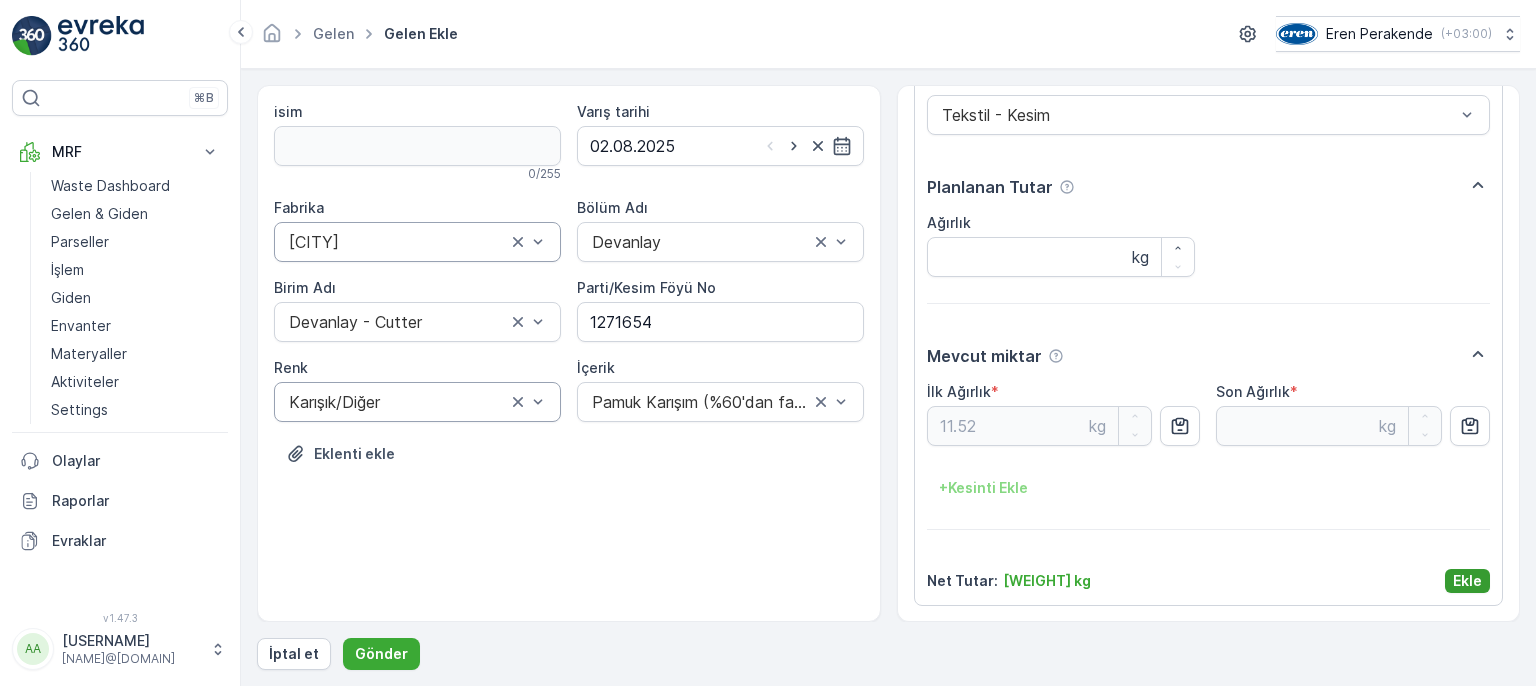 click on "Ekle" at bounding box center [1467, 581] 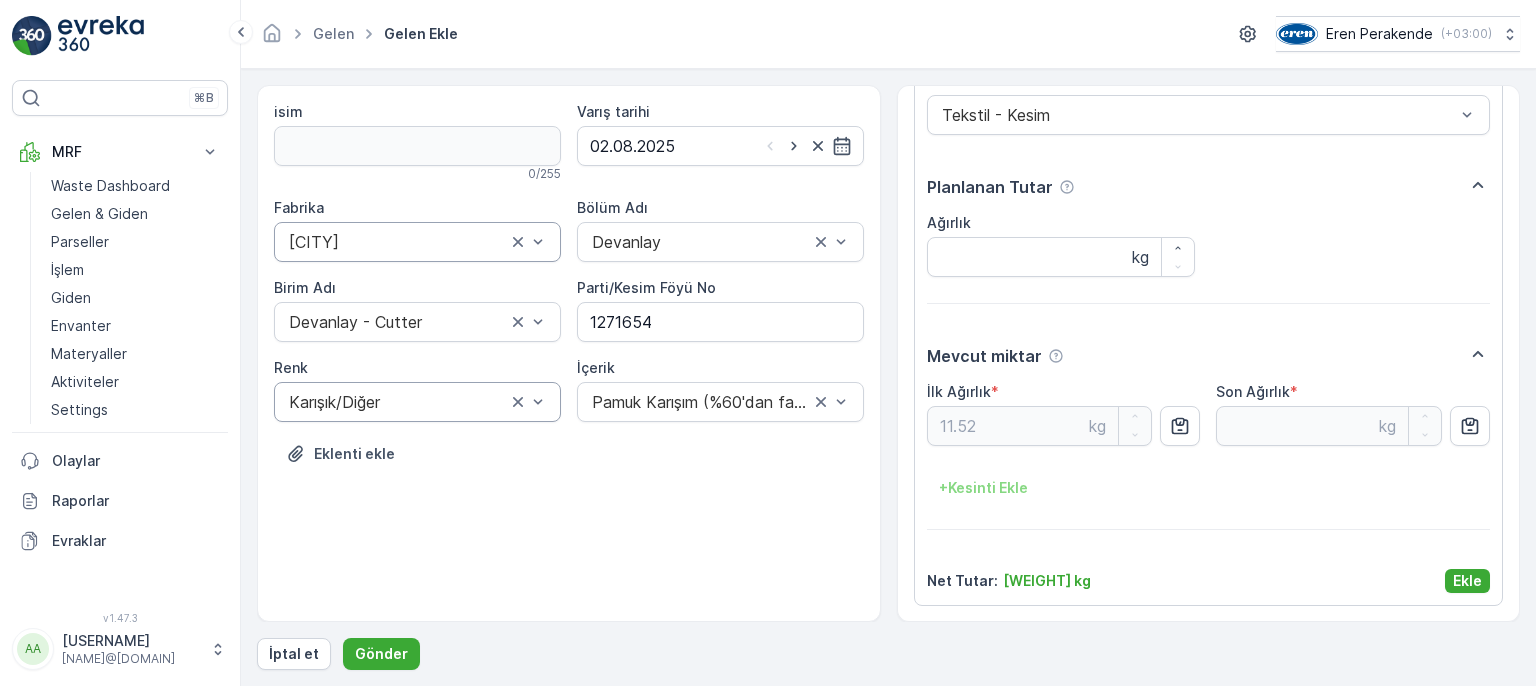 scroll, scrollTop: 0, scrollLeft: 0, axis: both 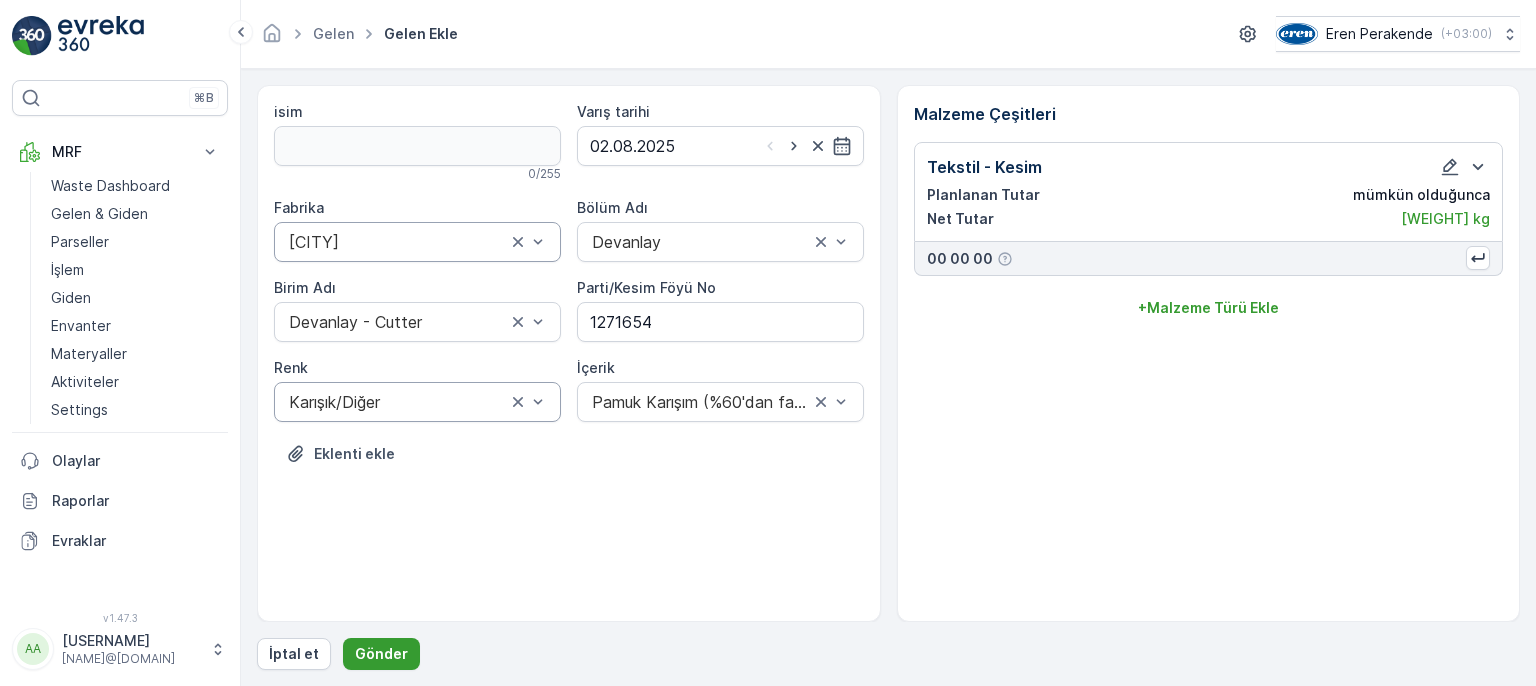 click on "Gönder" at bounding box center [381, 654] 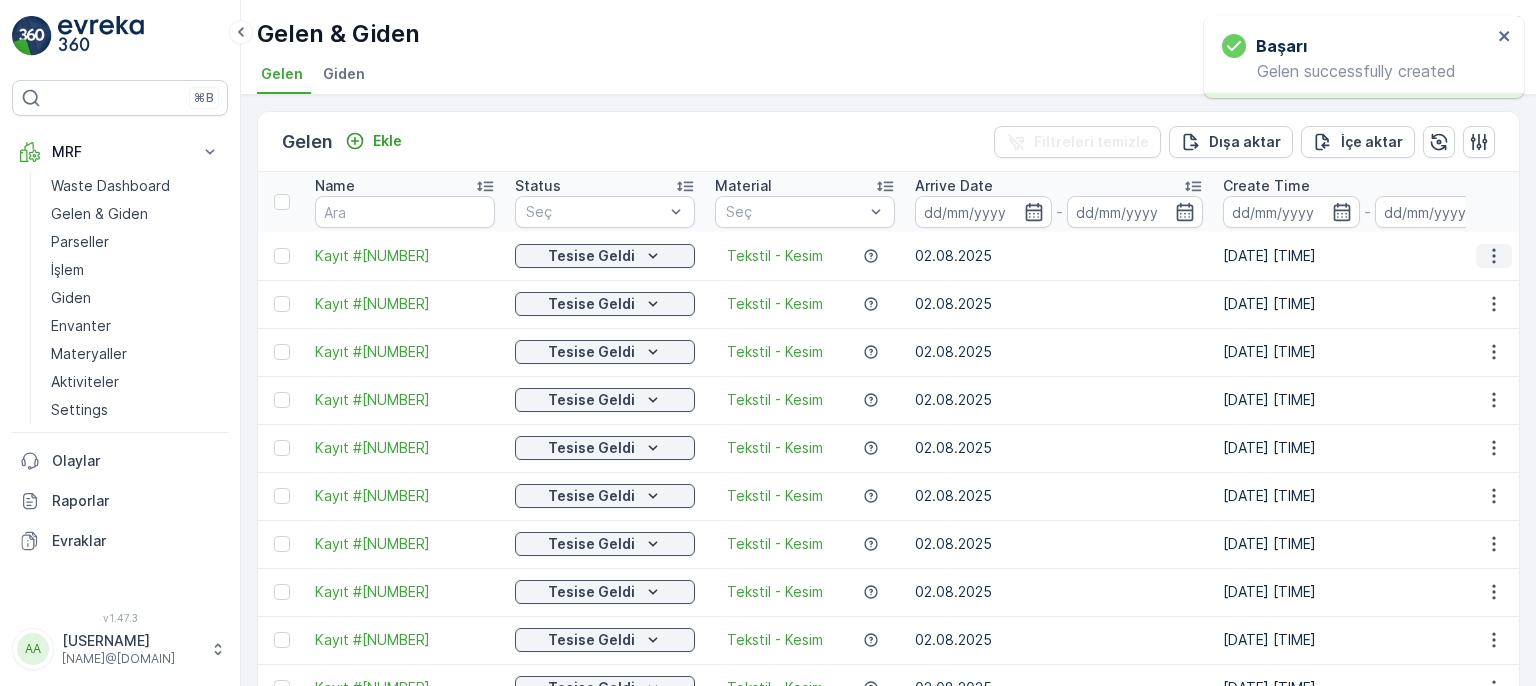 click at bounding box center (1494, 256) 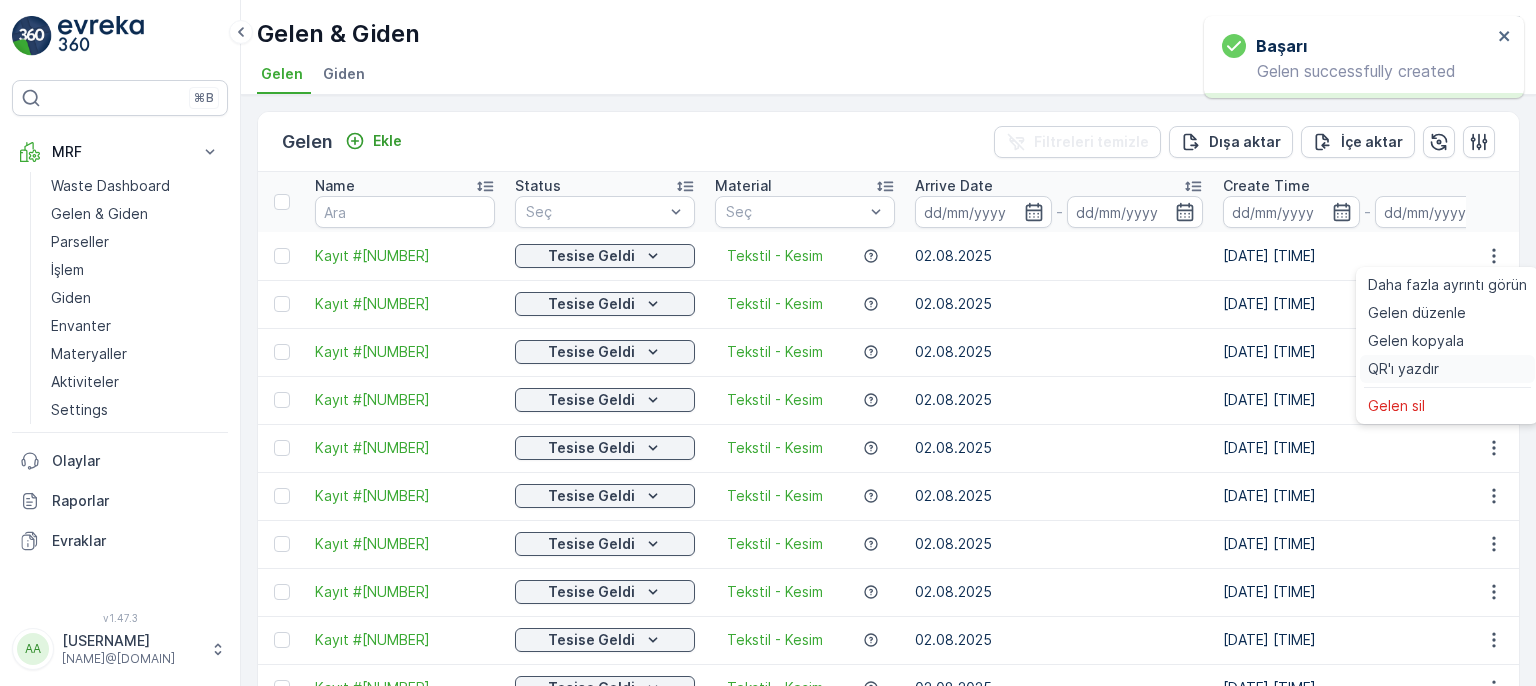 click on "QR'ı yazdır" at bounding box center [1403, 369] 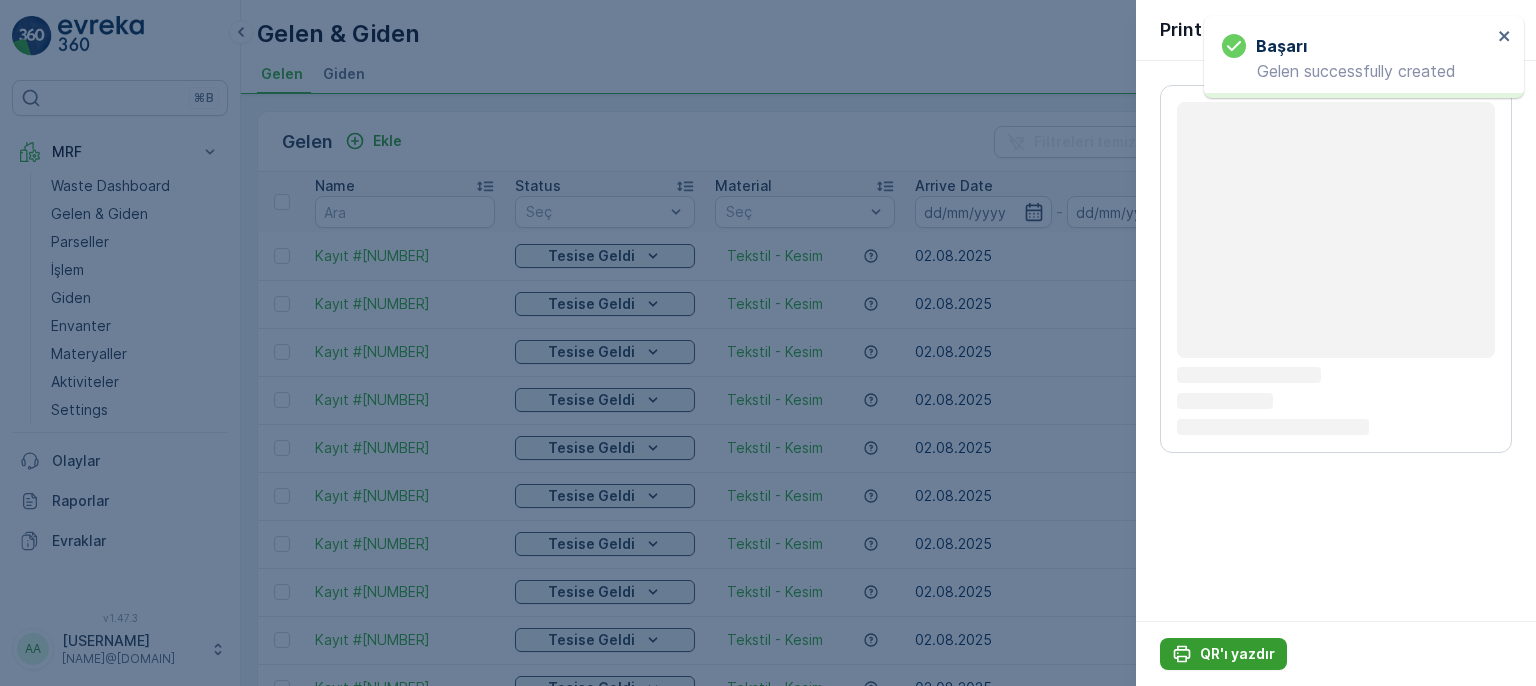 click on "QR'ı yazdır" at bounding box center [1223, 654] 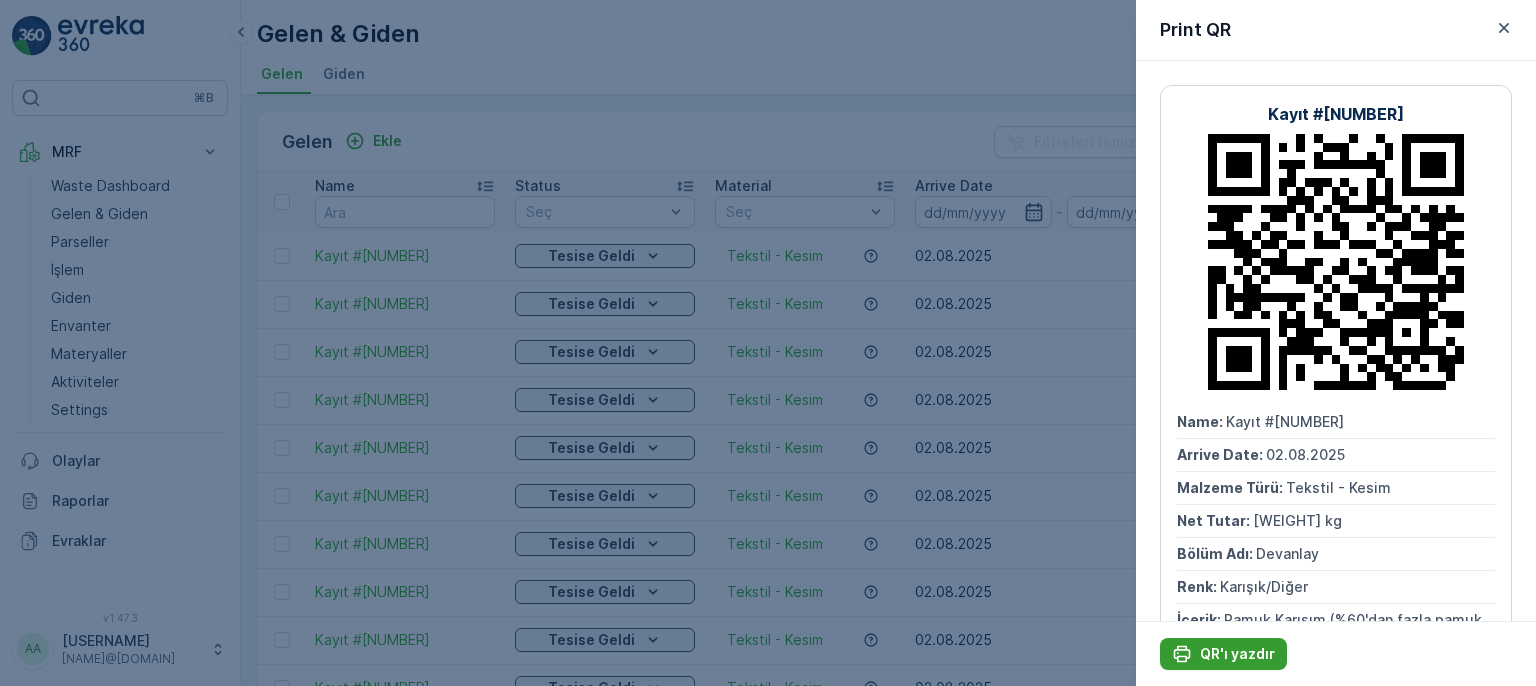 click 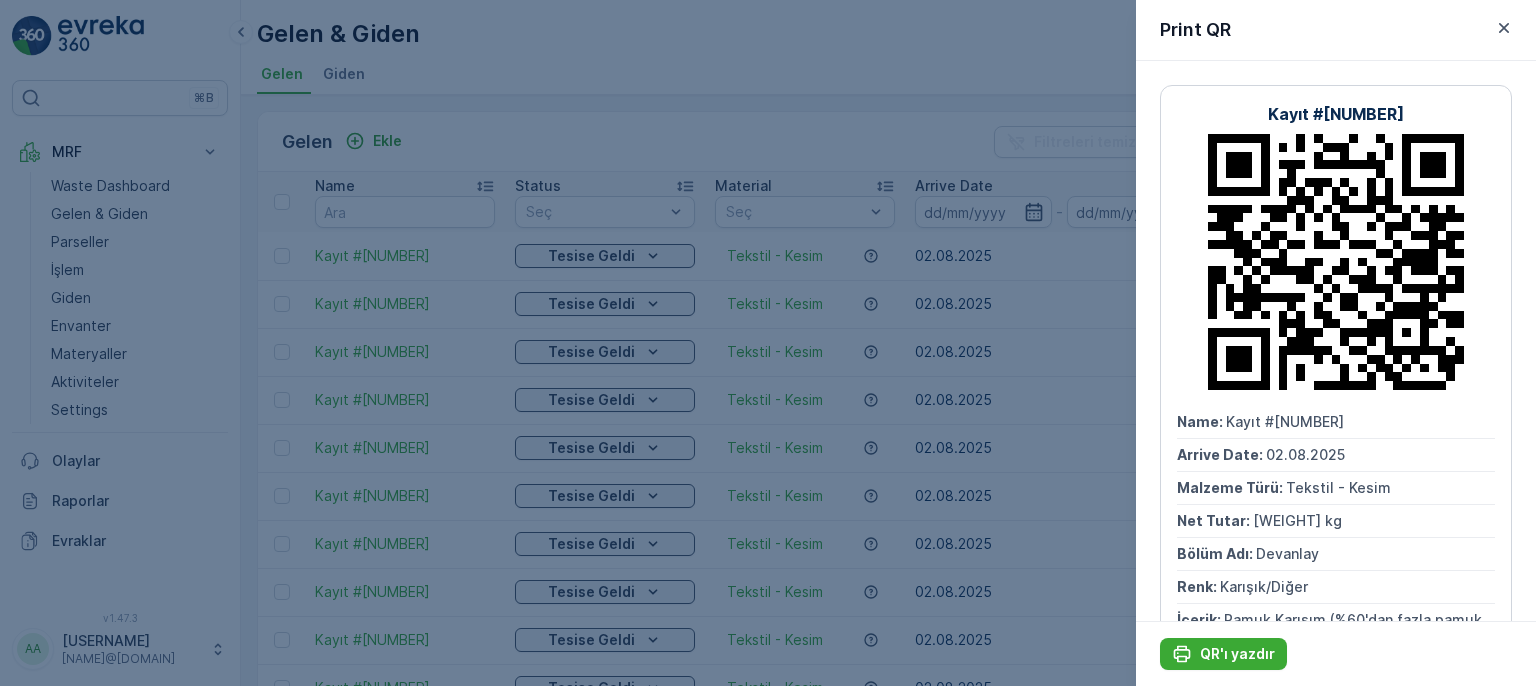 scroll, scrollTop: 0, scrollLeft: 0, axis: both 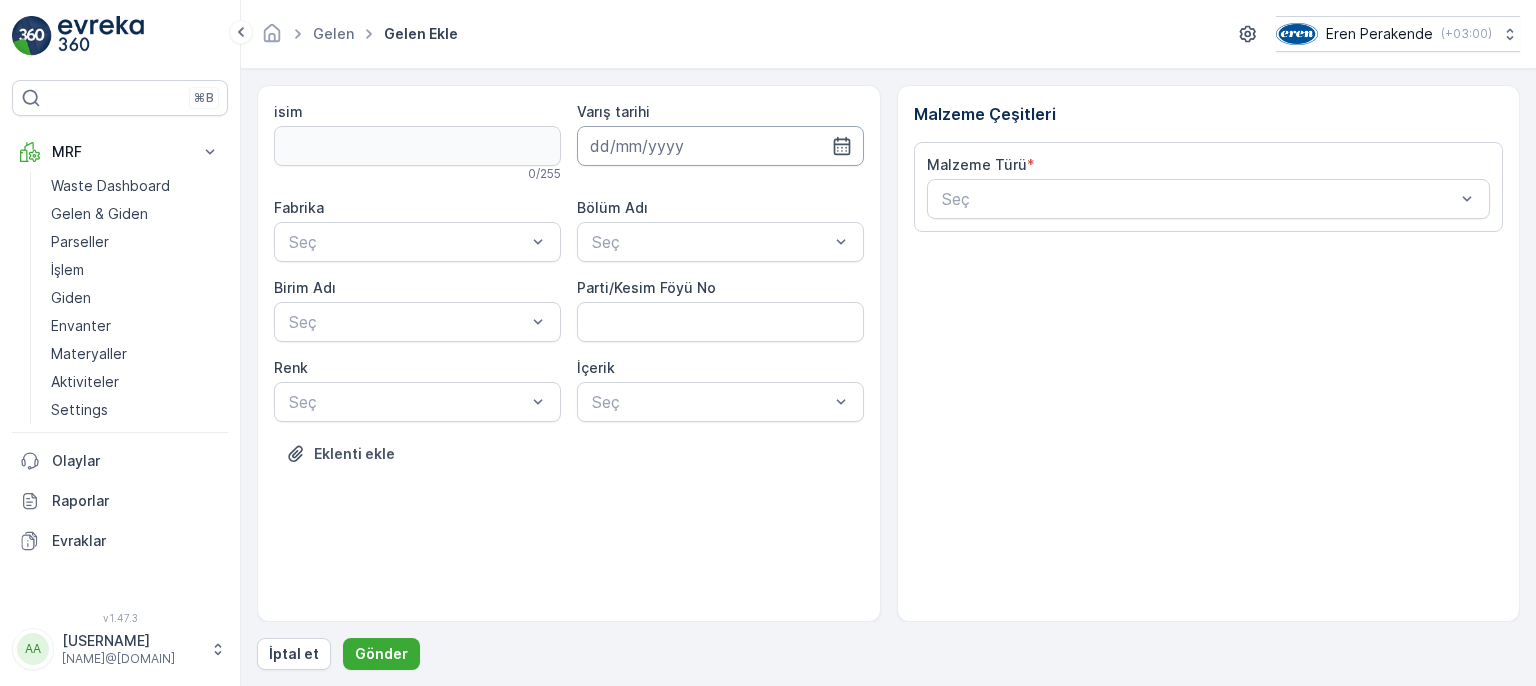 click at bounding box center [720, 146] 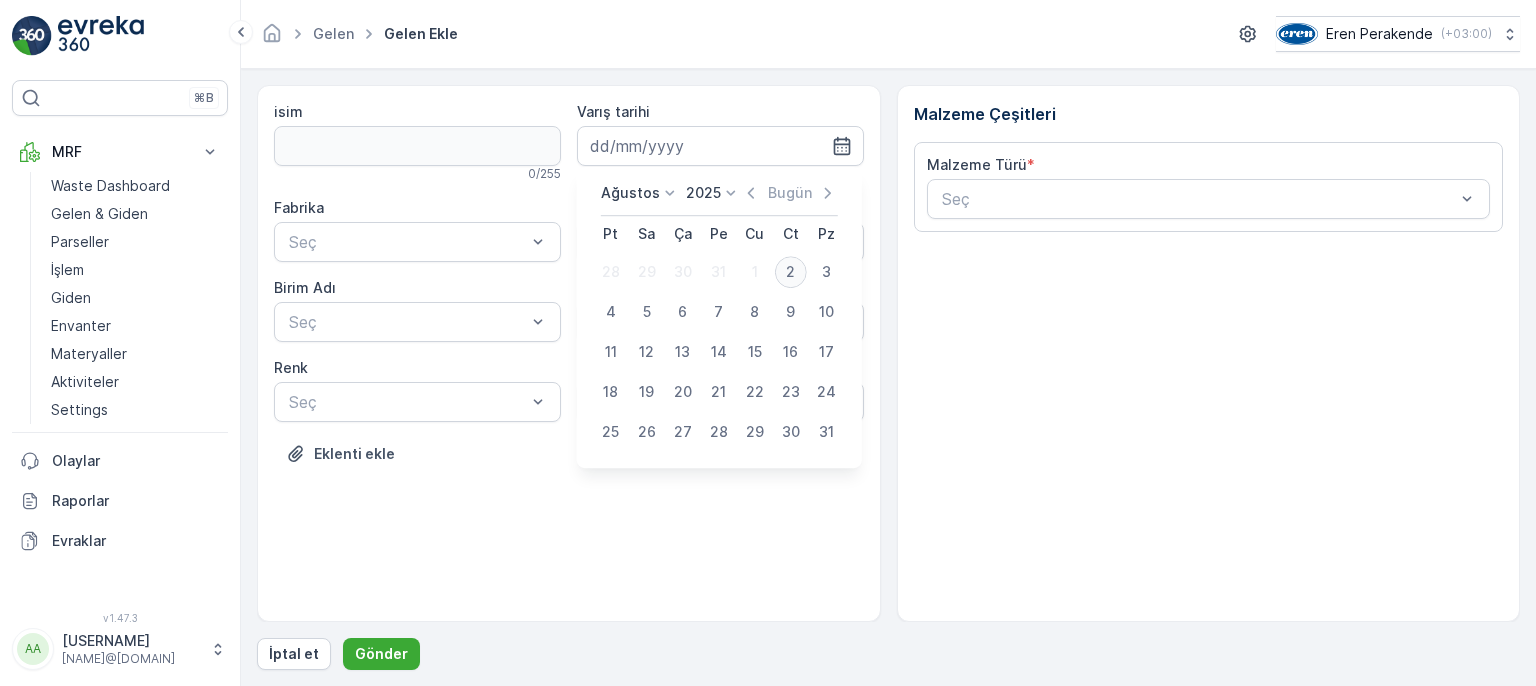 click on "2" at bounding box center [791, 272] 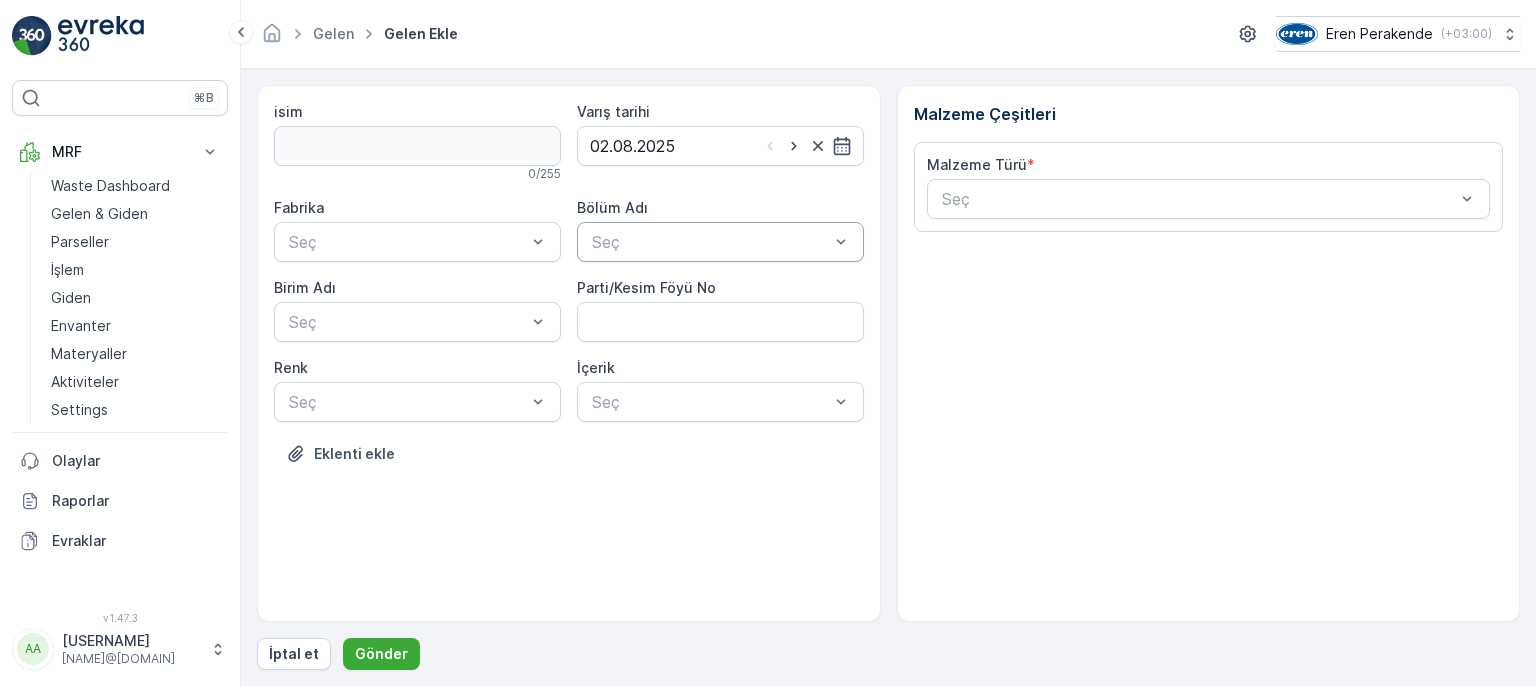 click at bounding box center (710, 242) 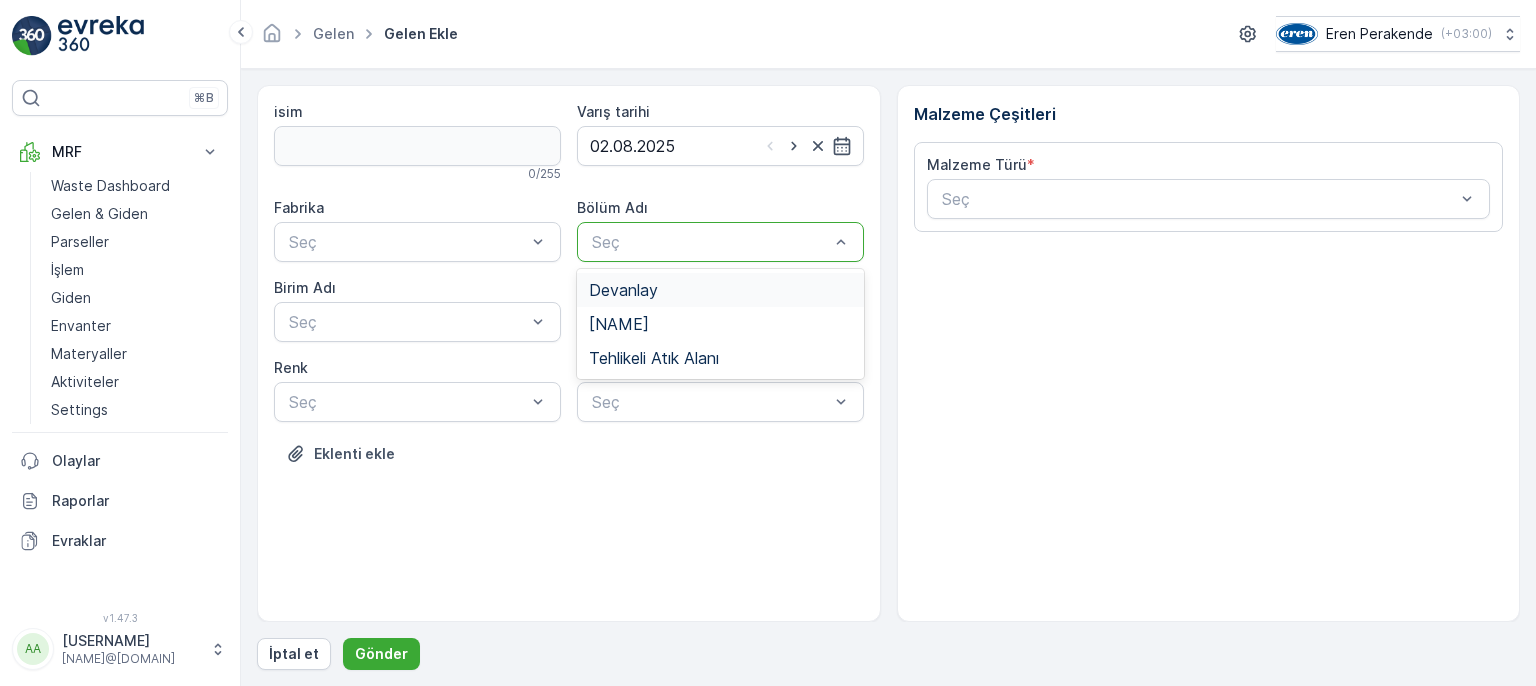 click on "Devanlay" at bounding box center [720, 290] 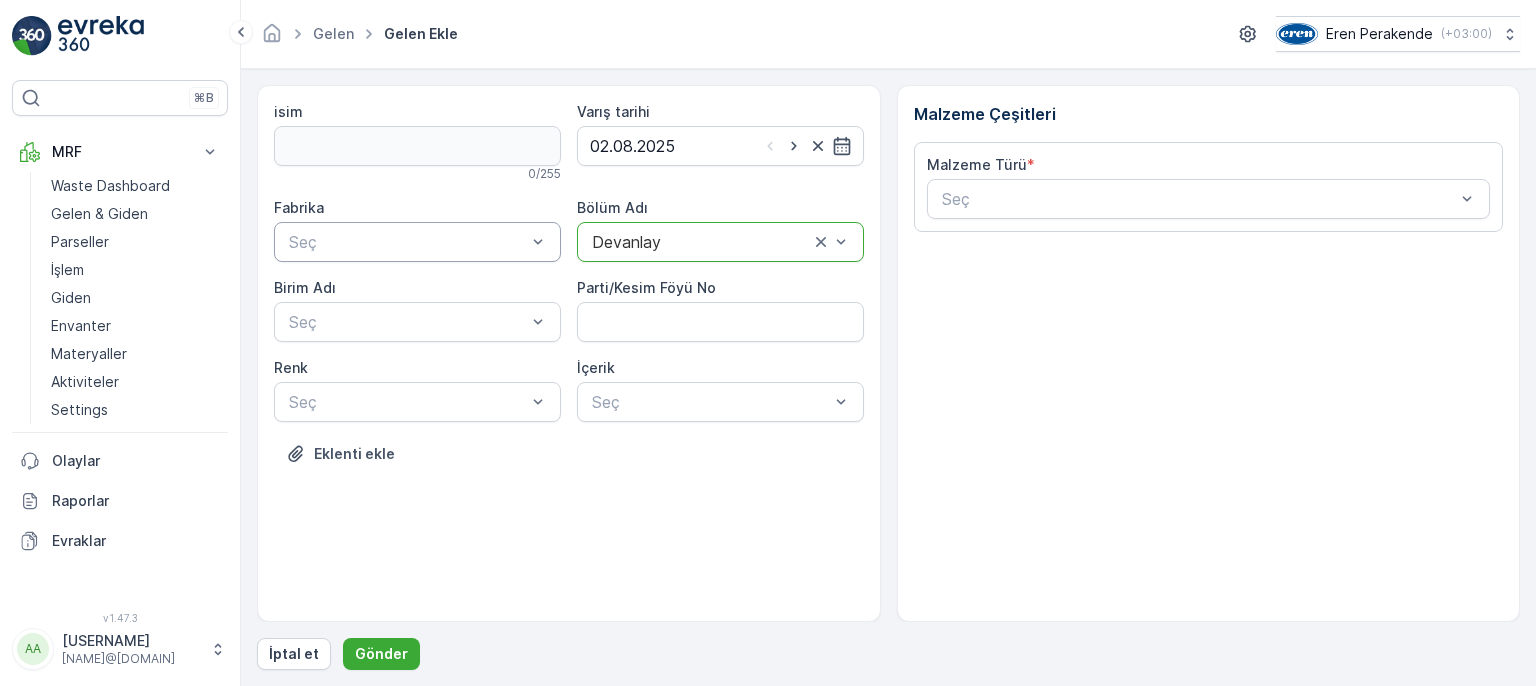 click on "Seç" at bounding box center (417, 242) 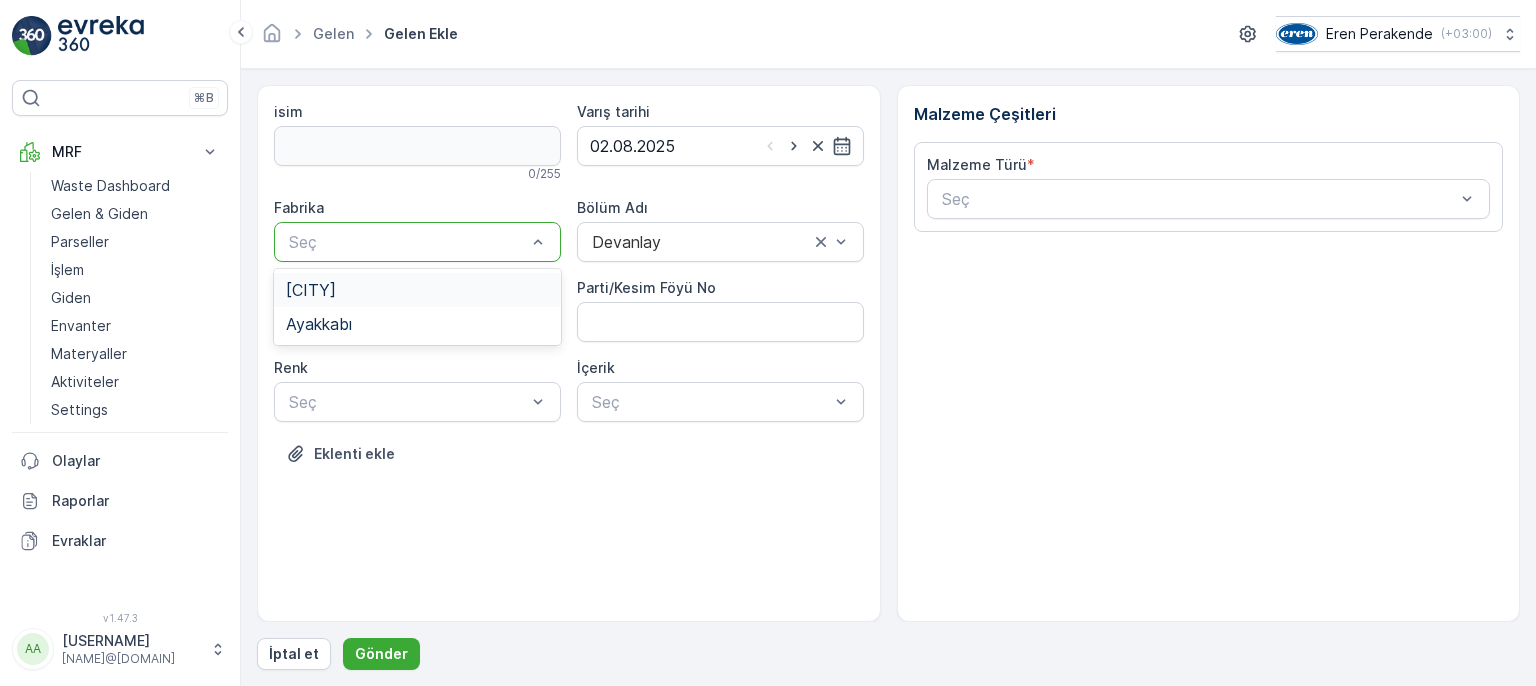 click on "[CITY]" at bounding box center (417, 290) 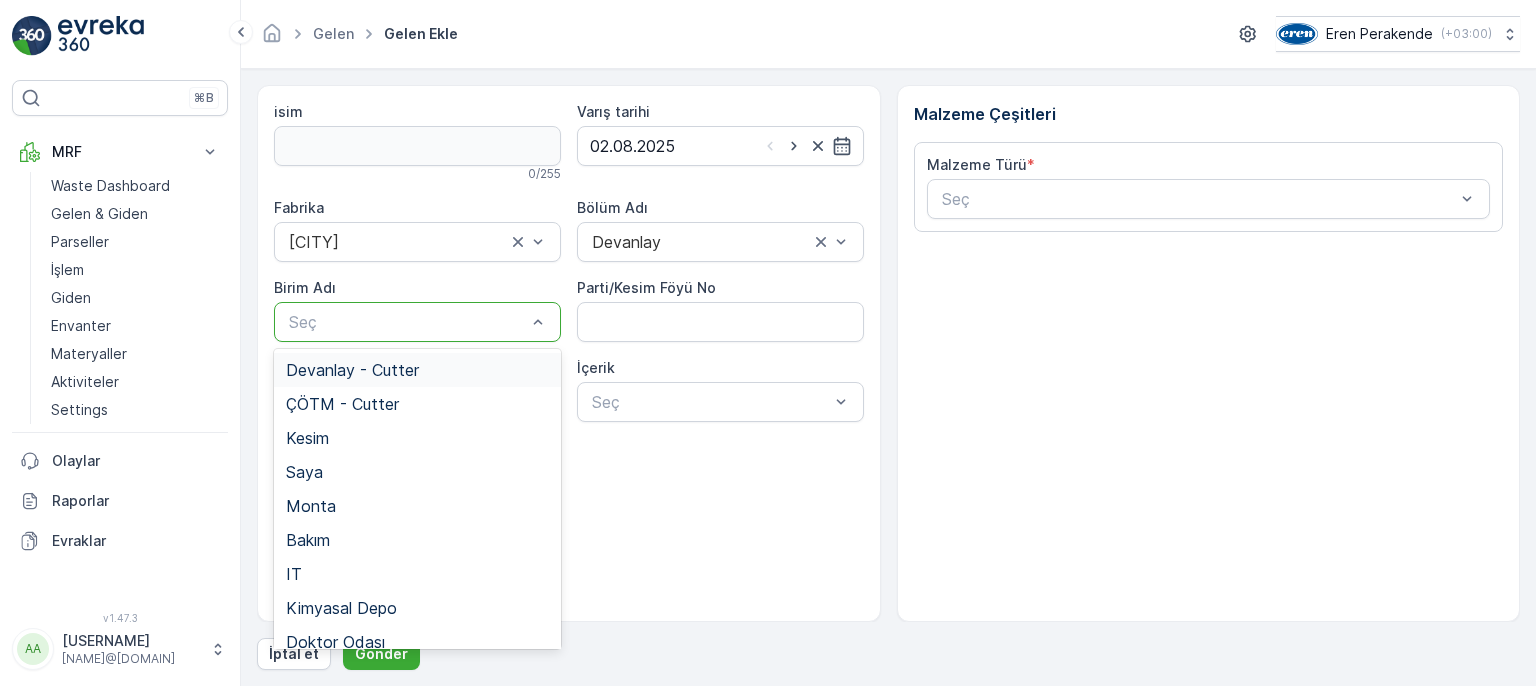 click on "Devanlay  - Cutter" at bounding box center [417, 370] 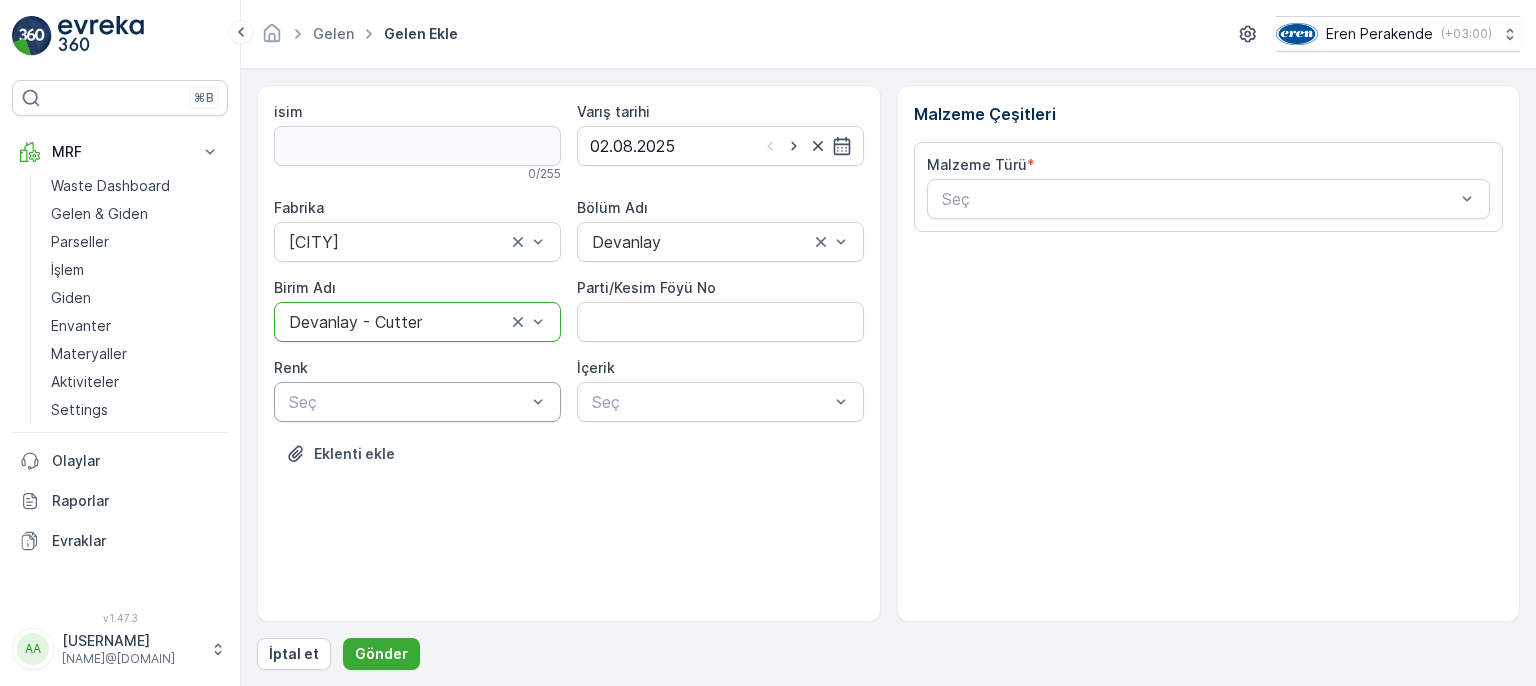 click on "Seç" at bounding box center [407, 402] 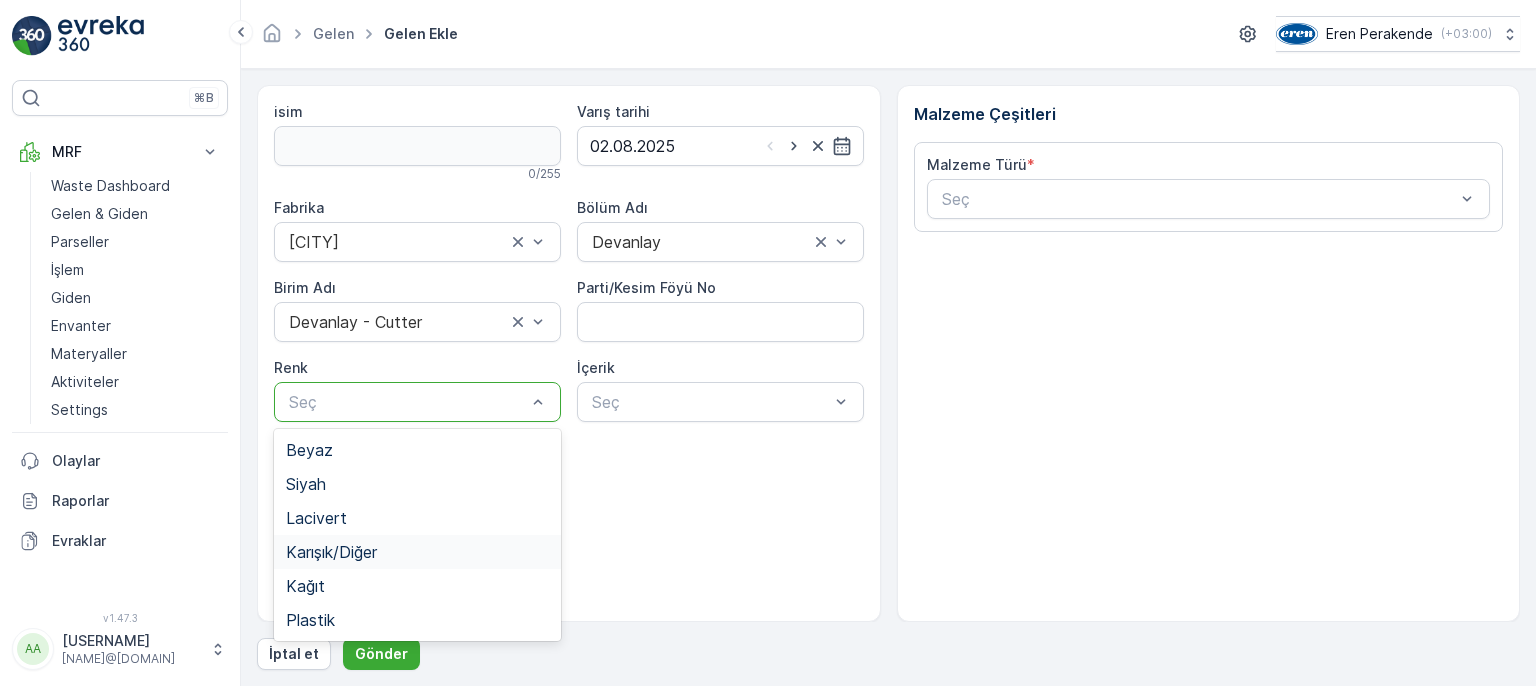 click on "Karışık/Diğer" at bounding box center [331, 552] 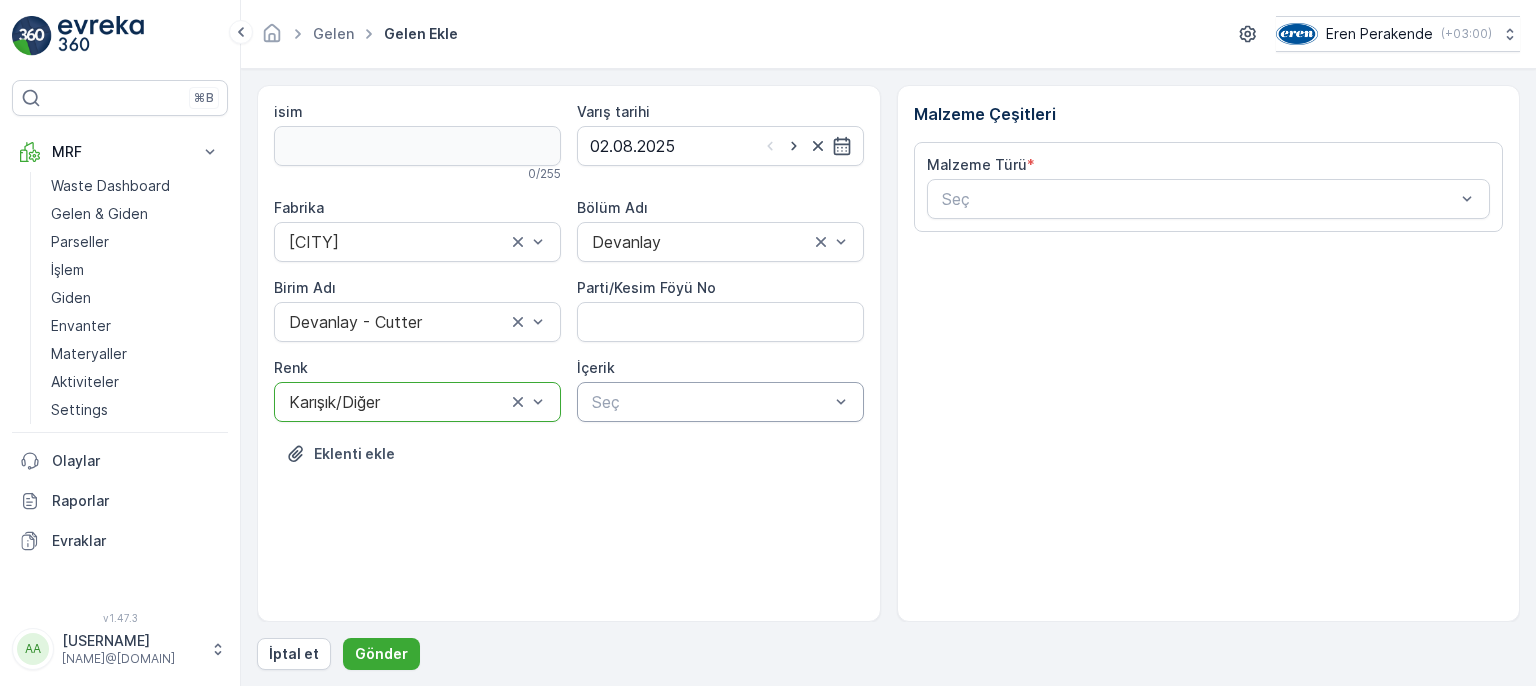 click at bounding box center (710, 402) 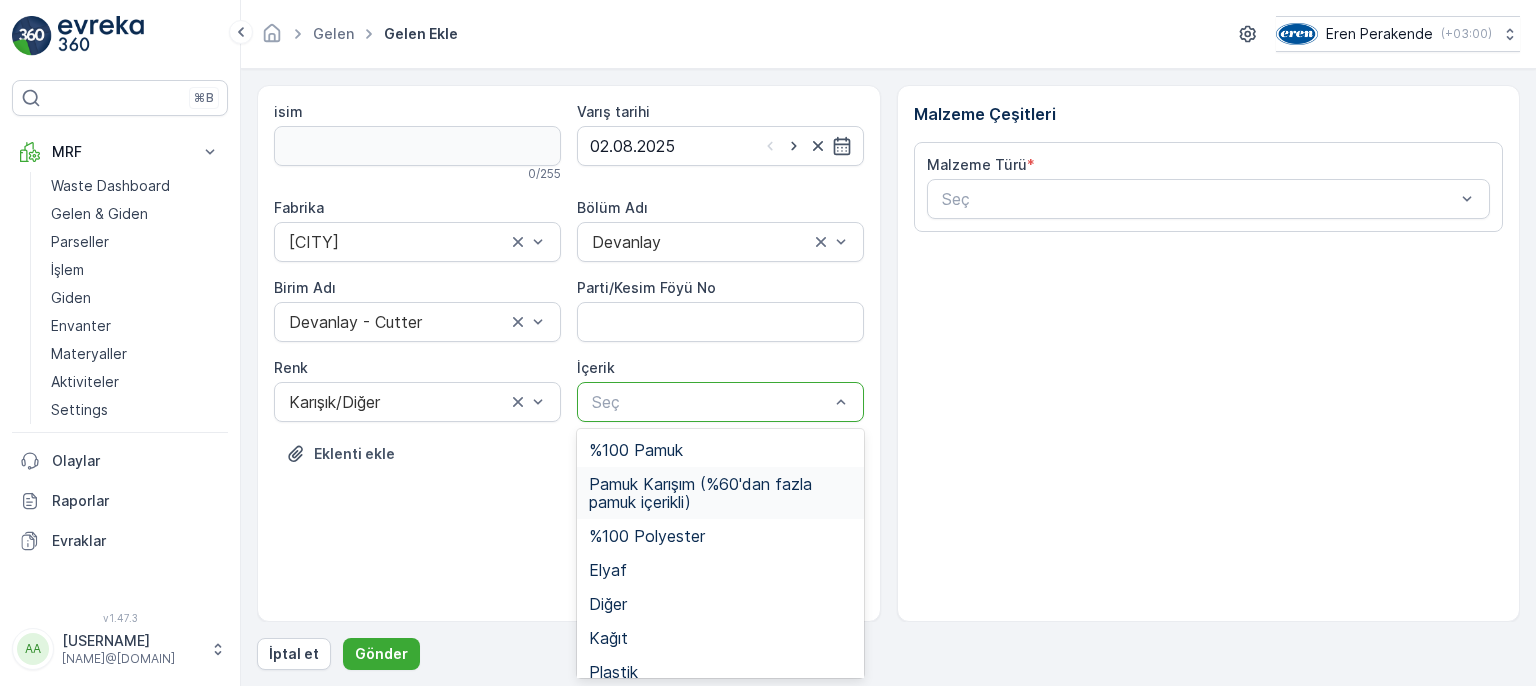 click on "Pamuk Karışım (%60'dan fazla pamuk içerikli)" at bounding box center [720, 493] 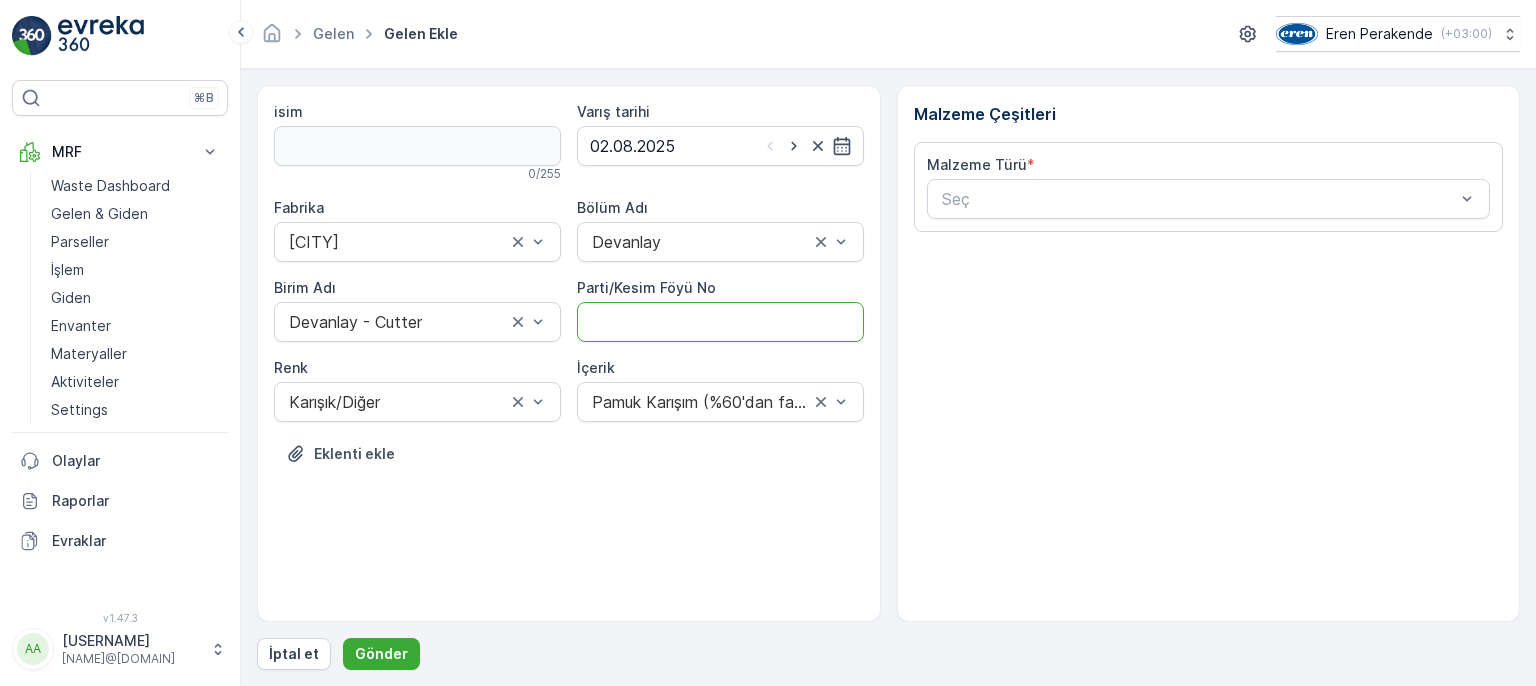 click on "Parti/Kesim Föyü No" at bounding box center [720, 322] 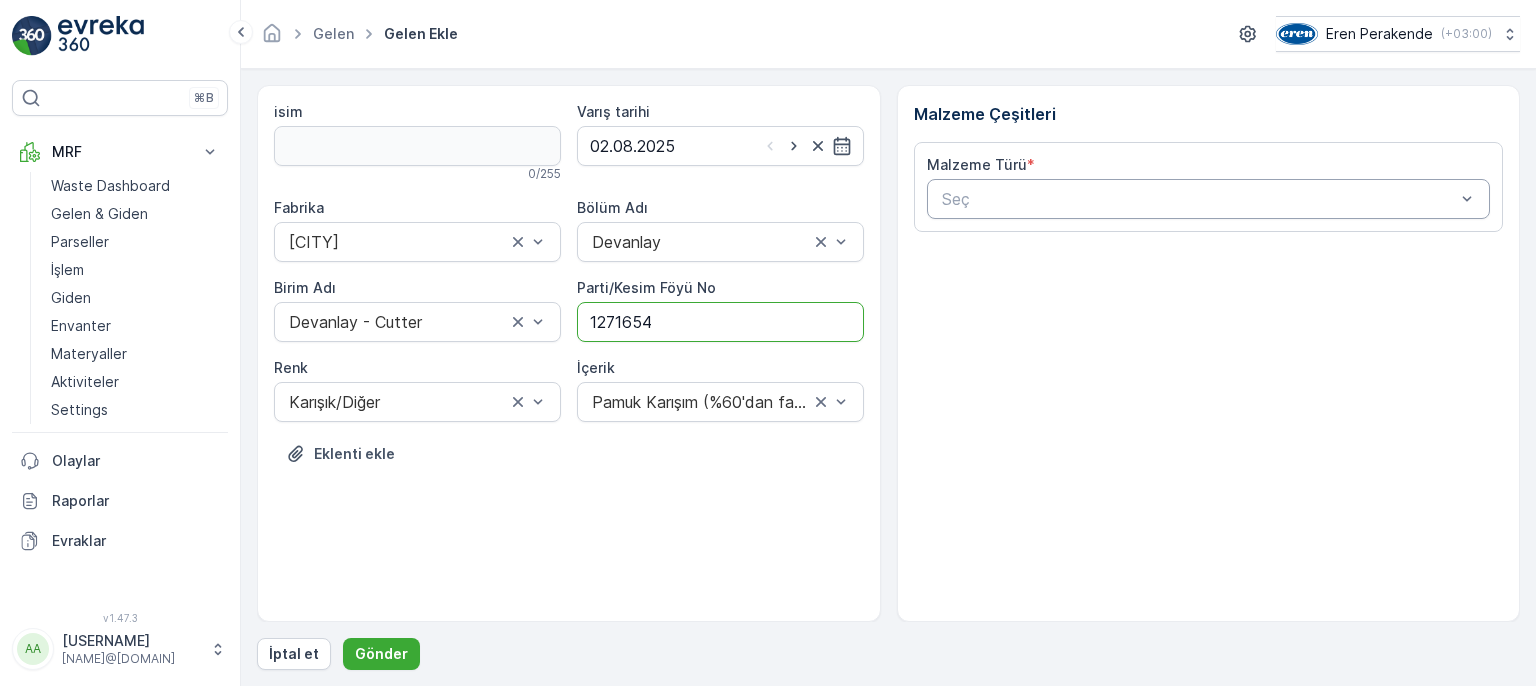 type on "1271654" 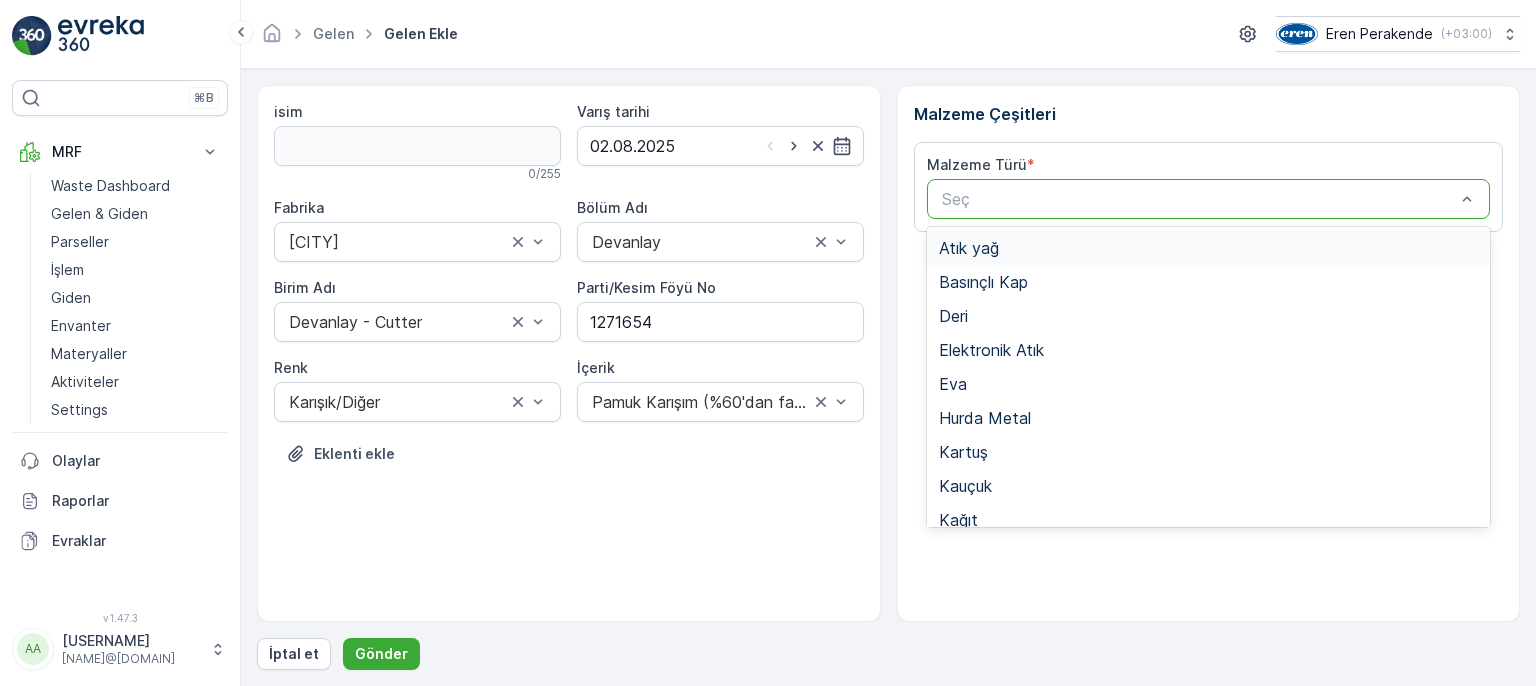 click at bounding box center (1199, 199) 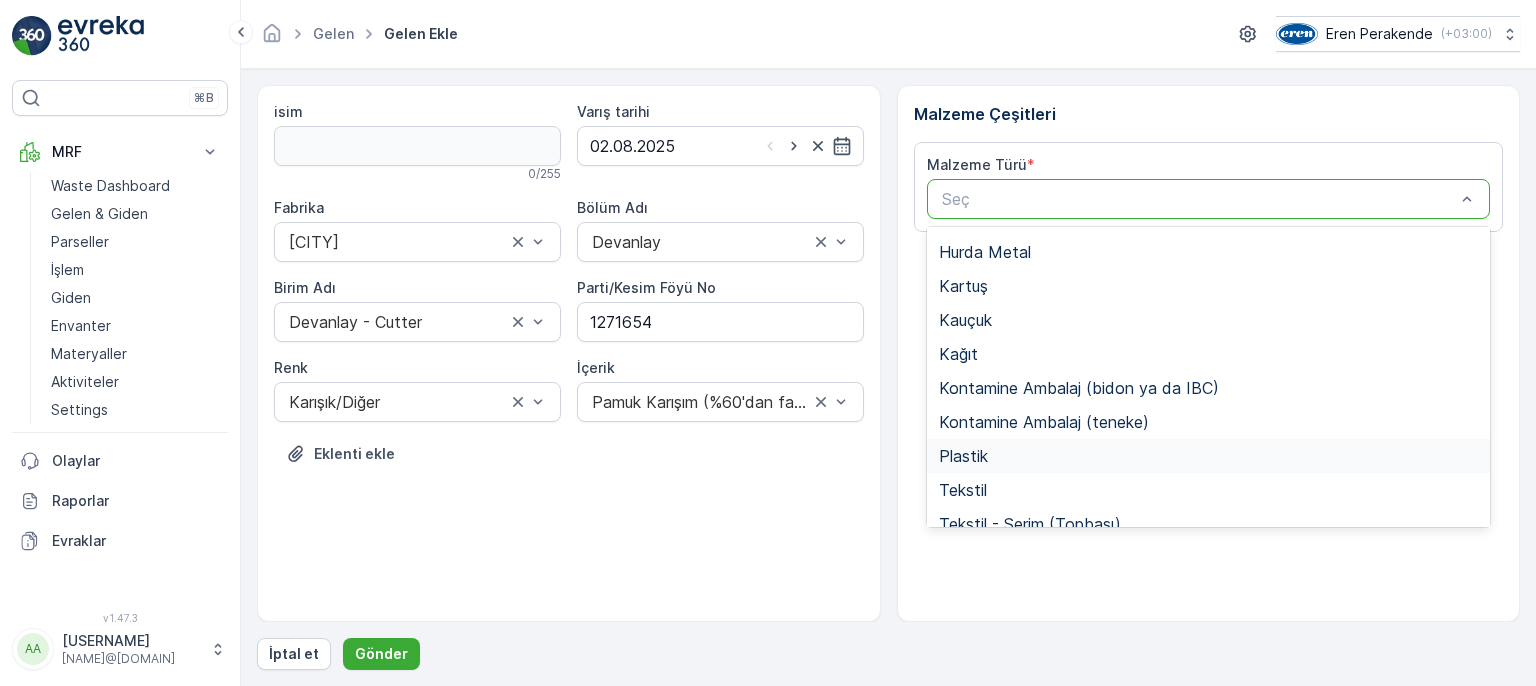 scroll, scrollTop: 300, scrollLeft: 0, axis: vertical 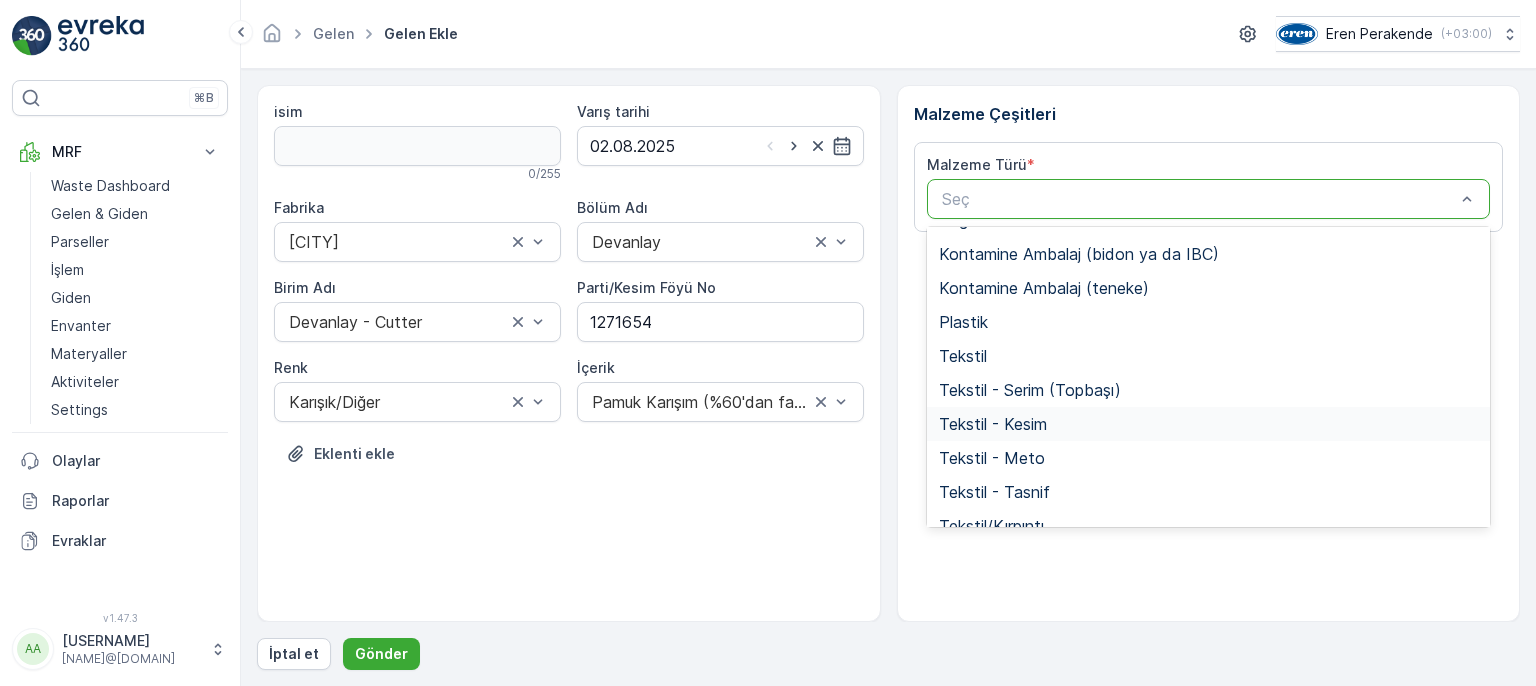 click on "Tekstil - Kesim" at bounding box center (993, 424) 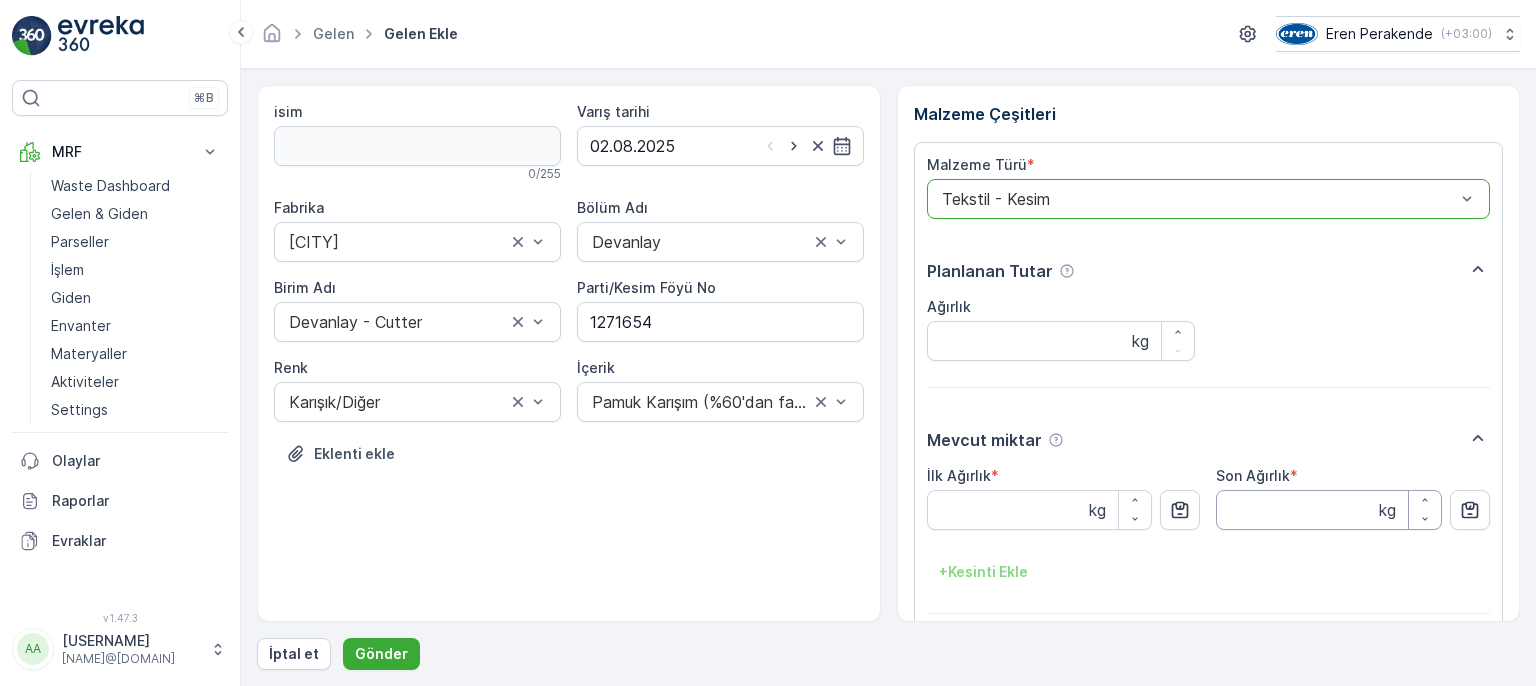 scroll, scrollTop: 84, scrollLeft: 0, axis: vertical 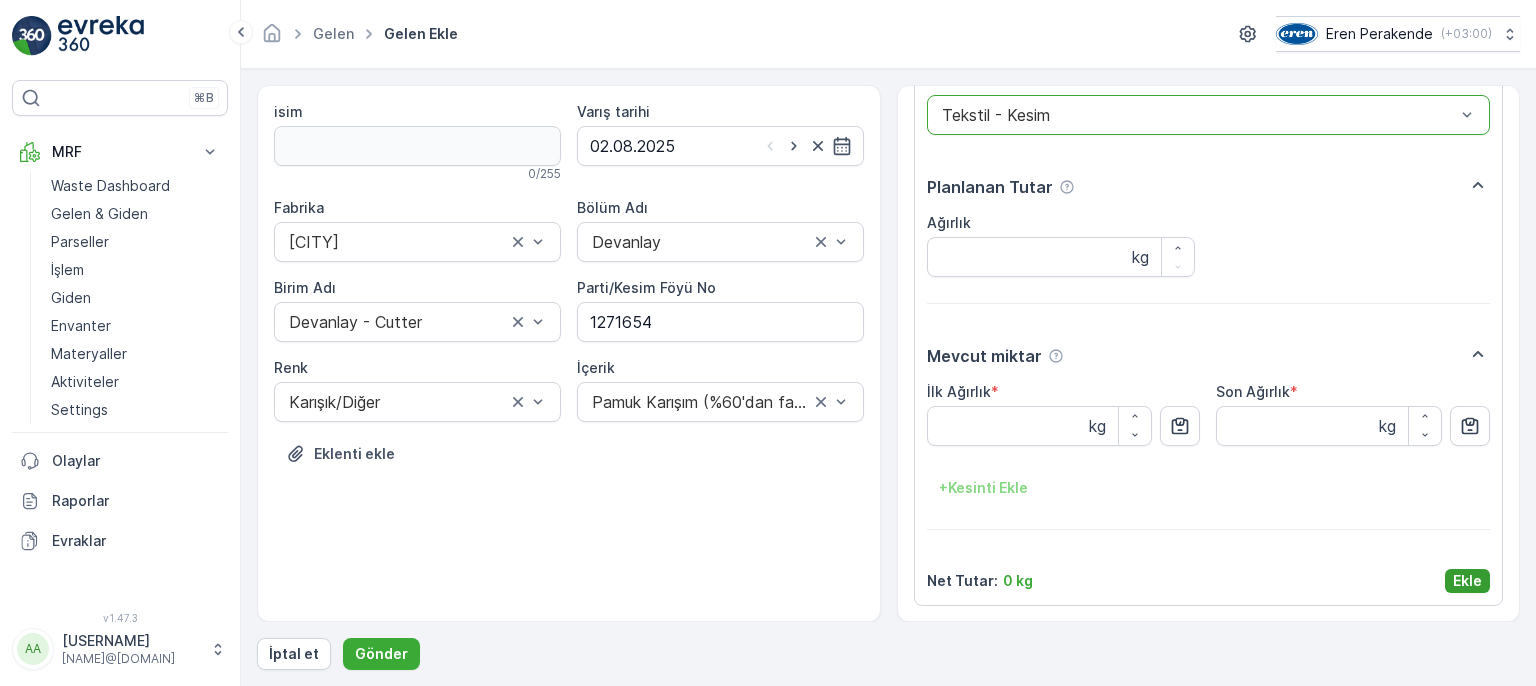 click on "Ekle" at bounding box center [1467, 581] 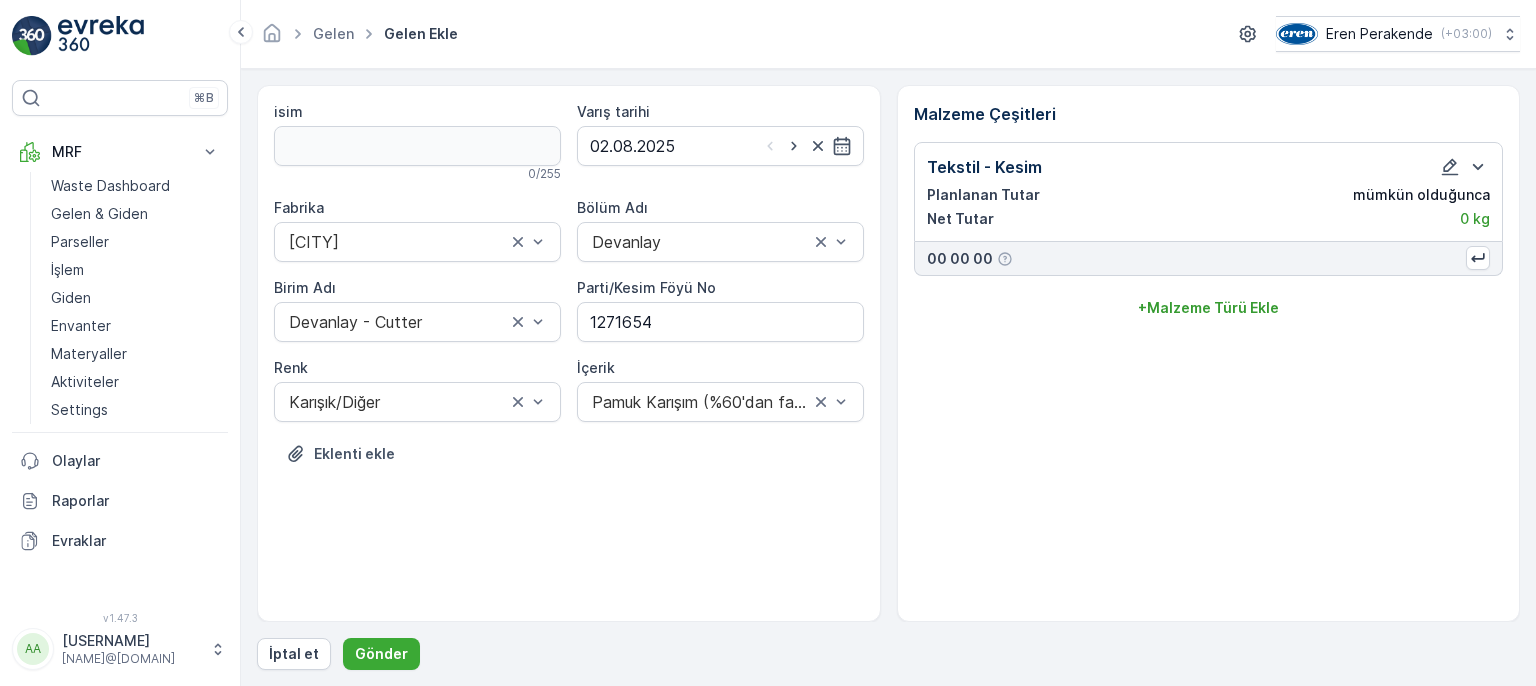 scroll, scrollTop: 0, scrollLeft: 0, axis: both 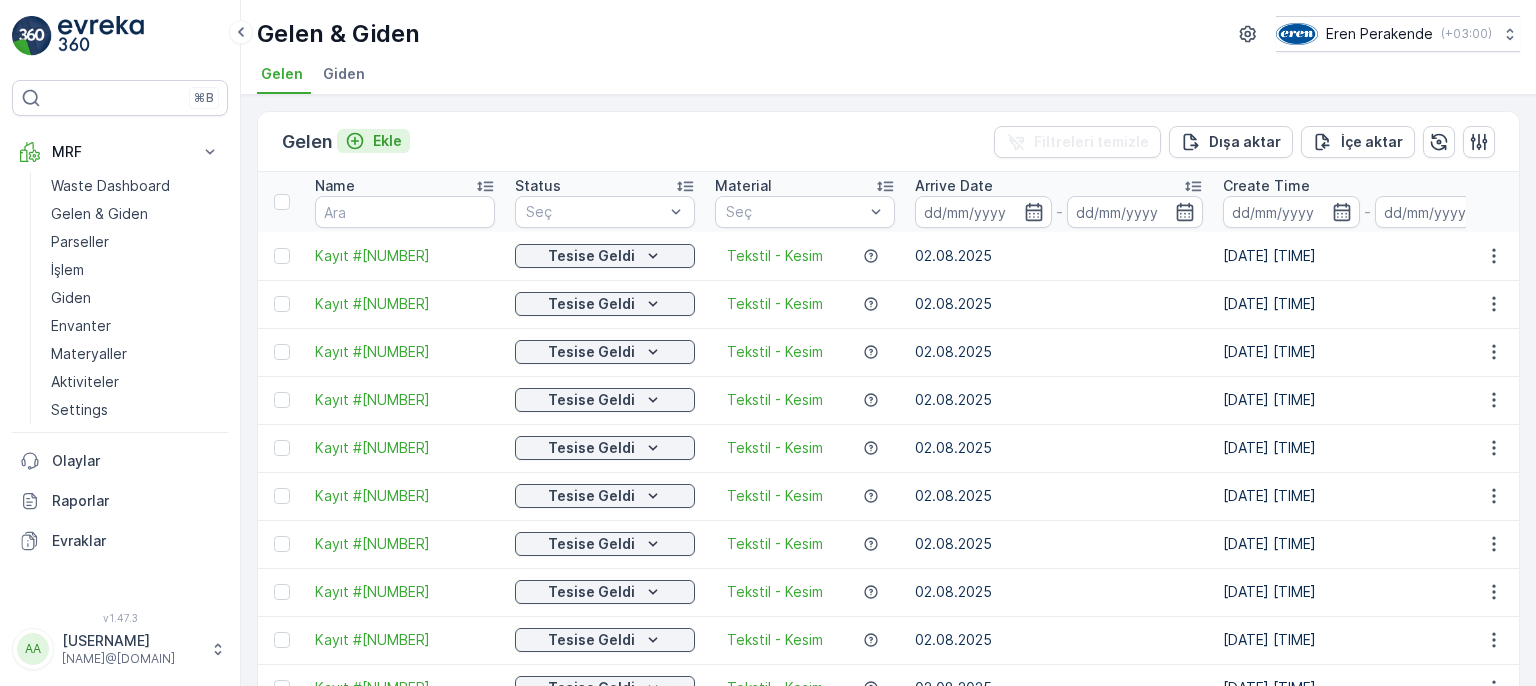 click on "Ekle" at bounding box center [387, 141] 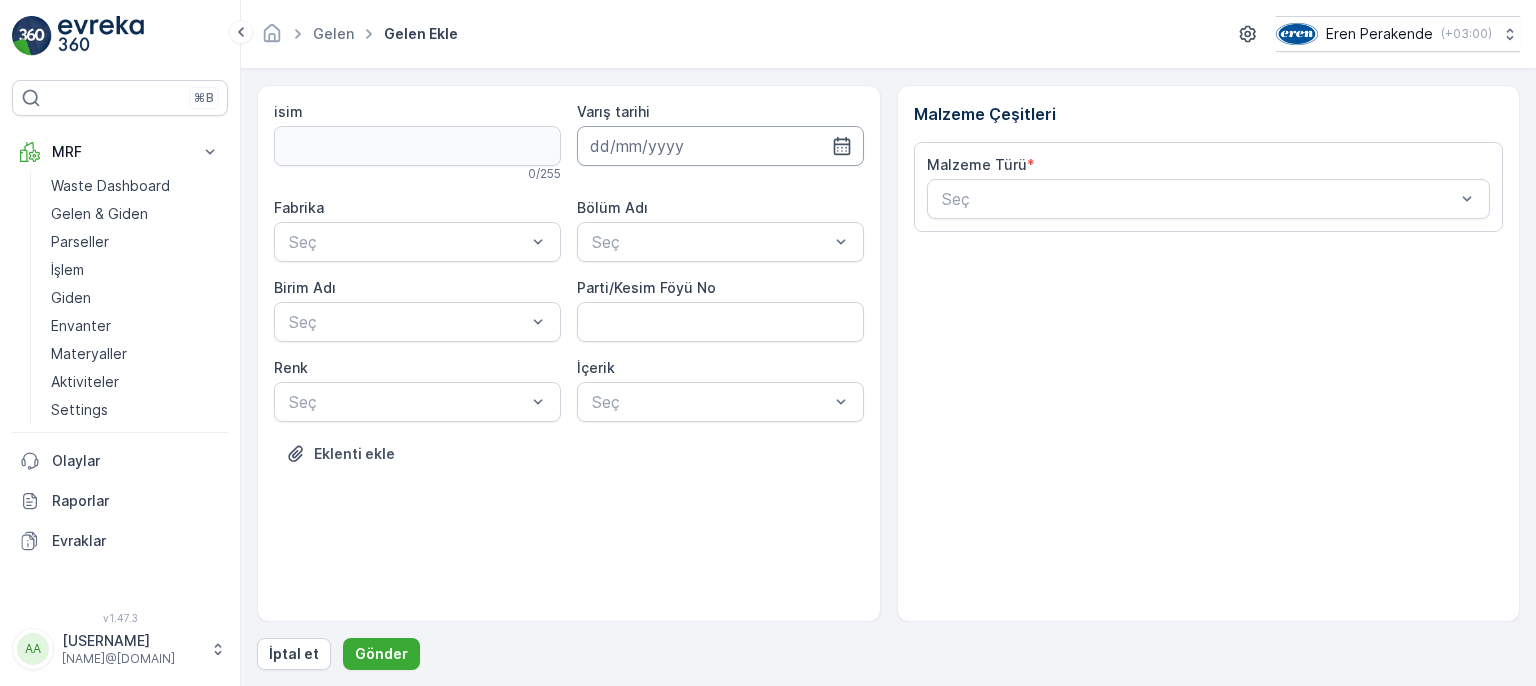 click at bounding box center (720, 146) 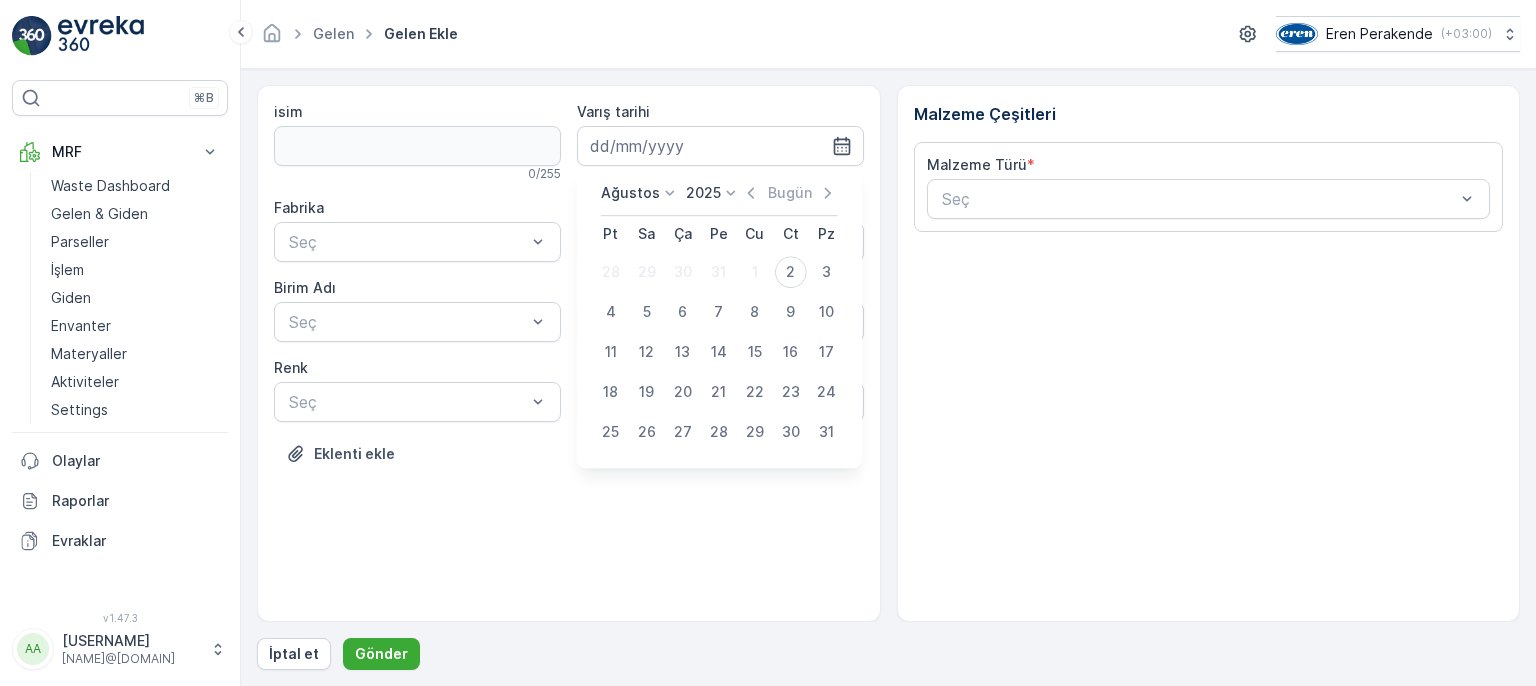click on "2" at bounding box center (791, 272) 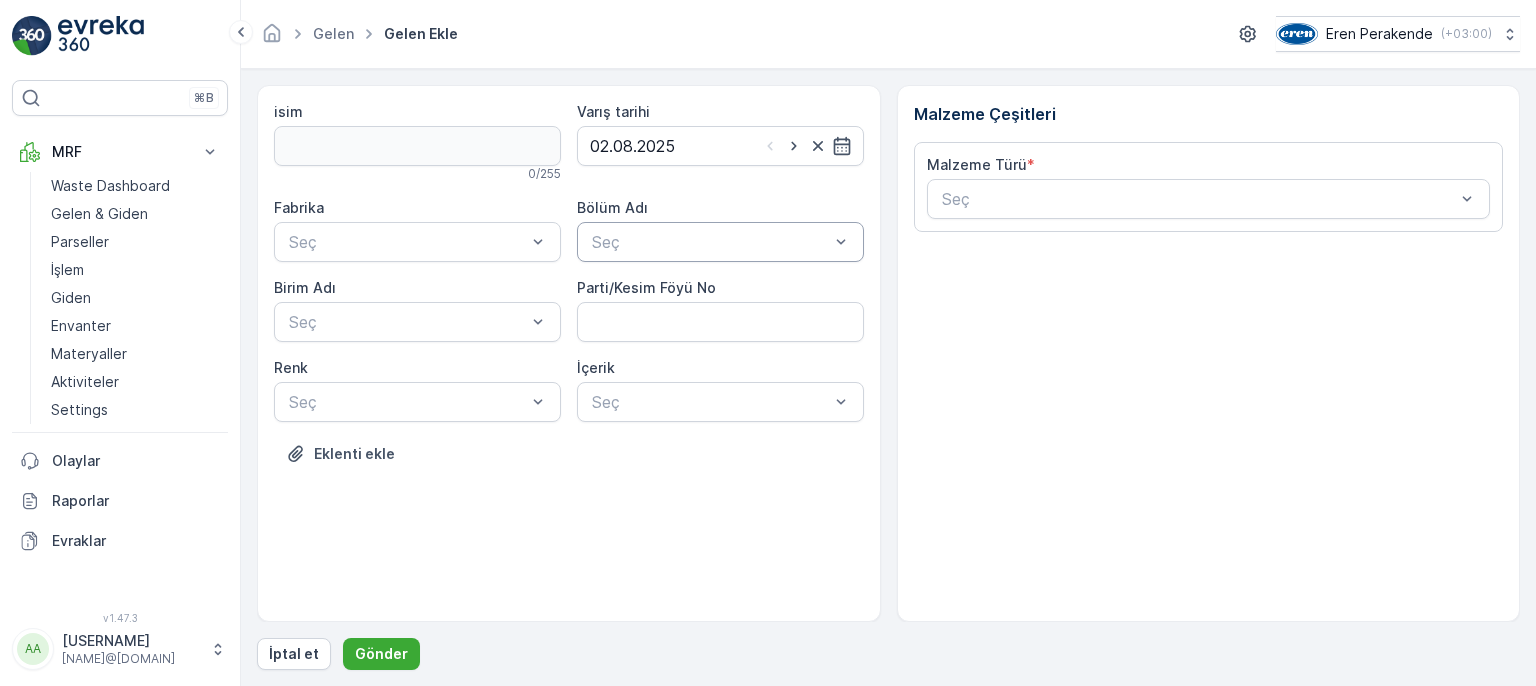 click at bounding box center (710, 242) 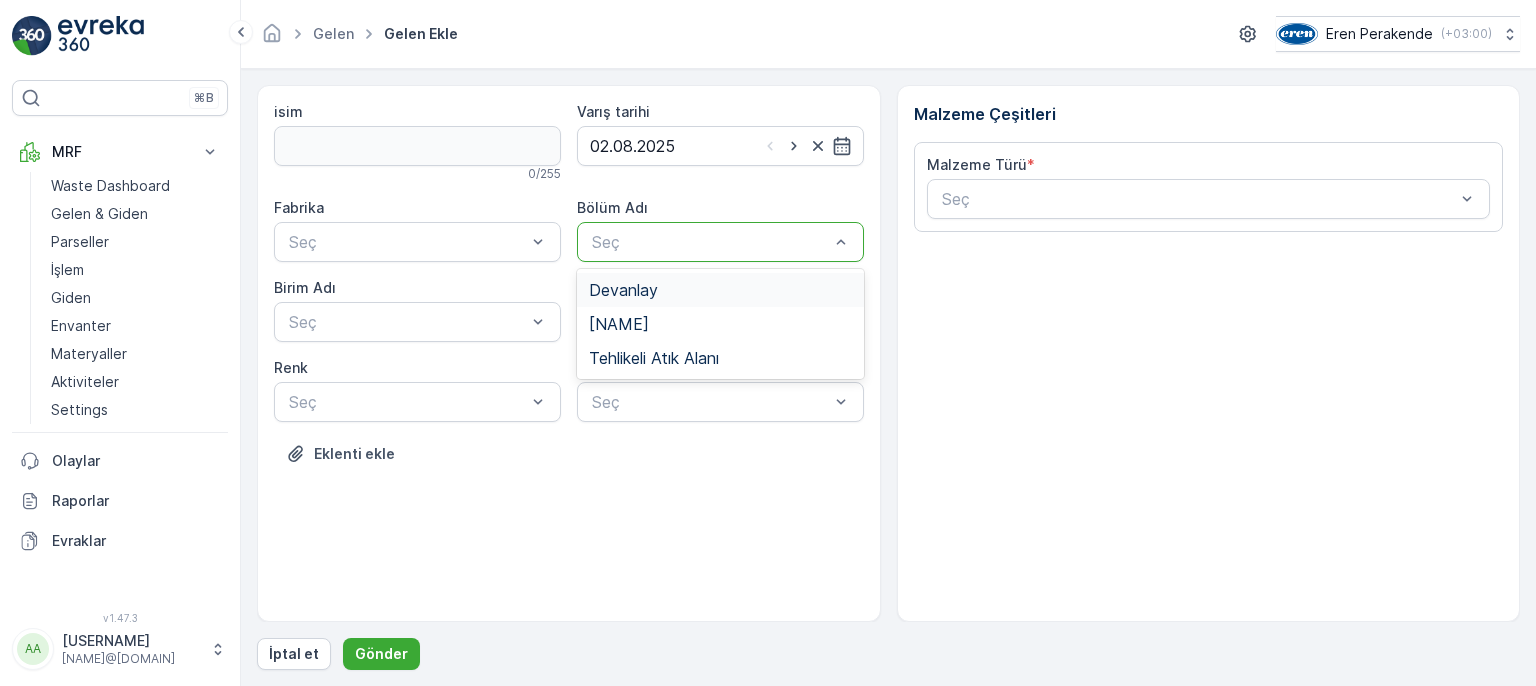 click on "Devanlay" at bounding box center [720, 290] 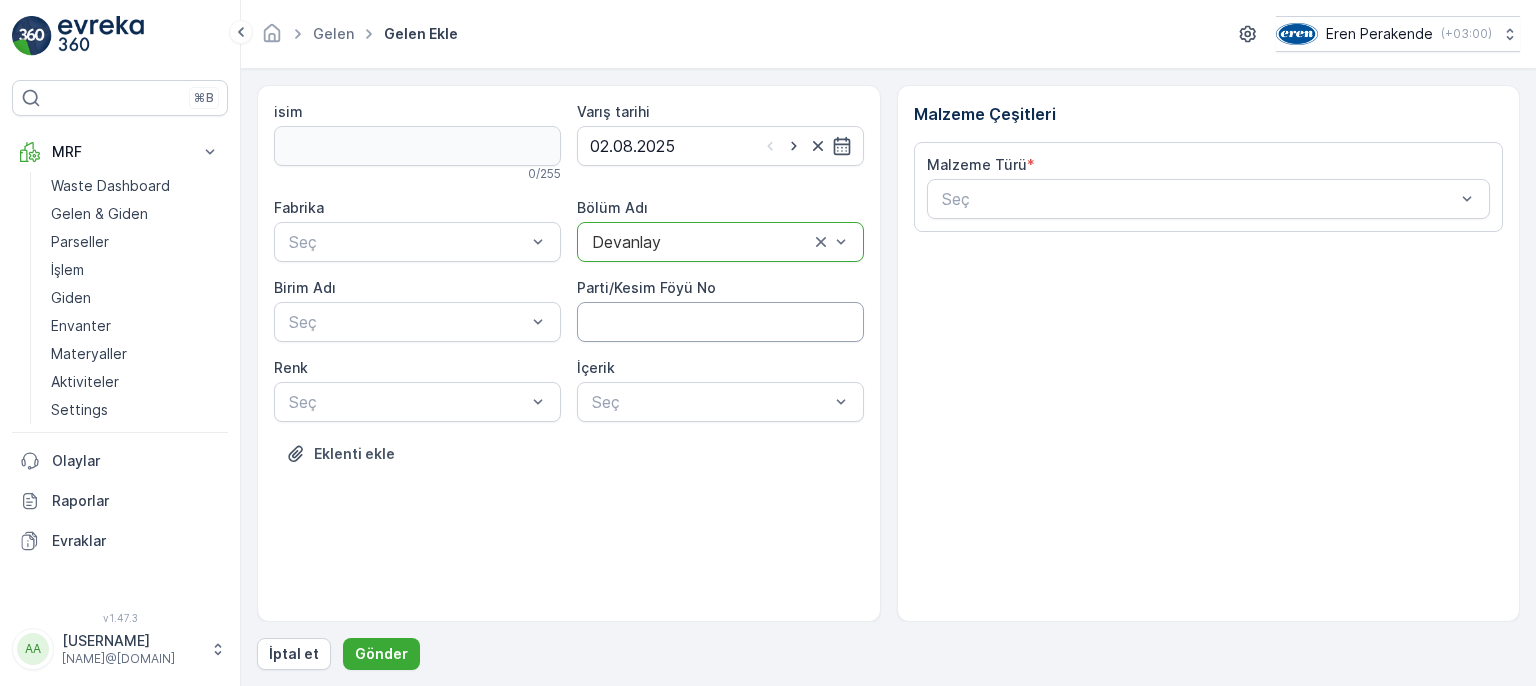 click on "Parti/Kesim Föyü No" at bounding box center (720, 322) 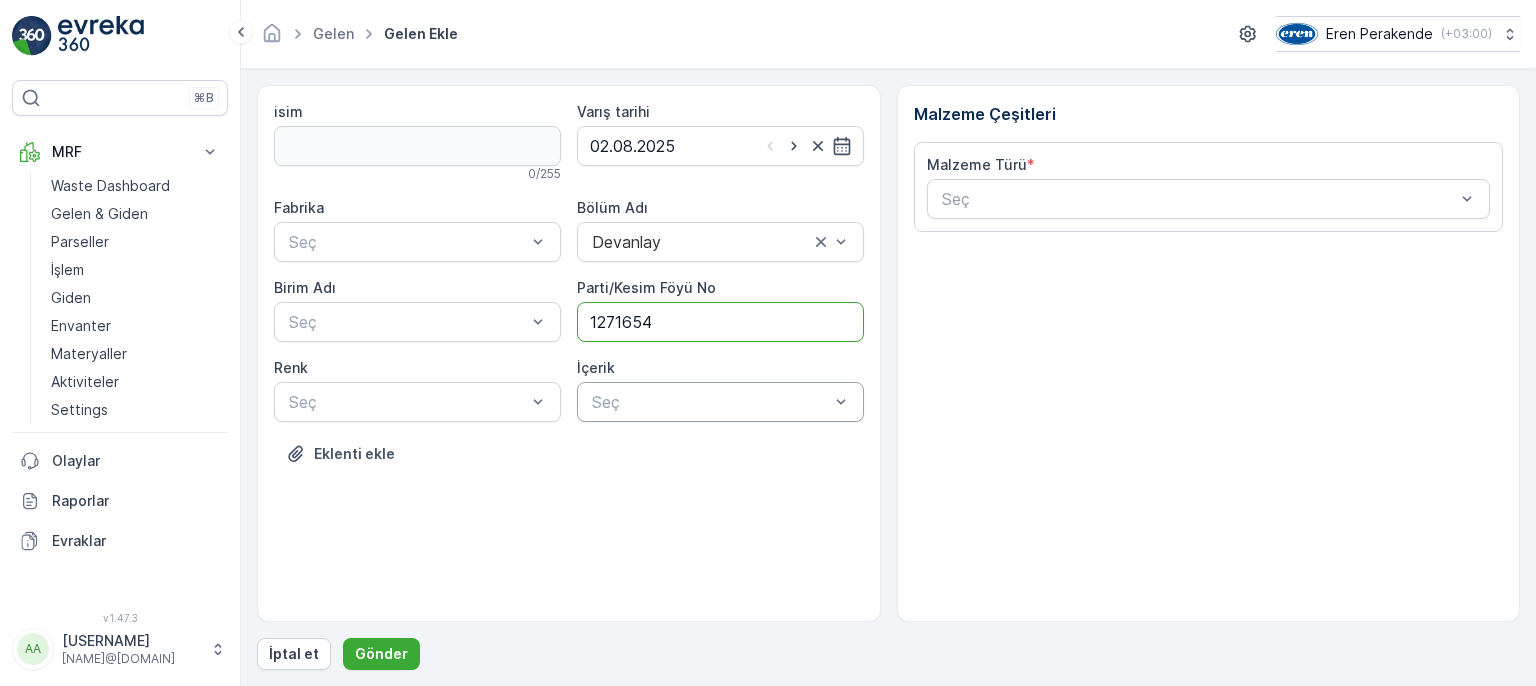 type on "1271654" 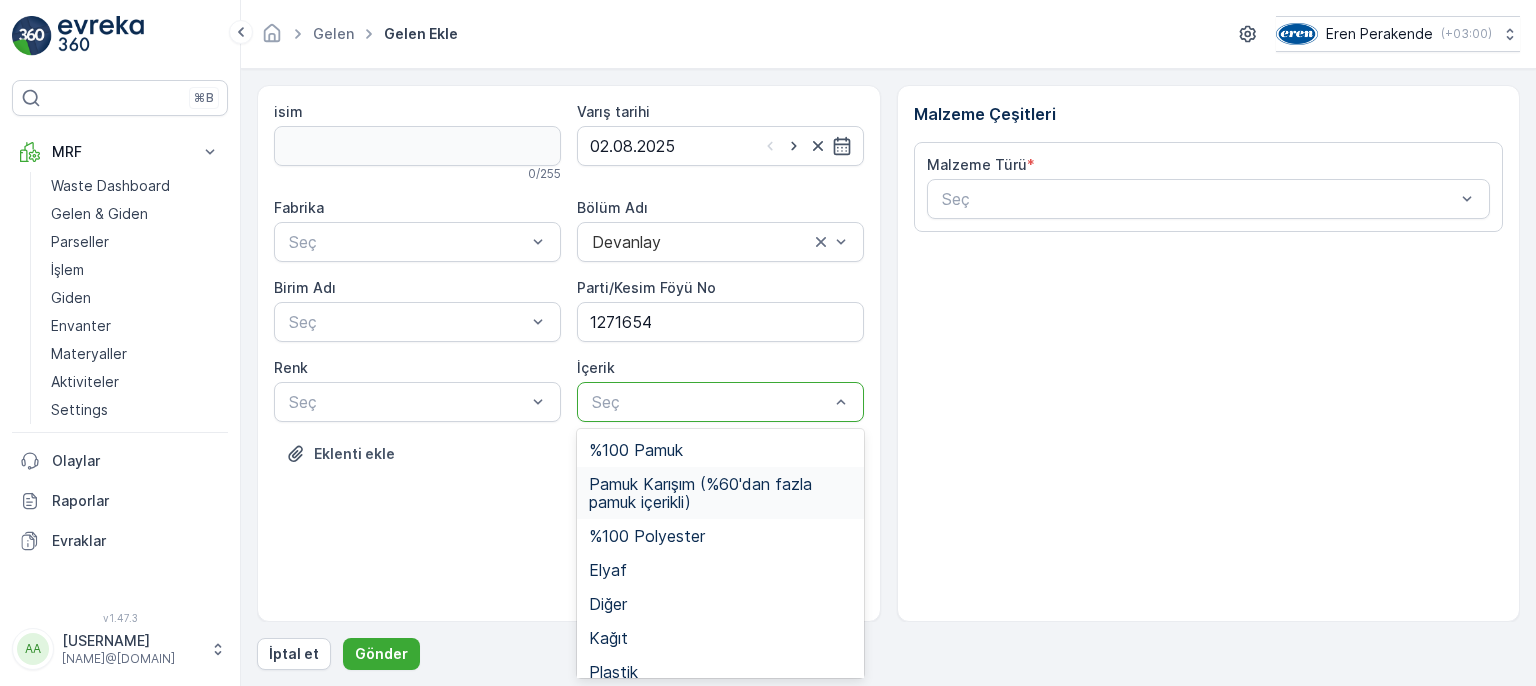 click on "Pamuk Karışım (%60'dan fazla pamuk içerikli)" at bounding box center [720, 493] 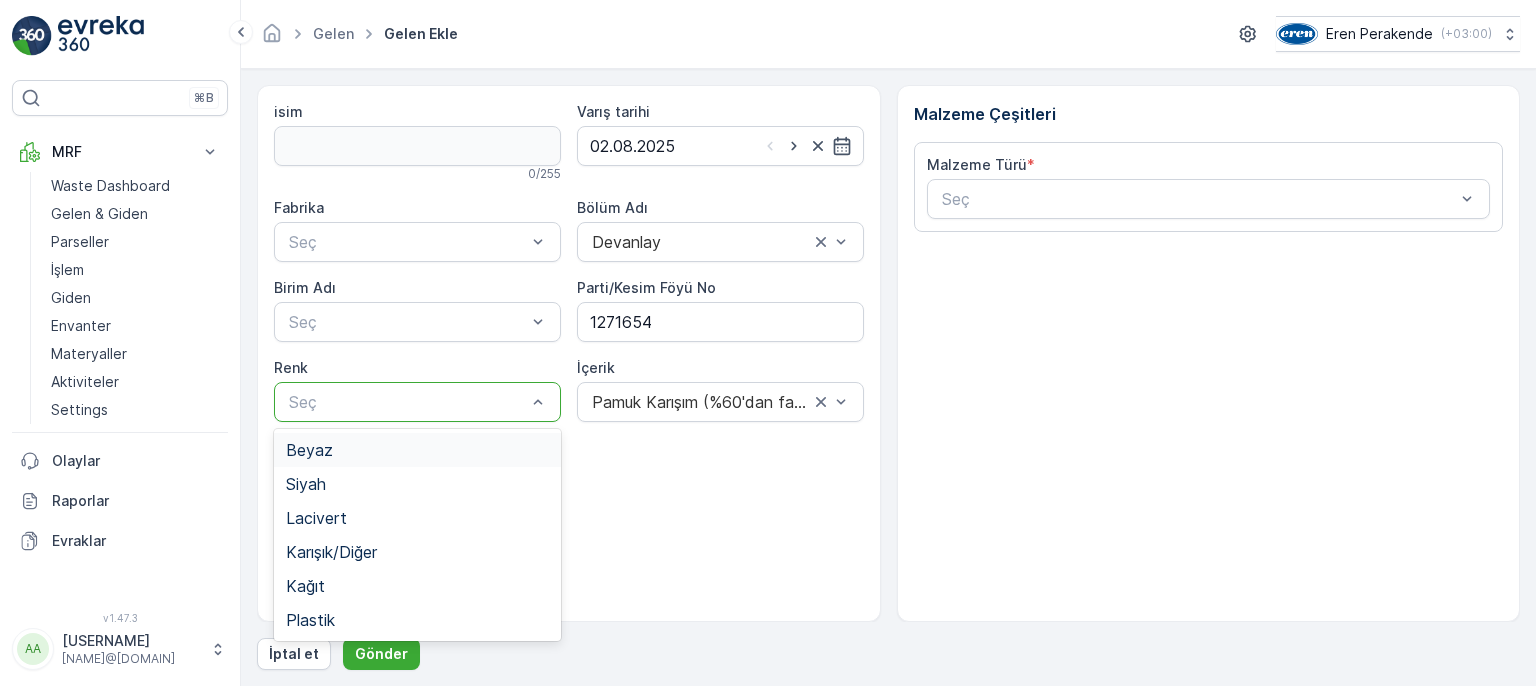 click on "Seç" at bounding box center (417, 402) 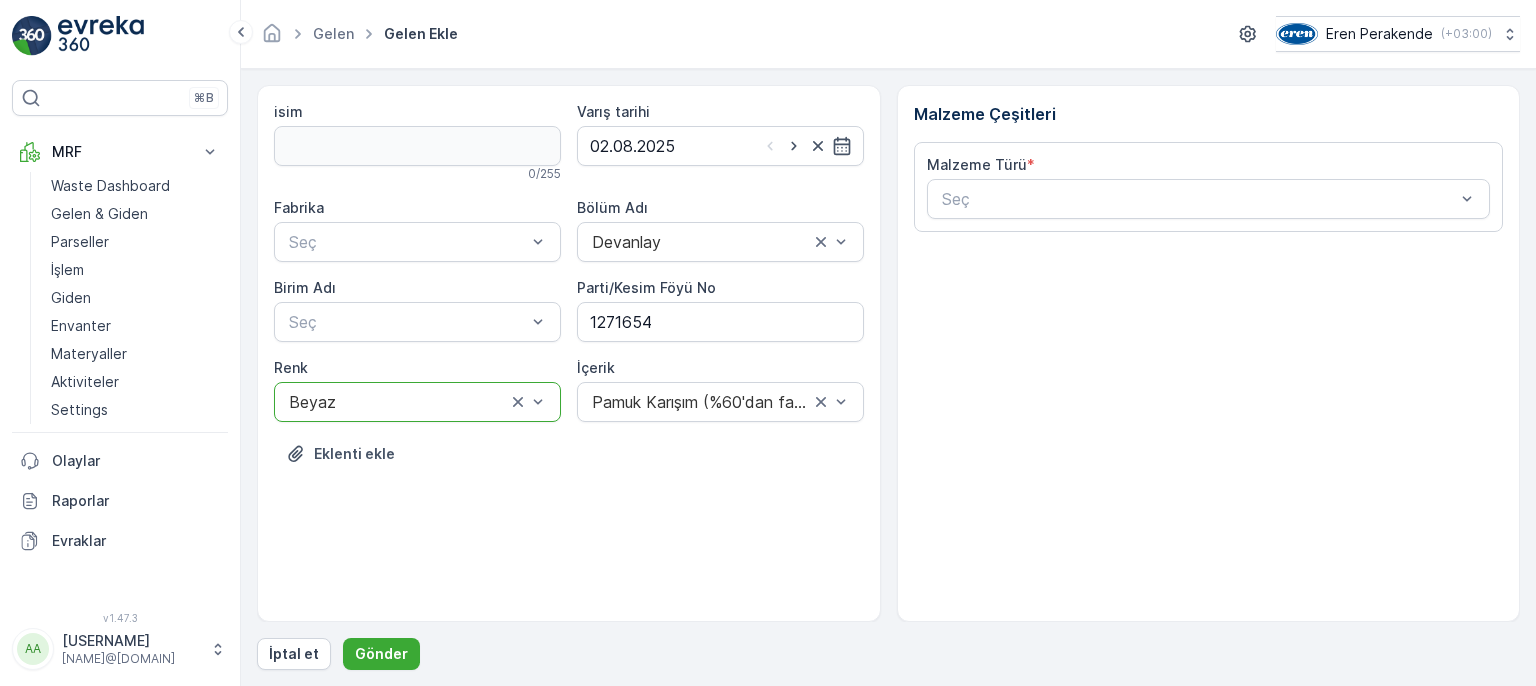 click at bounding box center (397, 402) 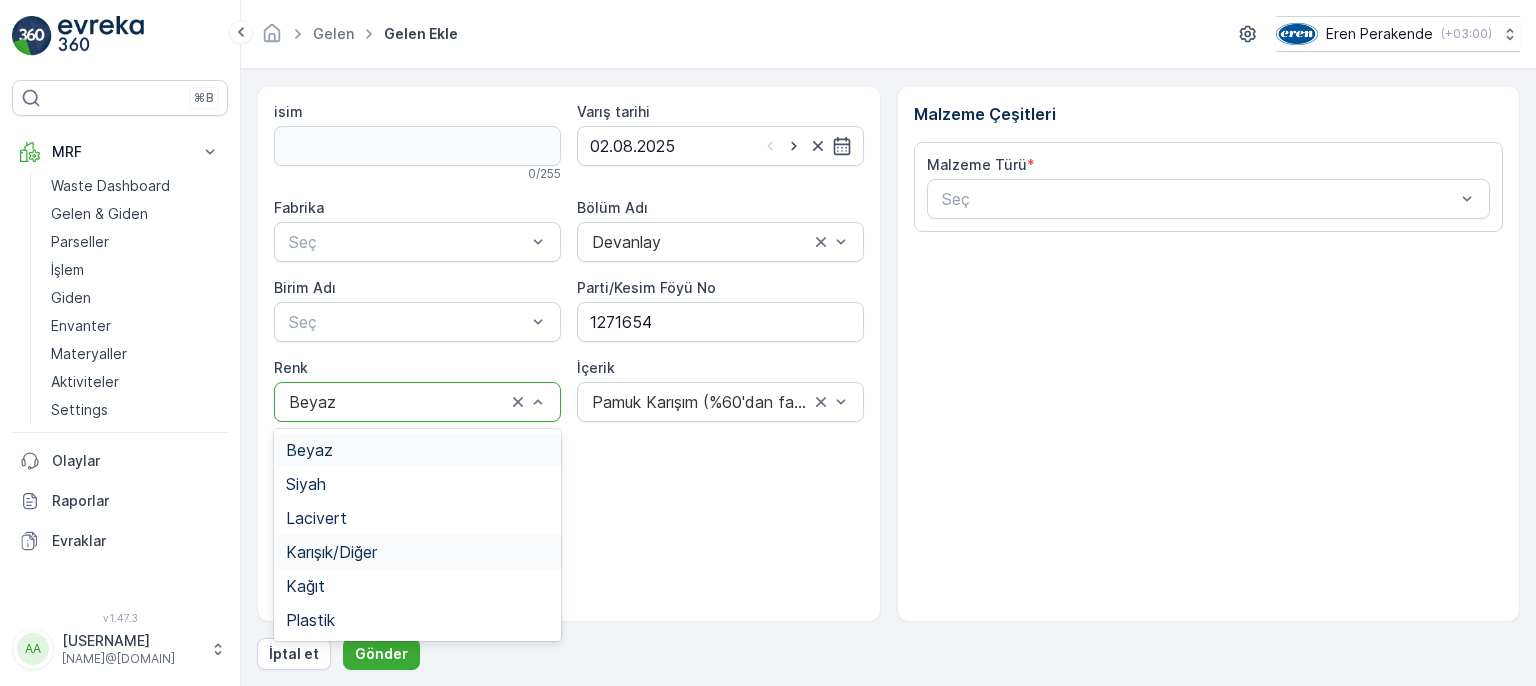 click on "Karışık/Diğer" at bounding box center (417, 552) 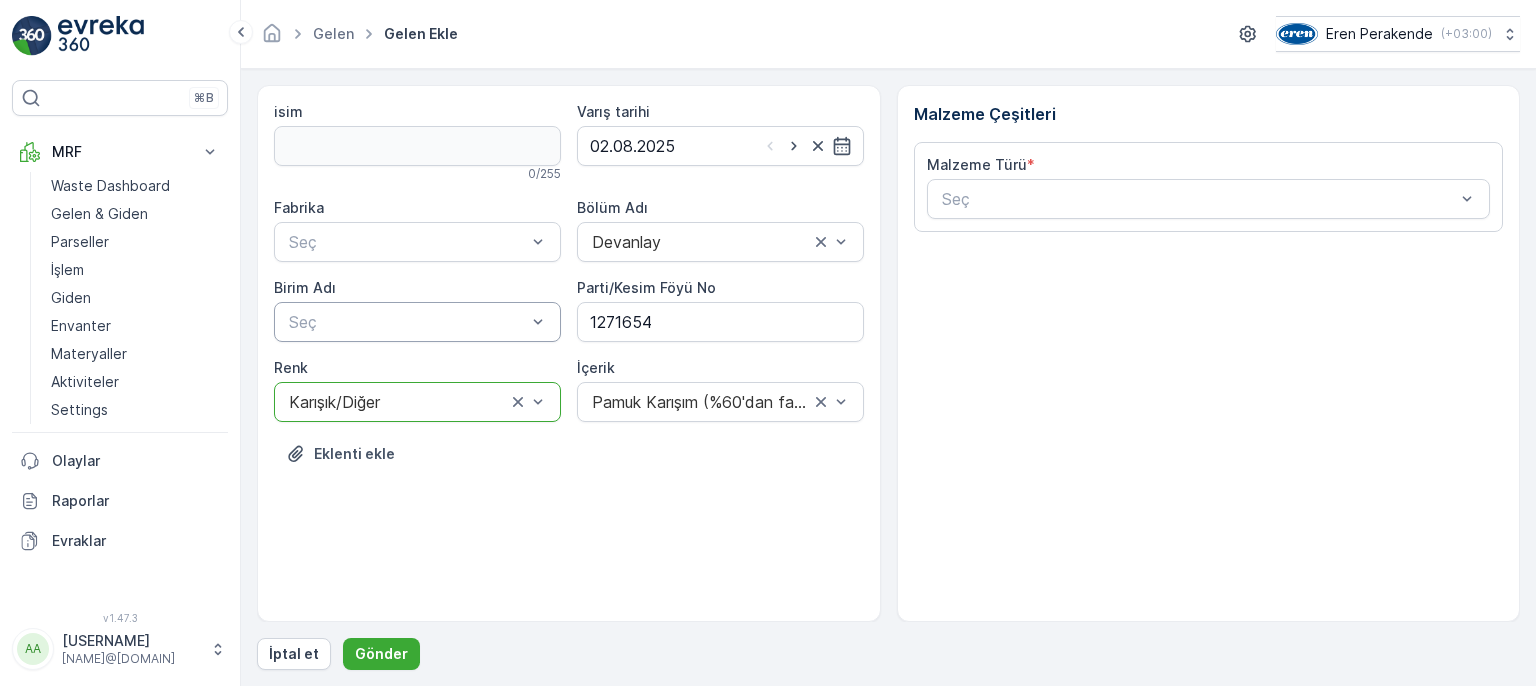 click on "Seç" at bounding box center [417, 322] 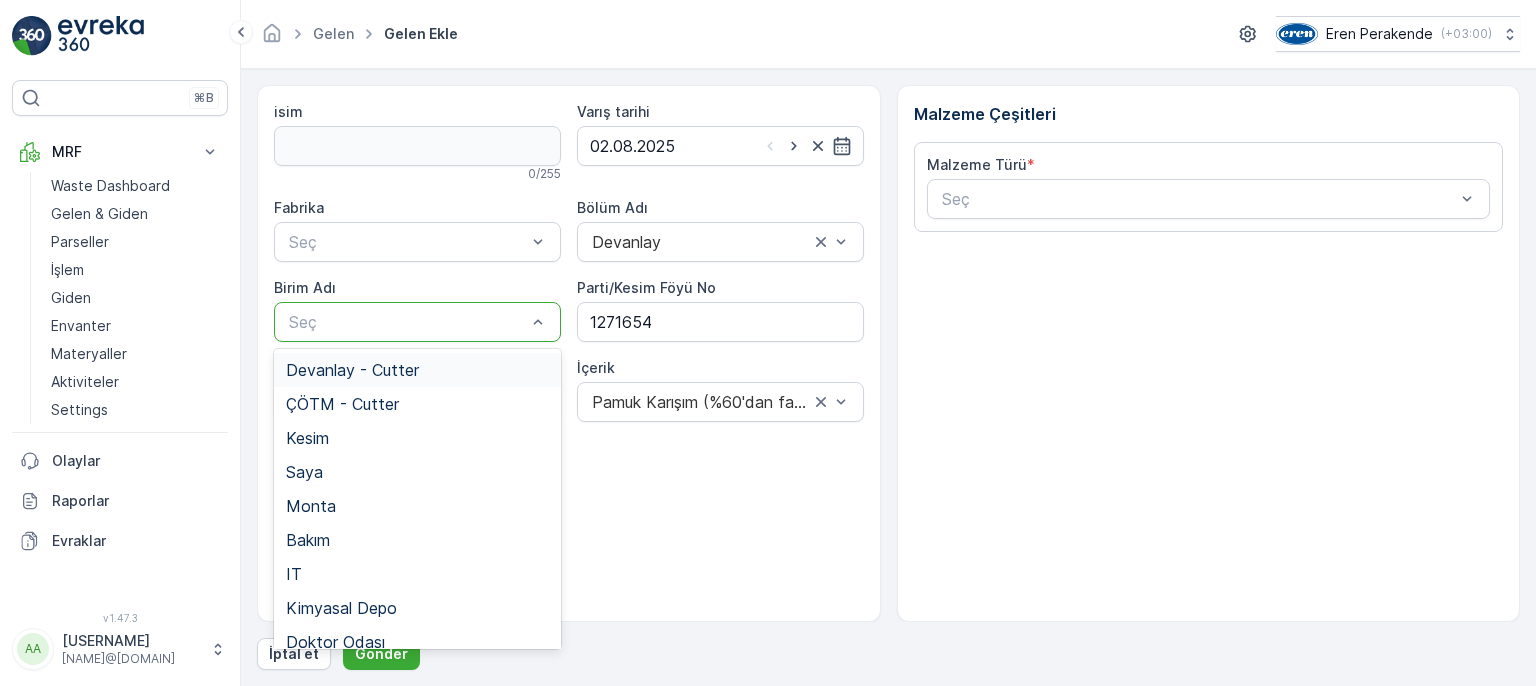 click on "Devanlay  - Cutter" at bounding box center [352, 370] 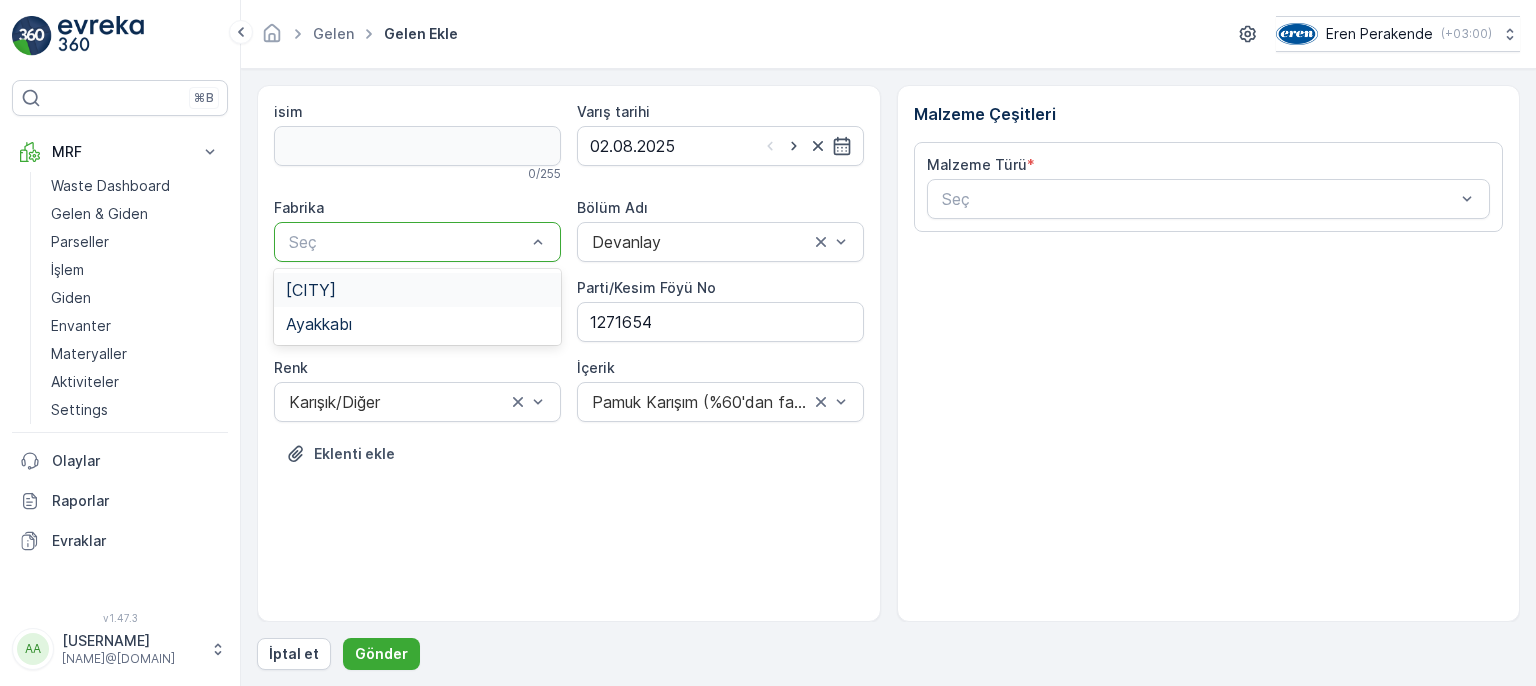click at bounding box center [407, 242] 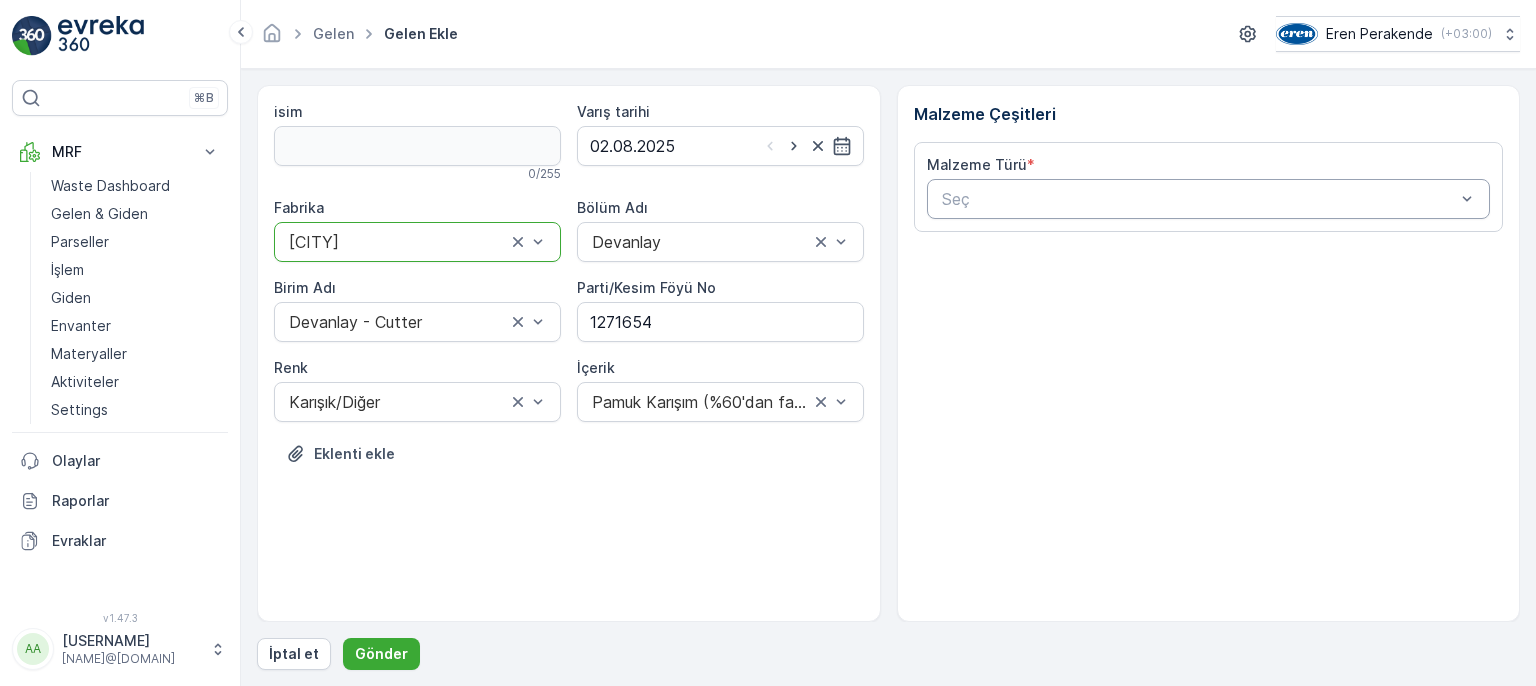 click at bounding box center (1199, 199) 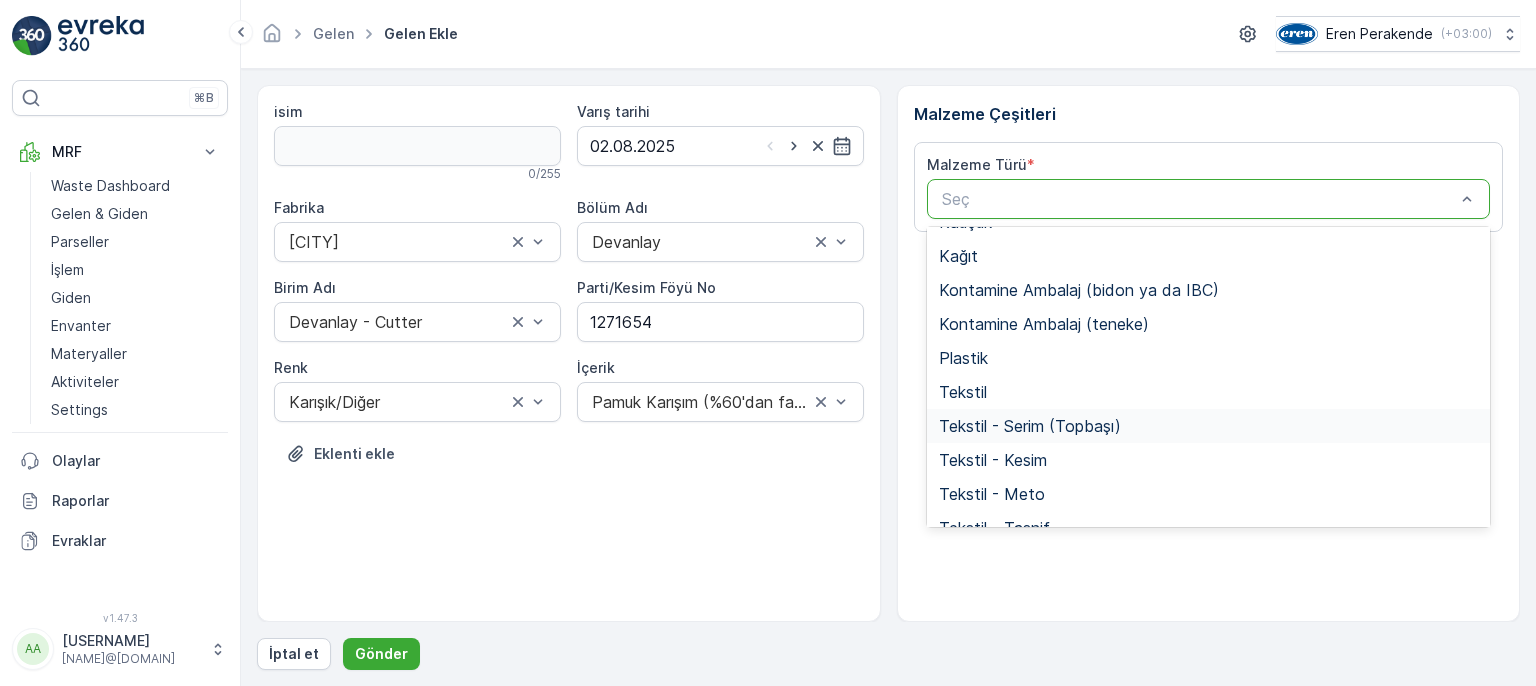 scroll, scrollTop: 388, scrollLeft: 0, axis: vertical 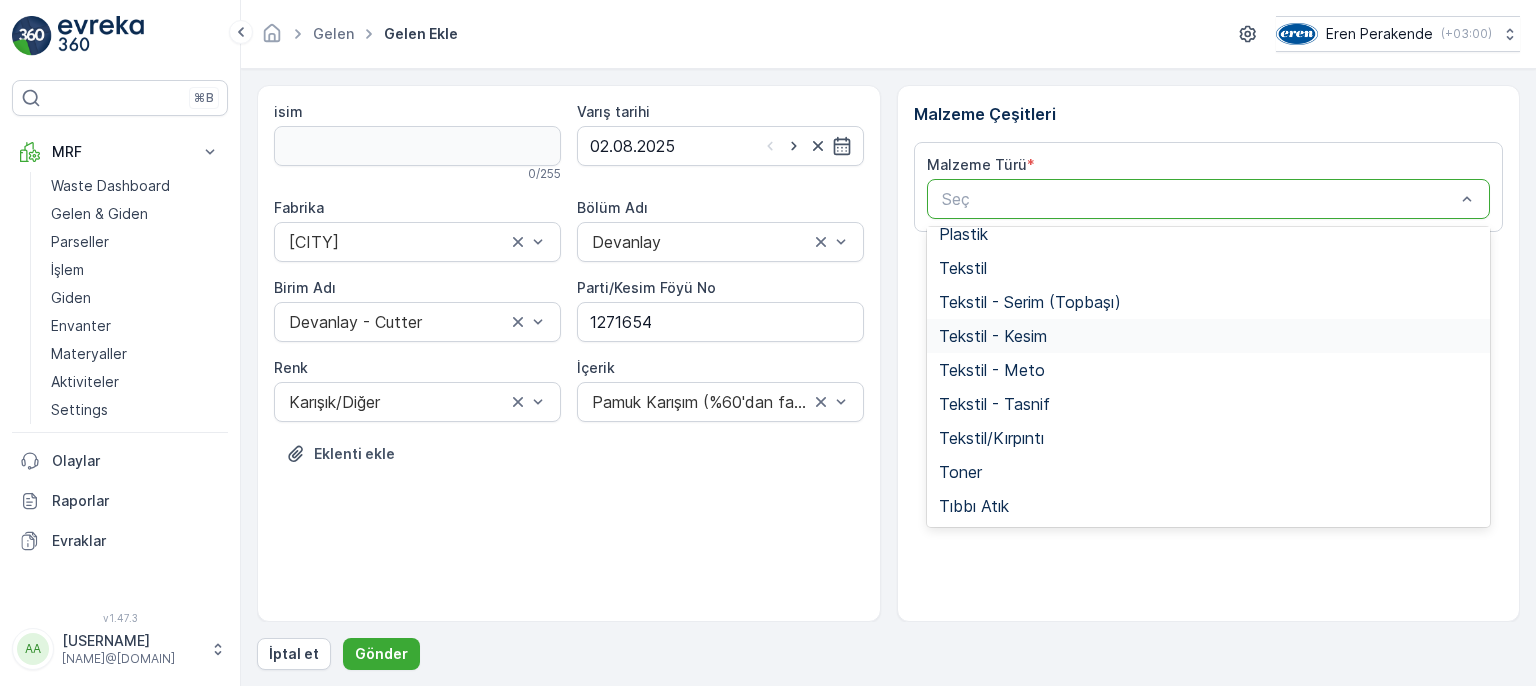 click on "Tekstil - Kesim" at bounding box center (993, 336) 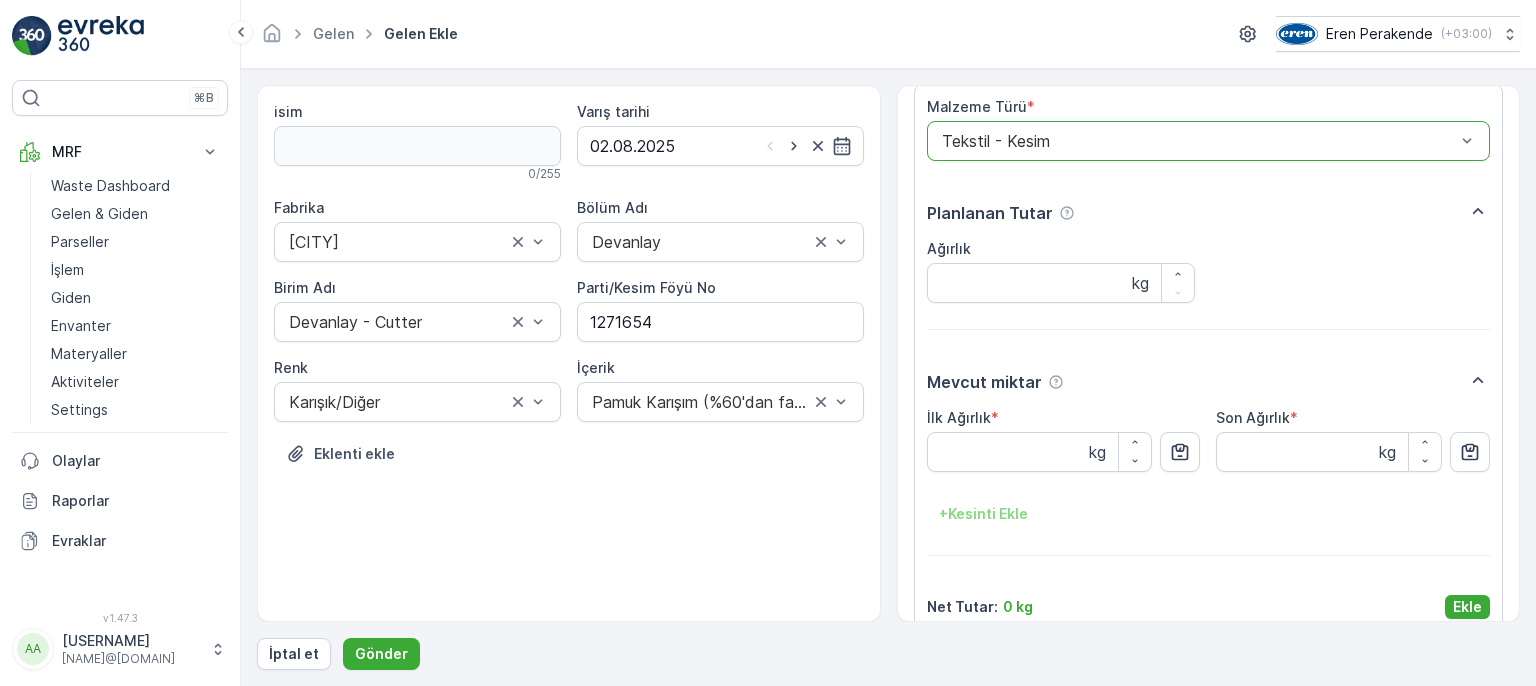 scroll, scrollTop: 84, scrollLeft: 0, axis: vertical 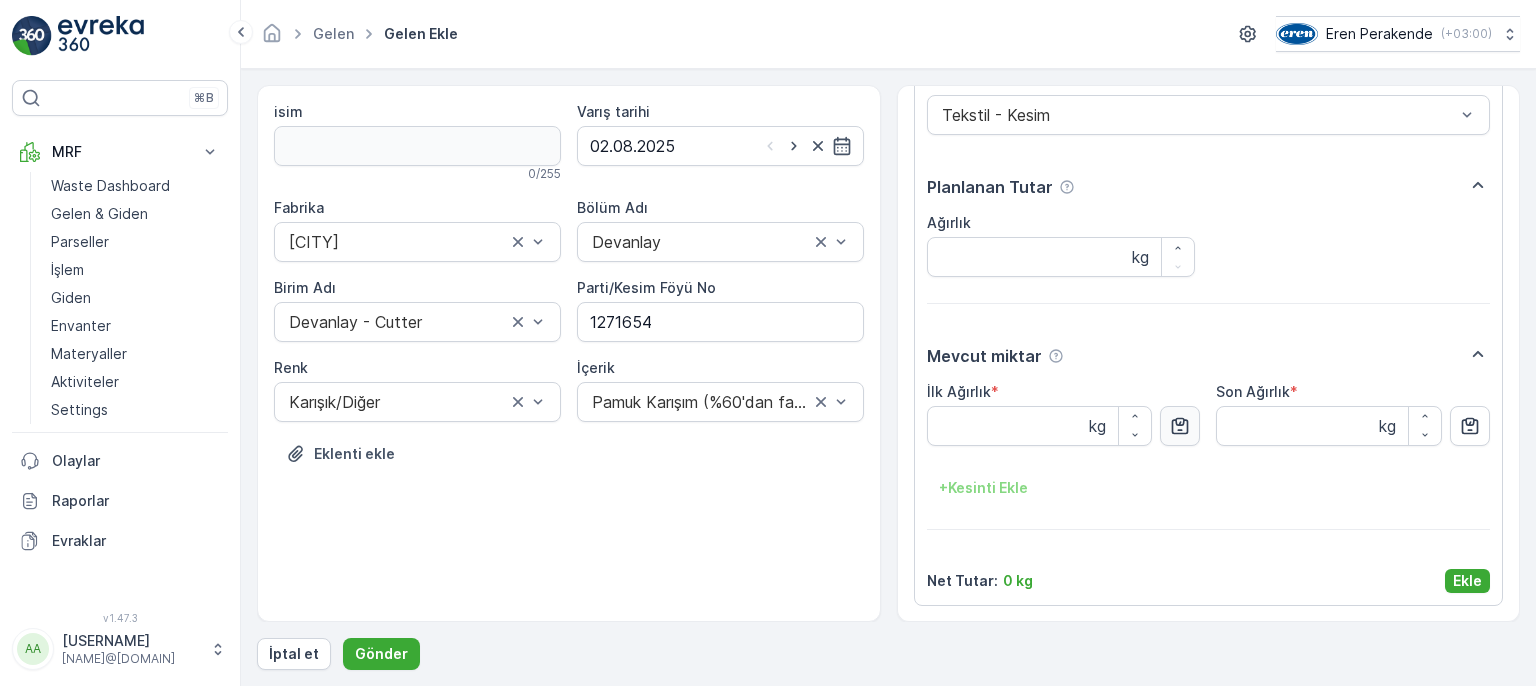 click 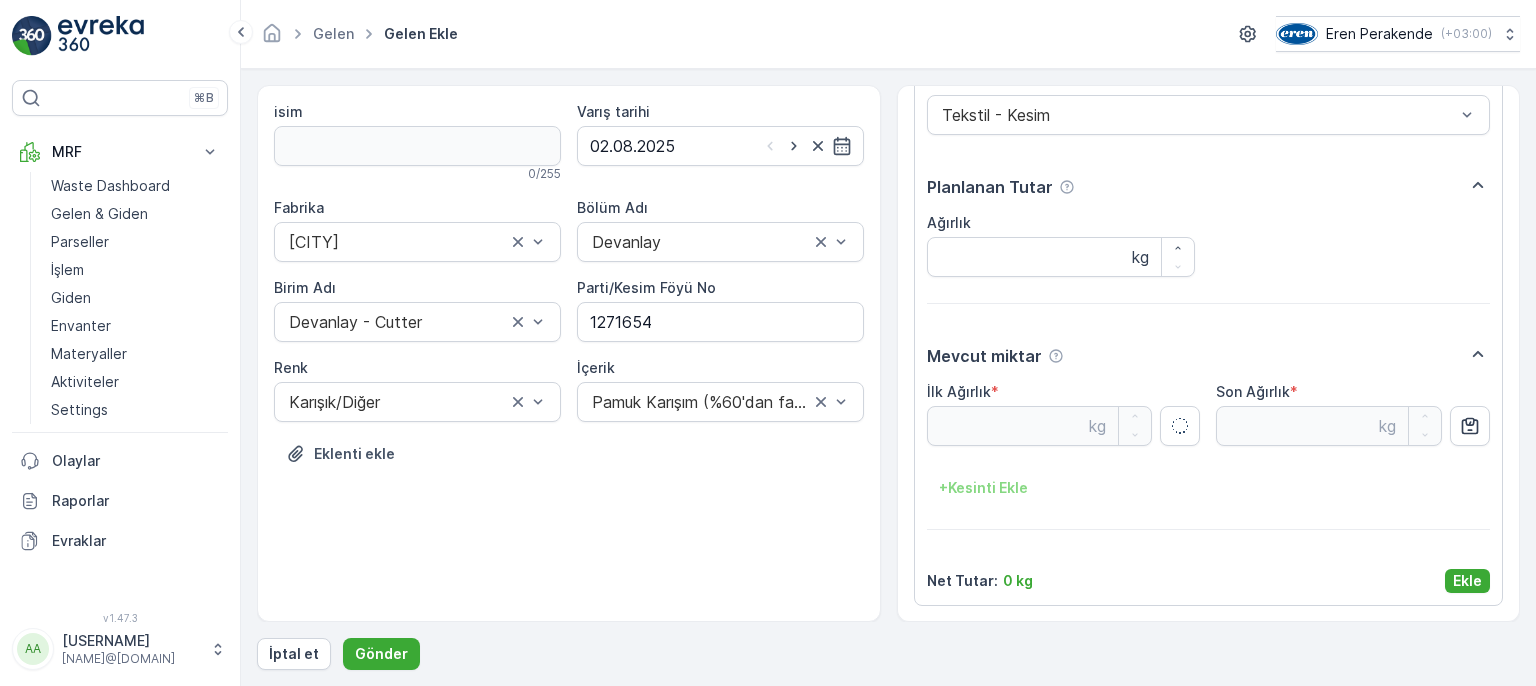 type on "14.22" 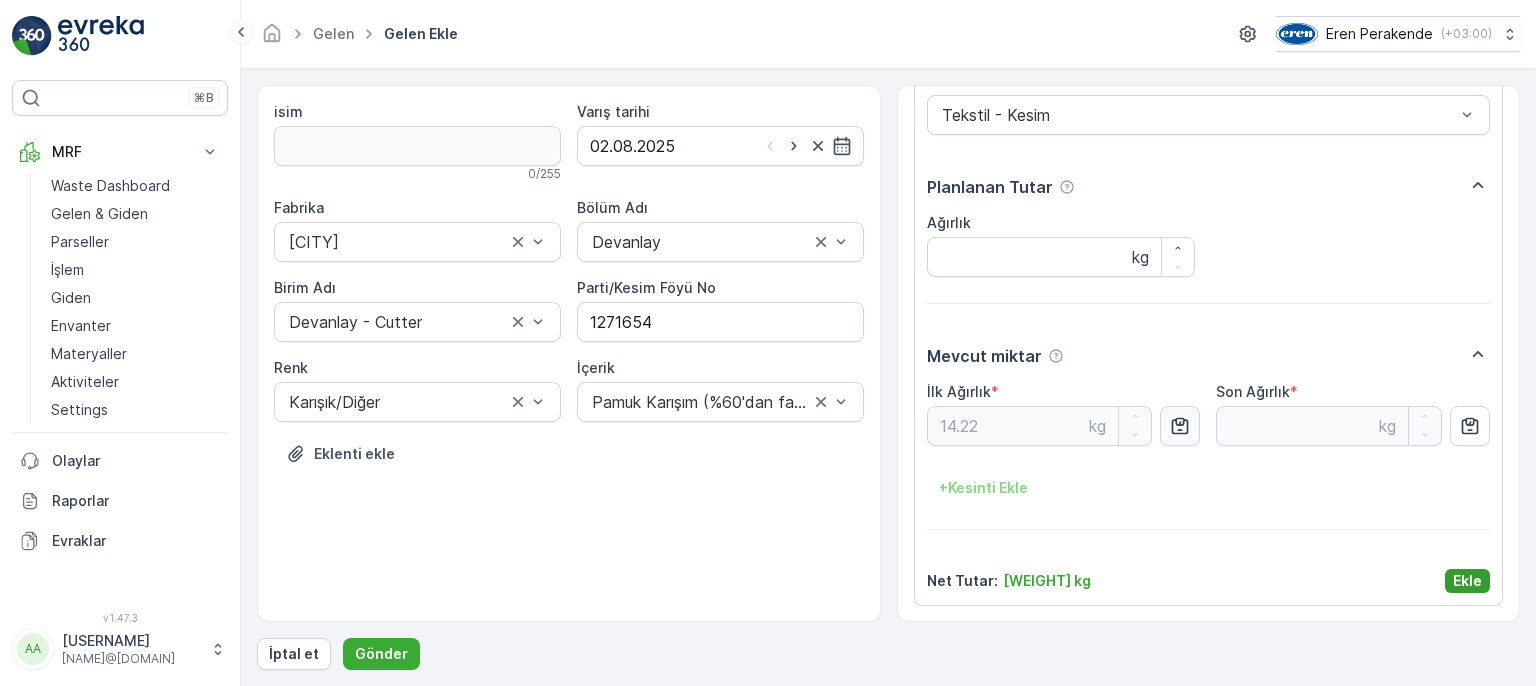 click on "Malzeme Türü * Tekstil - Kesim Planlanan Tutar Ağırlık kg Mevcut miktar İlk Ağırlık * [WEIGHT] kg Son Ağırlık * kg +  Kesinti Ekle Net Tutar : [WEIGHT] kg Ekle" at bounding box center (1209, 332) 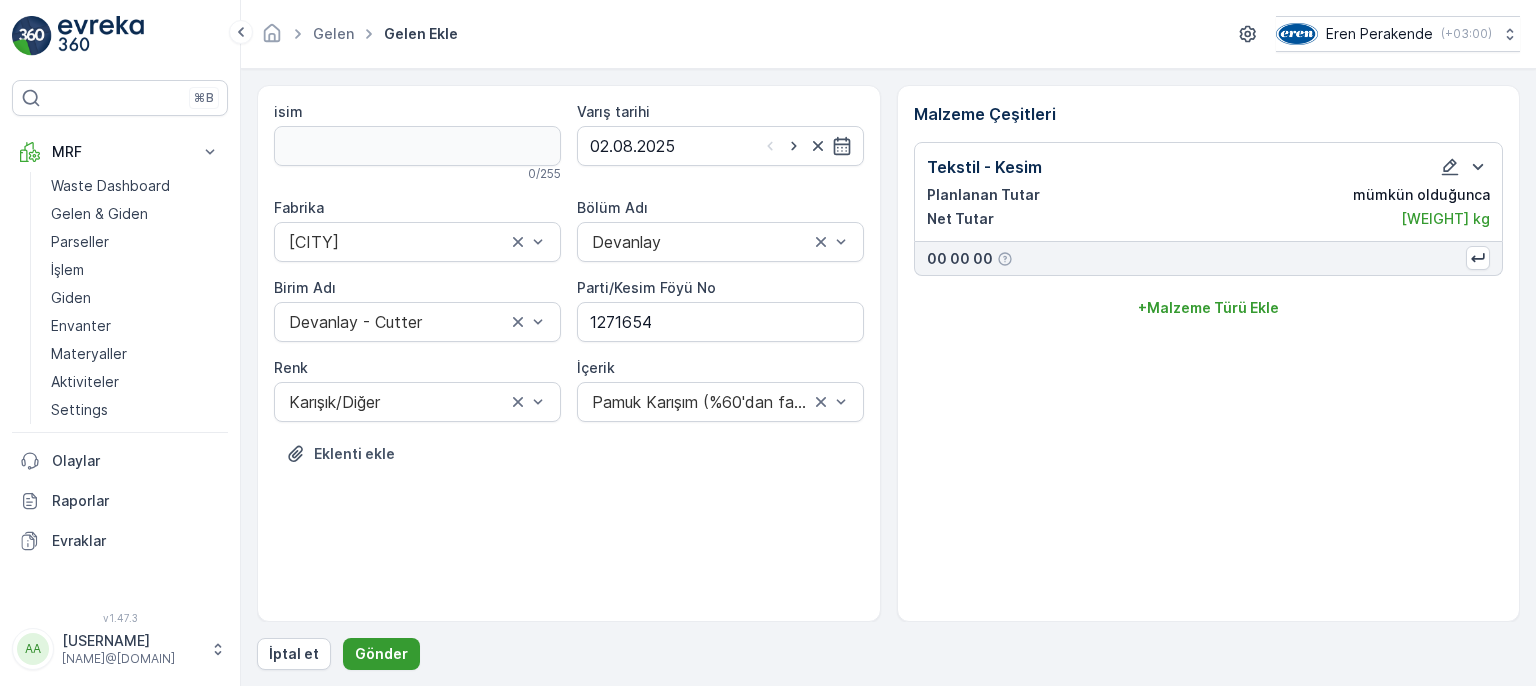 click on "Gönder" at bounding box center (381, 654) 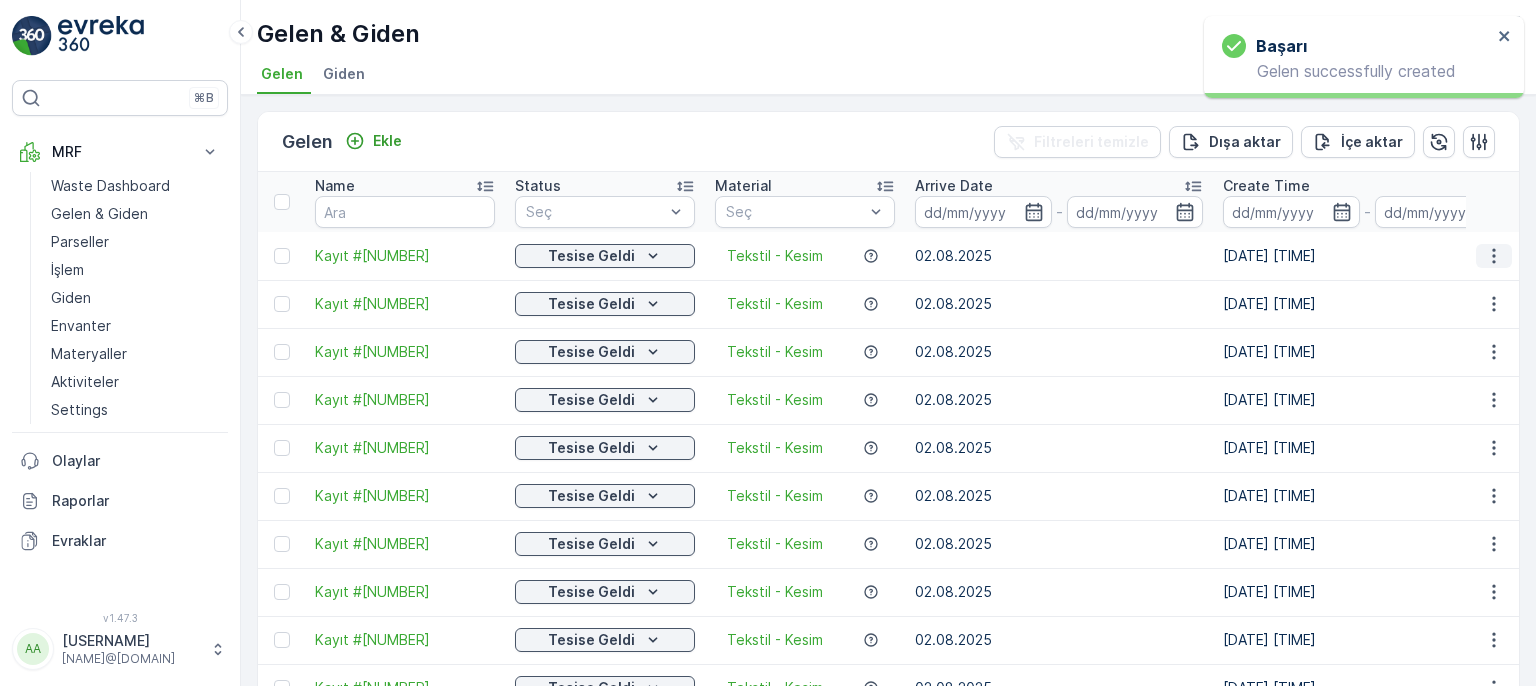 click 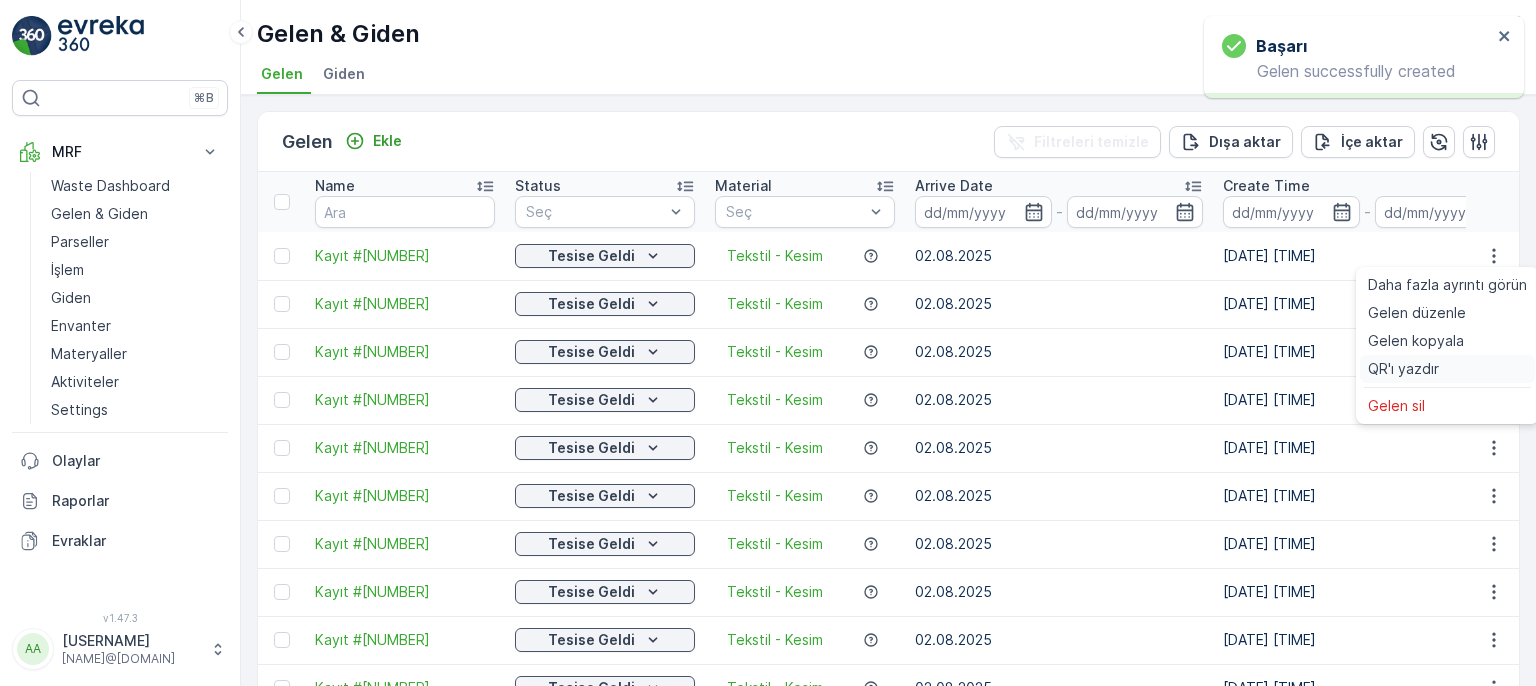 click on "QR'ı yazdır" at bounding box center (1403, 369) 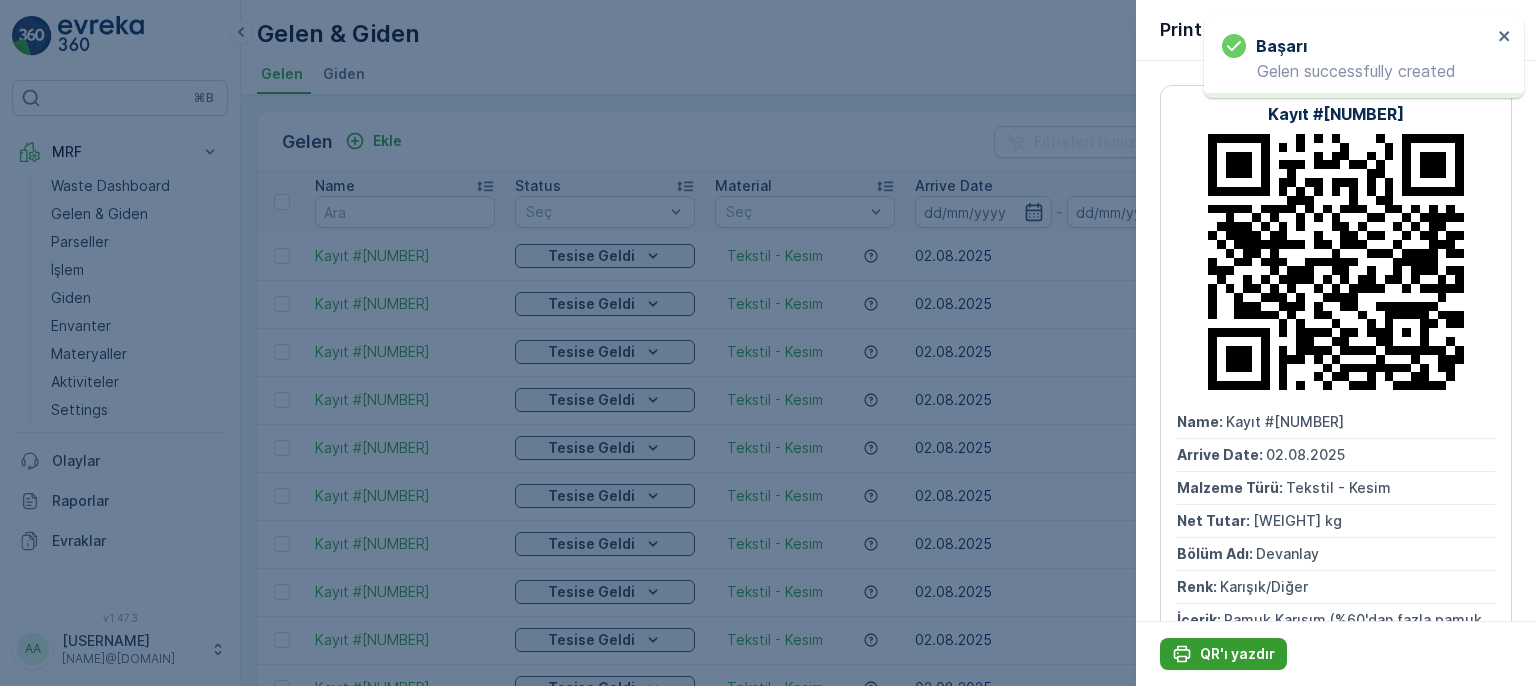 click on "QR'ı yazdır" at bounding box center (1223, 654) 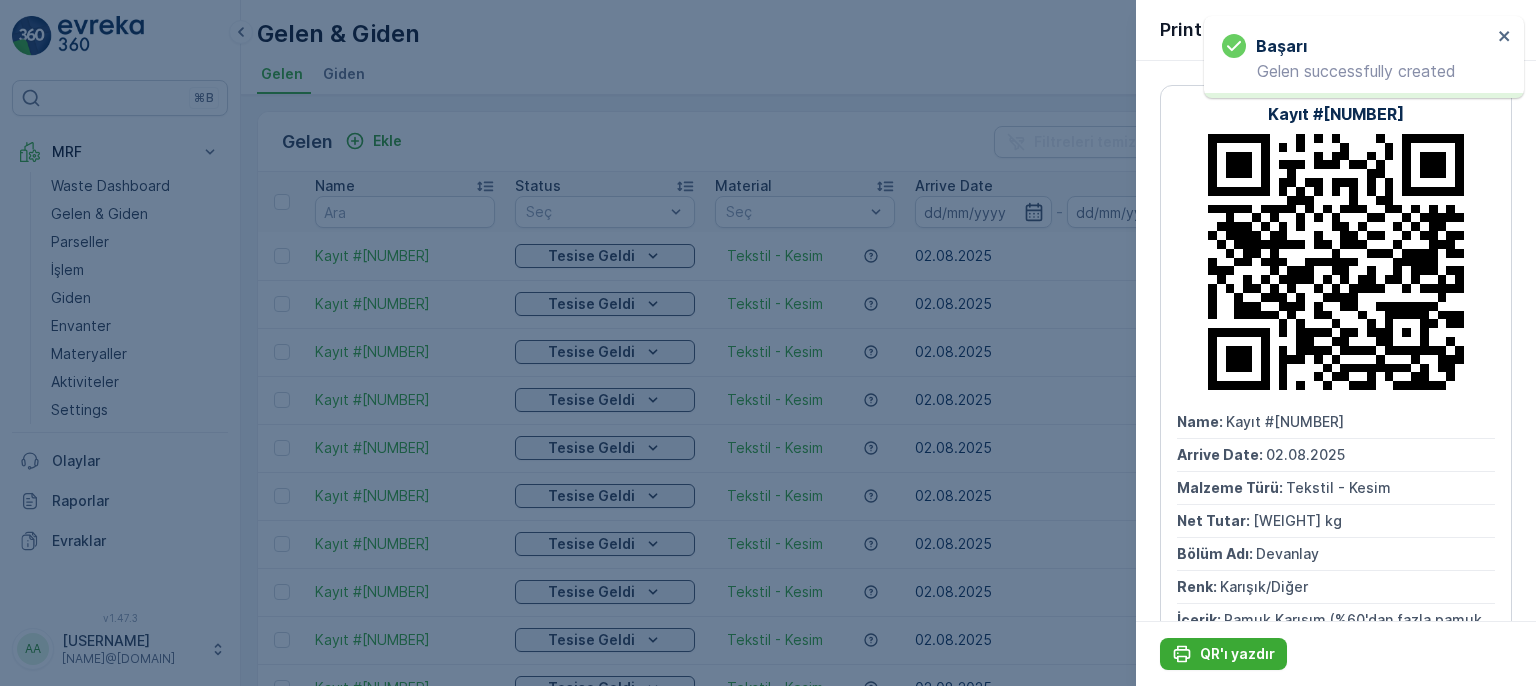 scroll, scrollTop: 0, scrollLeft: 0, axis: both 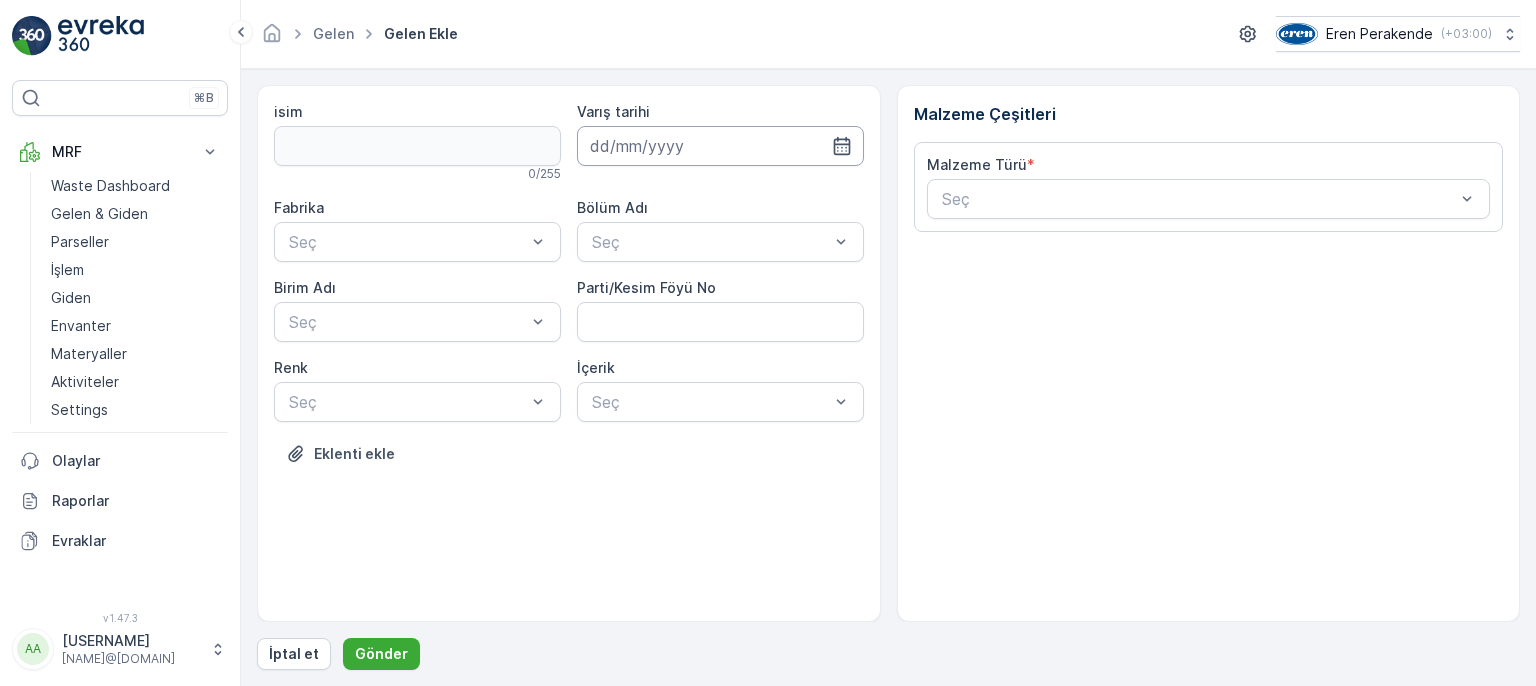 click at bounding box center (720, 146) 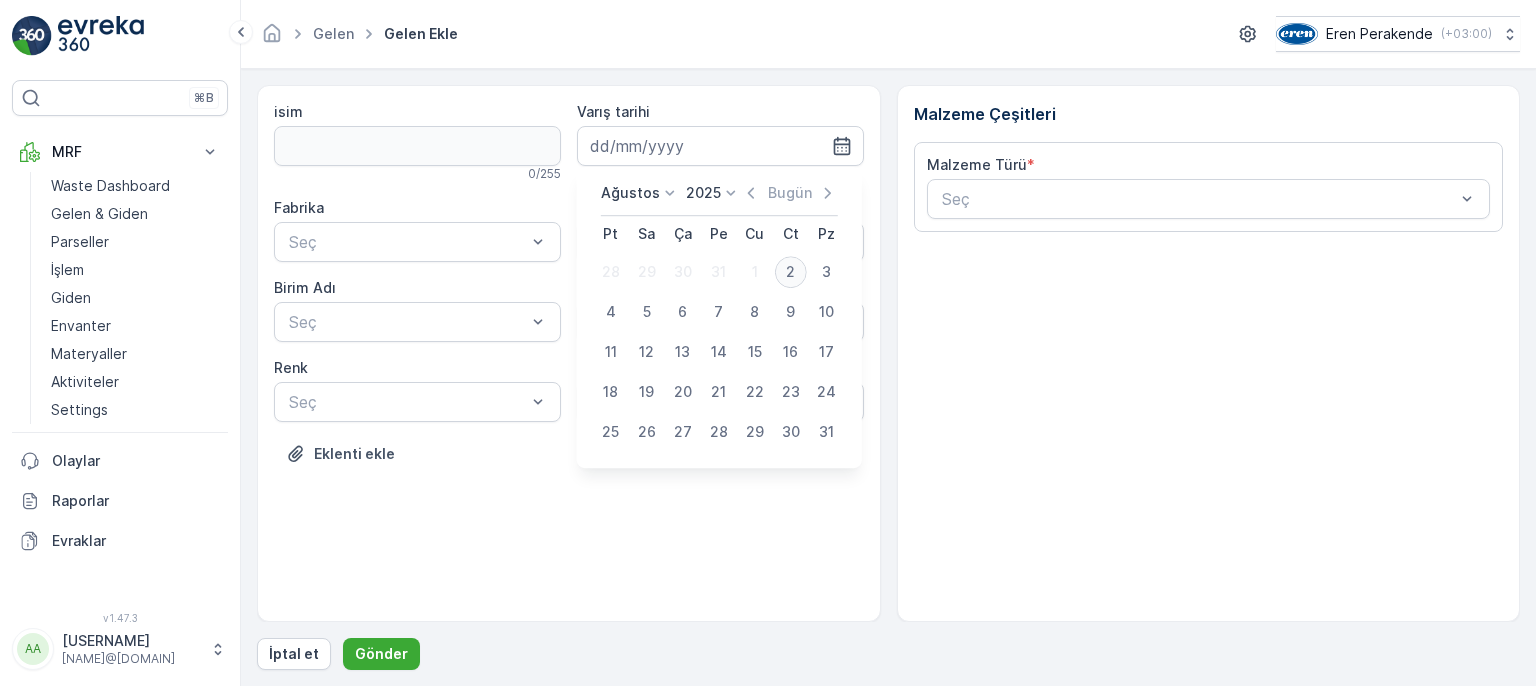 click on "2" at bounding box center (791, 272) 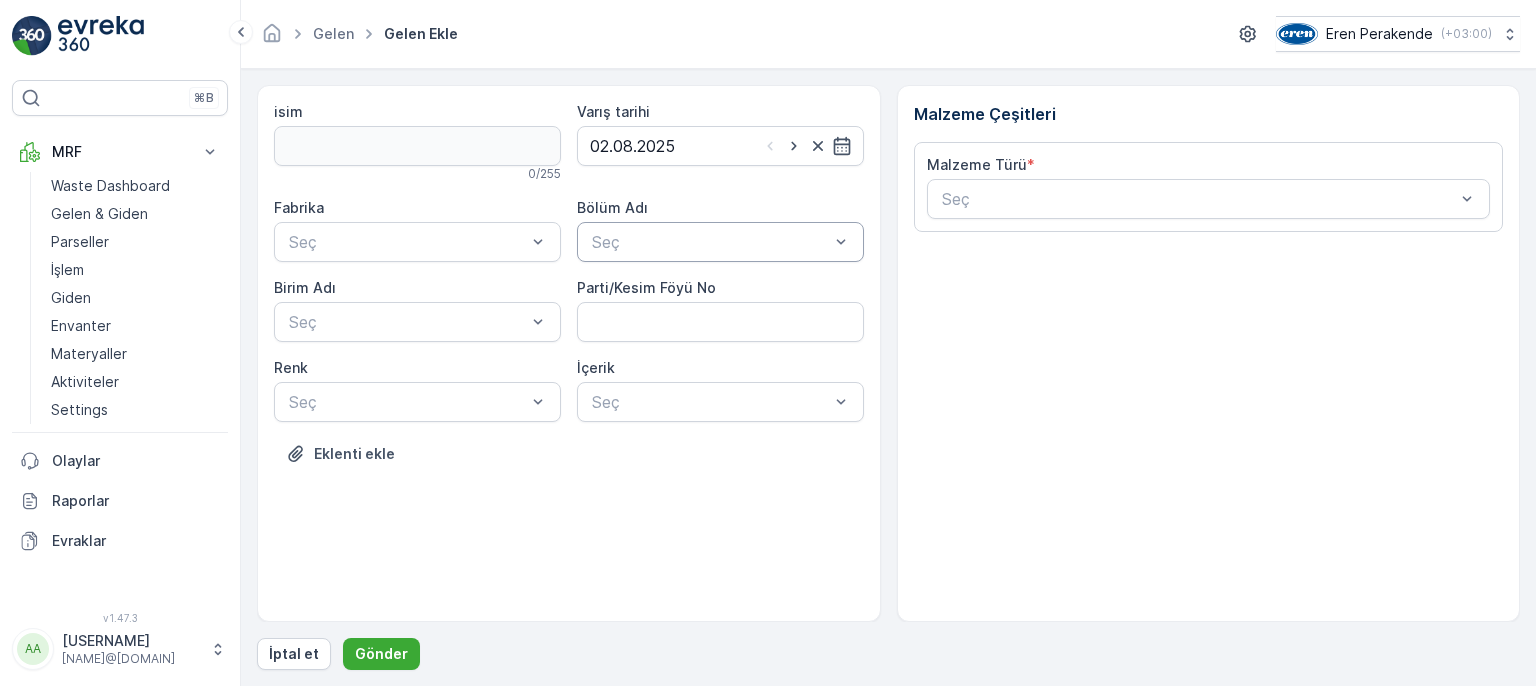 click at bounding box center (710, 242) 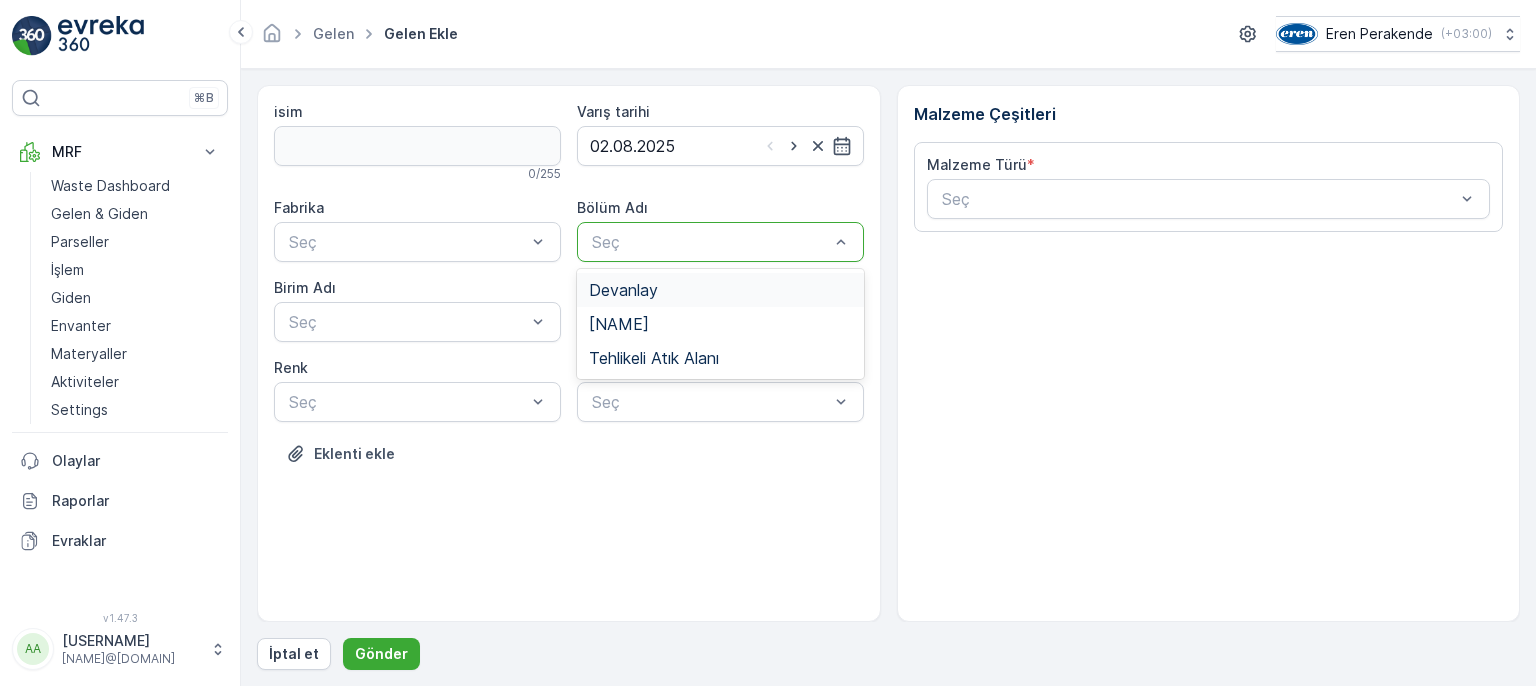 click on "Devanlay" at bounding box center [720, 290] 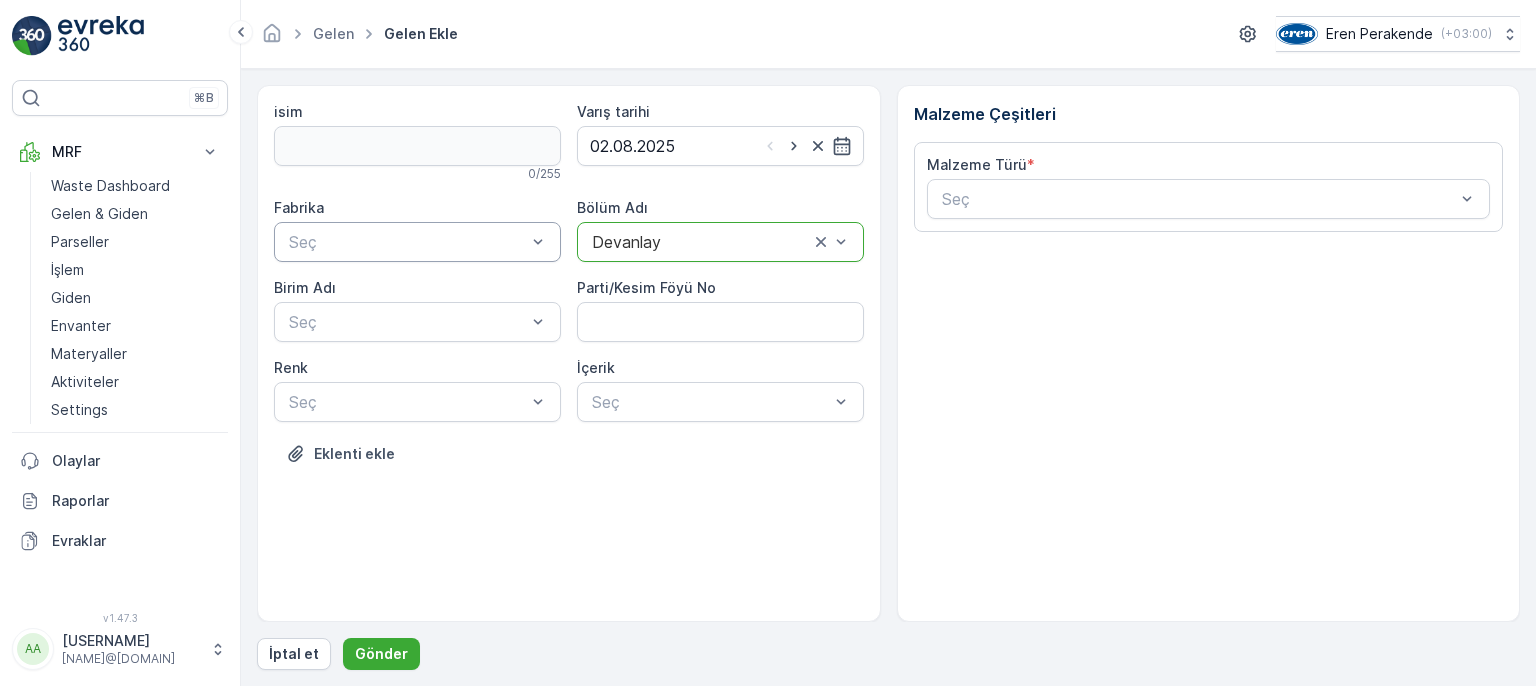 click at bounding box center [407, 242] 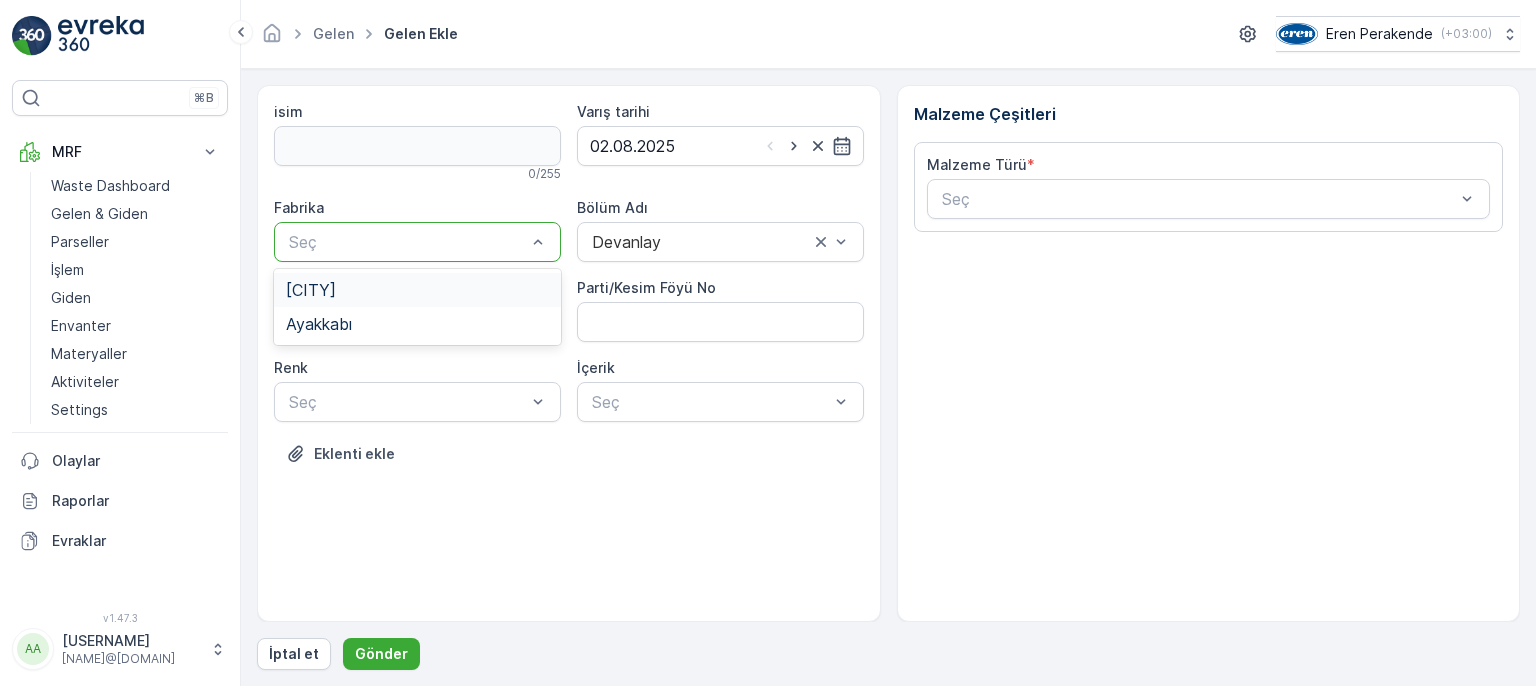 click on "[CITY]" at bounding box center (417, 290) 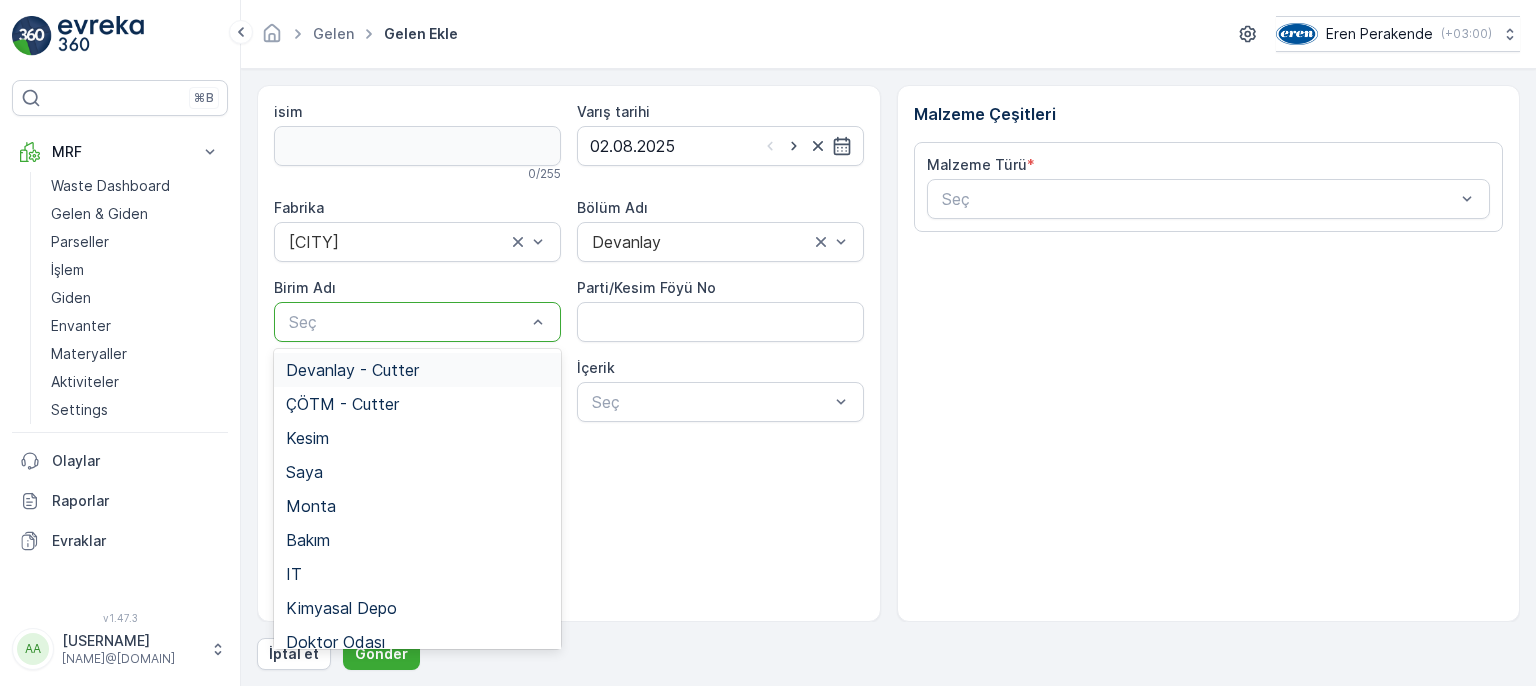 click on "Devanlay  - Cutter" at bounding box center (417, 370) 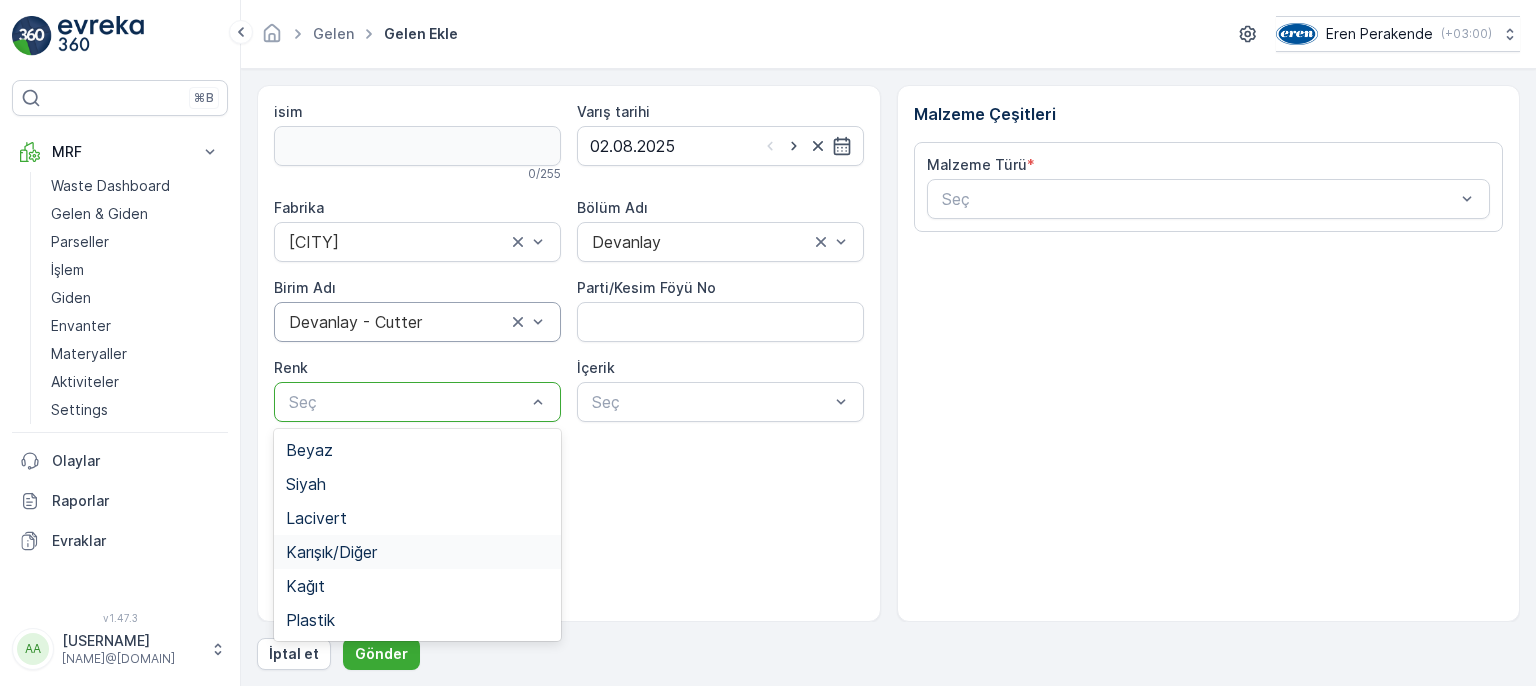 click on "Karışık/Diğer" at bounding box center (417, 552) 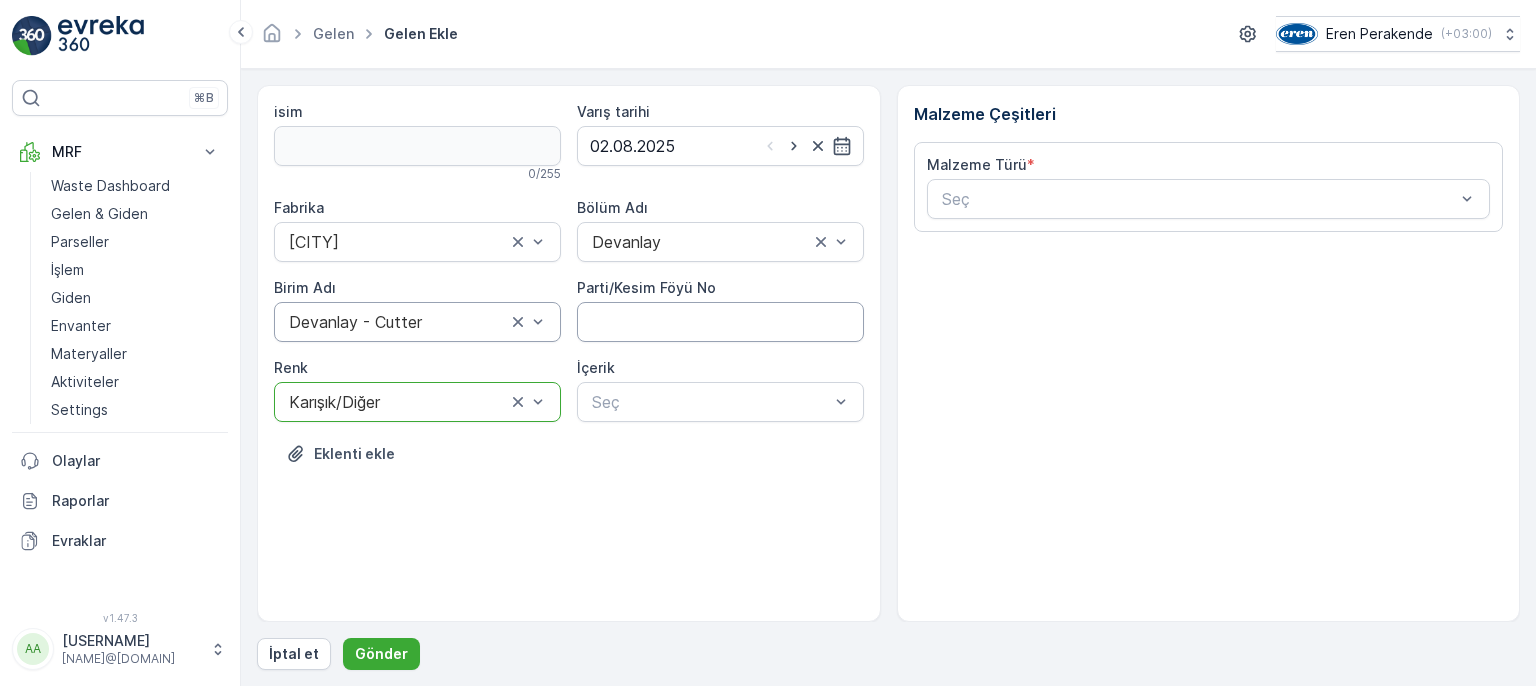 drag, startPoint x: 740, startPoint y: 336, endPoint x: 744, endPoint y: 326, distance: 10.770329 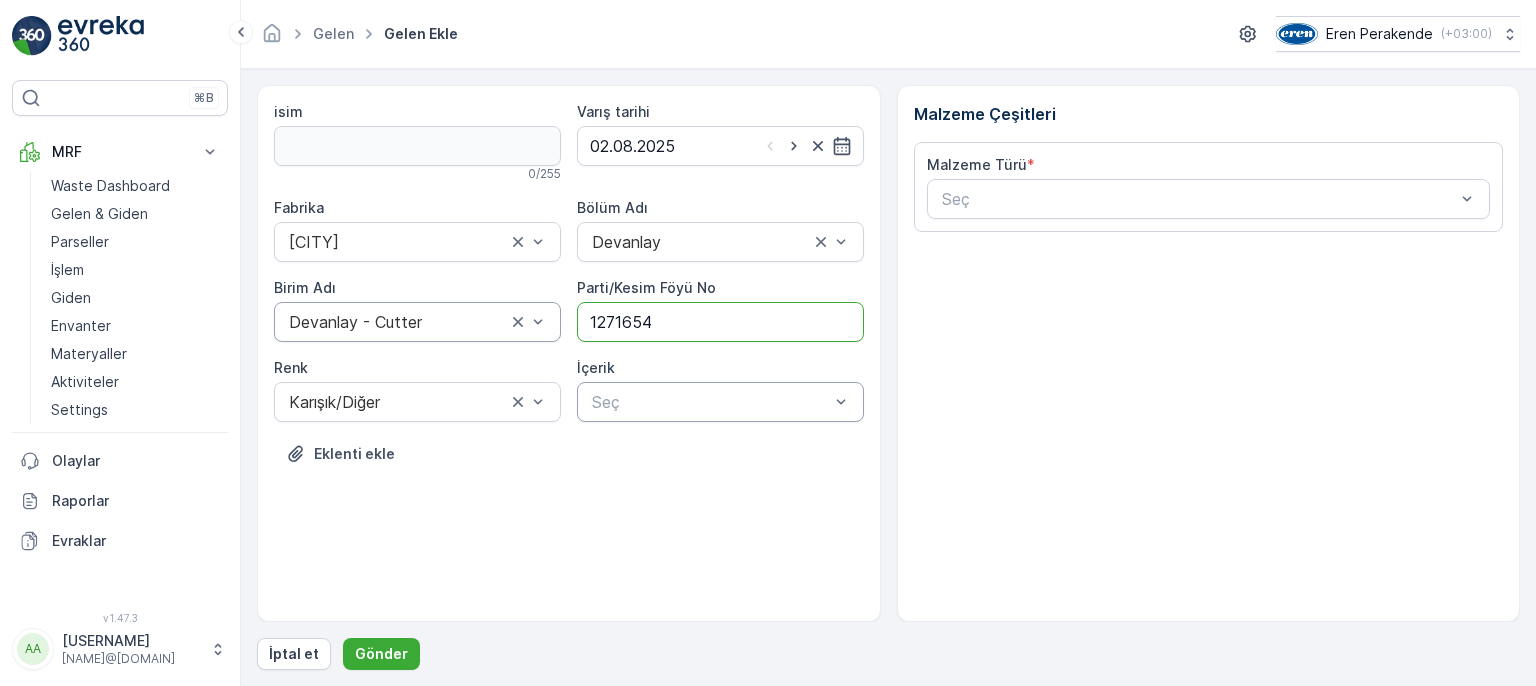 type on "1271654" 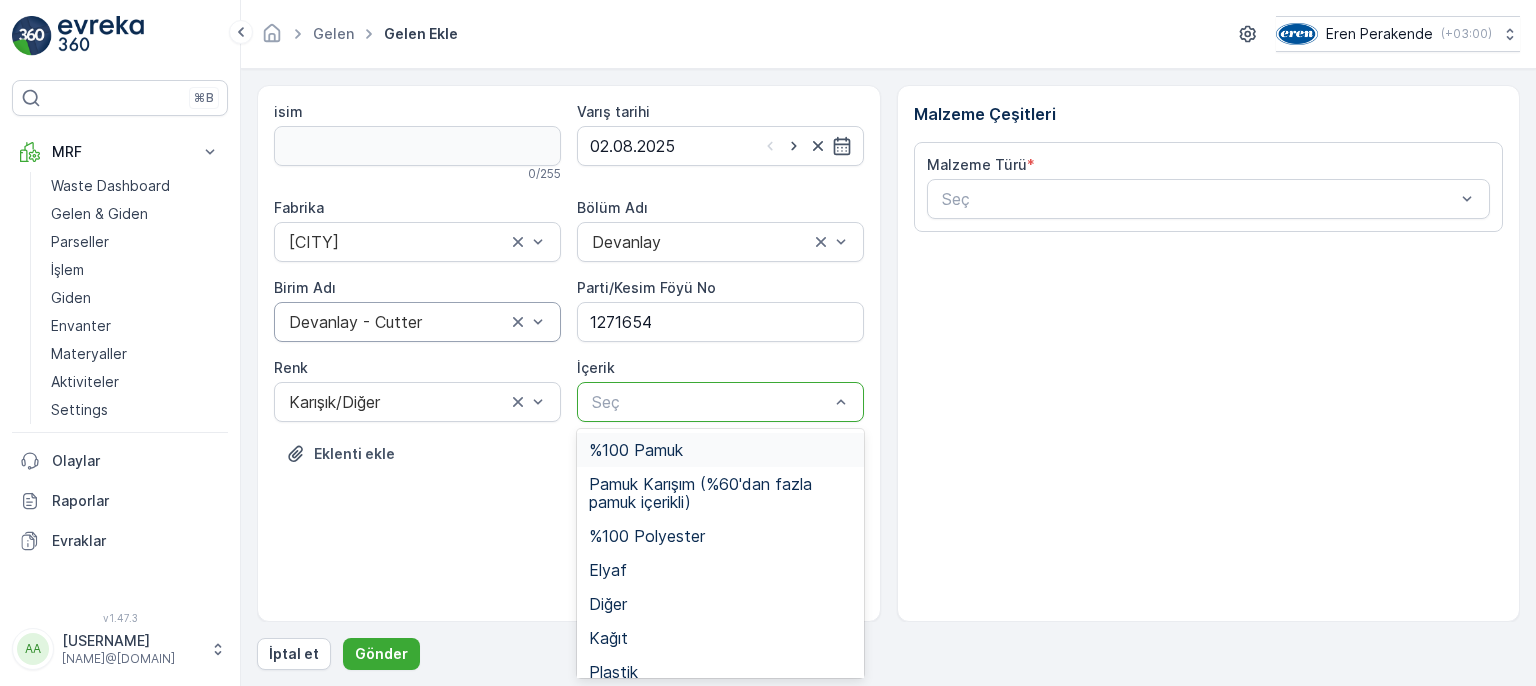 drag, startPoint x: 708, startPoint y: 407, endPoint x: 708, endPoint y: 418, distance: 11 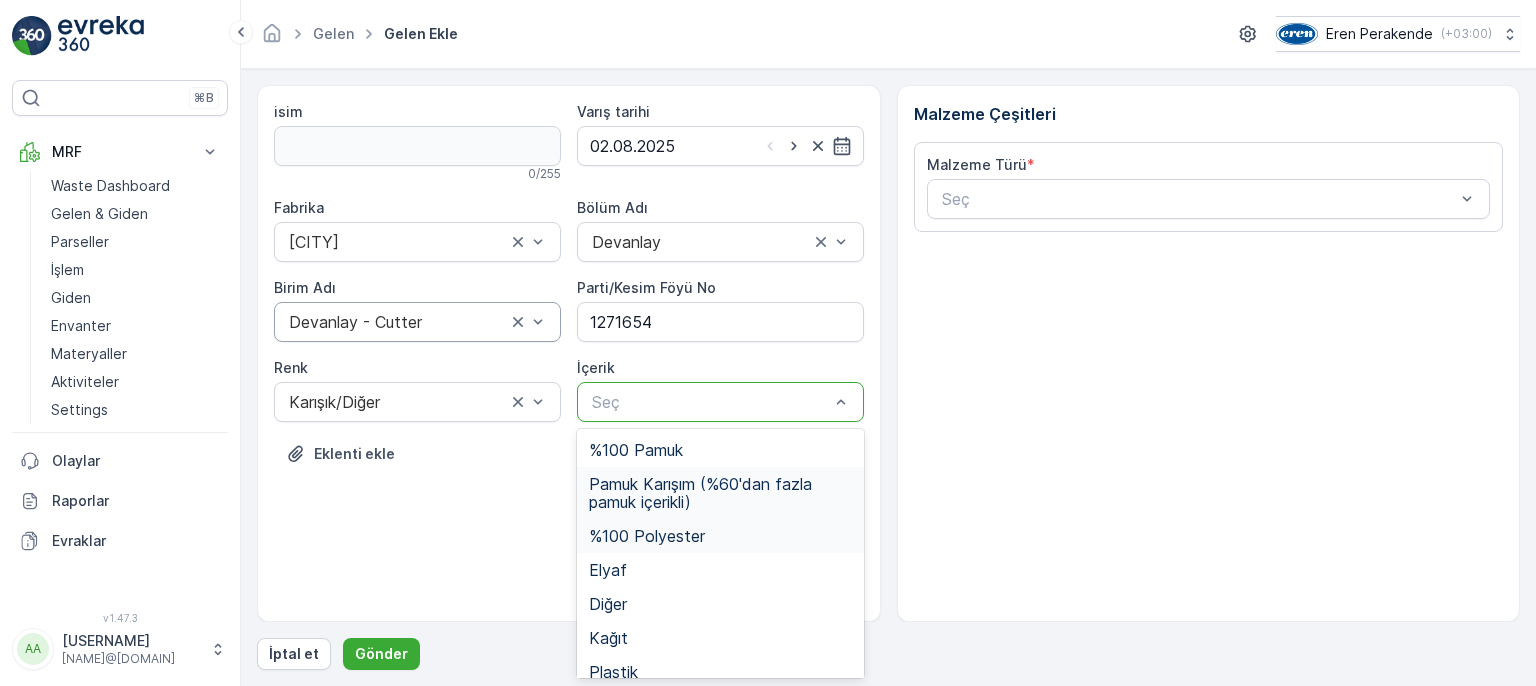 scroll, scrollTop: 15, scrollLeft: 0, axis: vertical 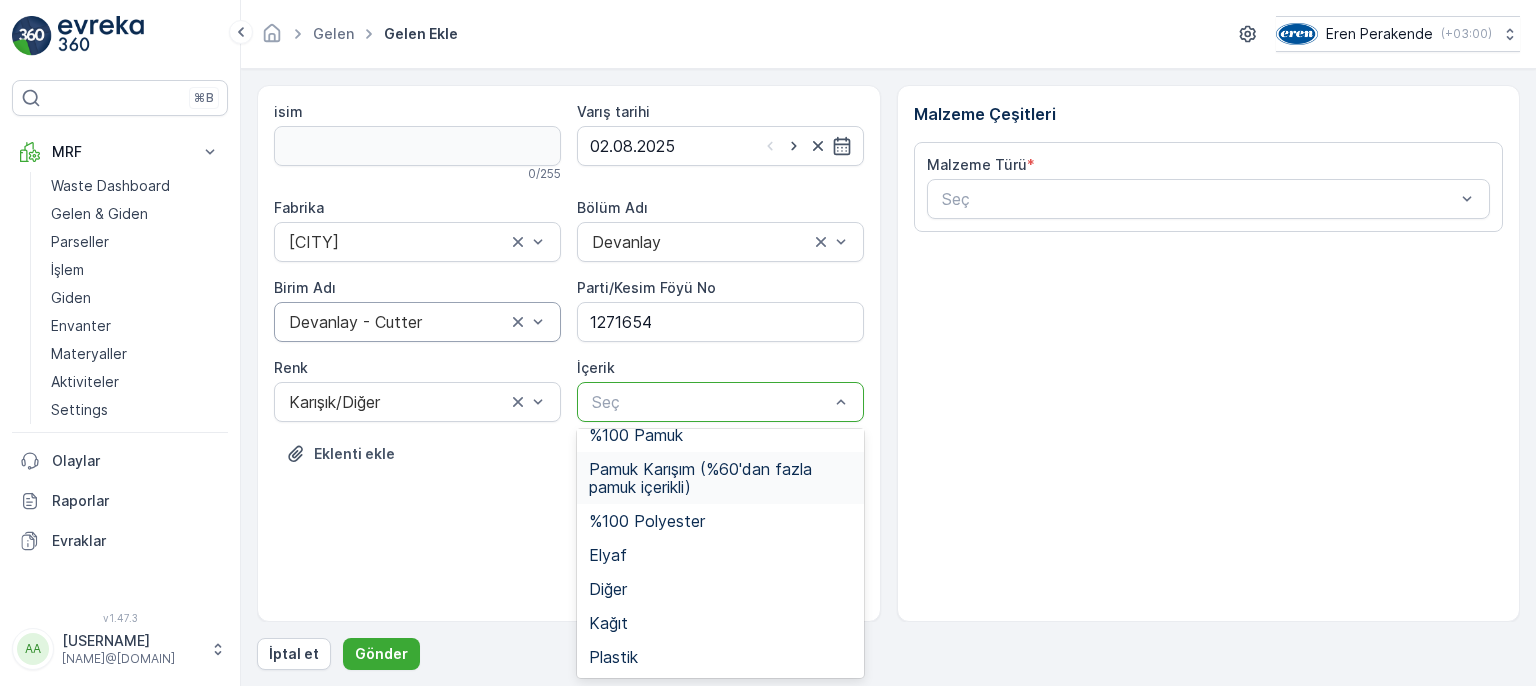 click on "Pamuk Karışım (%60'dan fazla pamuk içerikli)" at bounding box center [720, 478] 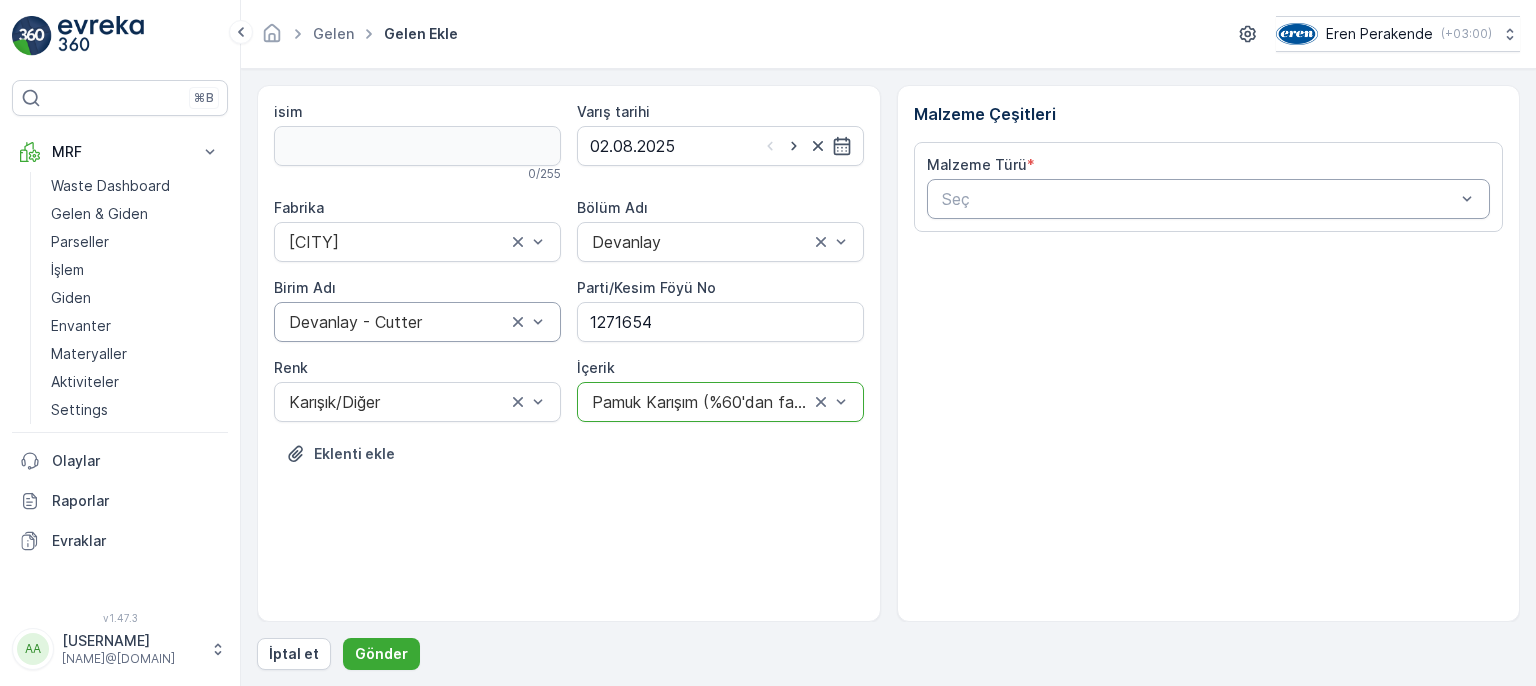 click at bounding box center [1199, 199] 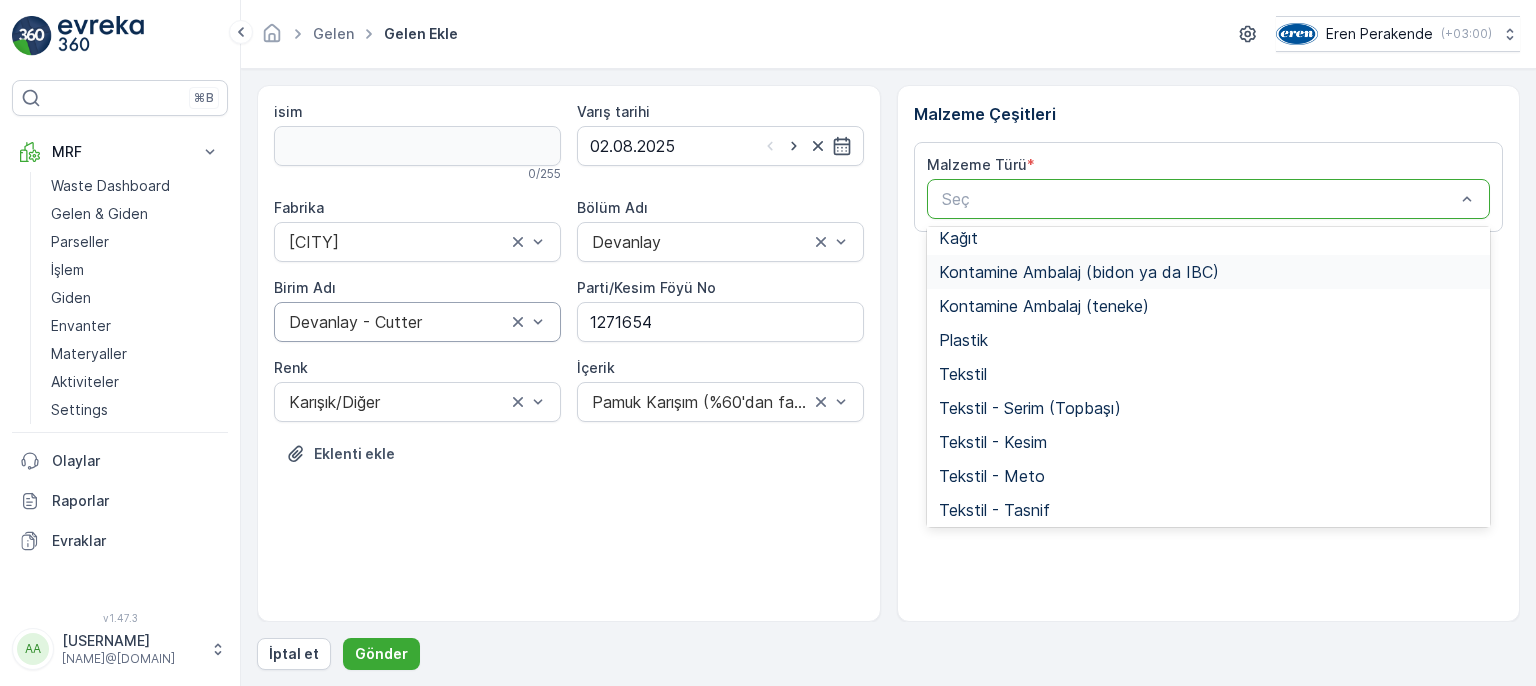 scroll, scrollTop: 388, scrollLeft: 0, axis: vertical 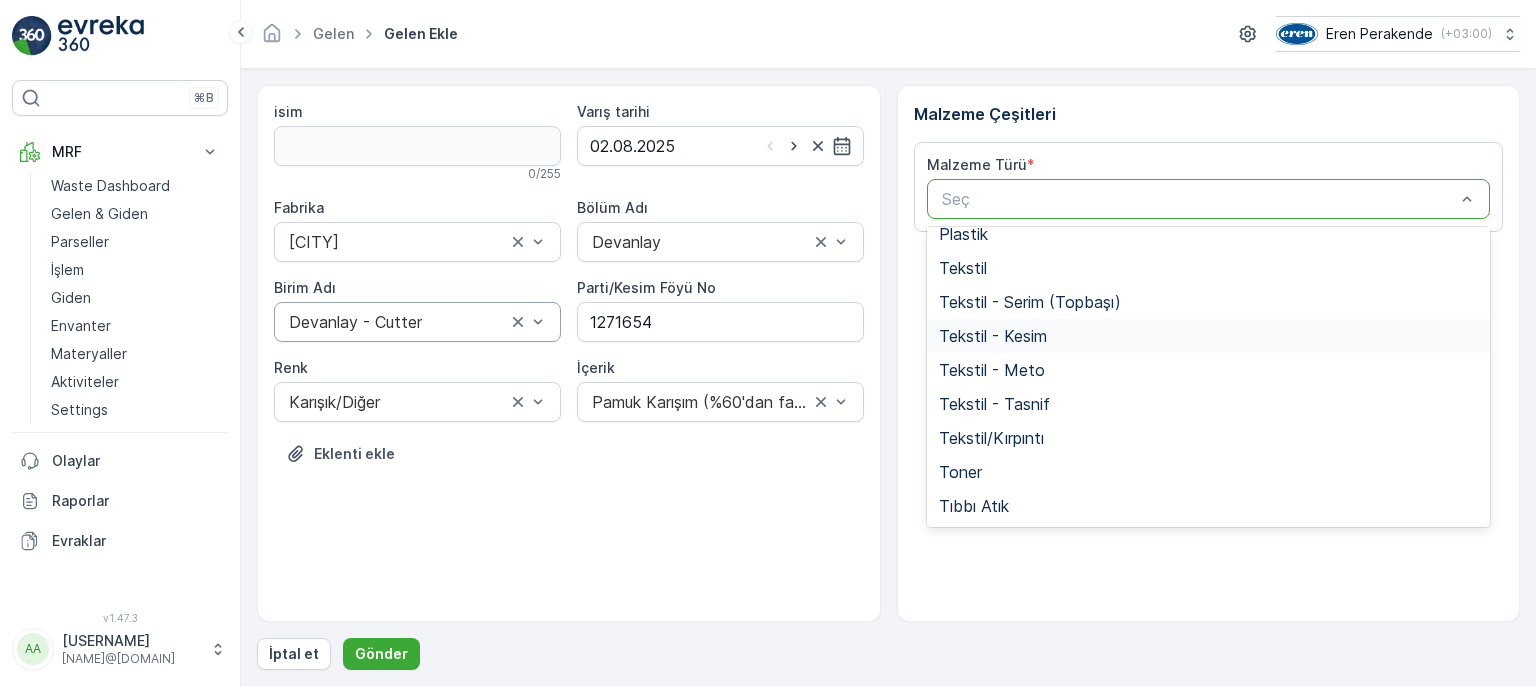 click on "Tekstil - Kesim" at bounding box center (993, 336) 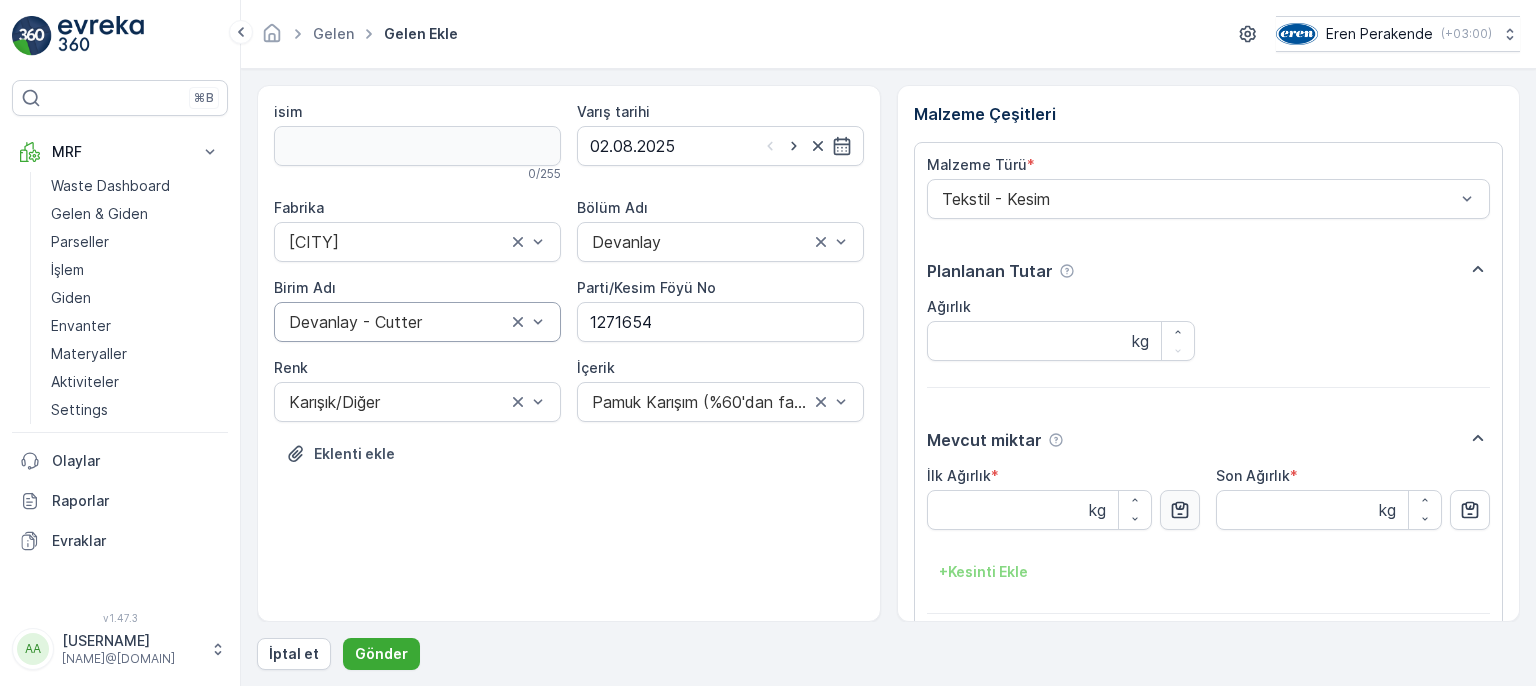 click 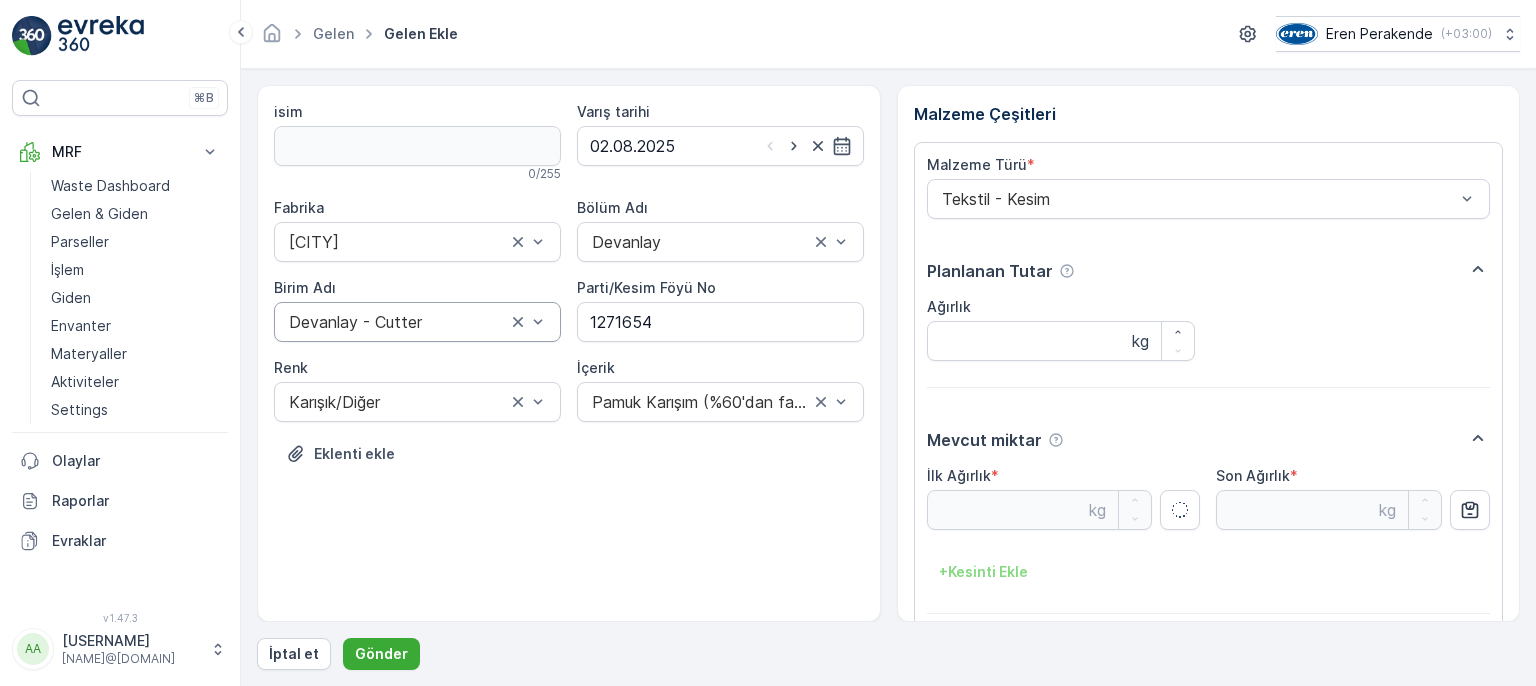 type on "19.64" 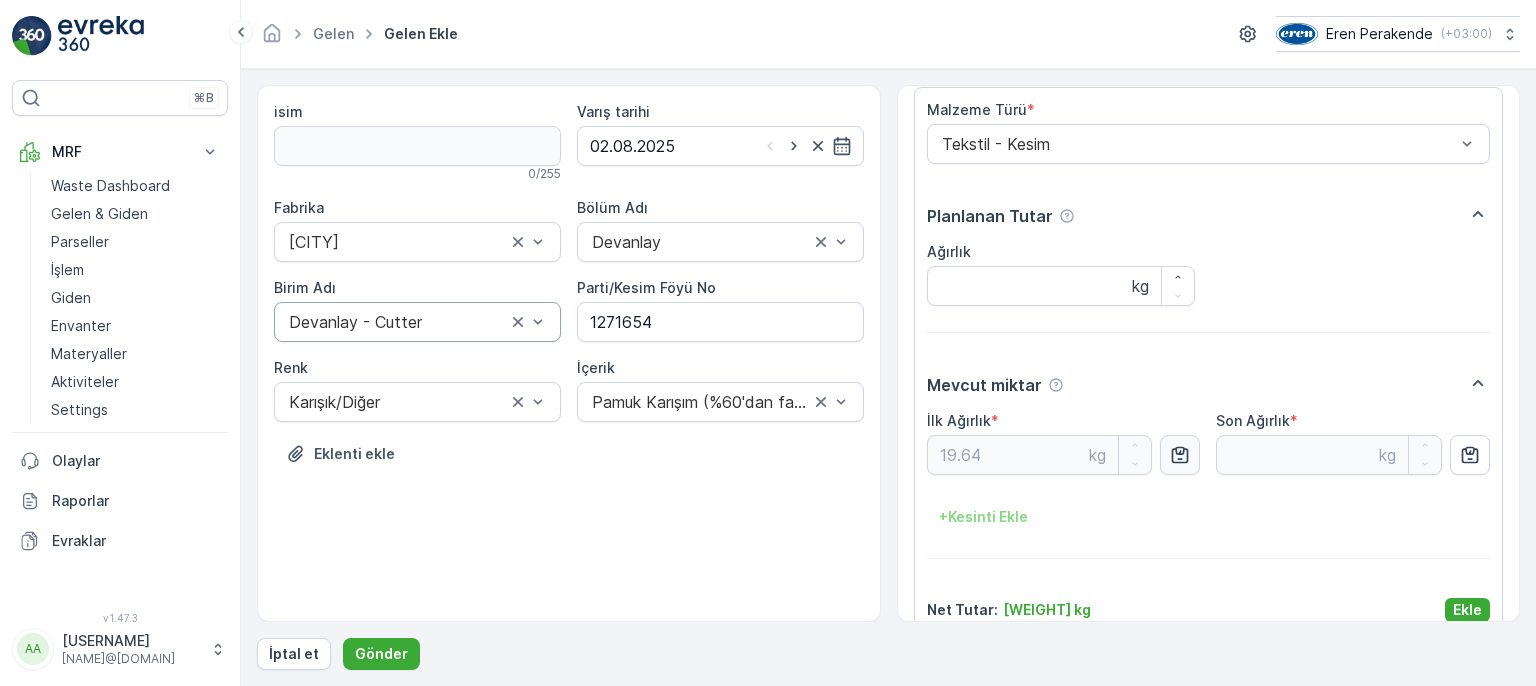 scroll, scrollTop: 84, scrollLeft: 0, axis: vertical 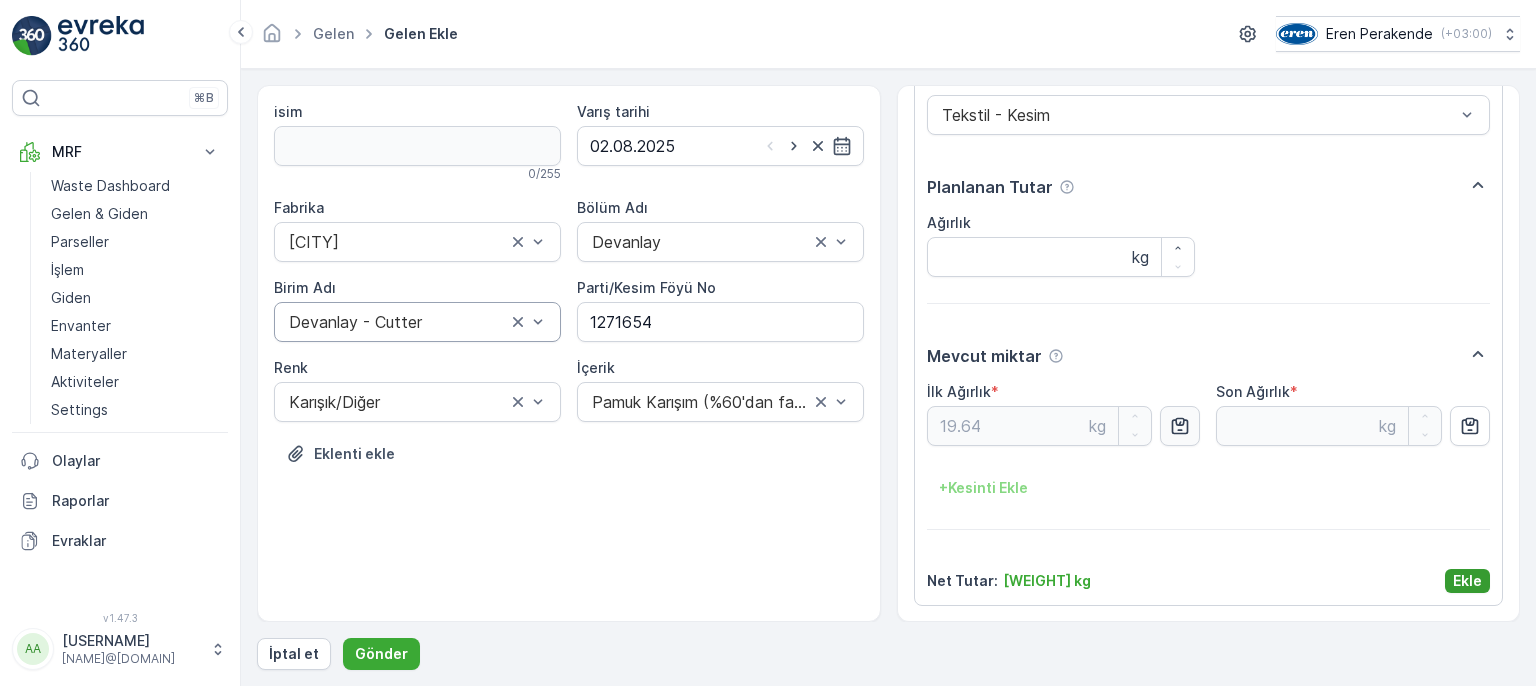 click on "Ekle" at bounding box center (1467, 581) 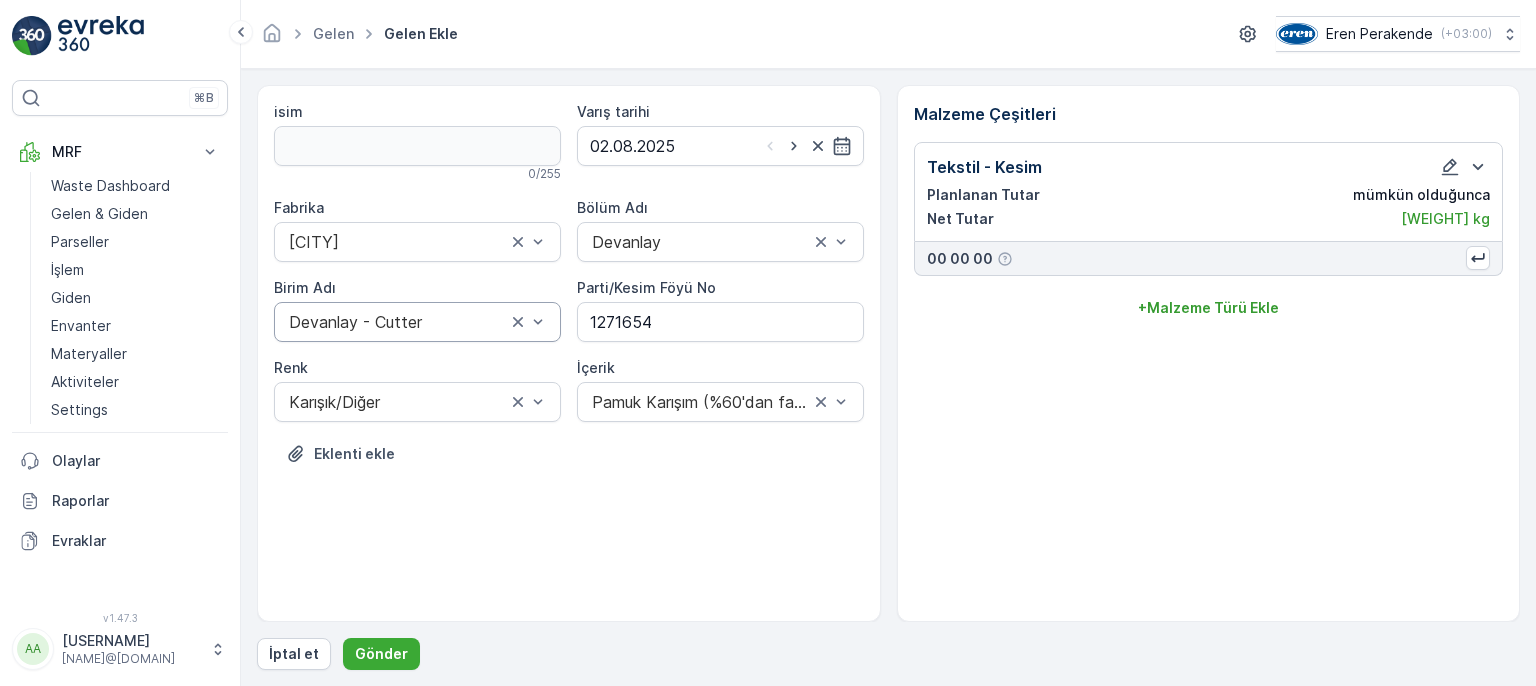 scroll, scrollTop: 0, scrollLeft: 0, axis: both 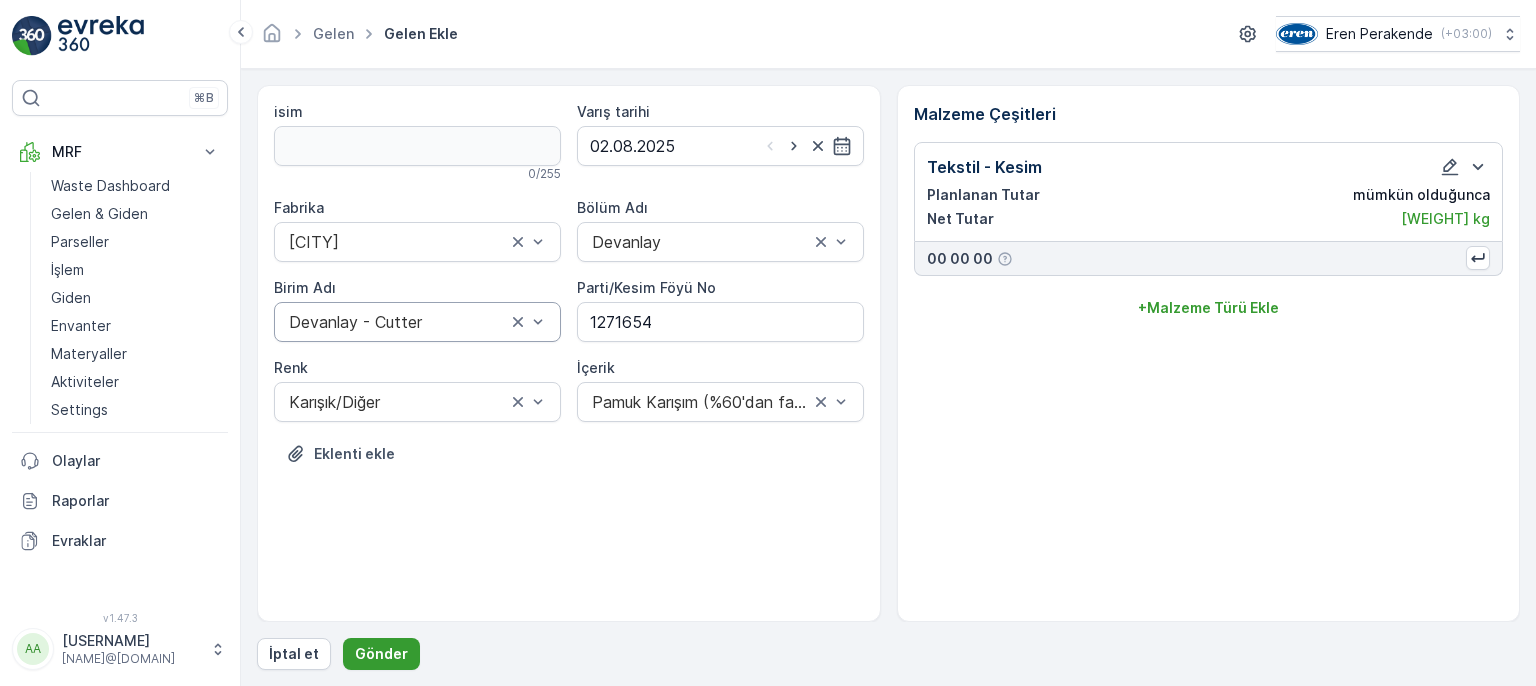 click on "Gönder" at bounding box center (381, 654) 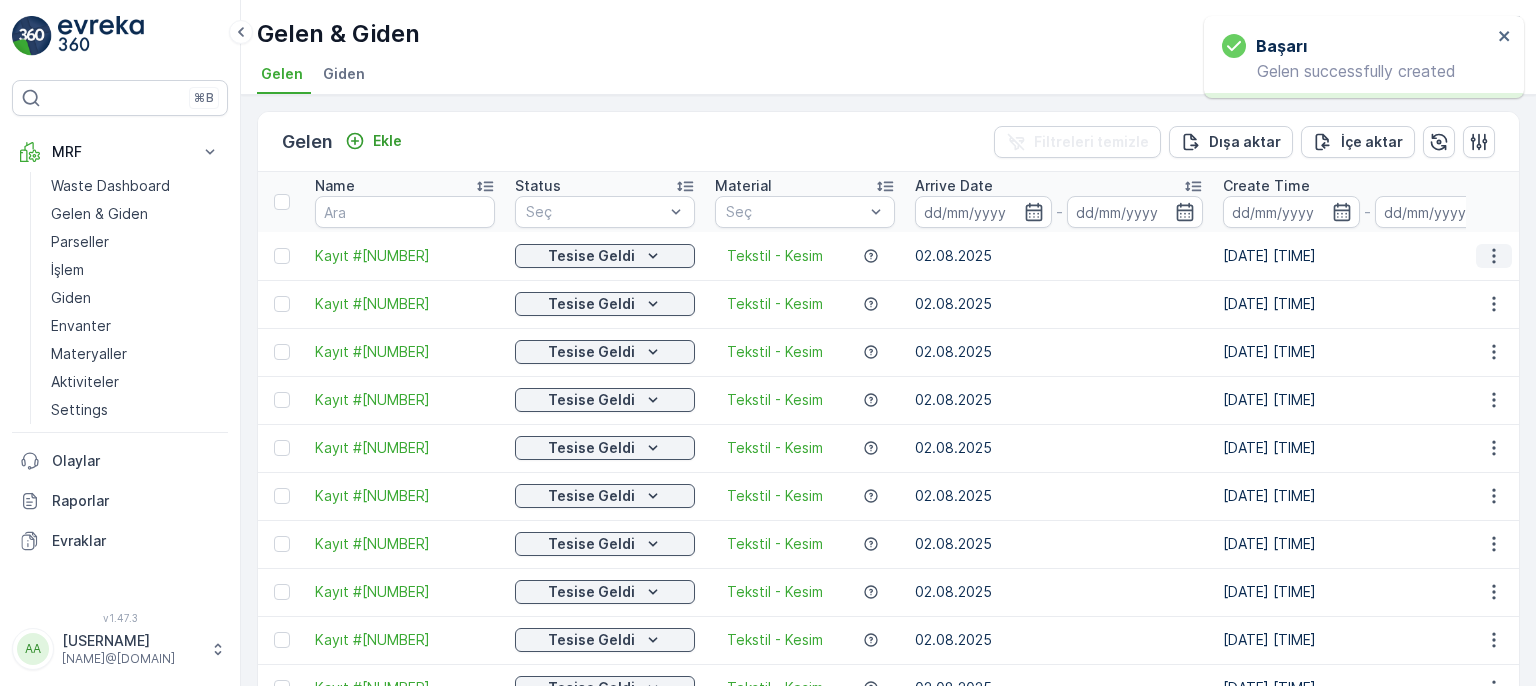 click at bounding box center (1494, 256) 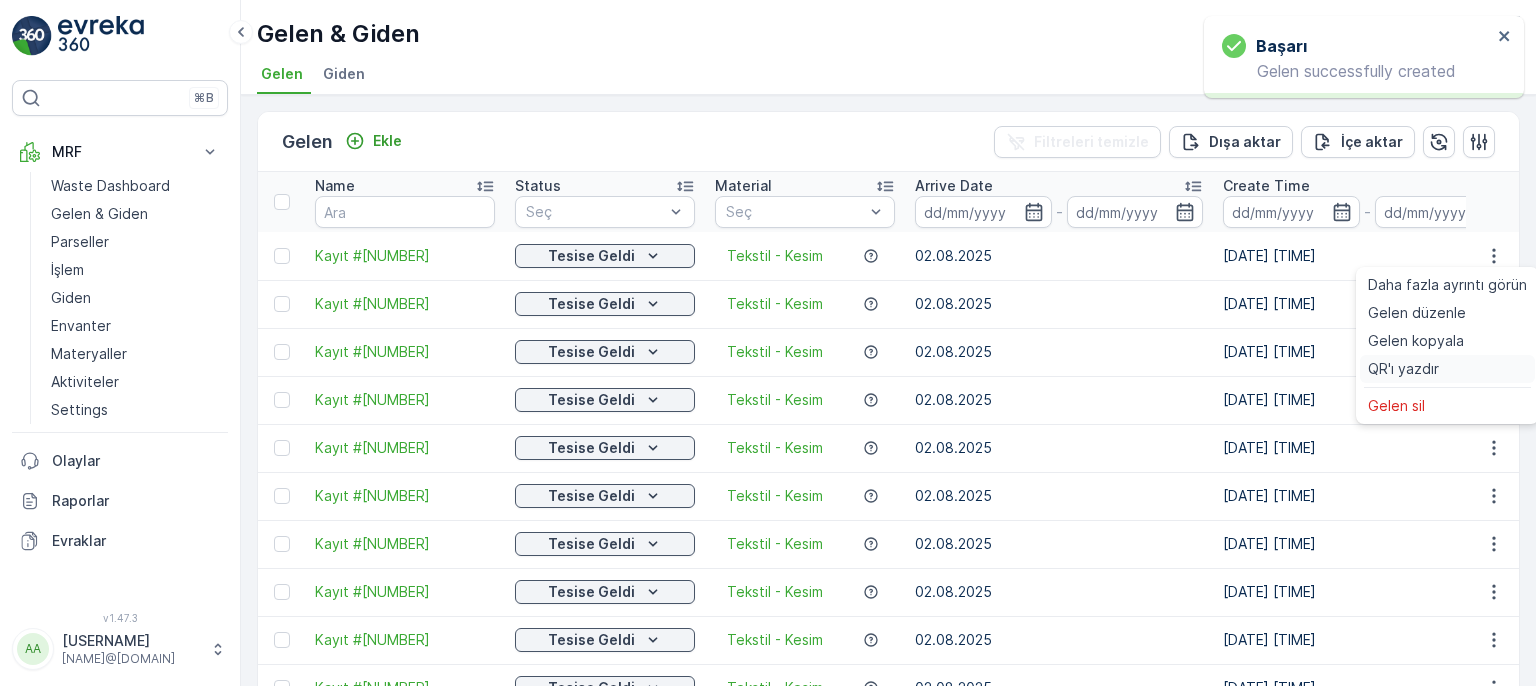 click on "QR'ı yazdır" at bounding box center [1447, 369] 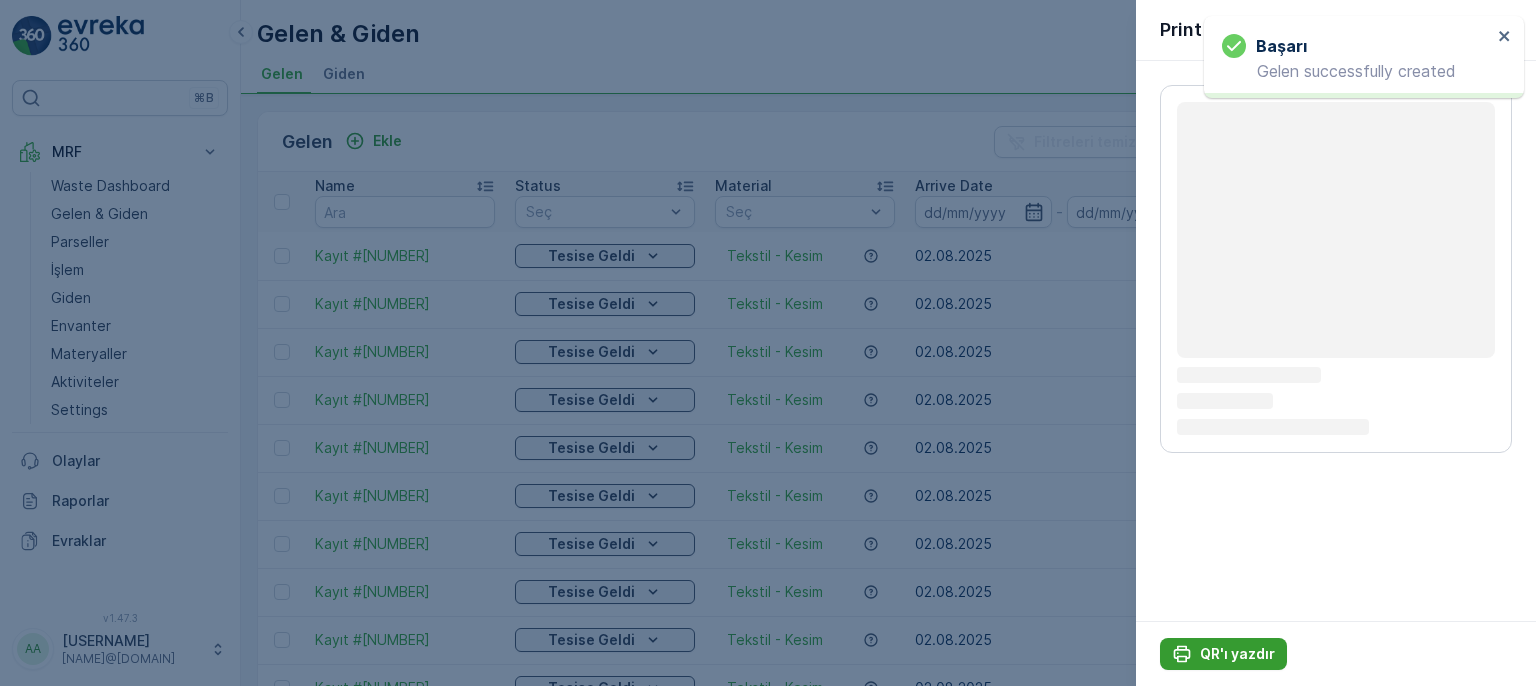 click on "QR'ı yazdır" at bounding box center [1223, 654] 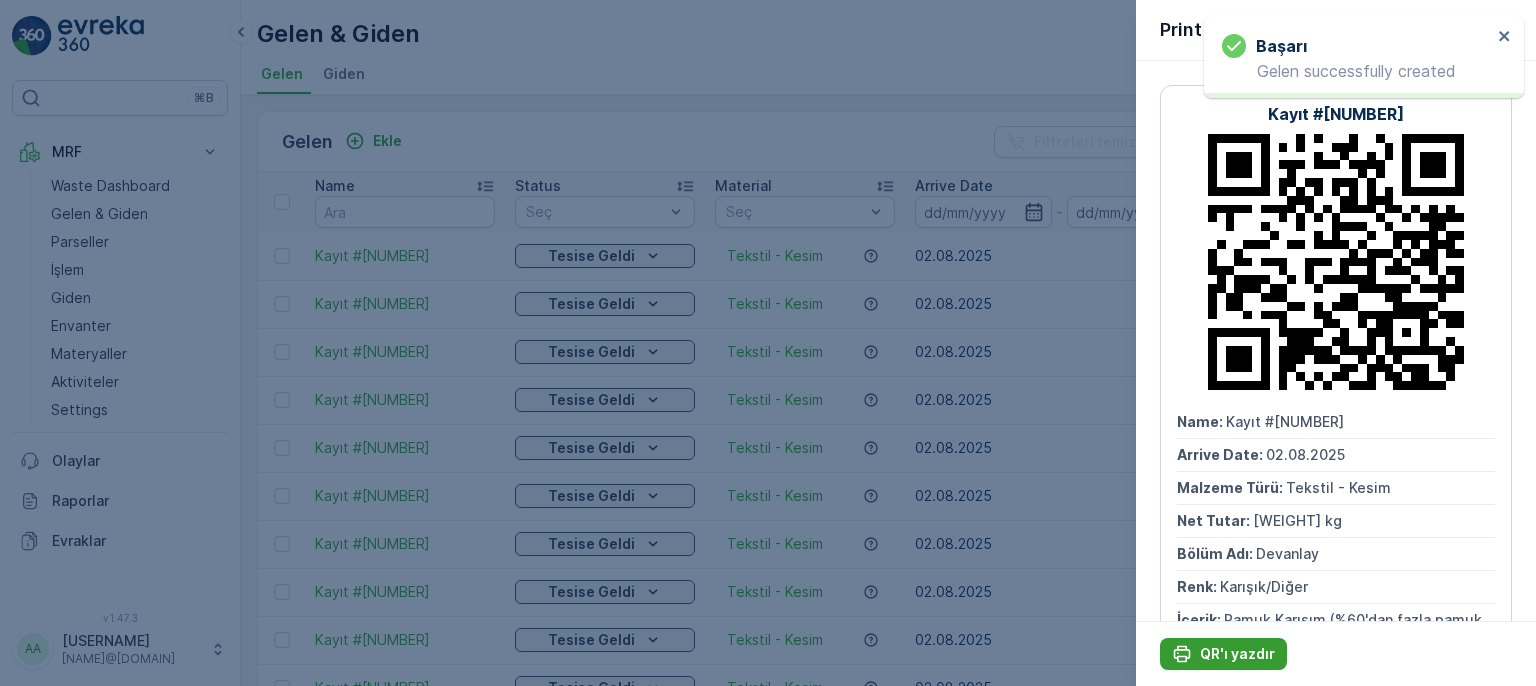 click on "QR'ı yazdır" at bounding box center (1223, 654) 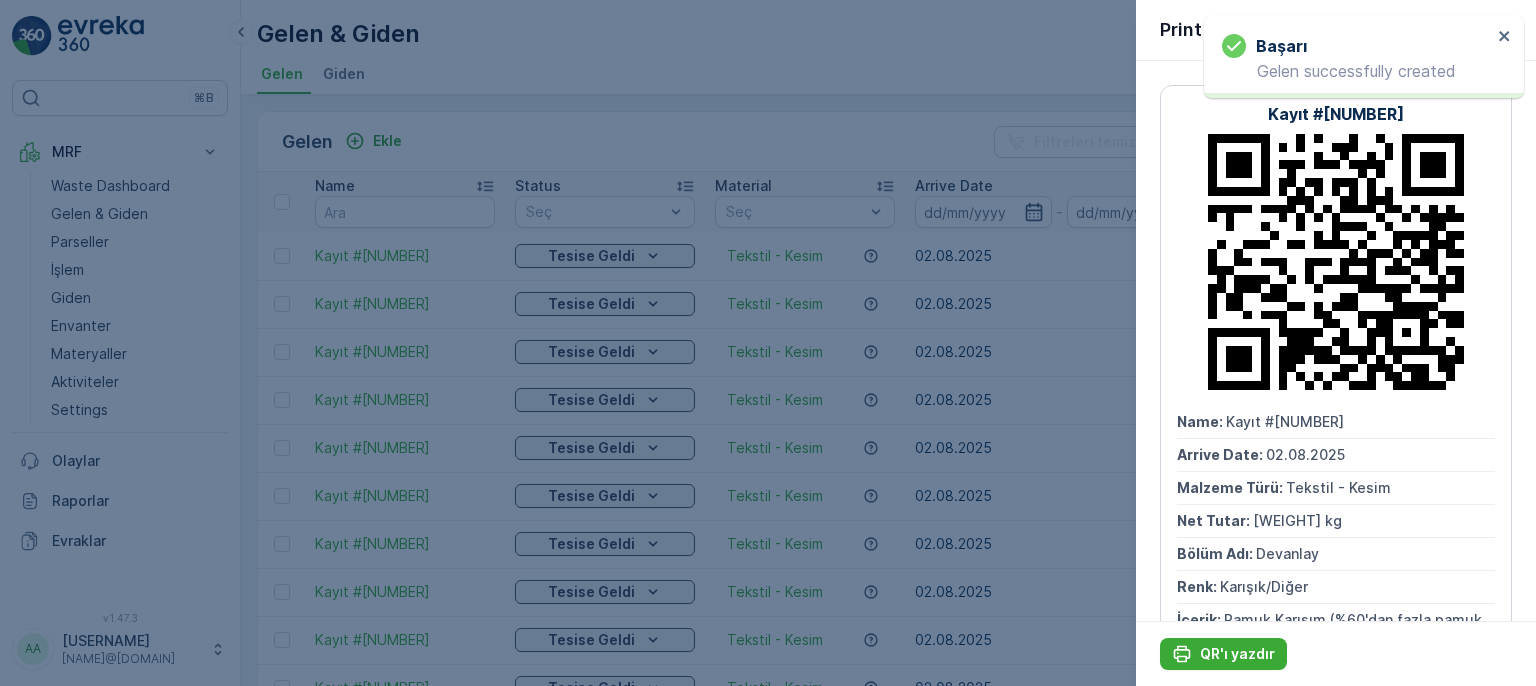 scroll, scrollTop: 0, scrollLeft: 0, axis: both 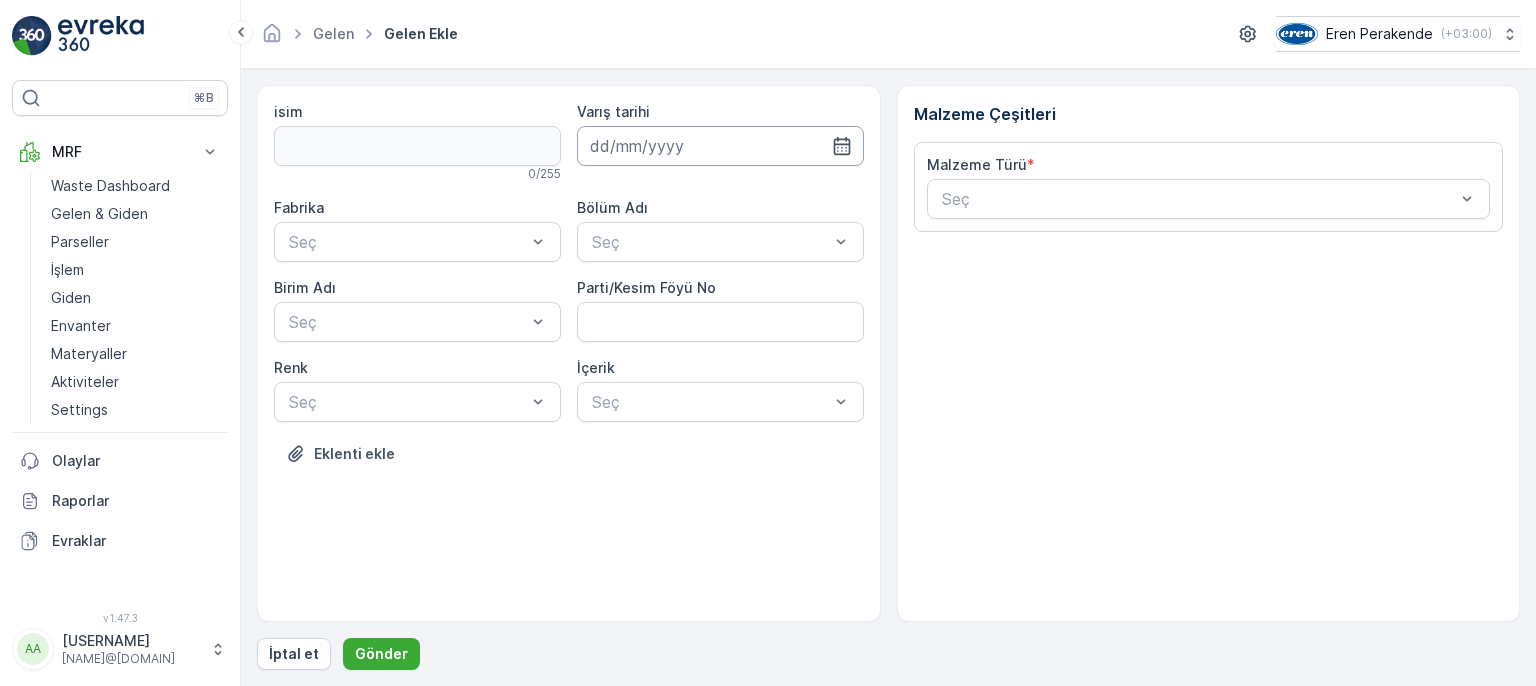 click at bounding box center [720, 146] 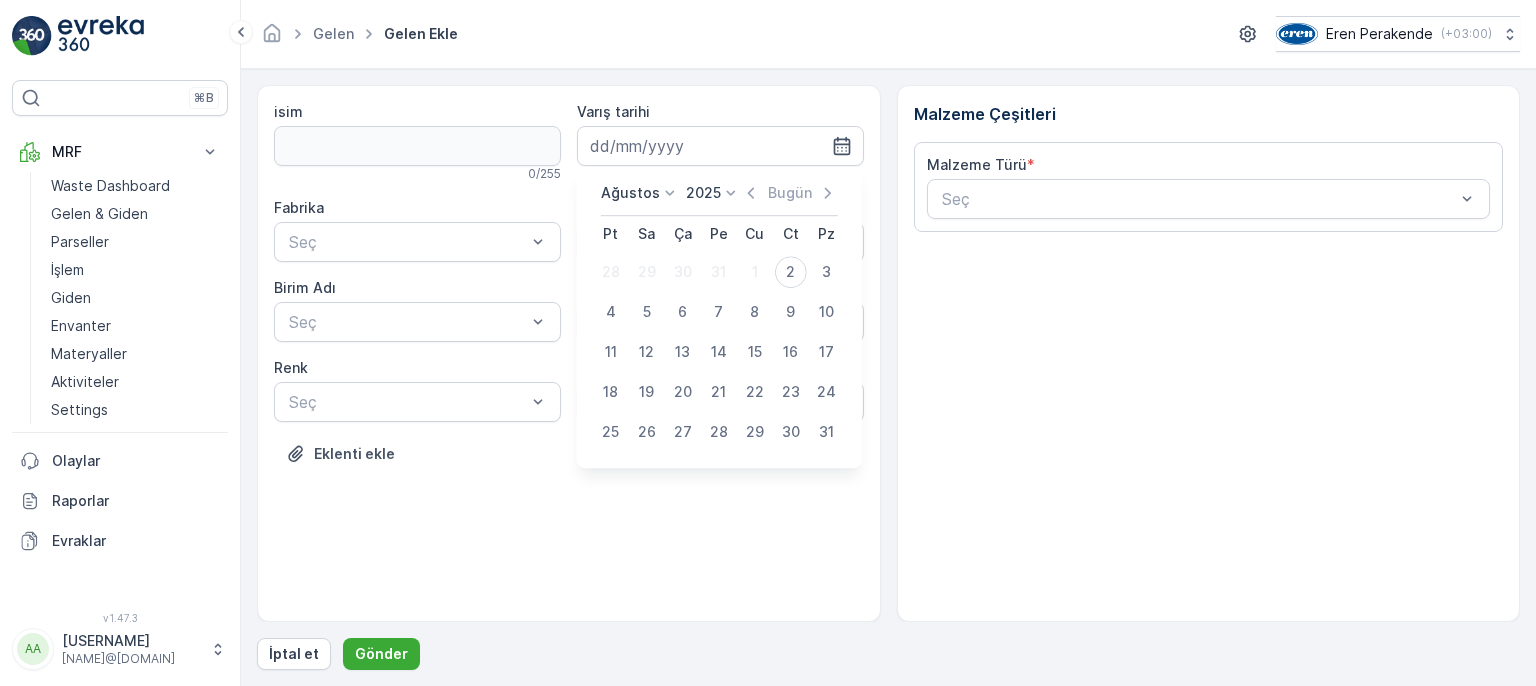 click on "2" at bounding box center (791, 272) 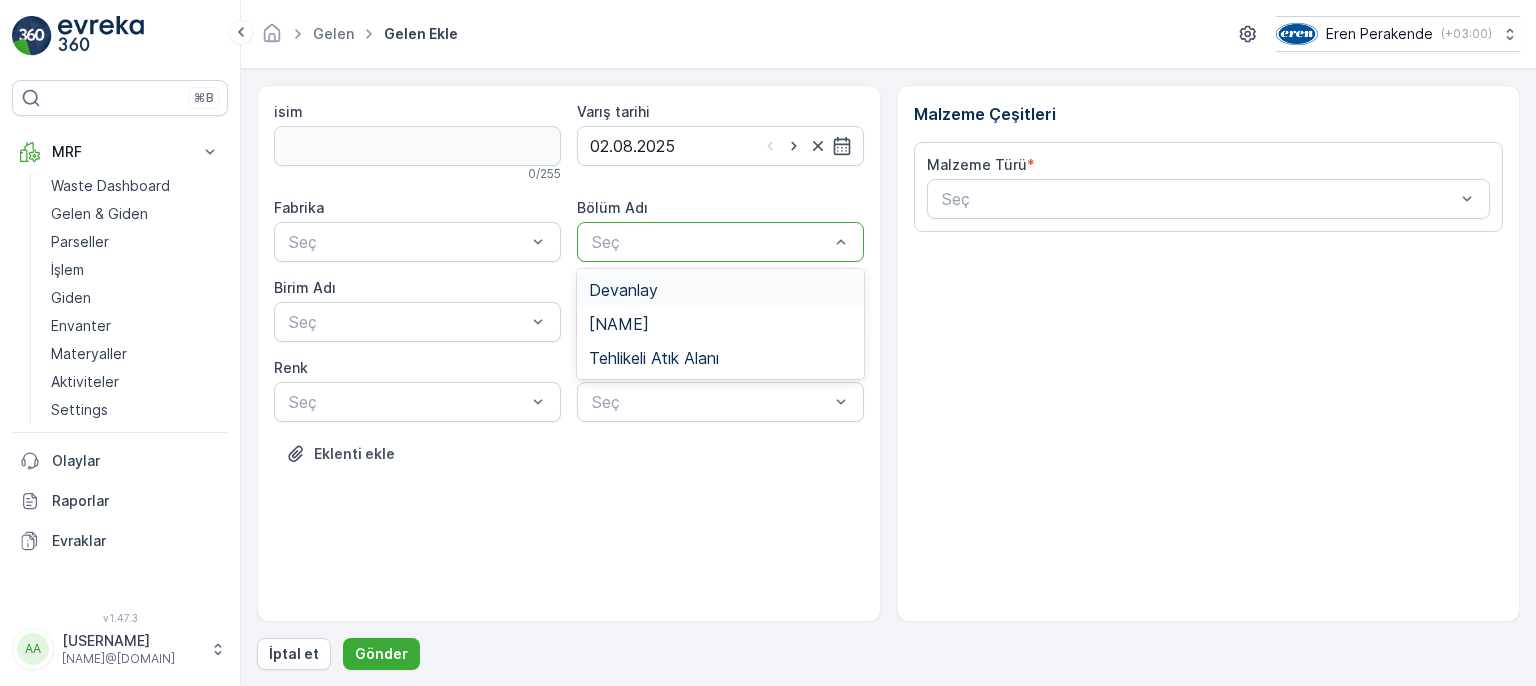 click on "Devanlay" at bounding box center (720, 290) 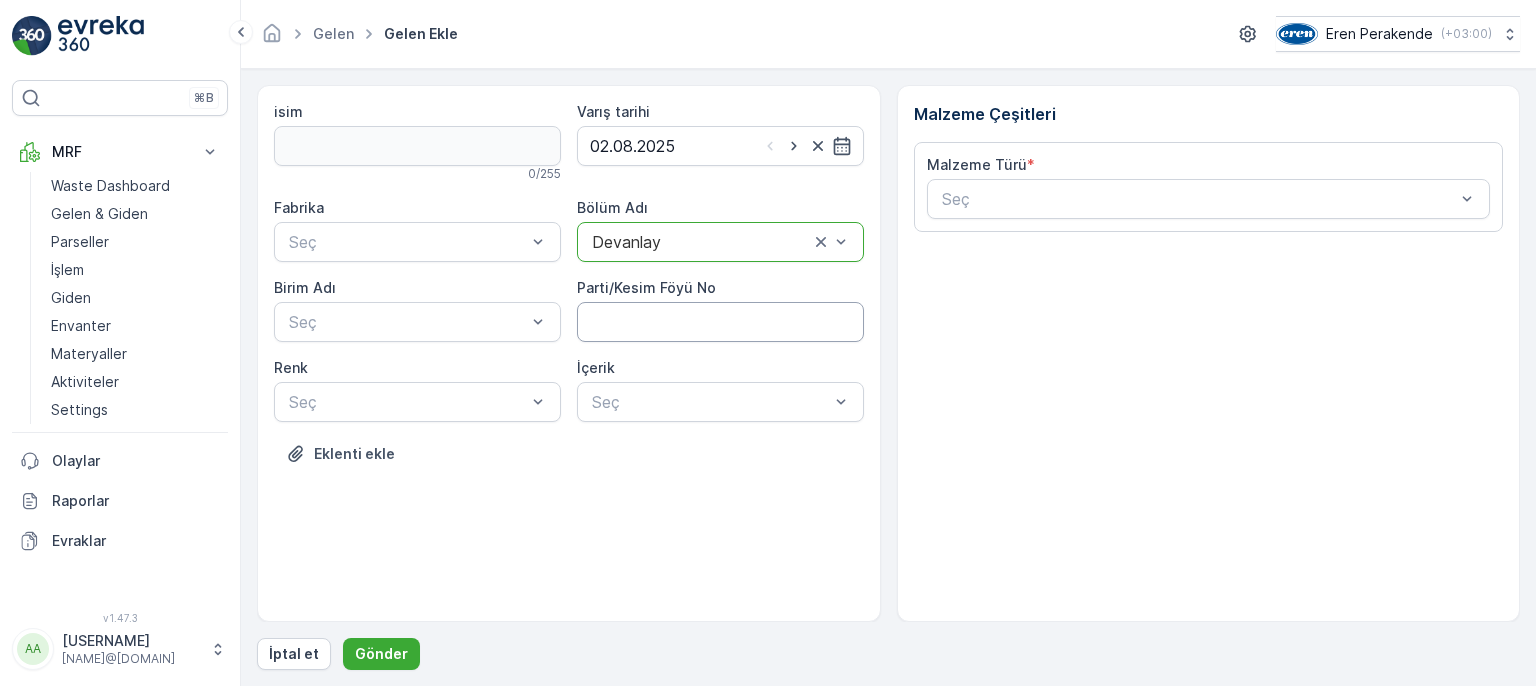 click on "Parti/Kesim Föyü No" at bounding box center (720, 322) 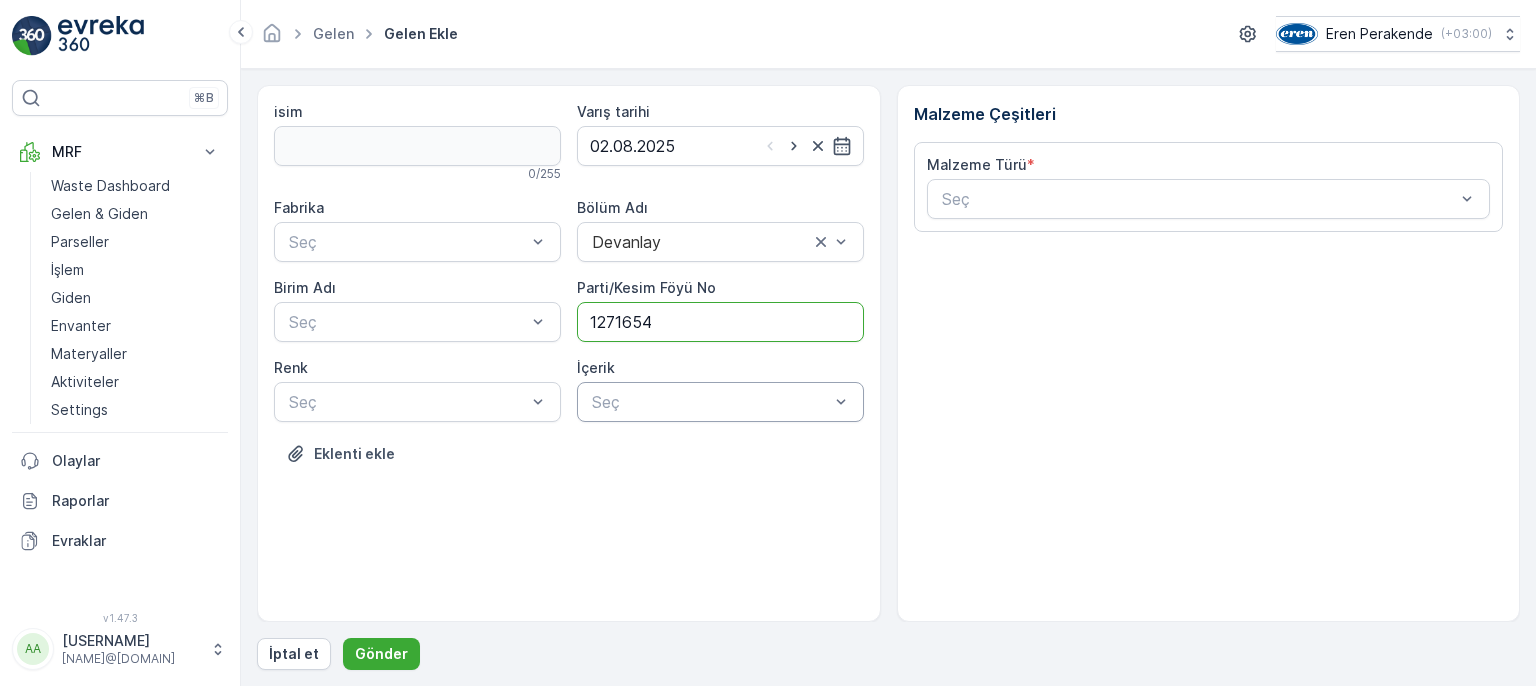 type on "1271654" 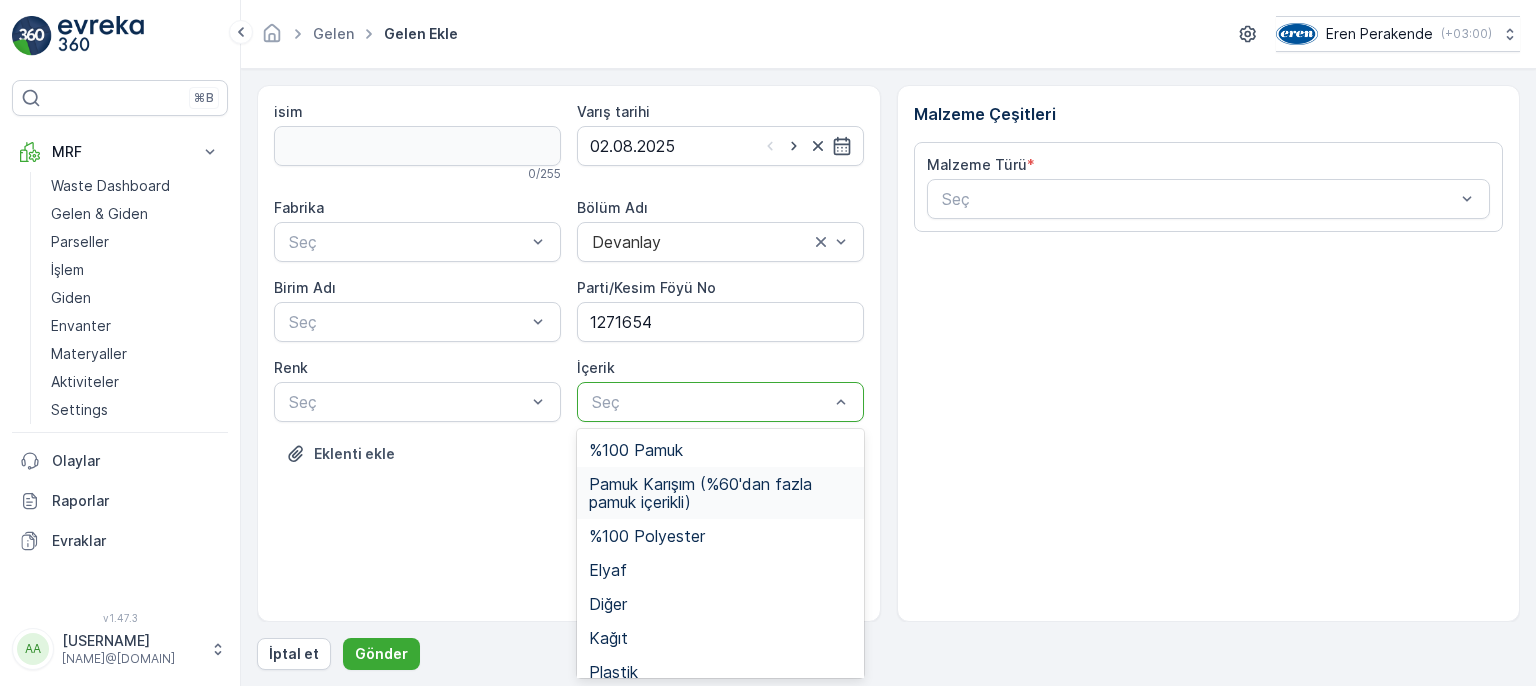 drag, startPoint x: 671, startPoint y: 507, endPoint x: 510, endPoint y: 464, distance: 166.64333 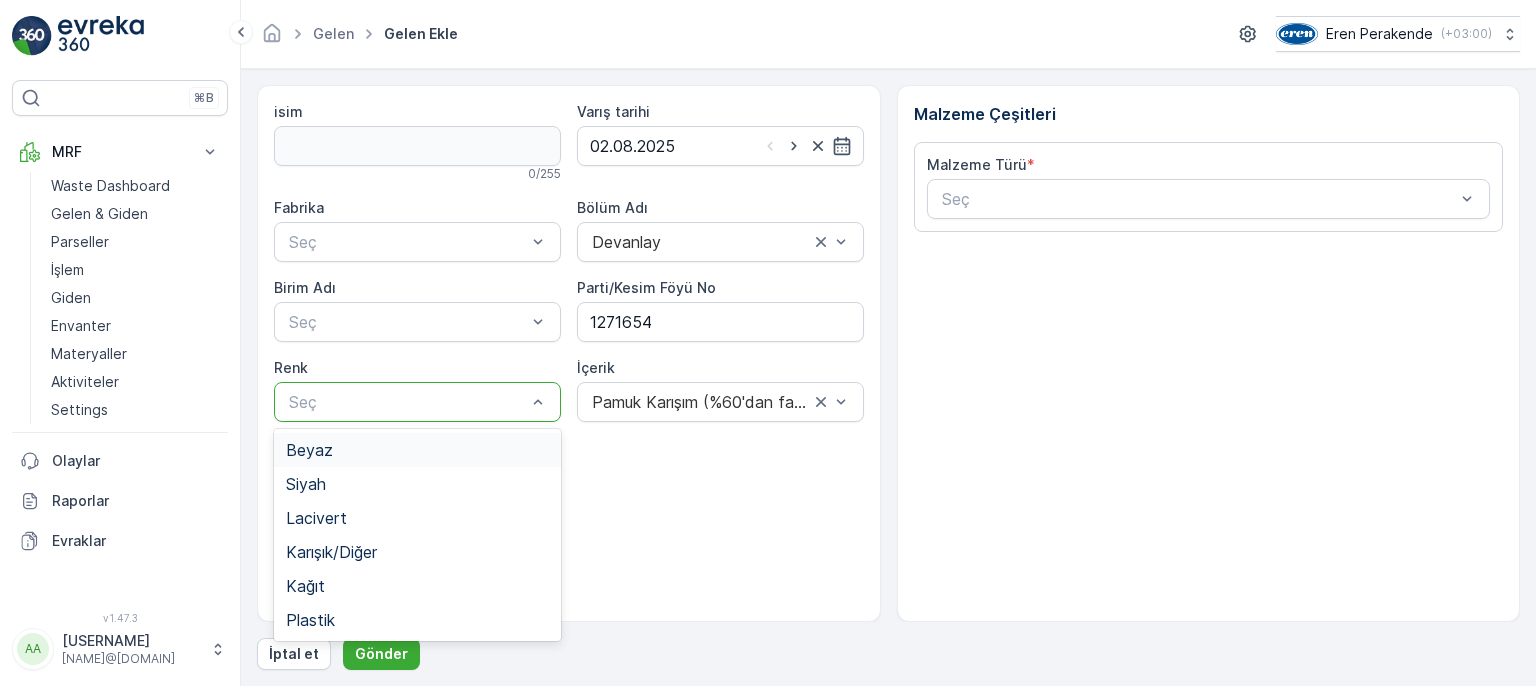 click at bounding box center (407, 402) 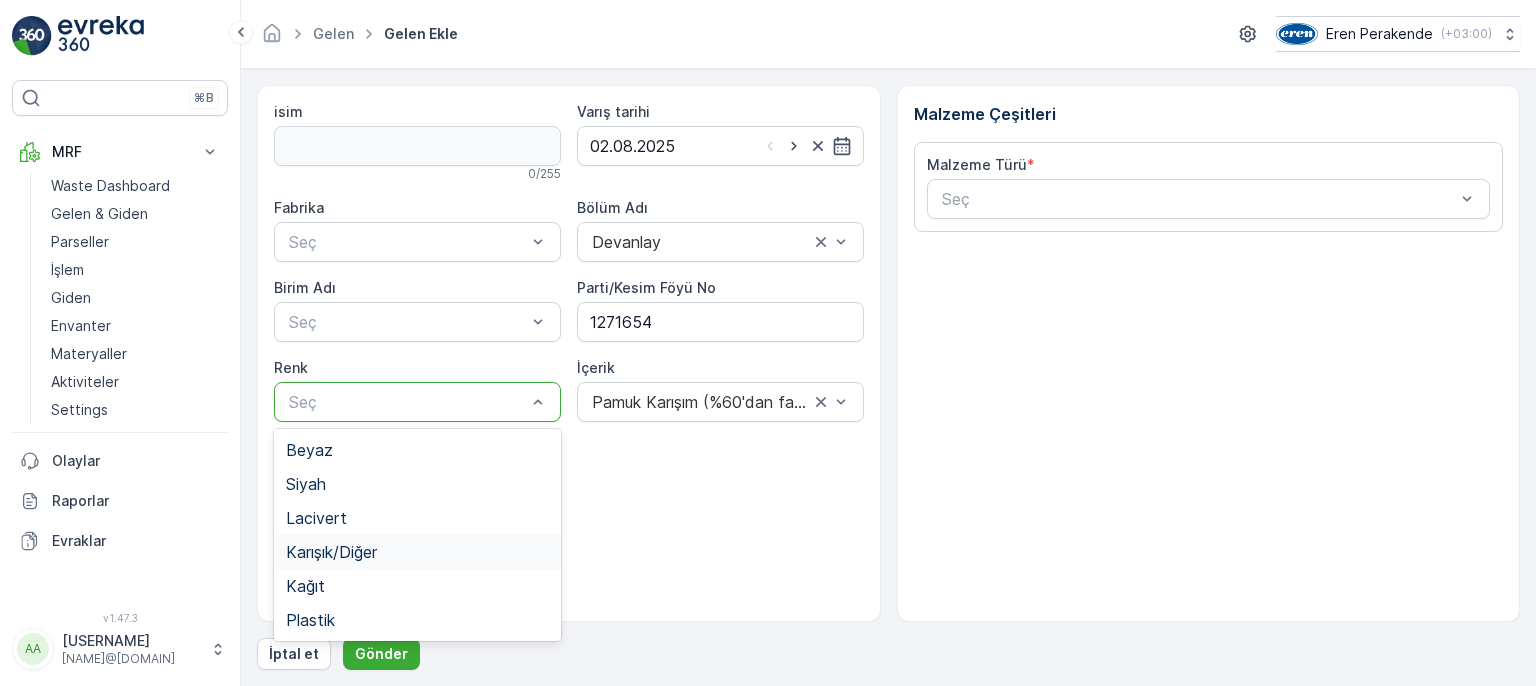 click on "Karışık/Diğer" at bounding box center [417, 552] 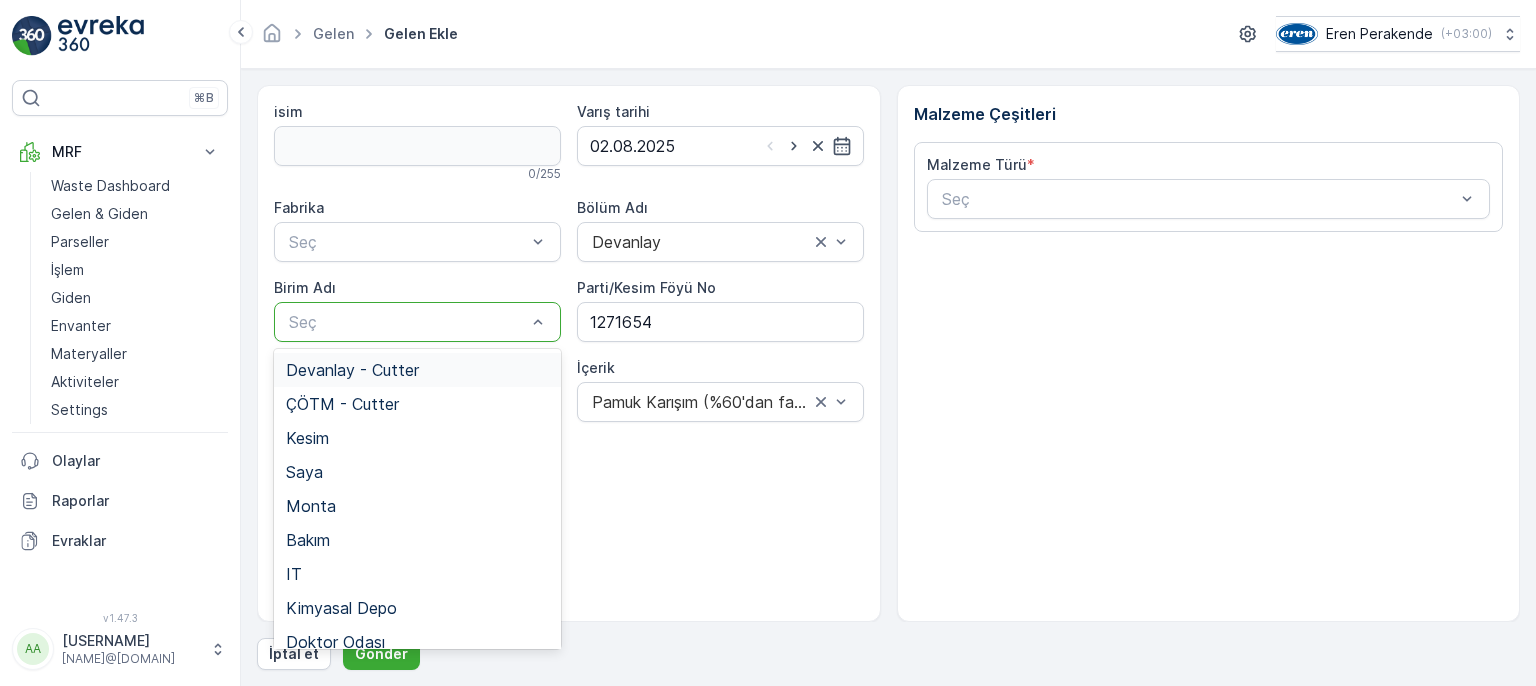 click on "Devanlay  - Cutter" at bounding box center (352, 370) 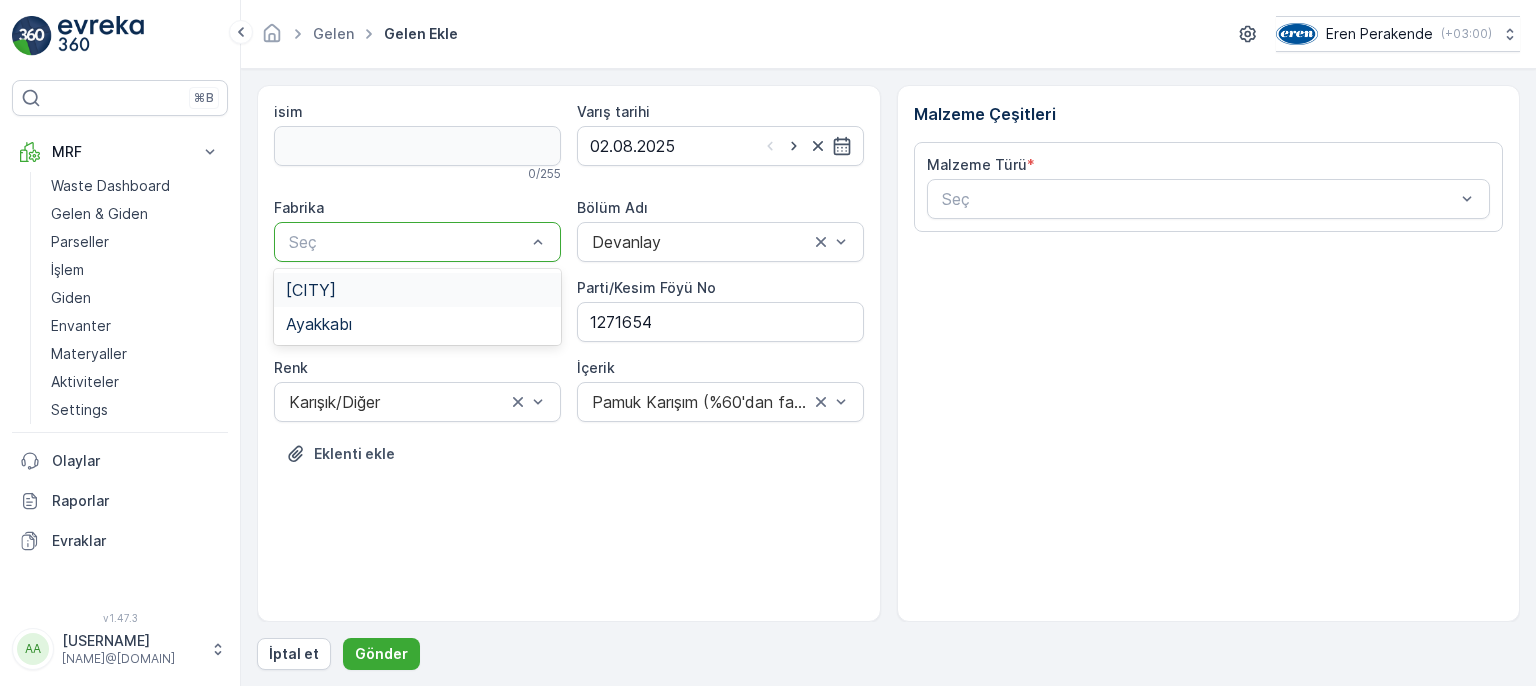 click at bounding box center (407, 242) 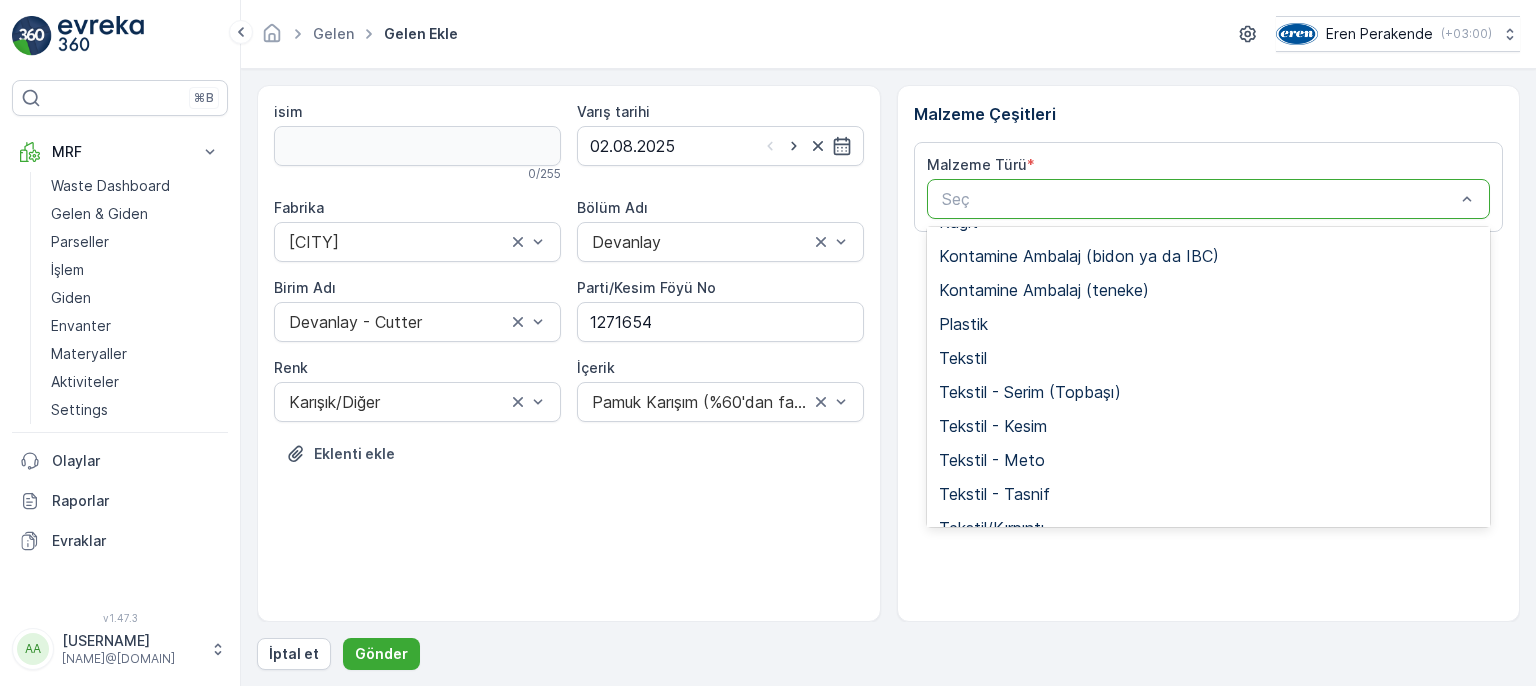 scroll, scrollTop: 388, scrollLeft: 0, axis: vertical 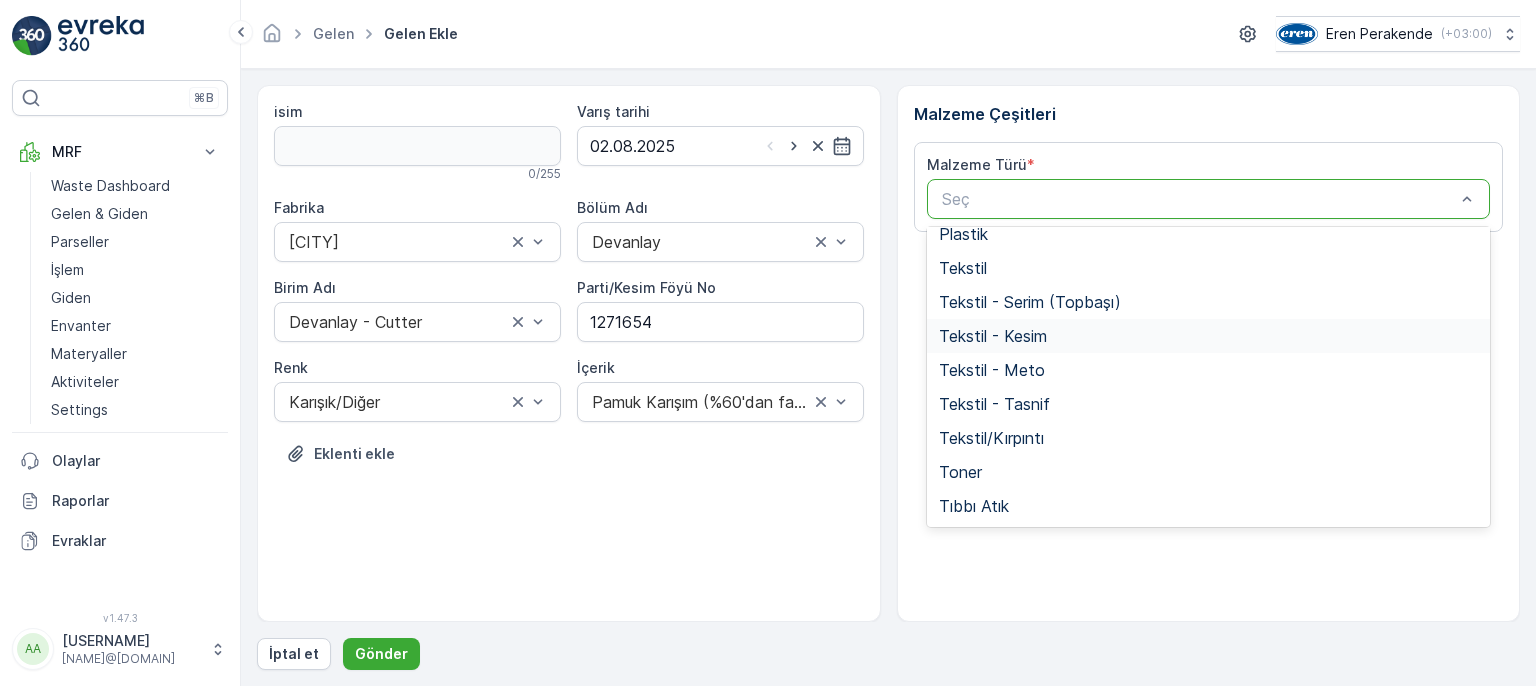 click on "Tekstil - Kesim" at bounding box center (1209, 336) 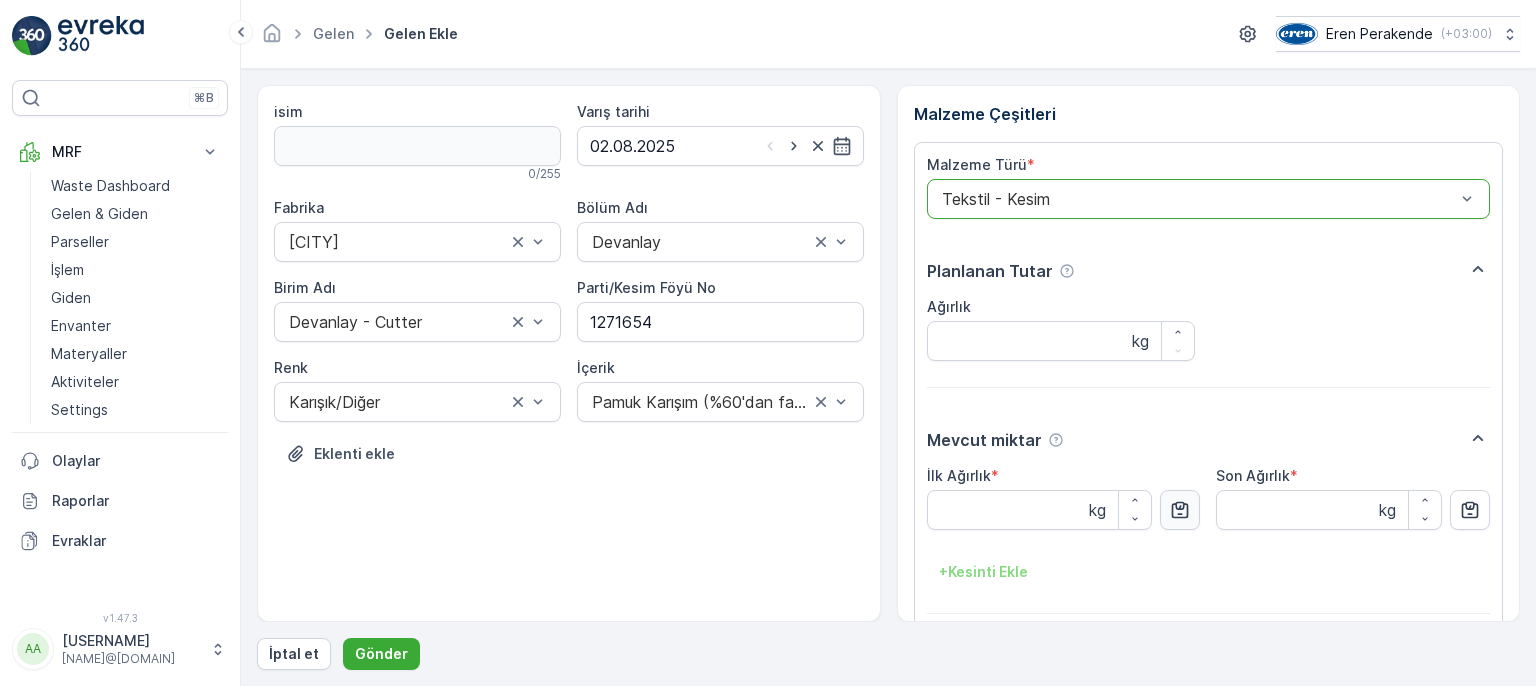 click 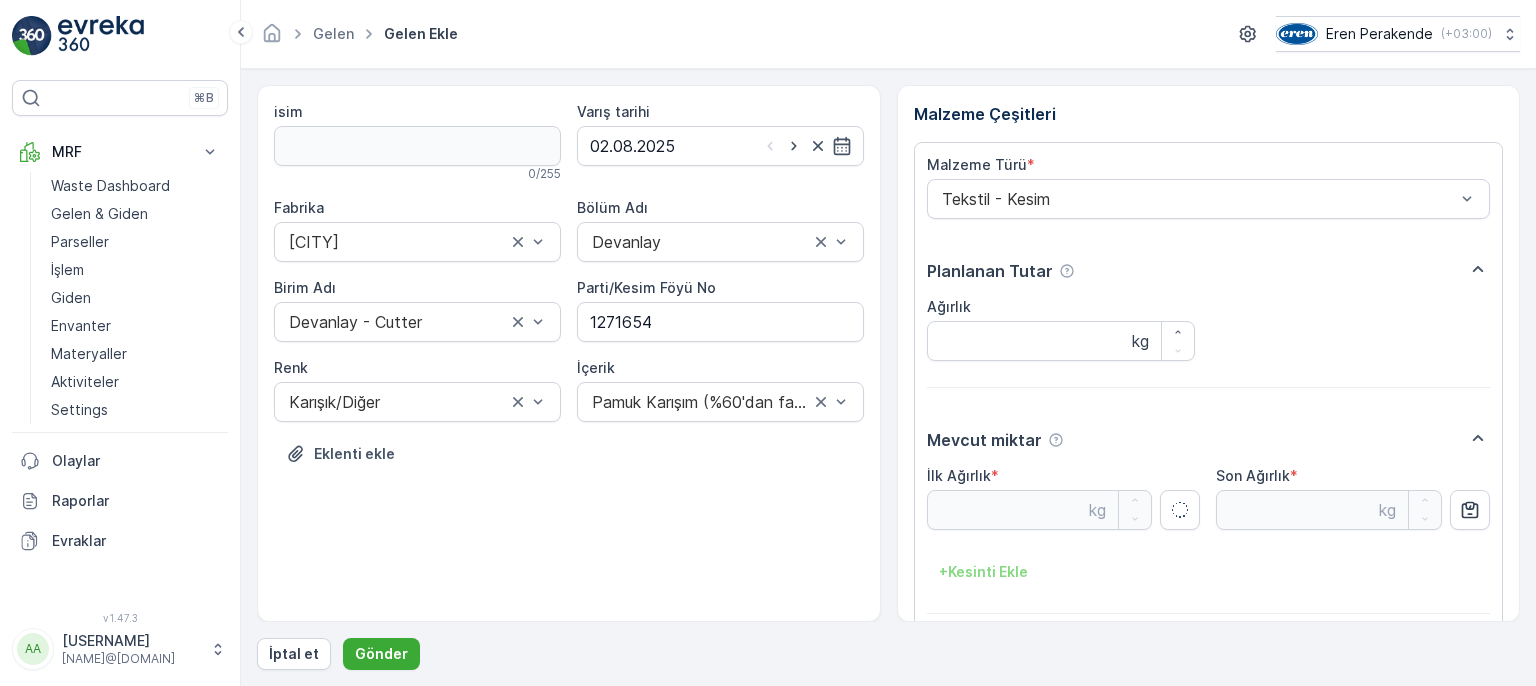 type on "13.8" 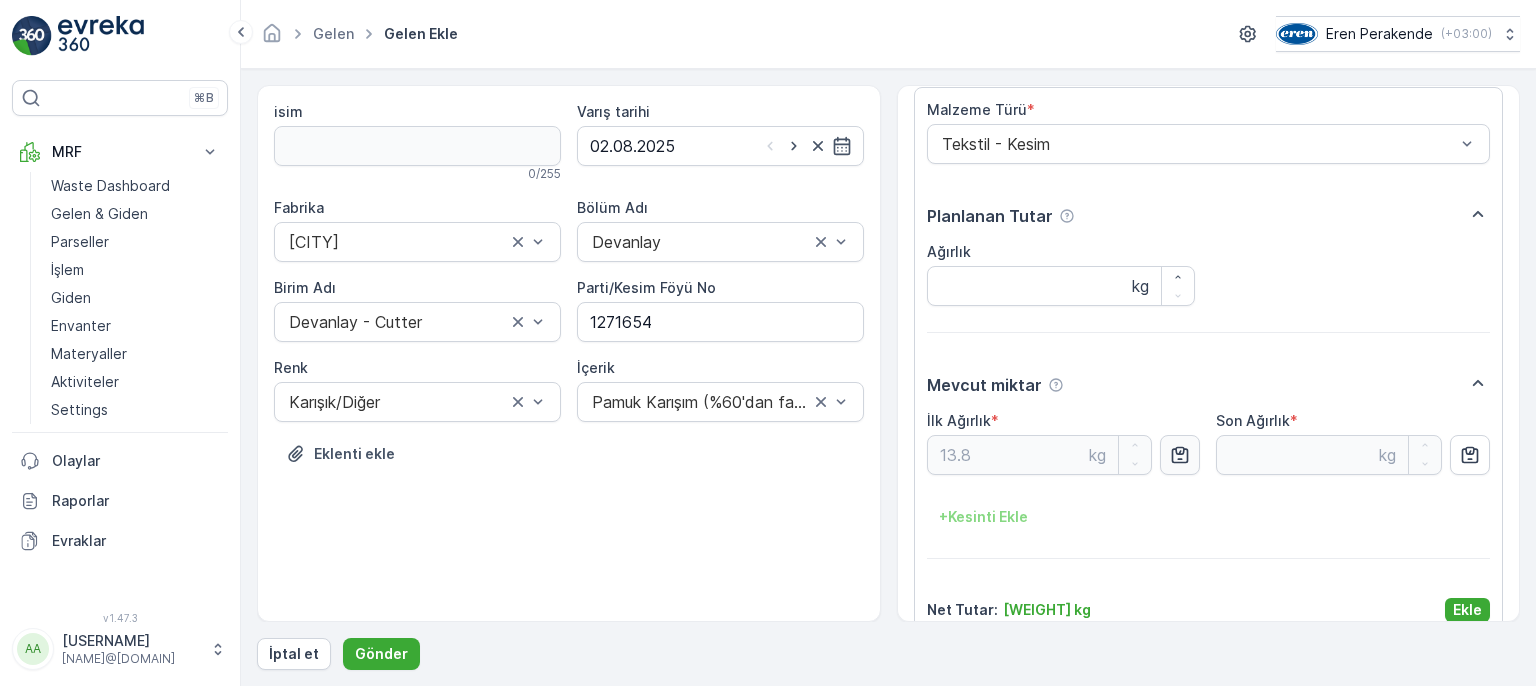 scroll, scrollTop: 84, scrollLeft: 0, axis: vertical 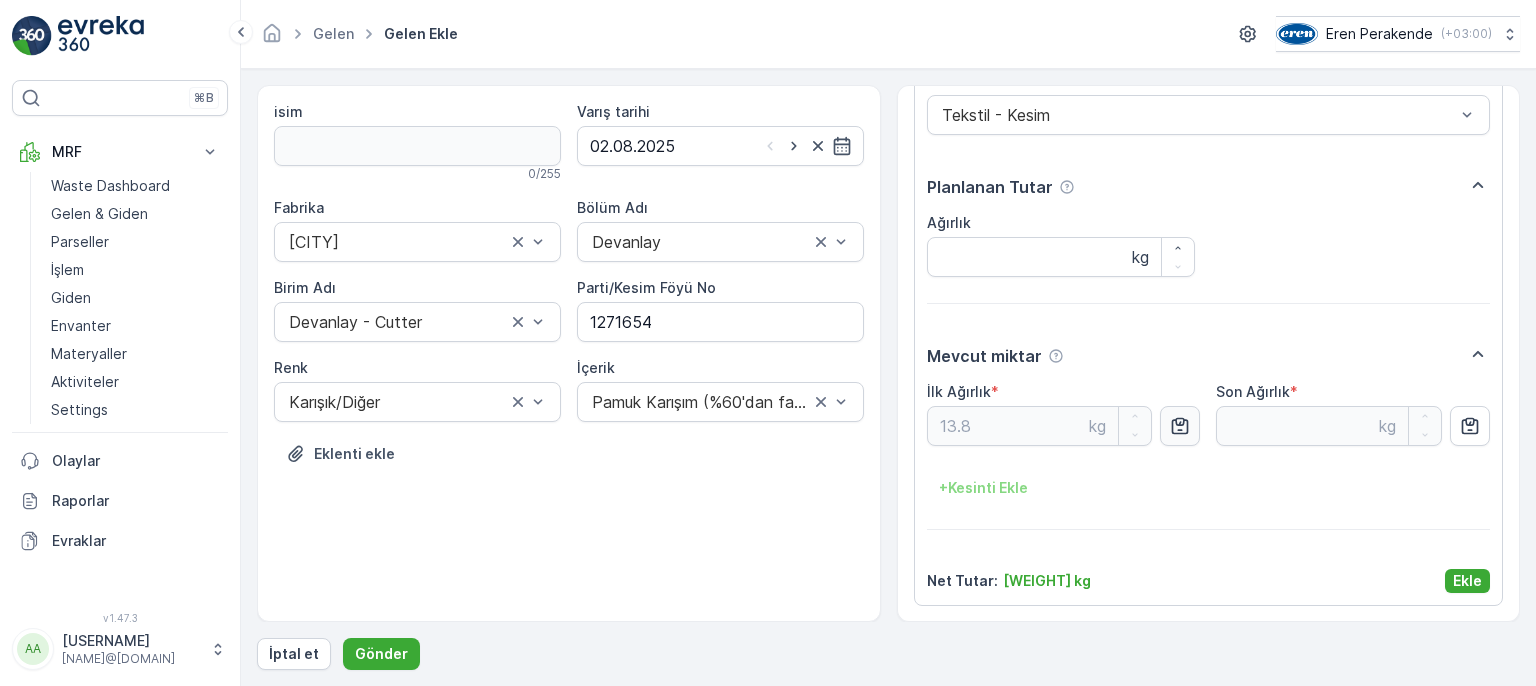 click on "Ekle" at bounding box center (1467, 581) 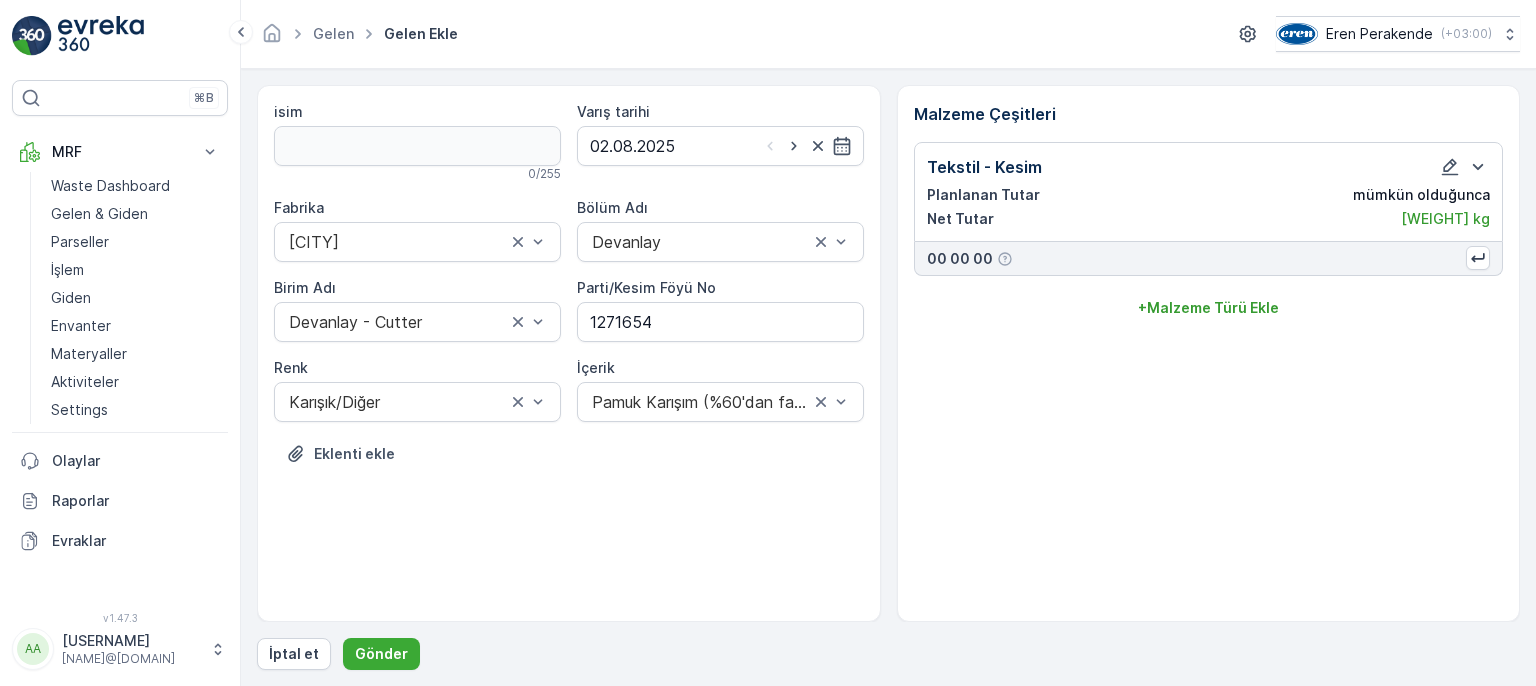scroll, scrollTop: 0, scrollLeft: 0, axis: both 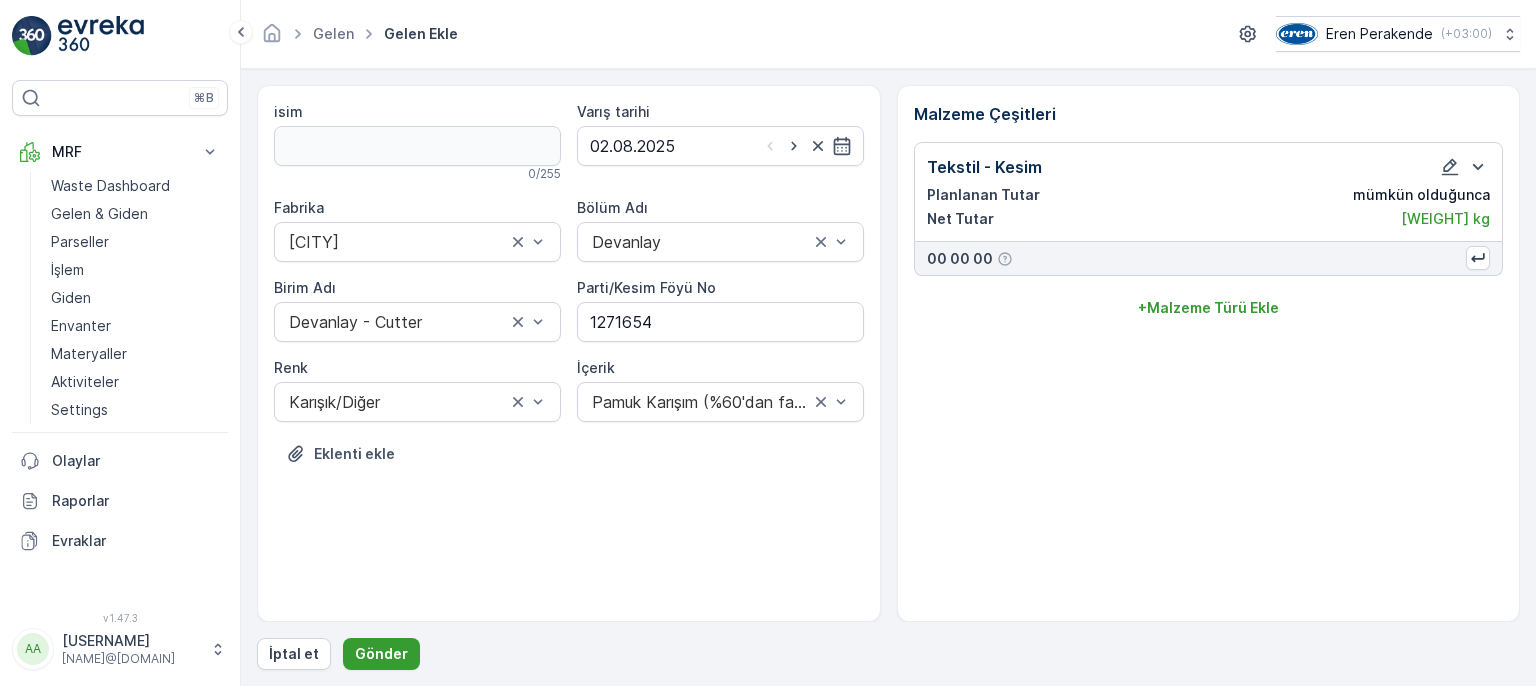 click on "Gönder" at bounding box center [381, 654] 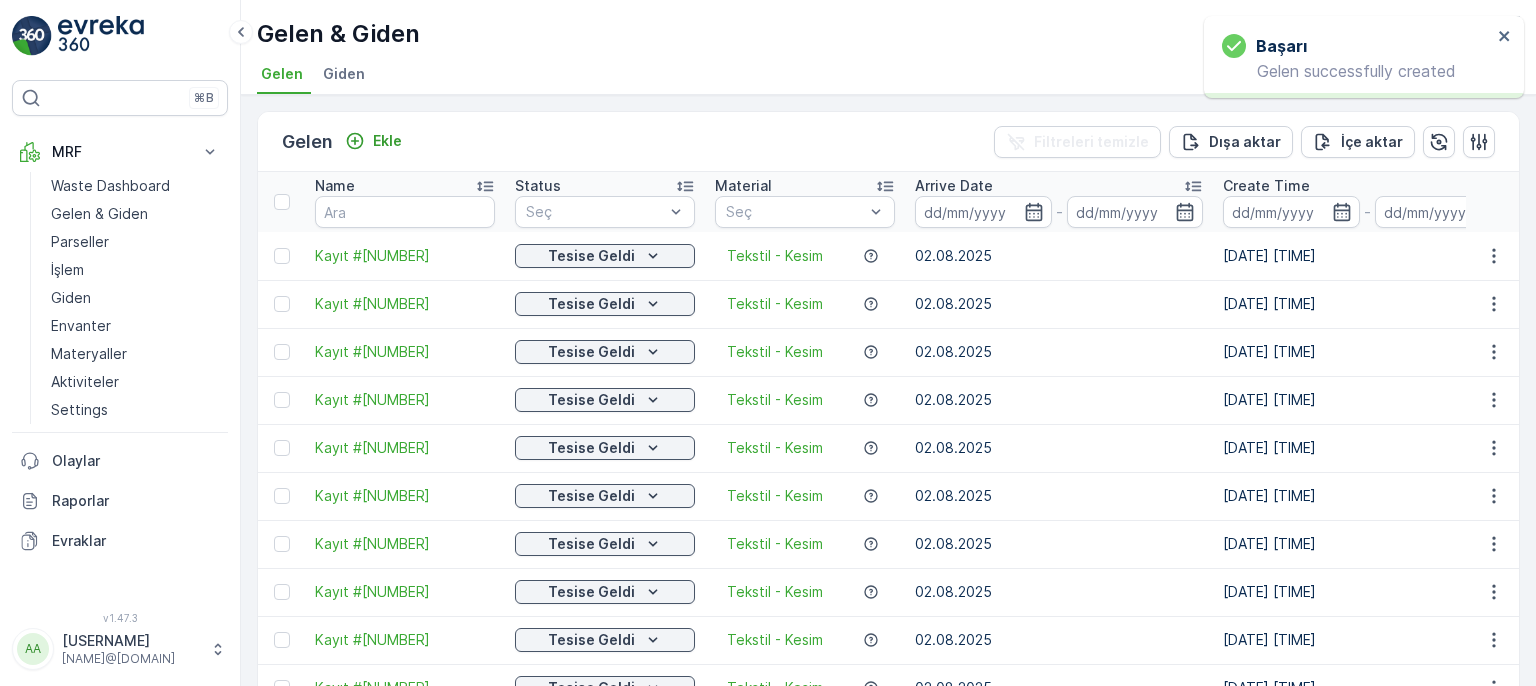click at bounding box center (1494, 256) 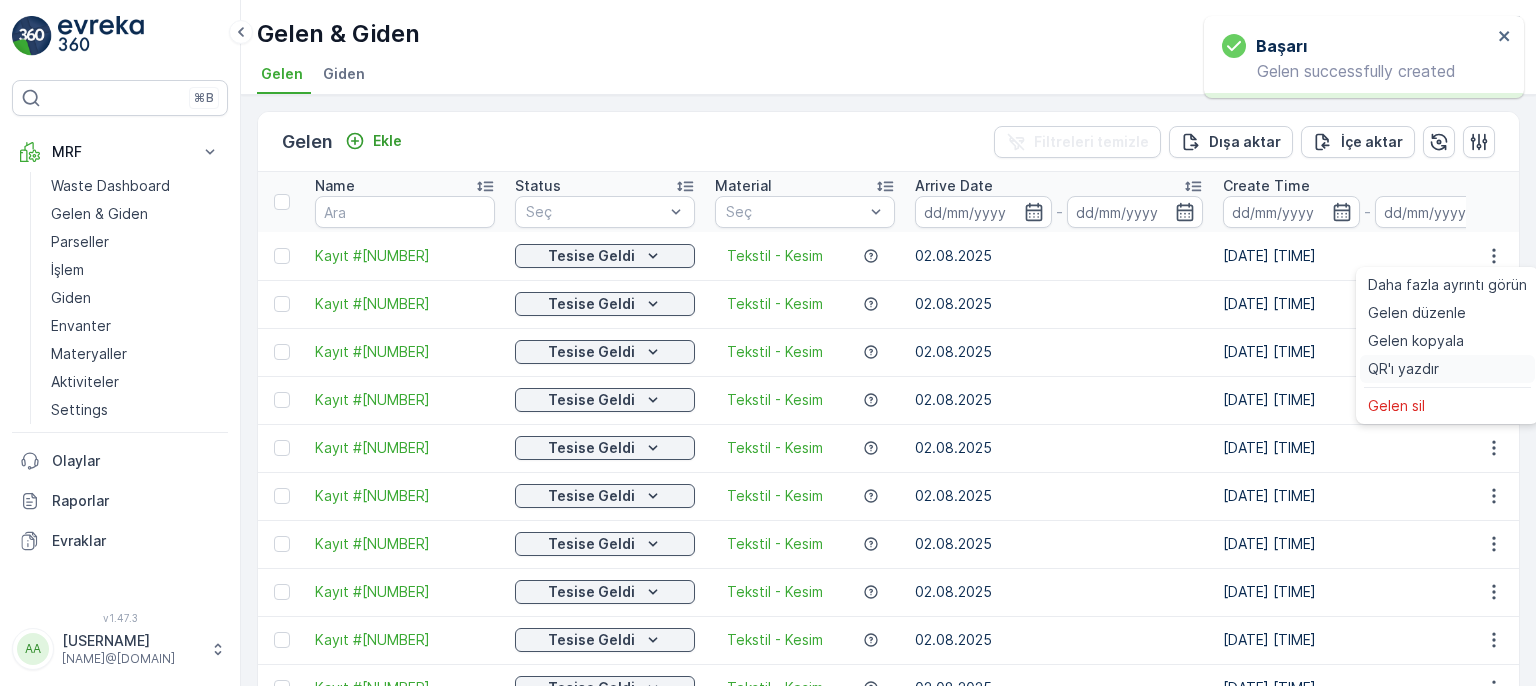 click on "QR'ı yazdır" at bounding box center (1403, 369) 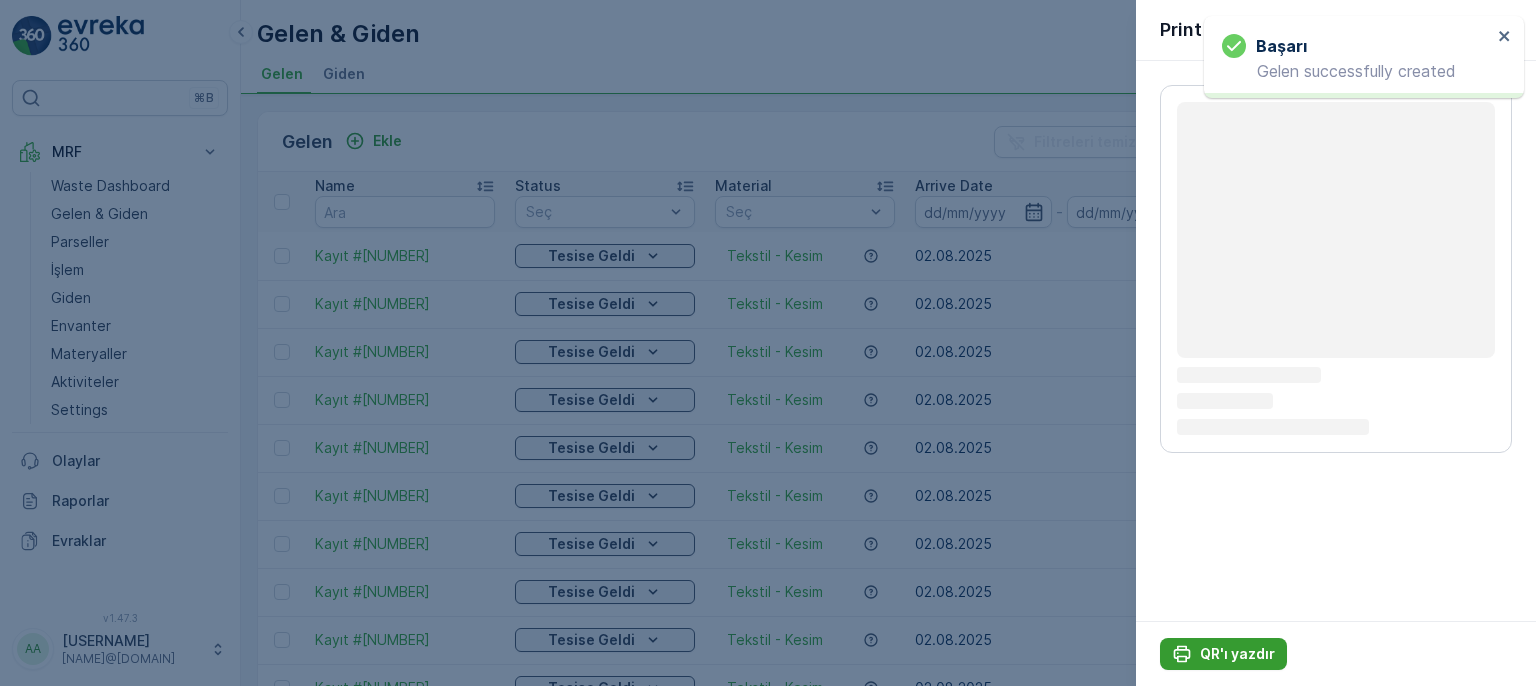 click on "QR'ı yazdır" at bounding box center [1237, 654] 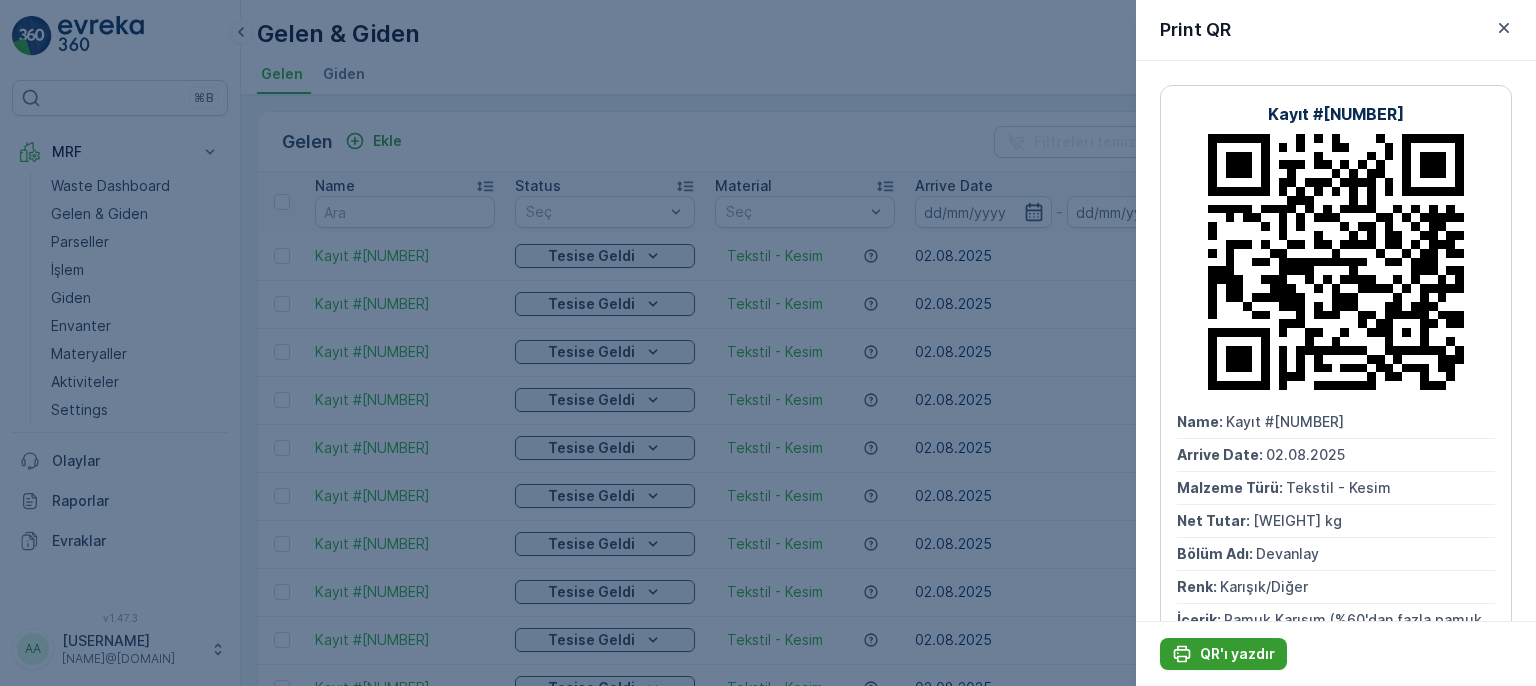 click on "QR'ı yazdır" at bounding box center [1237, 654] 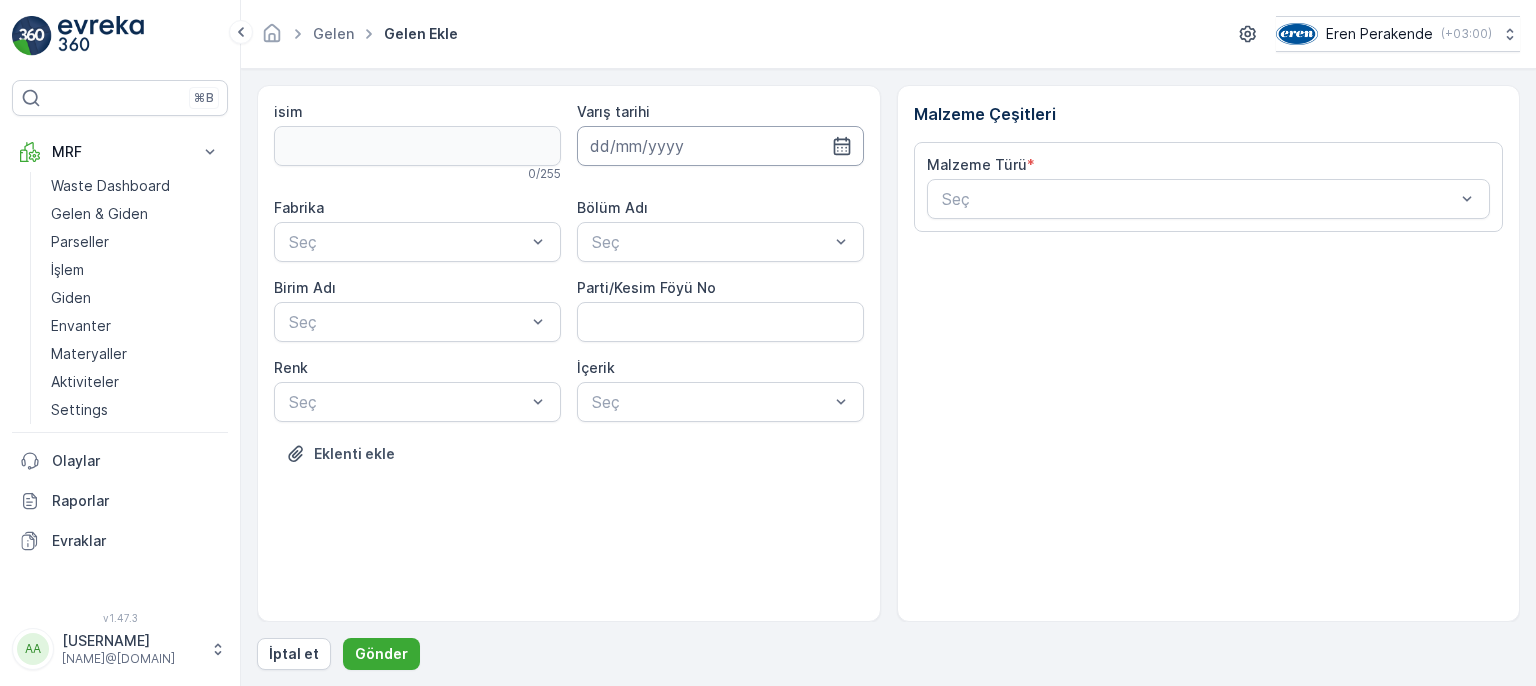 click at bounding box center (720, 146) 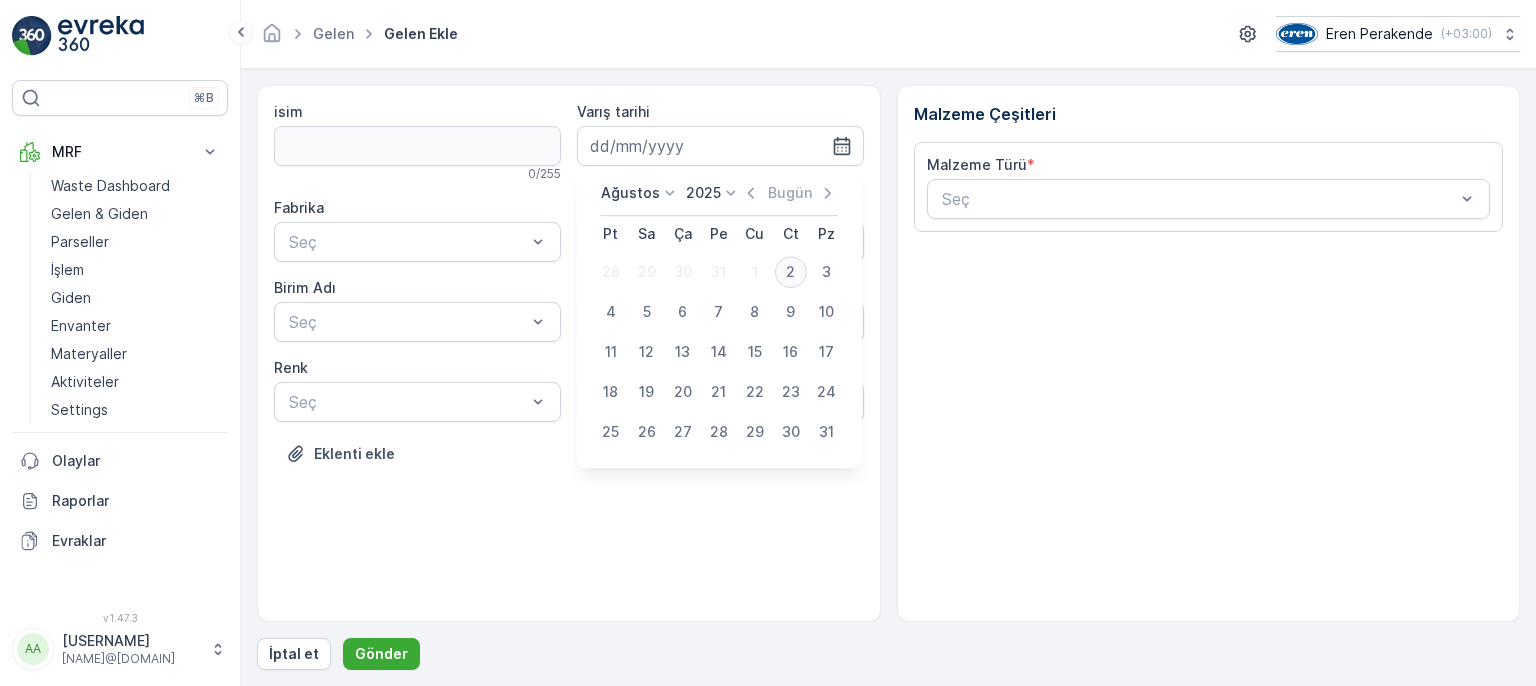 click on "2" at bounding box center (791, 272) 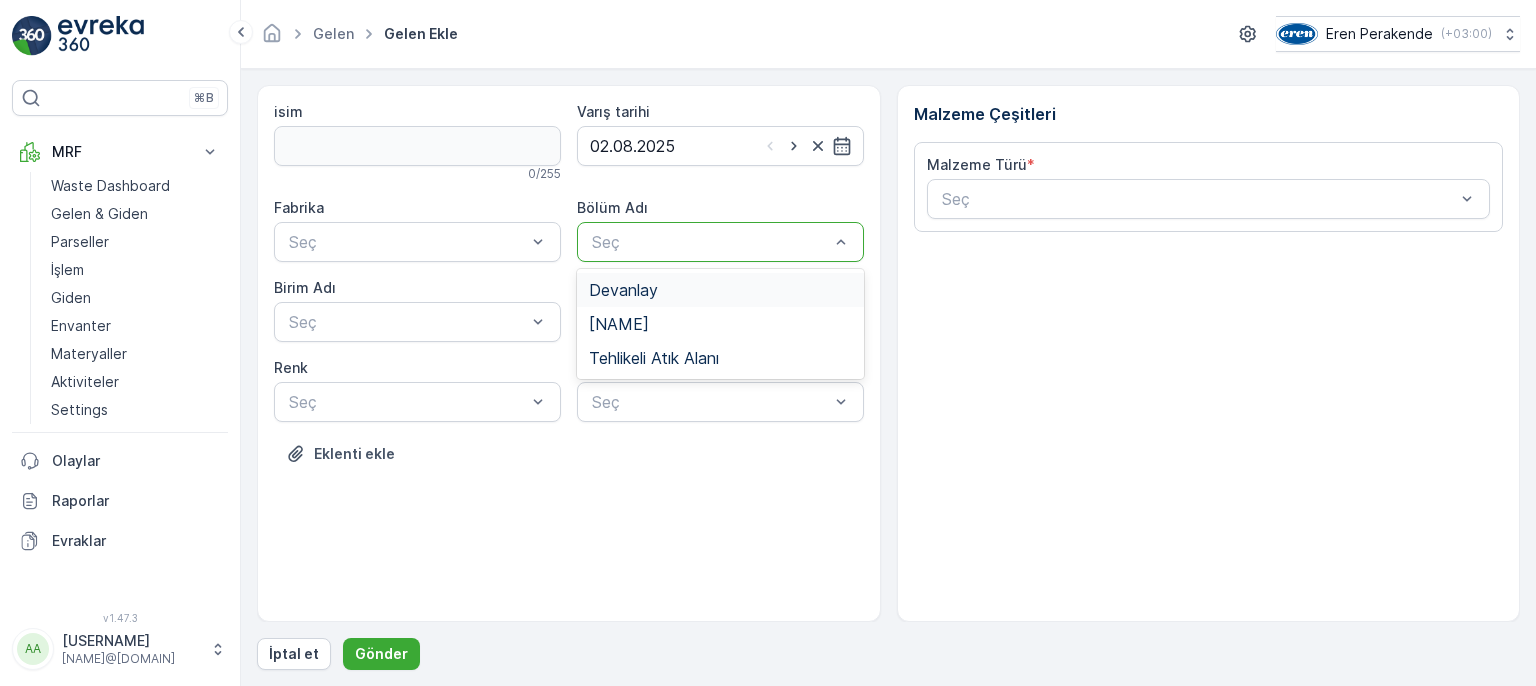 click at bounding box center (710, 242) 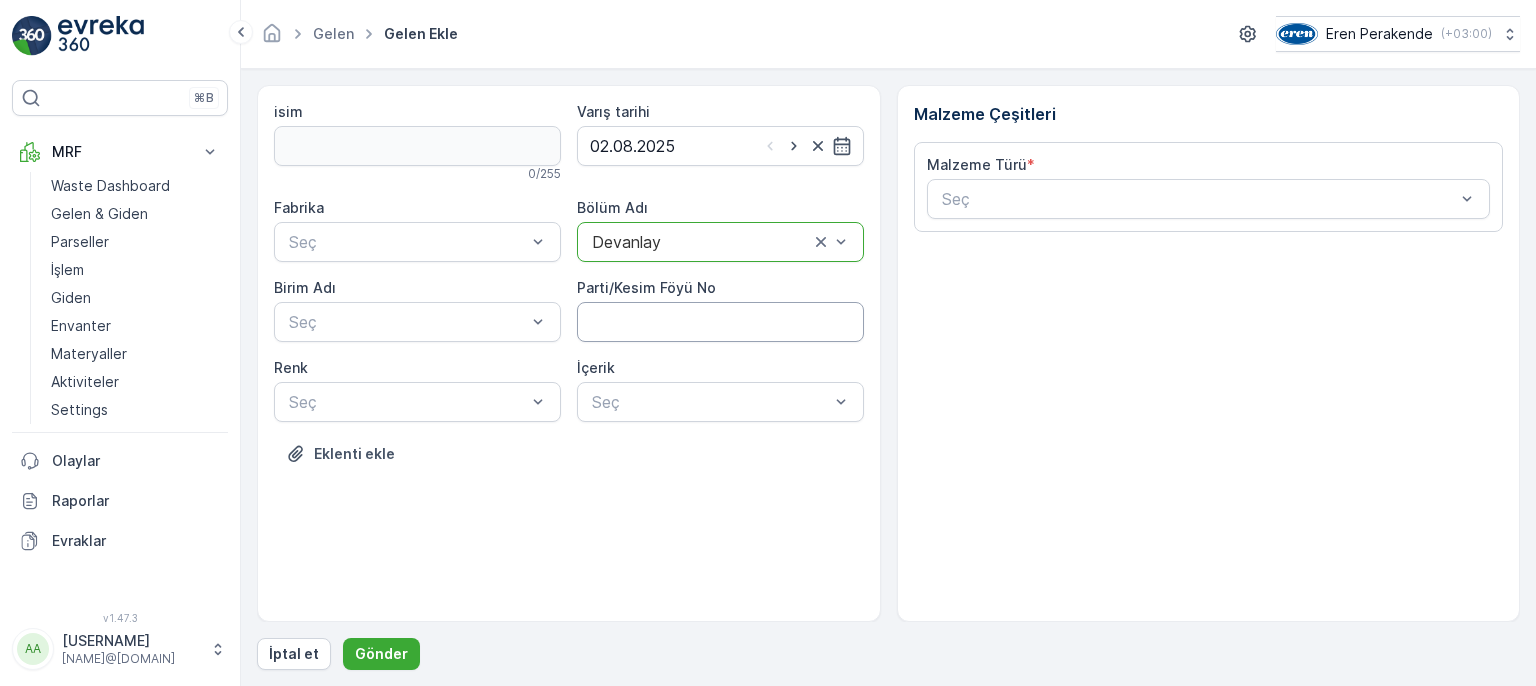 click on "Parti/Kesim Föyü No" at bounding box center [720, 322] 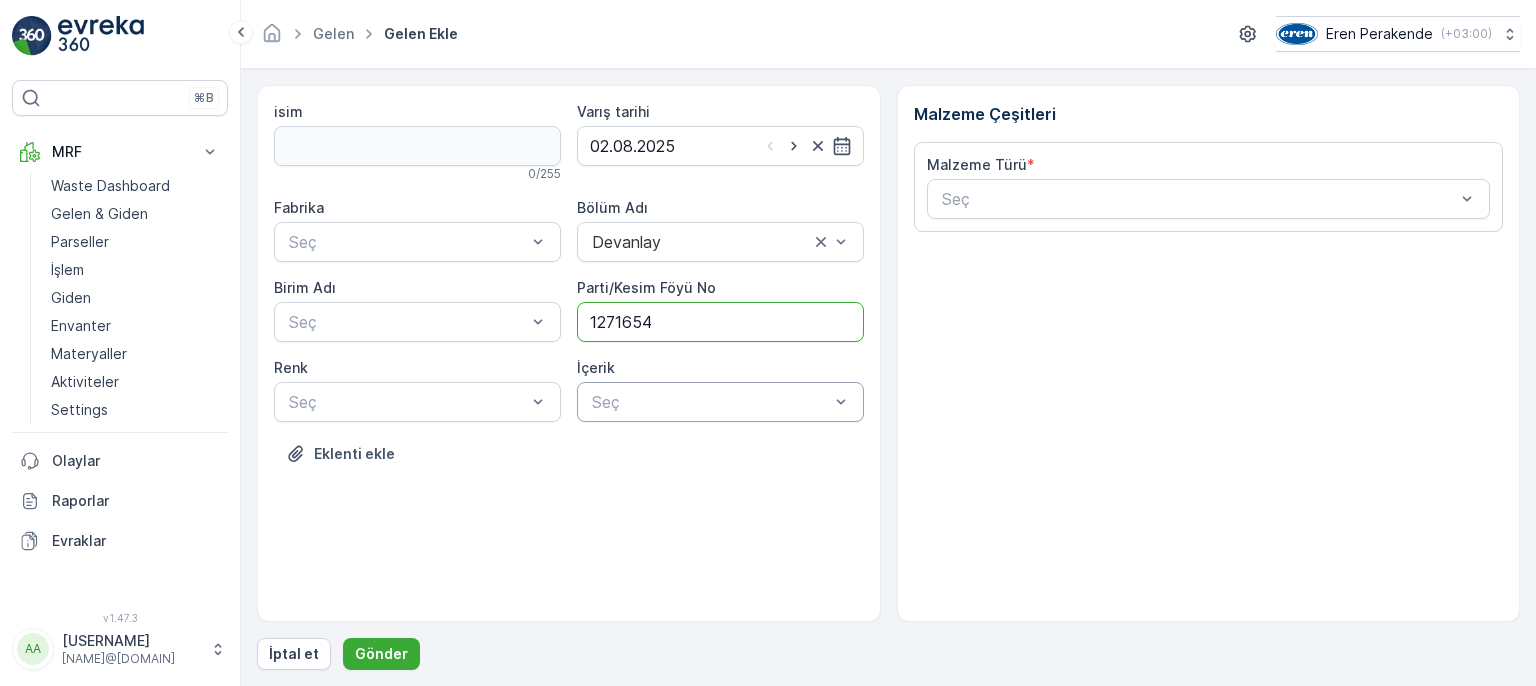 type on "1271654" 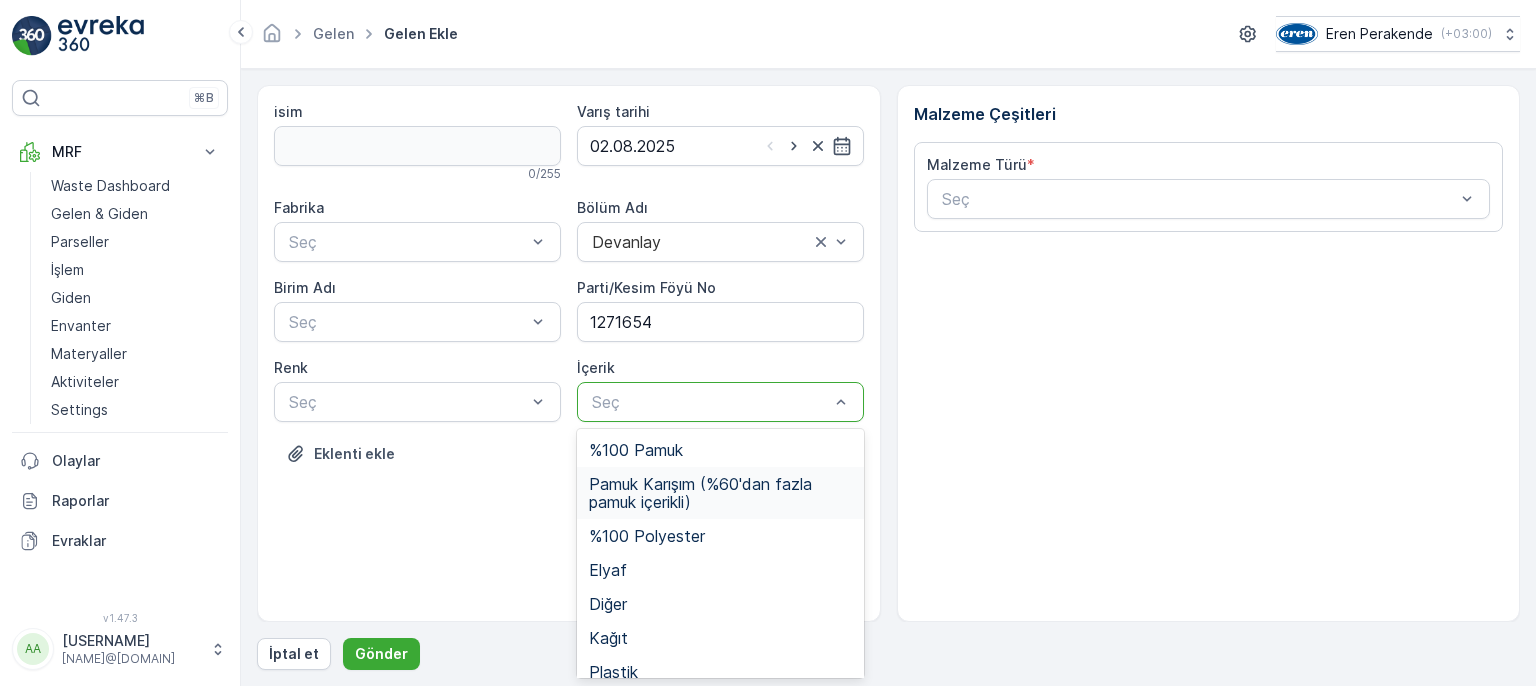 click on "Pamuk Karışım (%60'dan fazla pamuk içerikli)" at bounding box center [720, 493] 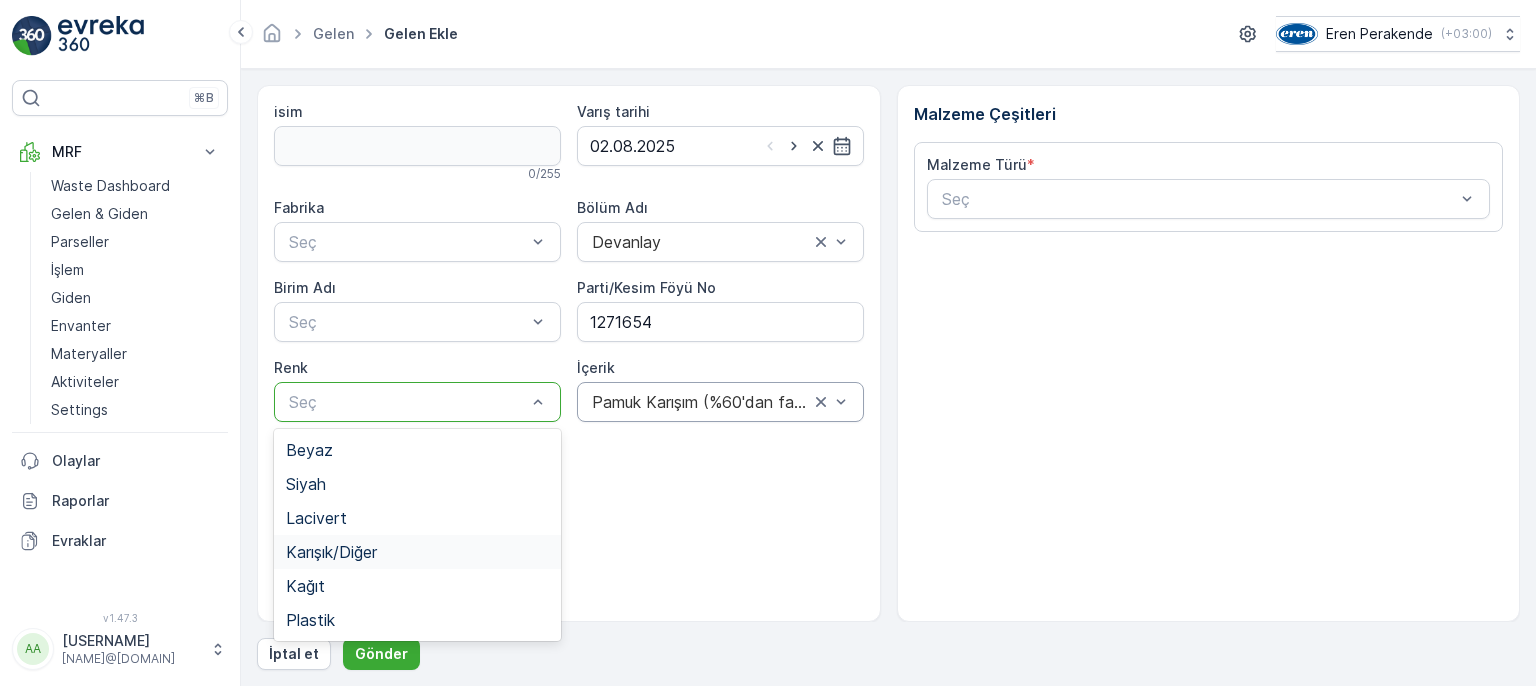 drag, startPoint x: 383, startPoint y: 542, endPoint x: 408, endPoint y: 468, distance: 78.1089 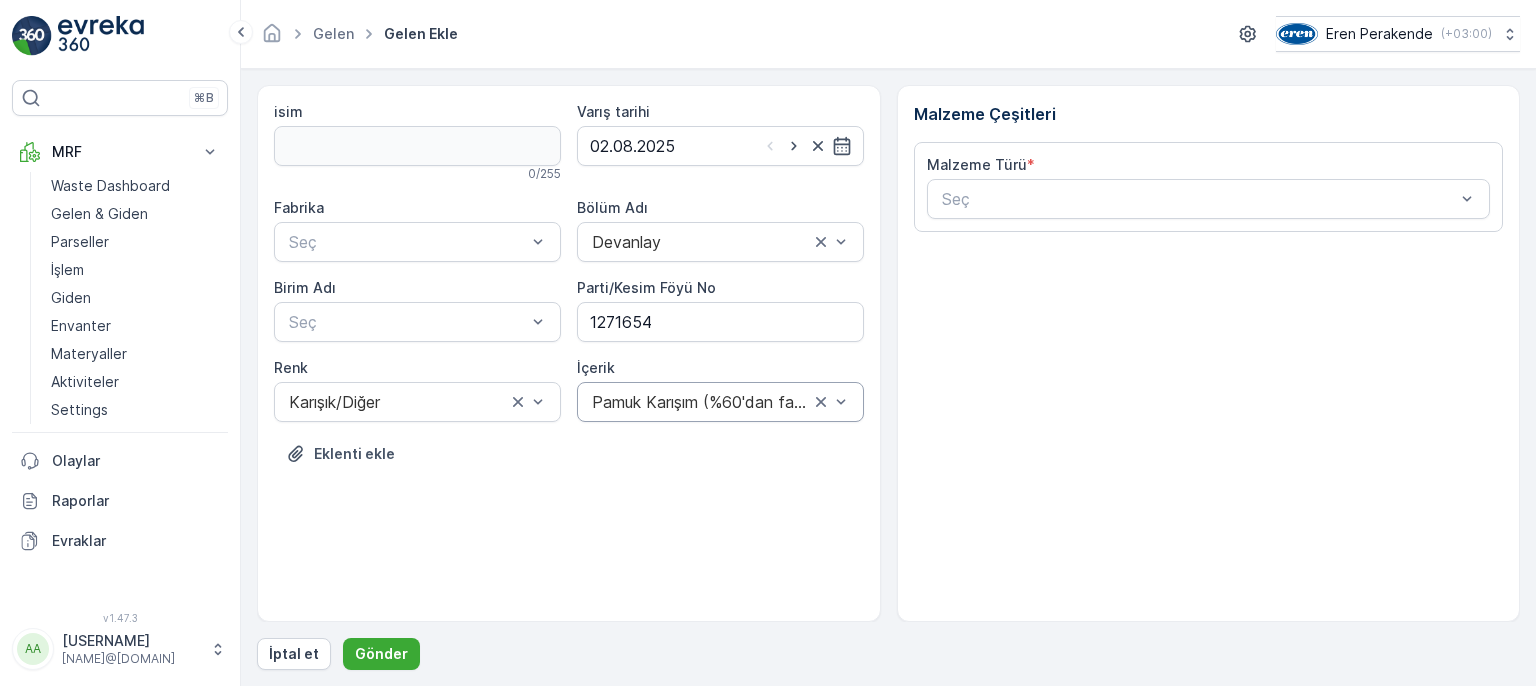 click on "Fabrika Seç Bölüm Adı Devanlay Birim Adı Seç Parti/Kesim Föyü No [NUMBER] Renk Karışık/Diğer İçerik Pamuk Karışım (%60'dan fazla pamuk içerikli)" at bounding box center (569, 310) 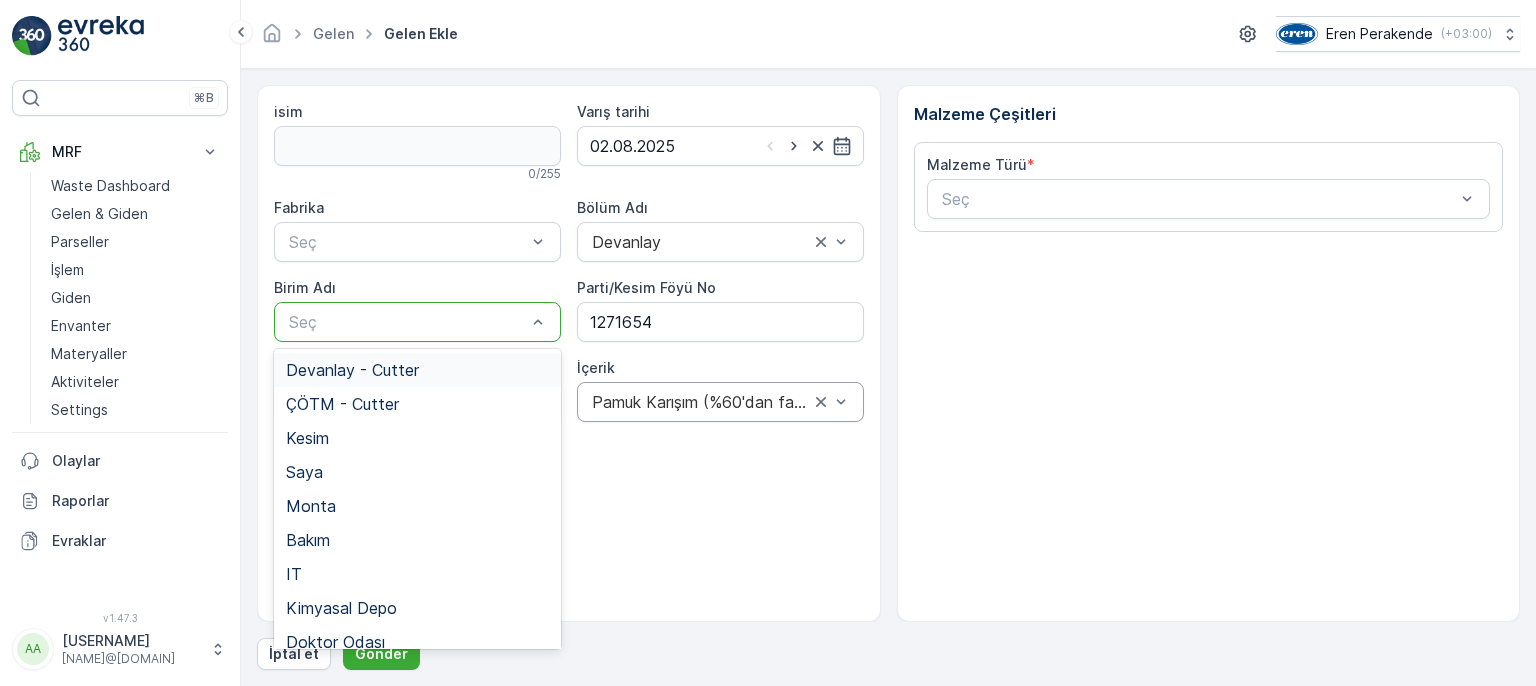 click at bounding box center (407, 322) 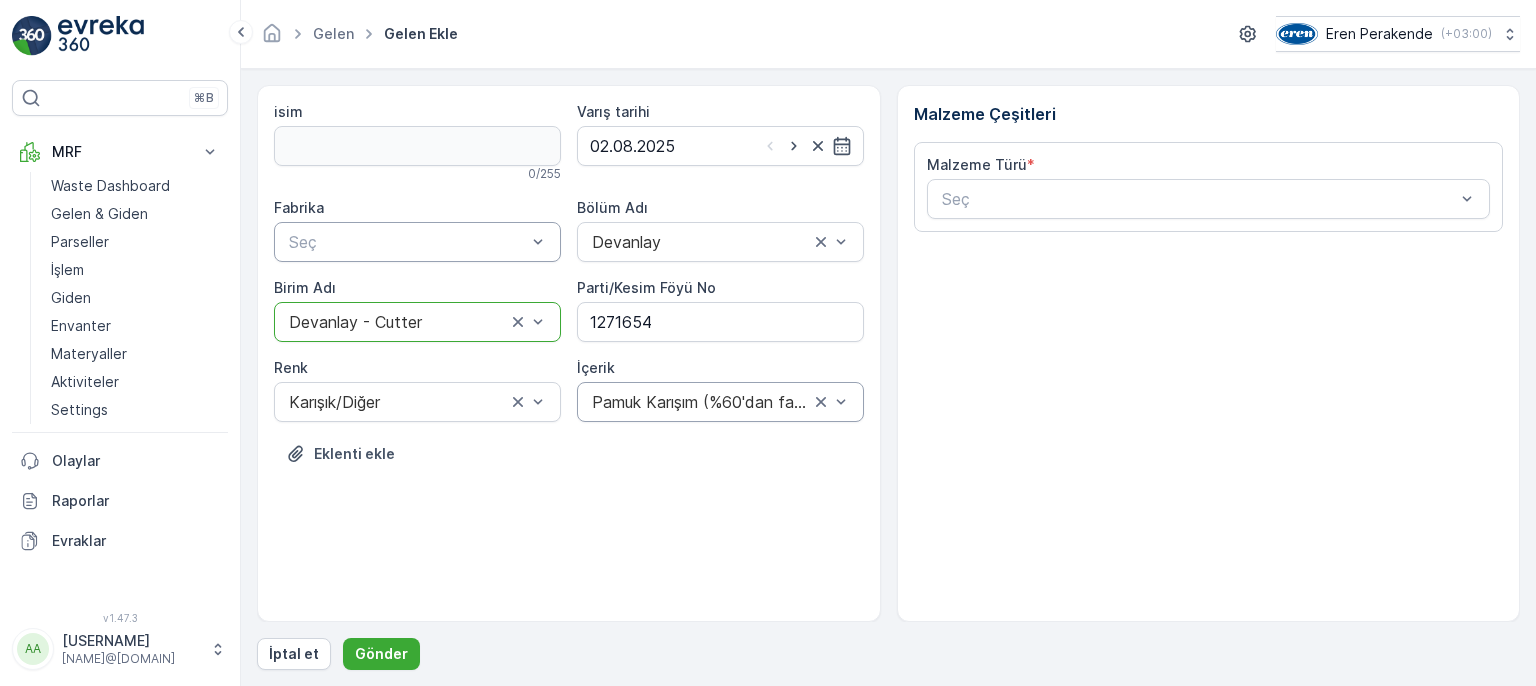 click at bounding box center (407, 242) 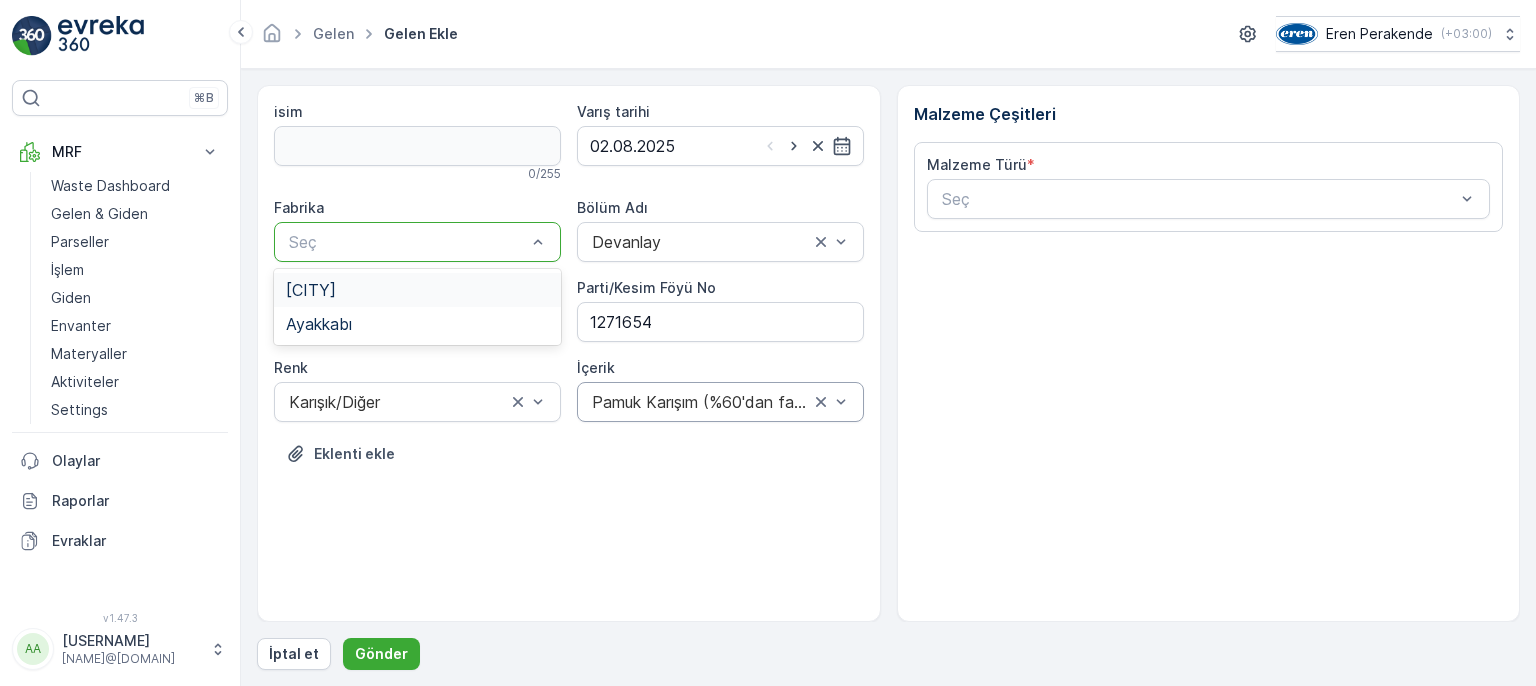 click on "[CITY]" at bounding box center [417, 290] 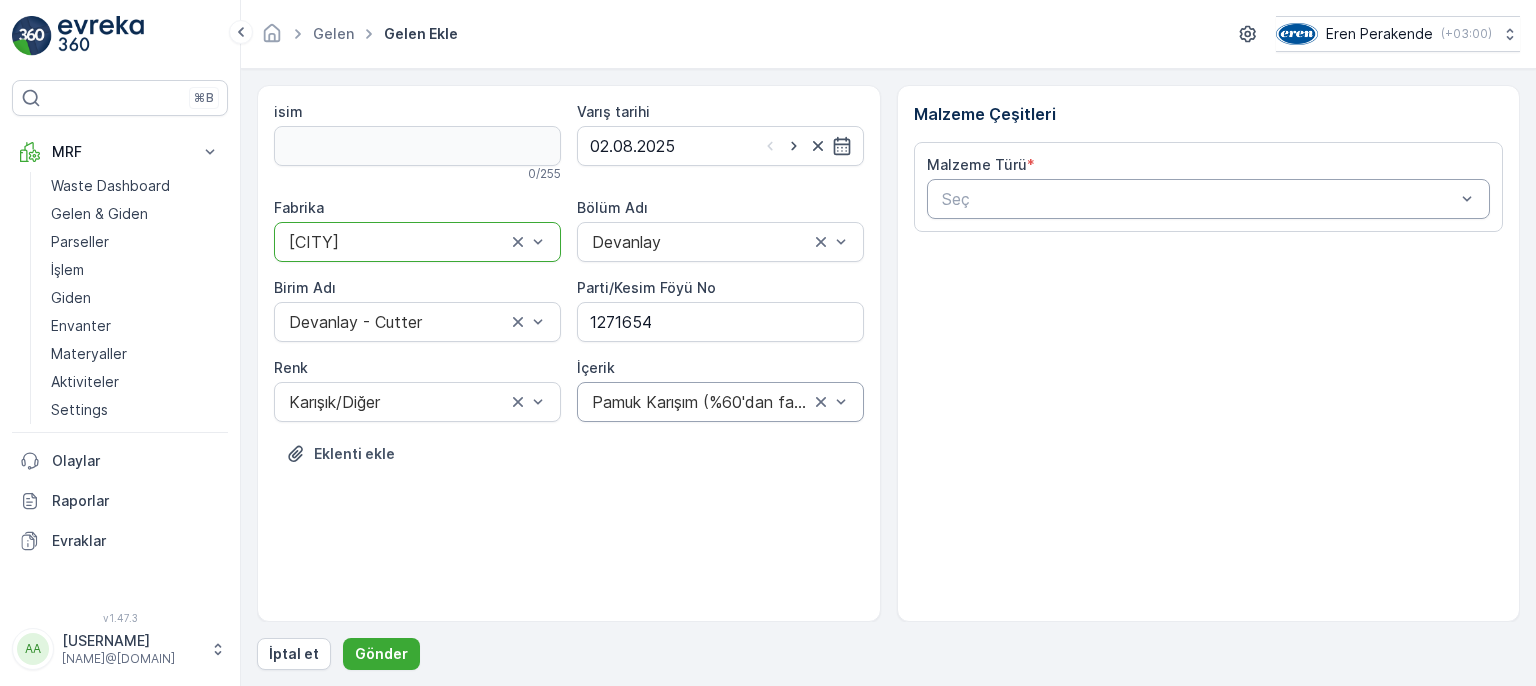 click at bounding box center (1199, 199) 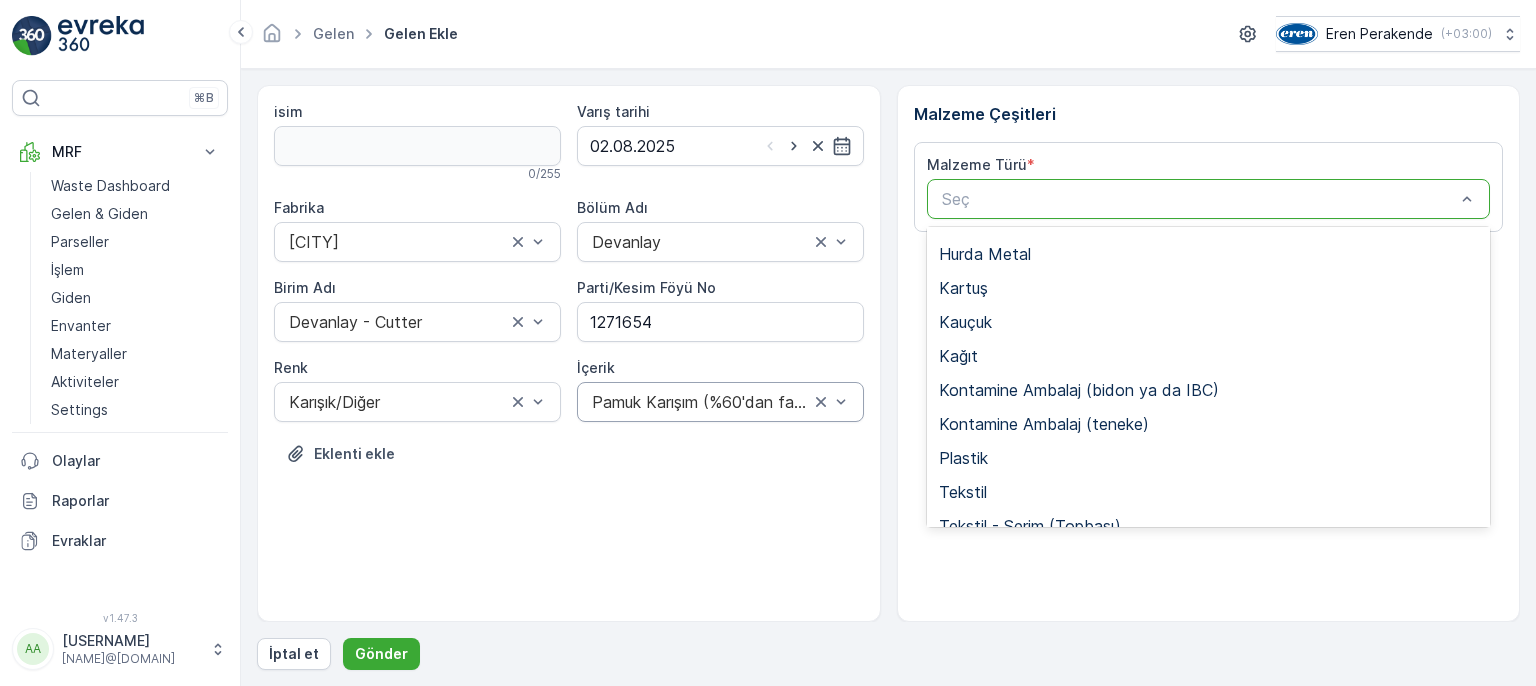 scroll, scrollTop: 388, scrollLeft: 0, axis: vertical 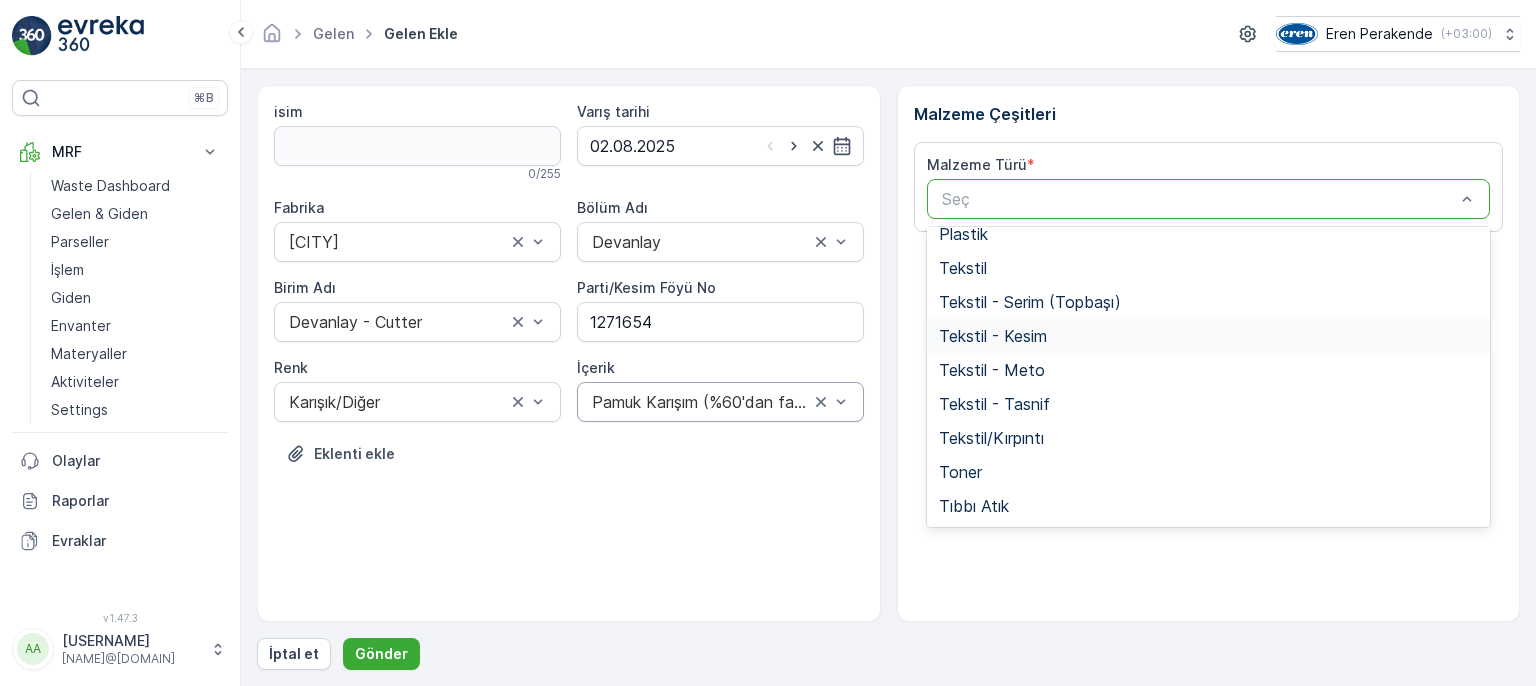 click on "Tekstil - Kesim" at bounding box center (993, 336) 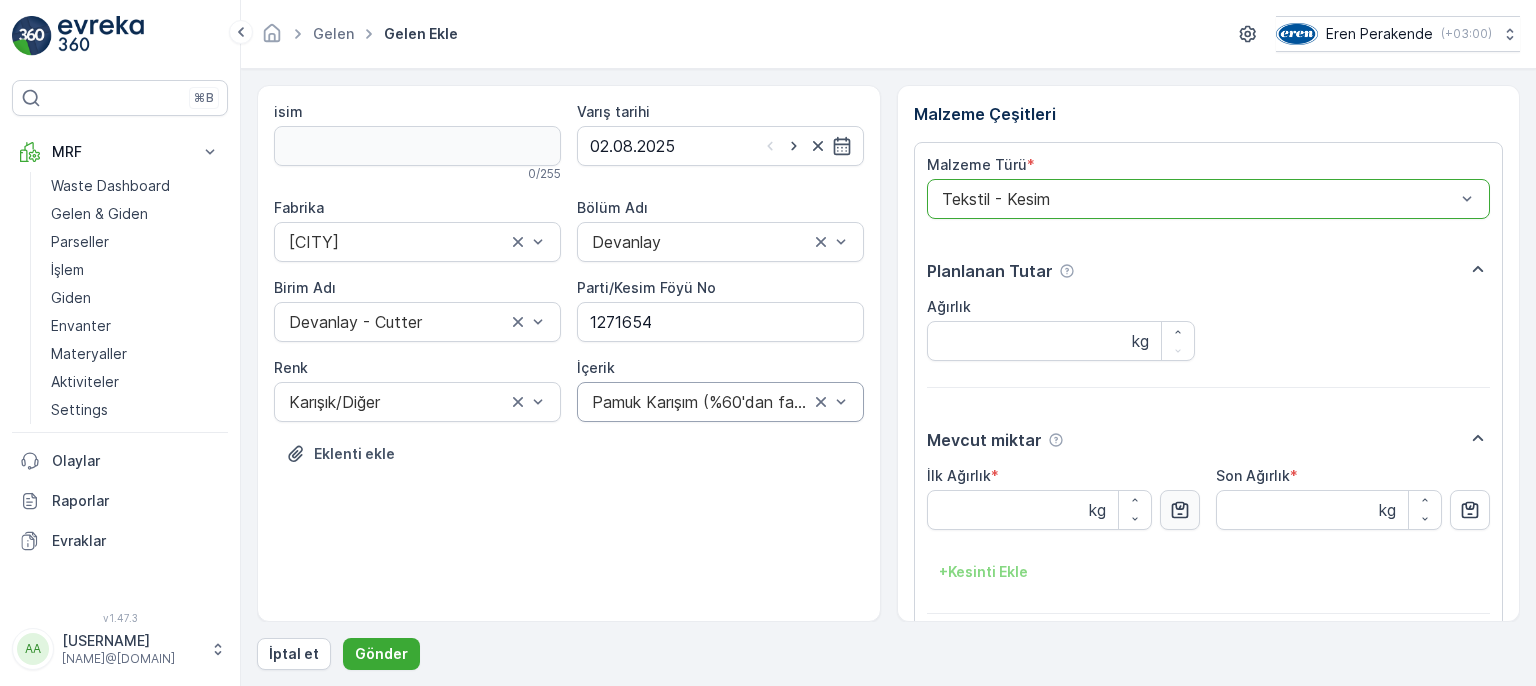 click 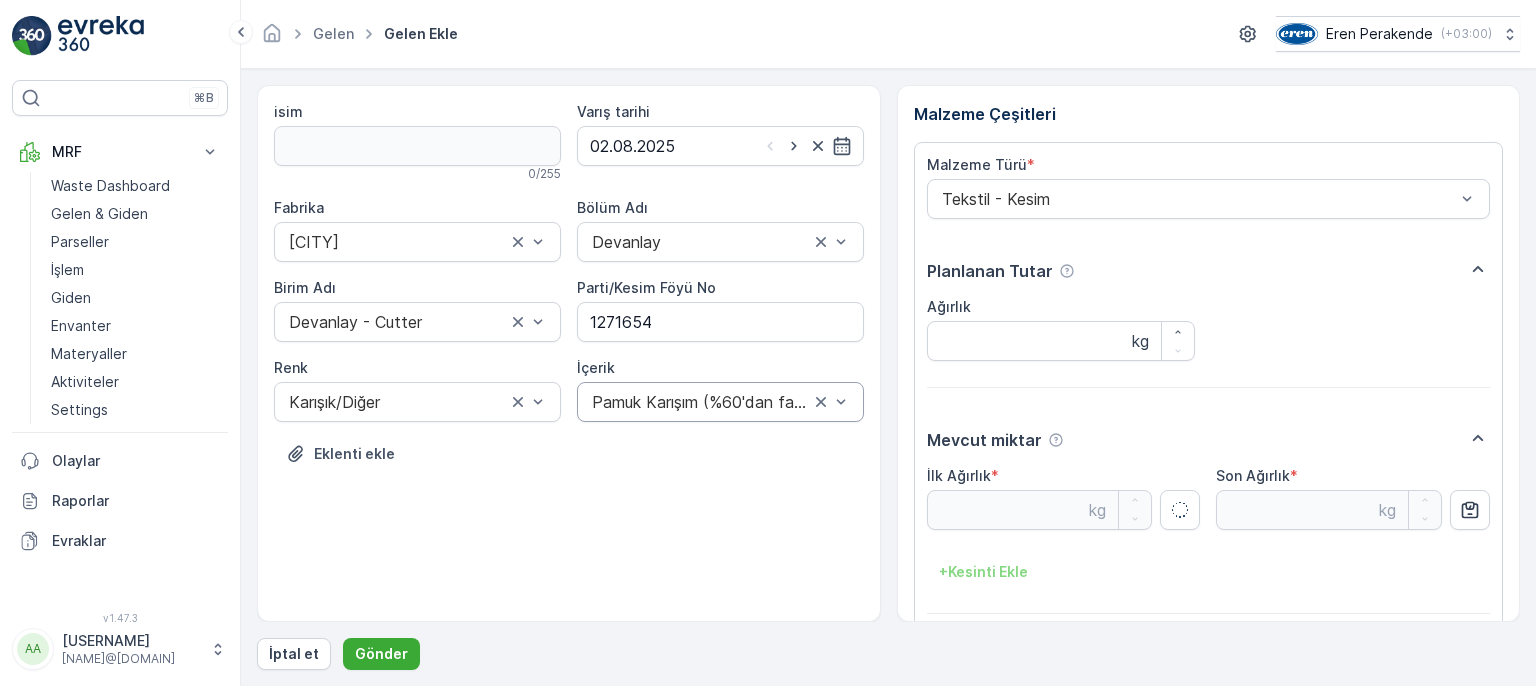 type on "25.62" 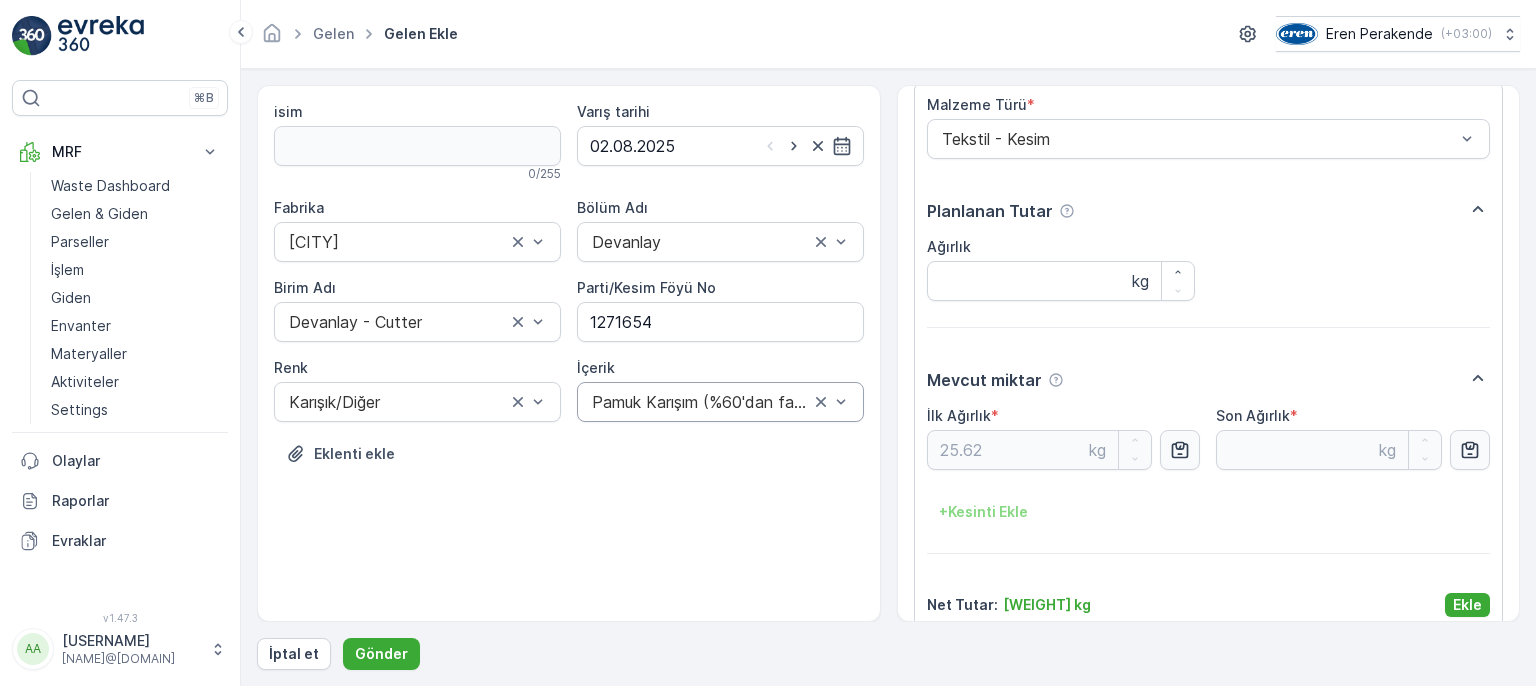 scroll, scrollTop: 84, scrollLeft: 0, axis: vertical 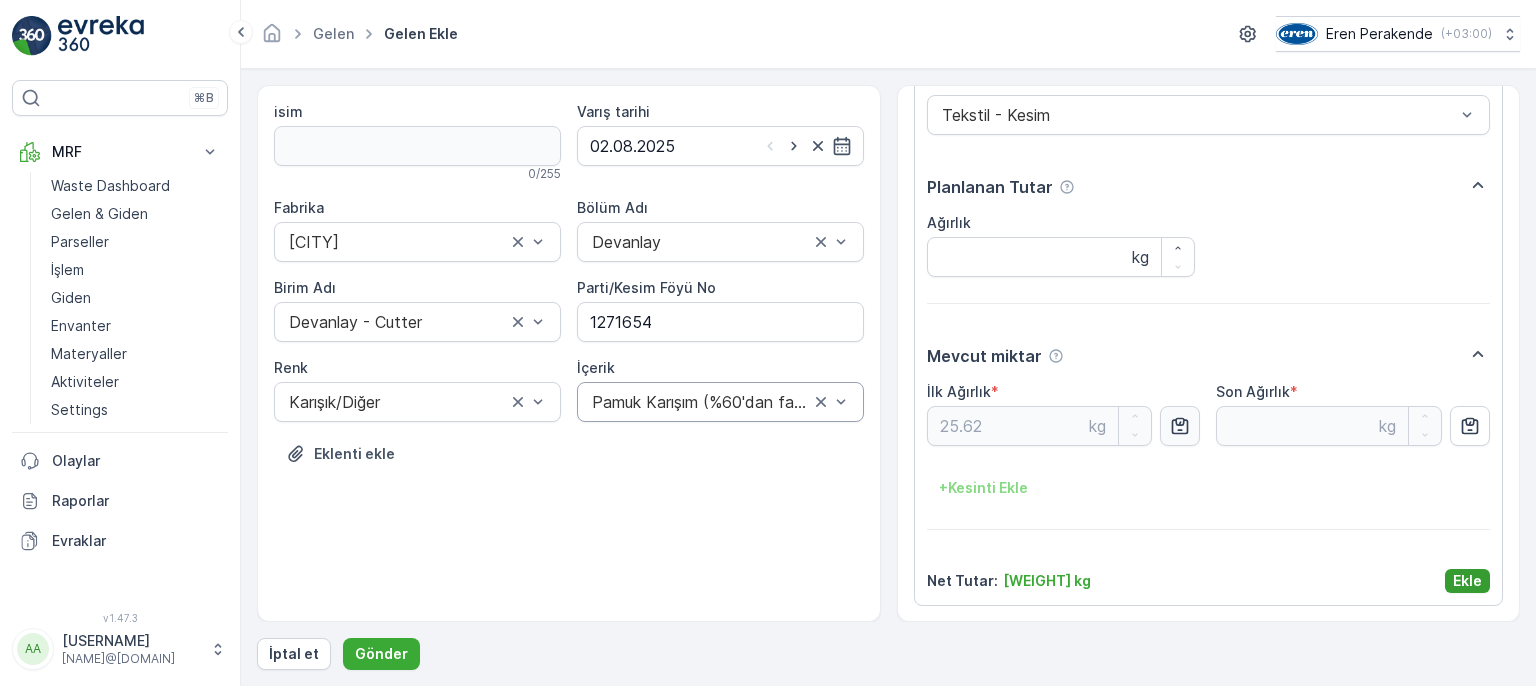 click on "Ekle" at bounding box center [1467, 581] 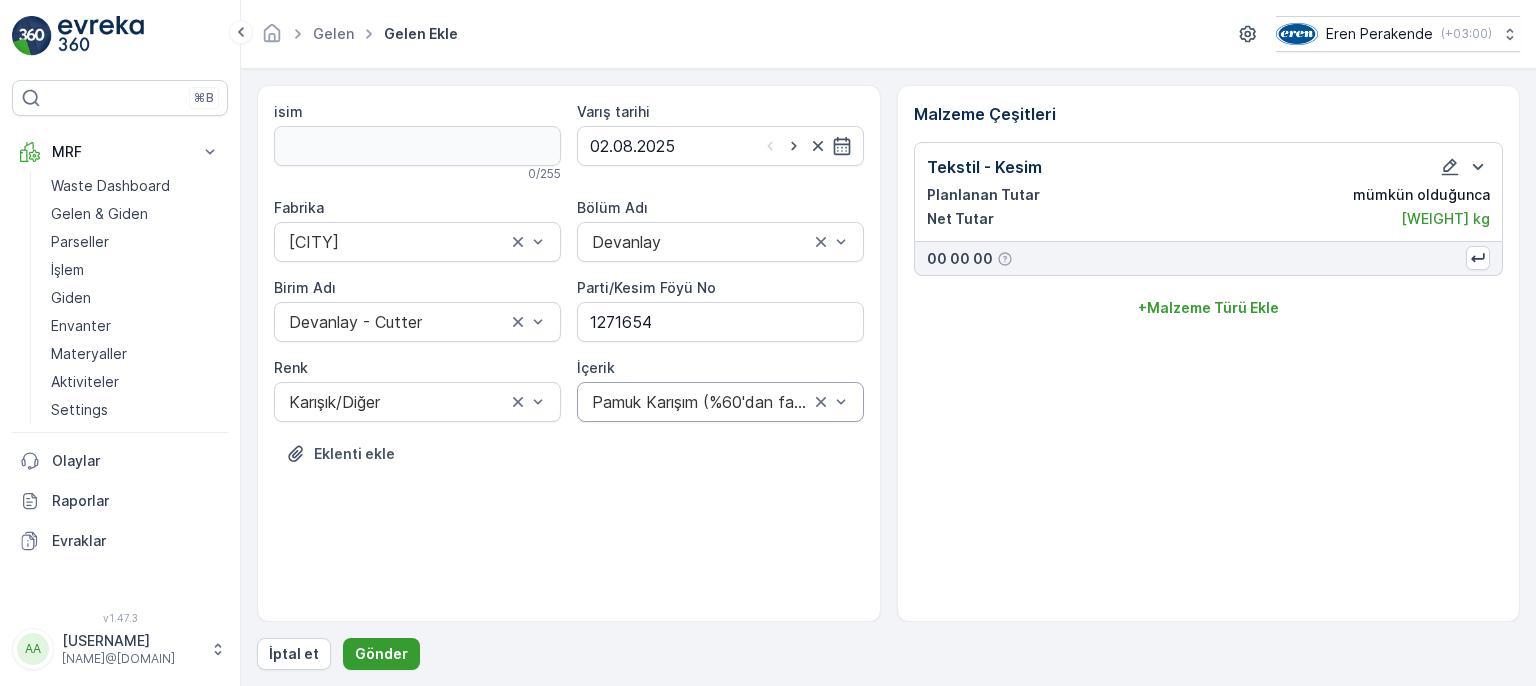 click on "Gönder" at bounding box center [381, 654] 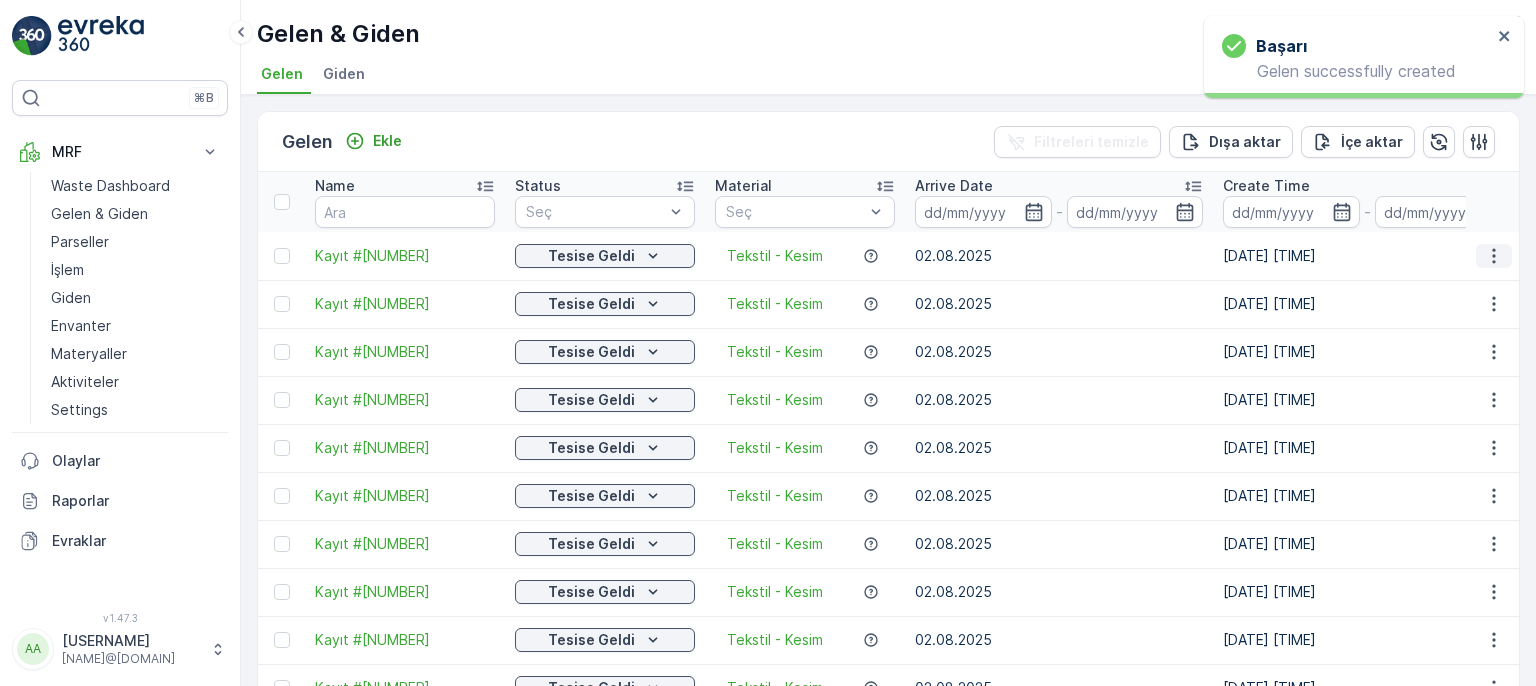 click 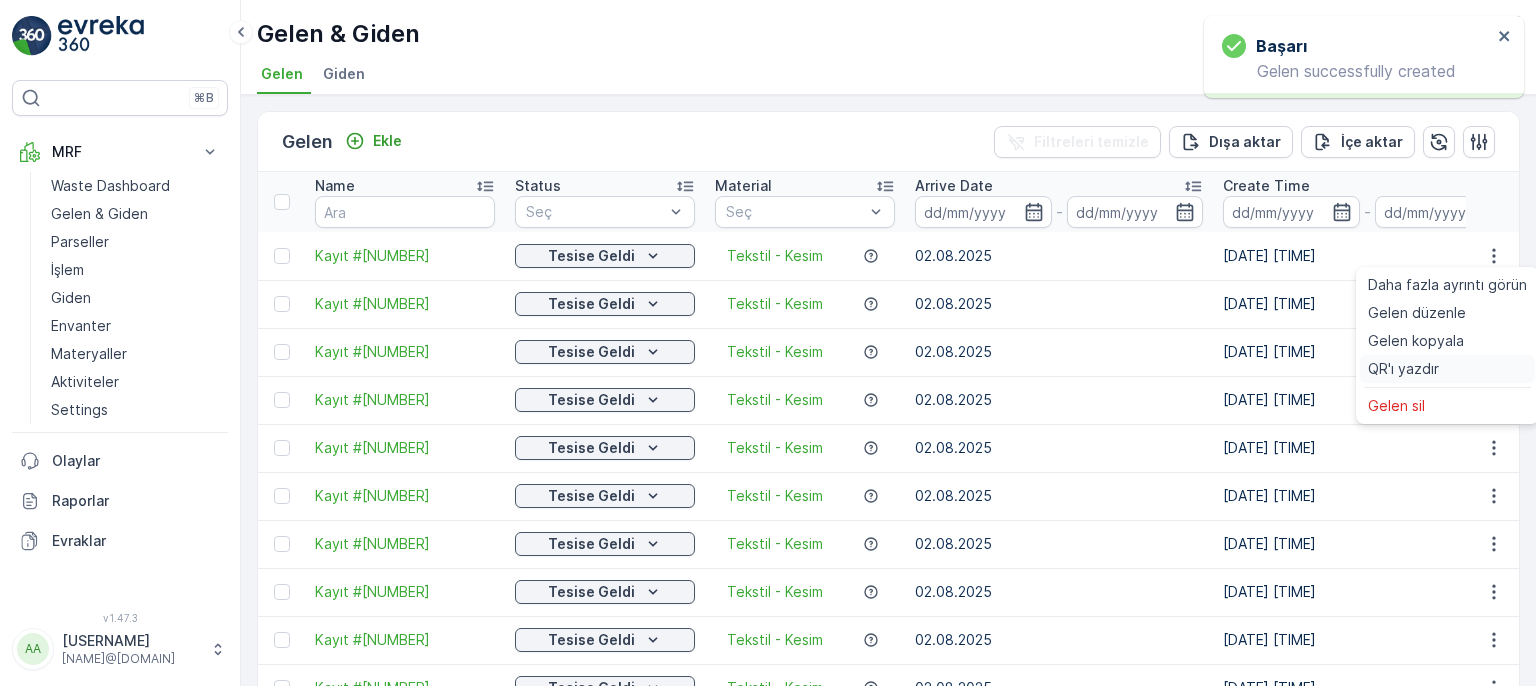 click on "QR'ı yazdır" at bounding box center [1447, 369] 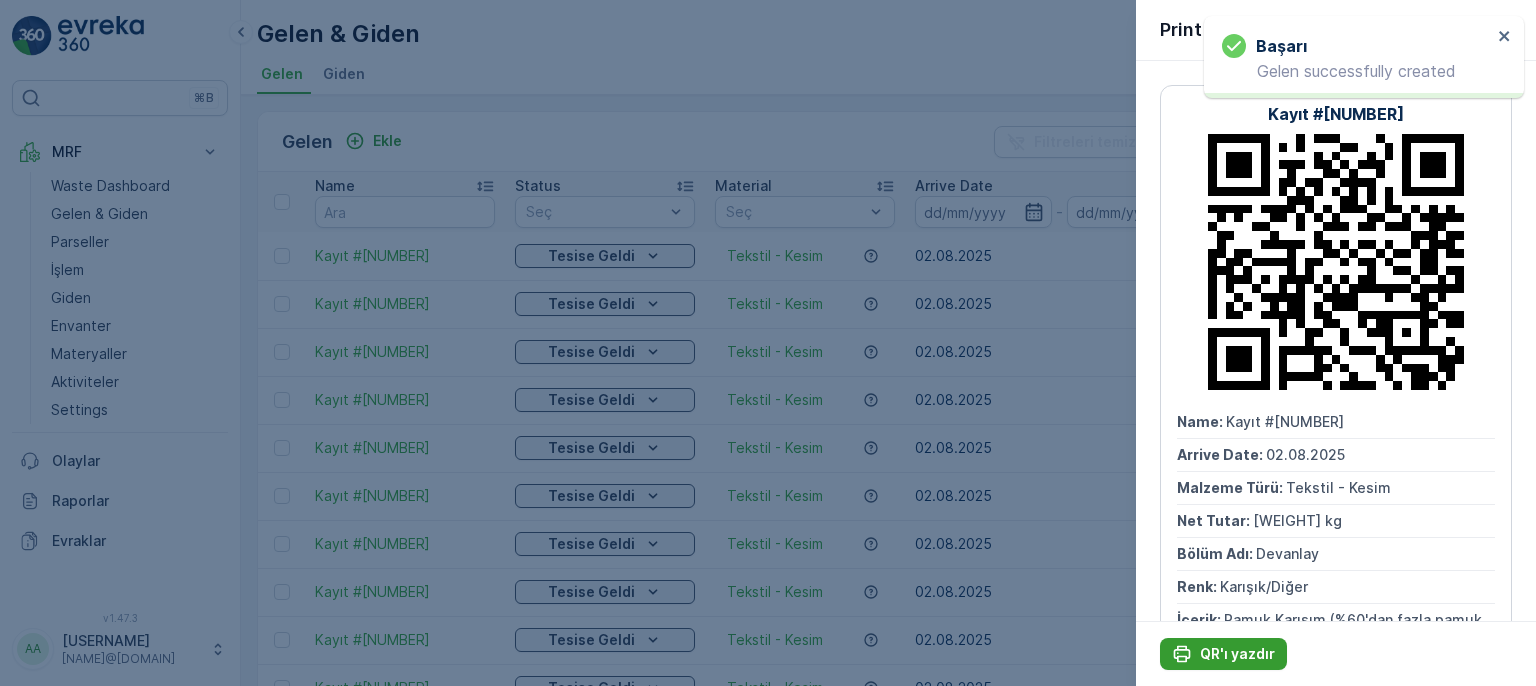 click on "QR'ı yazdır" at bounding box center [1237, 654] 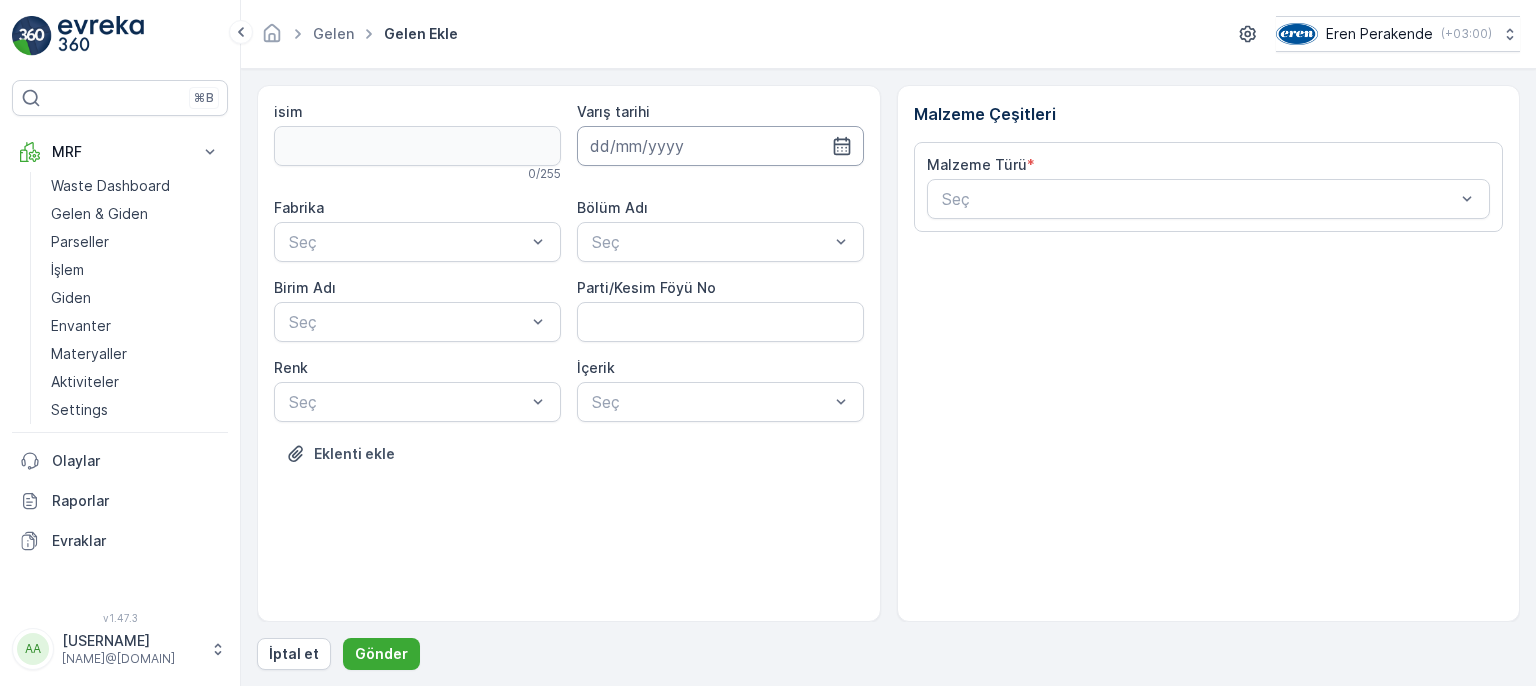 click at bounding box center (720, 146) 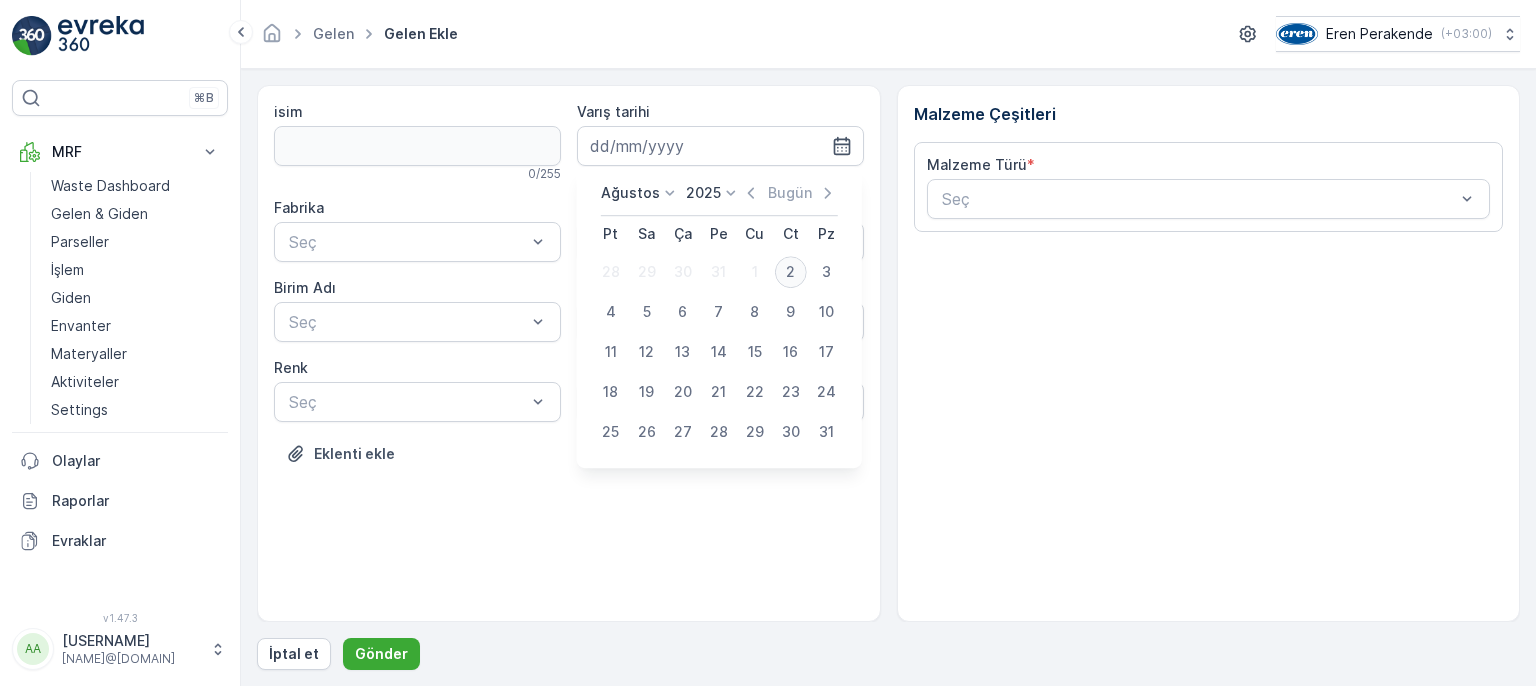 click on "2" at bounding box center (791, 272) 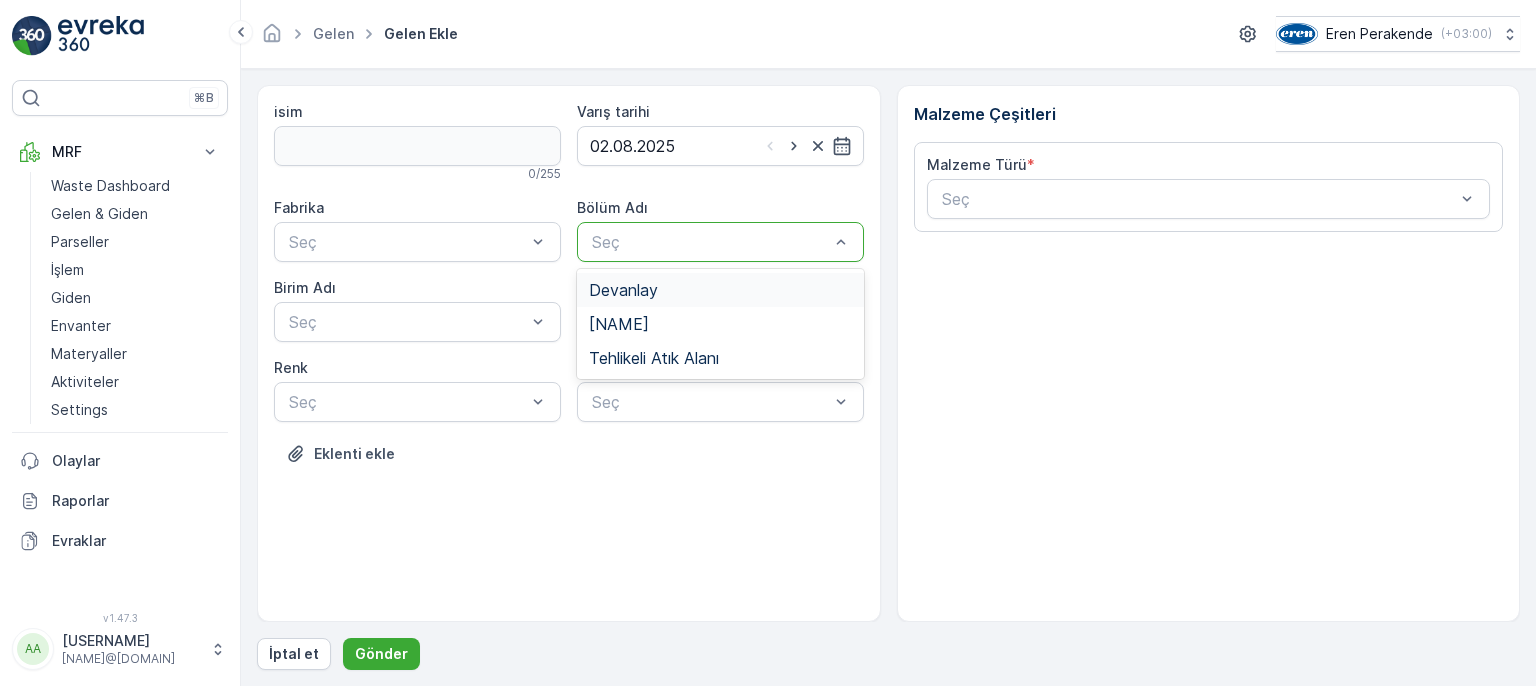drag, startPoint x: 760, startPoint y: 236, endPoint x: 752, endPoint y: 276, distance: 40.792156 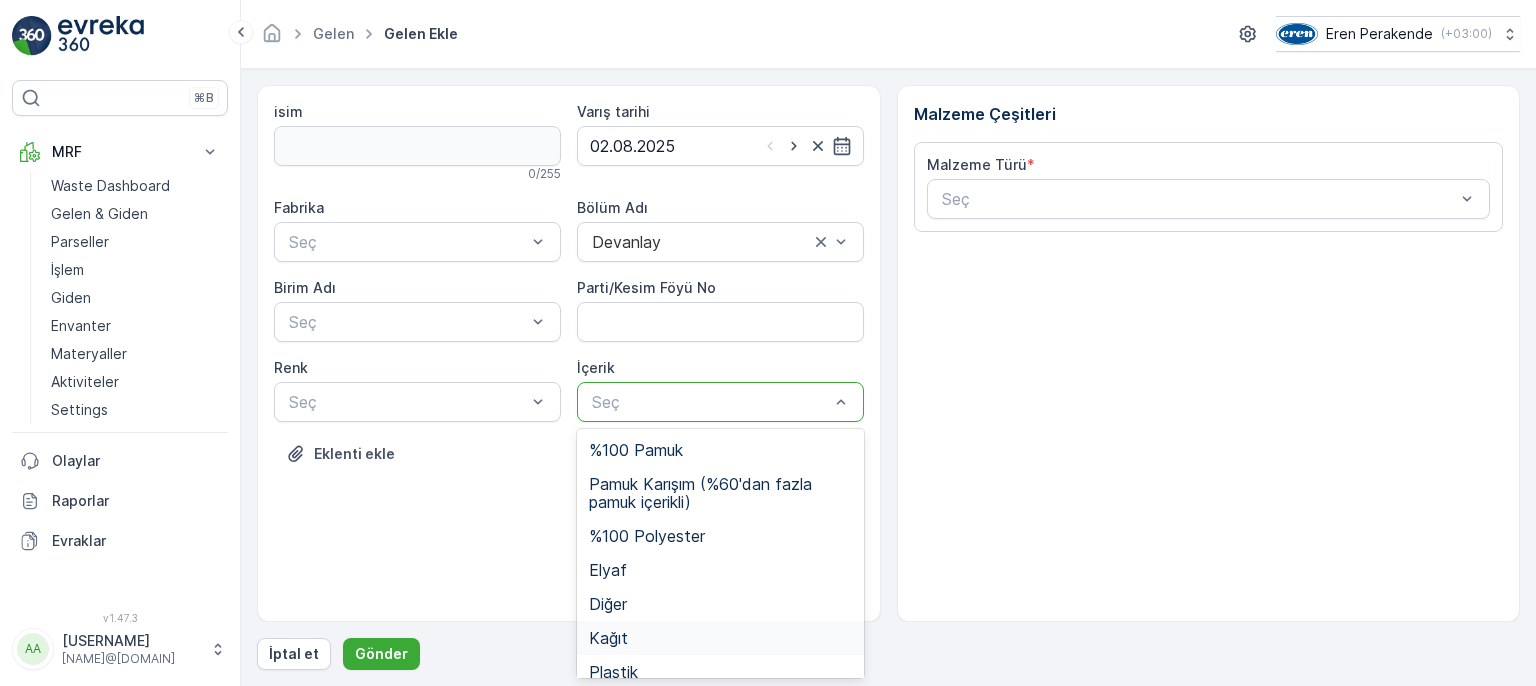 click on "Kağıt" at bounding box center [720, 638] 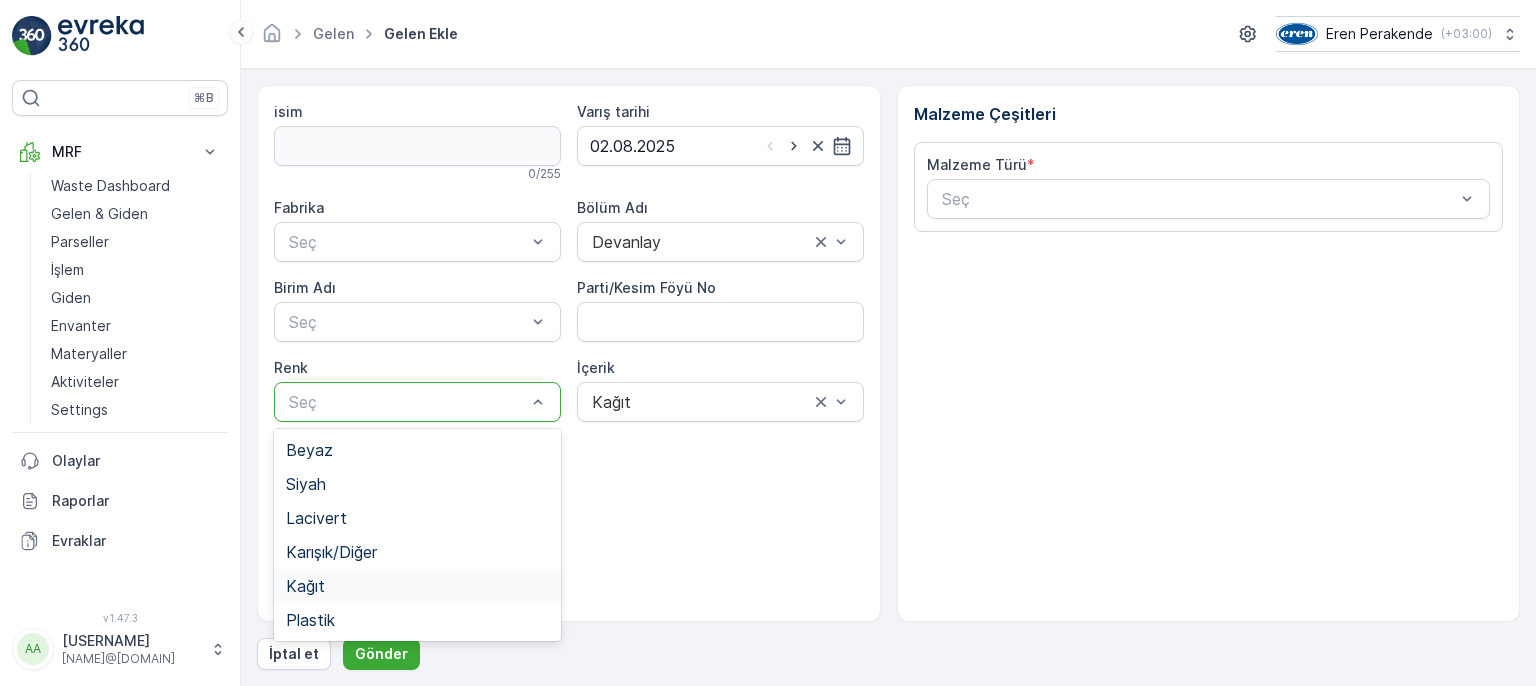 drag, startPoint x: 321, startPoint y: 589, endPoint x: 345, endPoint y: 520, distance: 73.05477 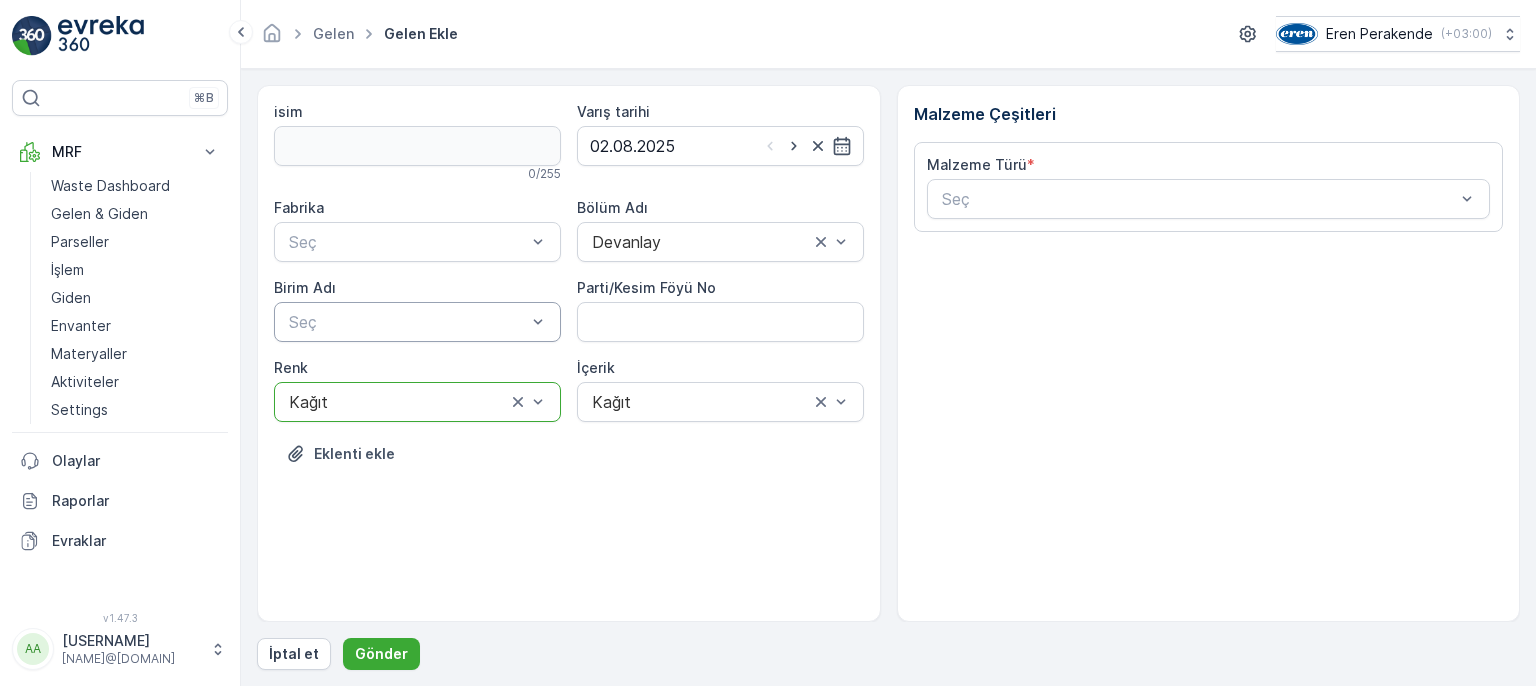 click at bounding box center (407, 322) 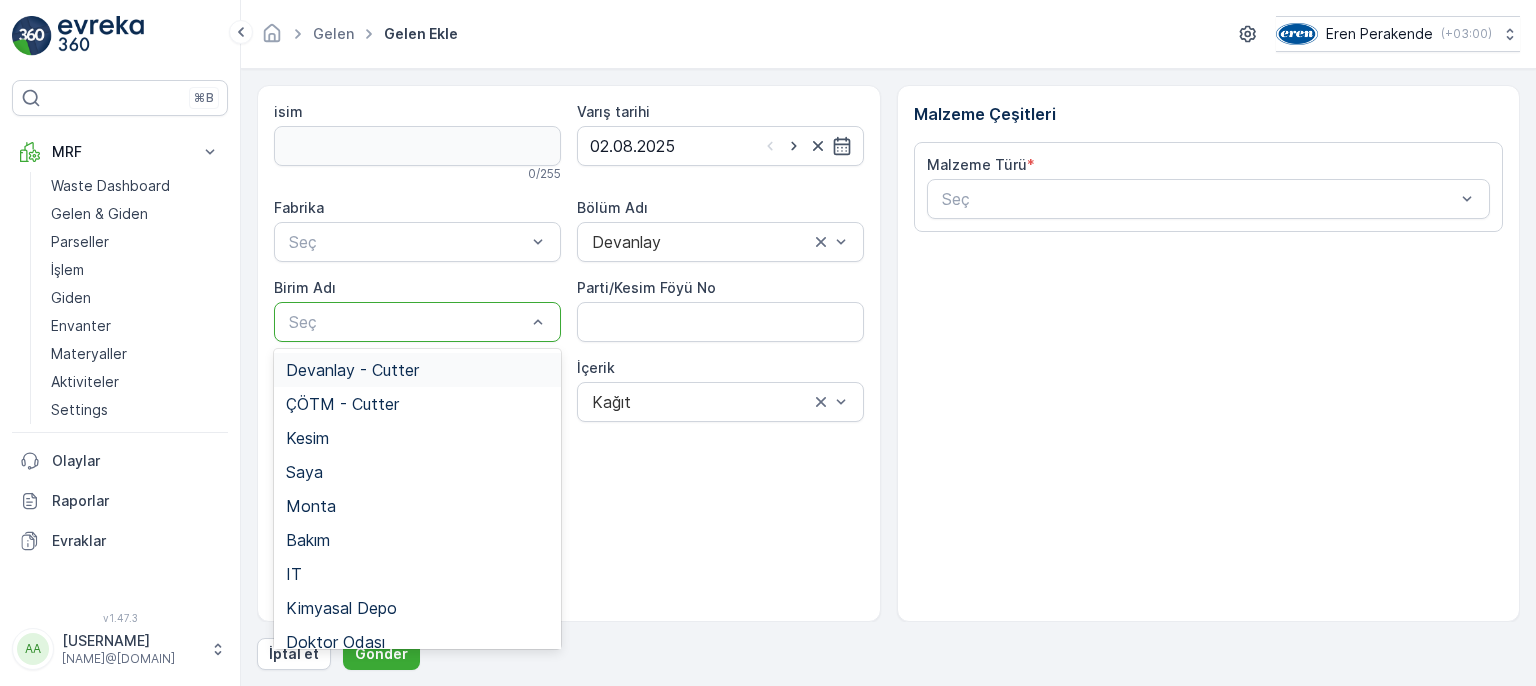 click on "Devanlay  - Cutter" at bounding box center (352, 370) 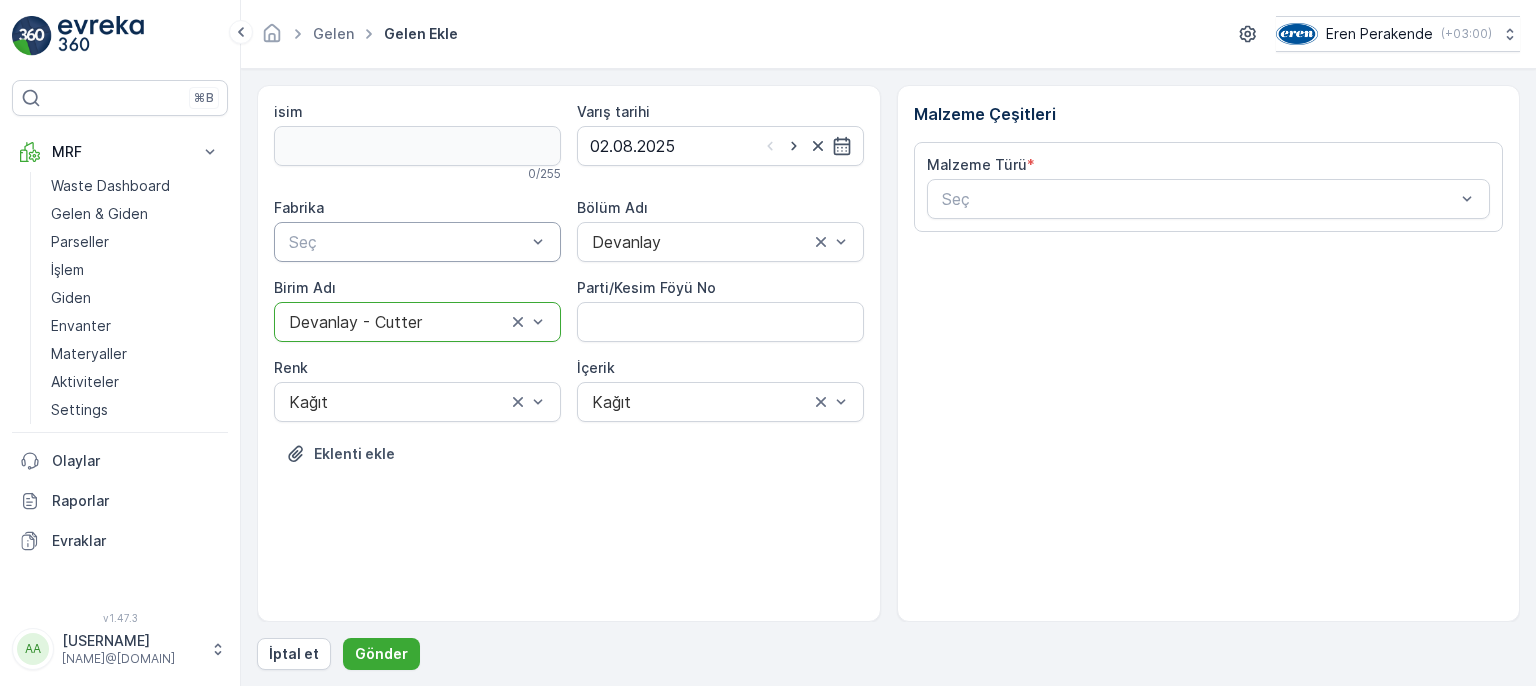 drag, startPoint x: 391, startPoint y: 223, endPoint x: 389, endPoint y: 235, distance: 12.165525 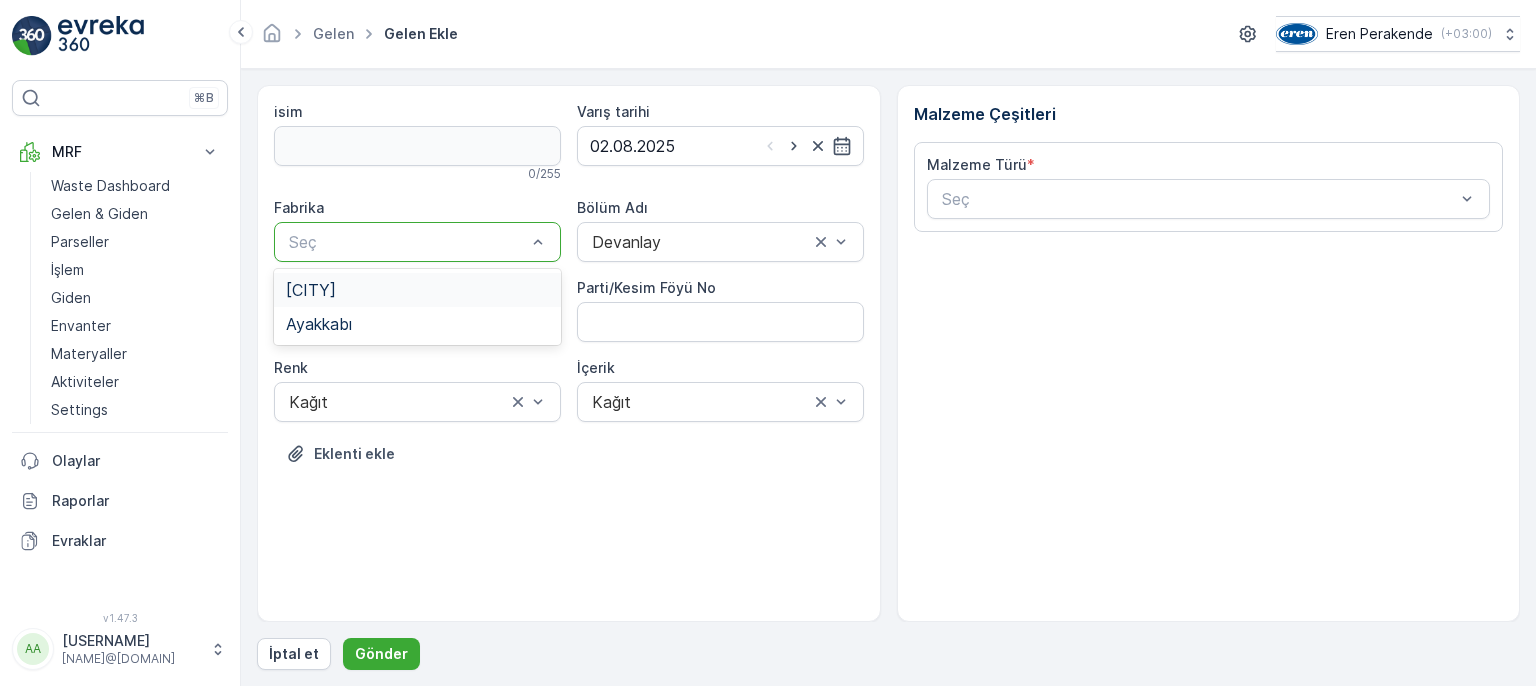 click on "[CITY]" at bounding box center [417, 290] 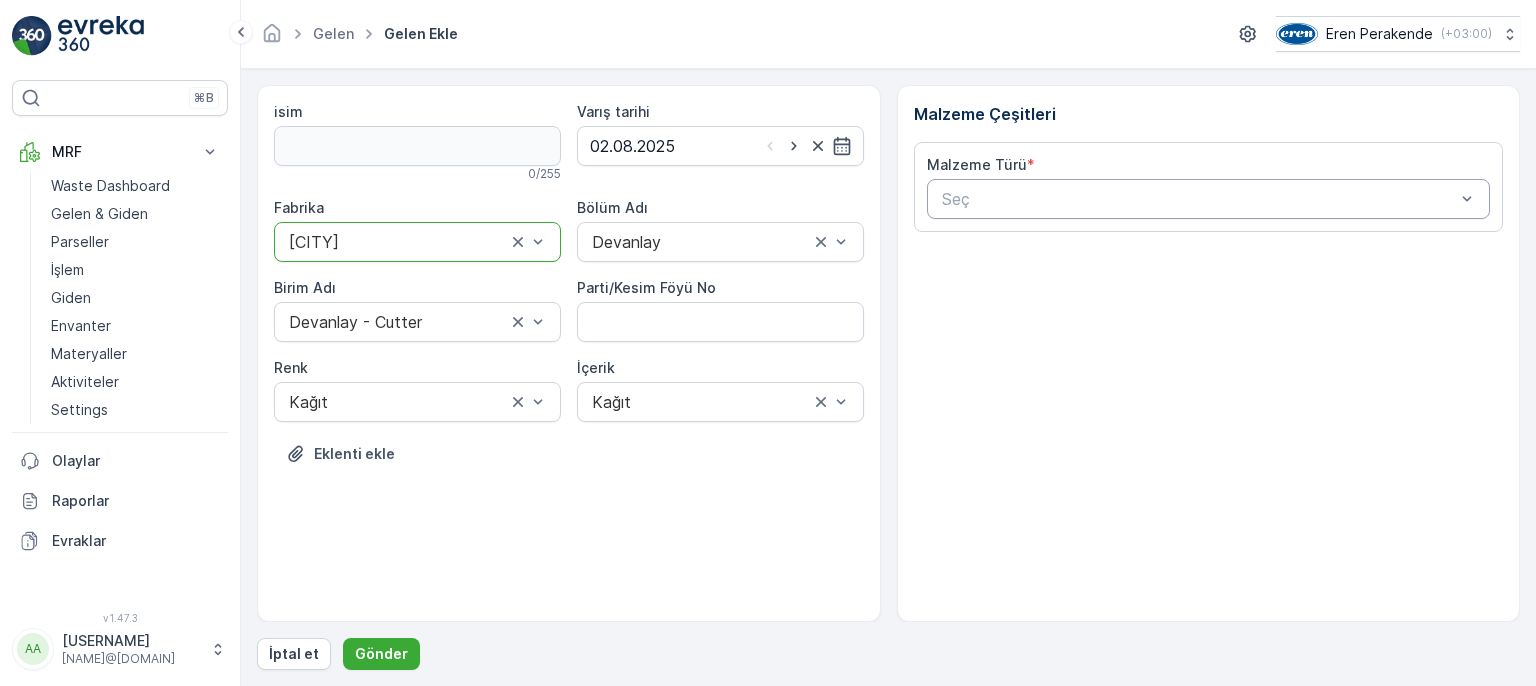 click at bounding box center [1199, 199] 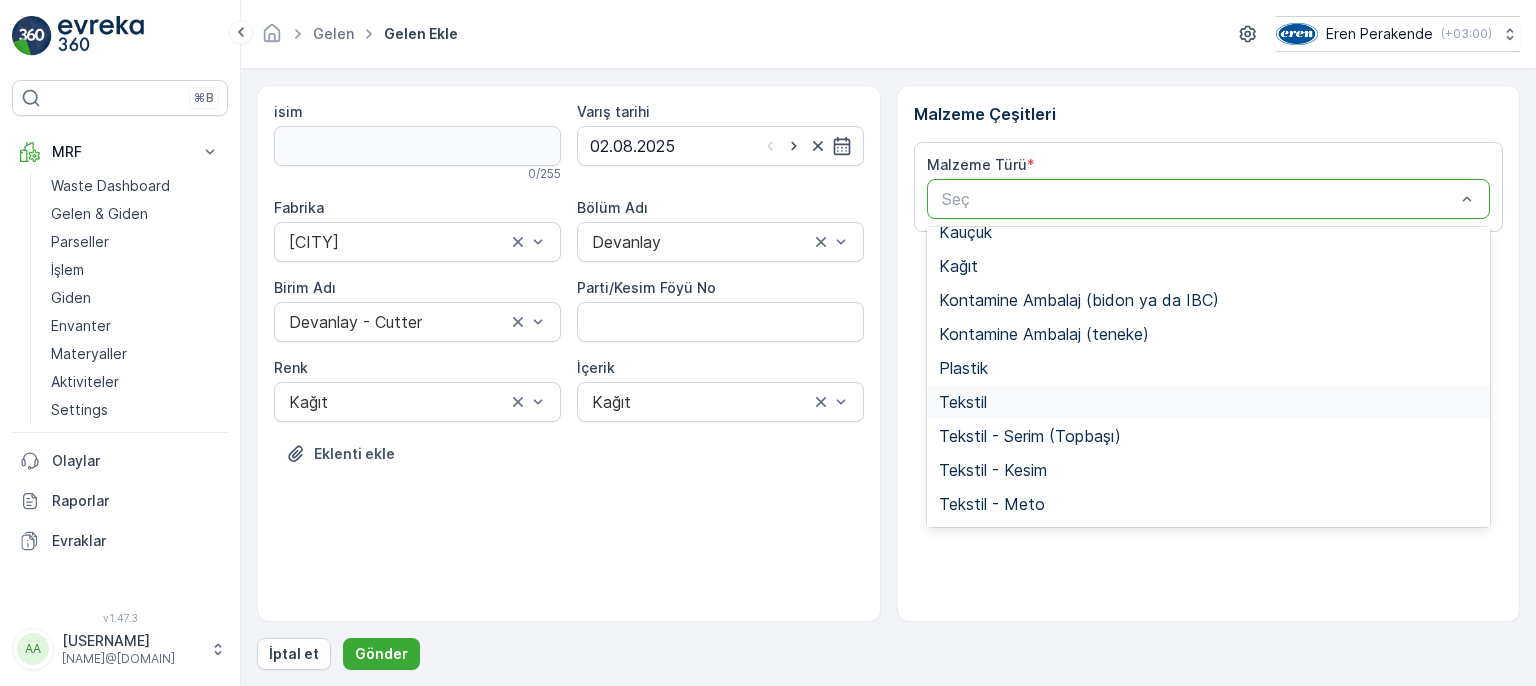scroll, scrollTop: 388, scrollLeft: 0, axis: vertical 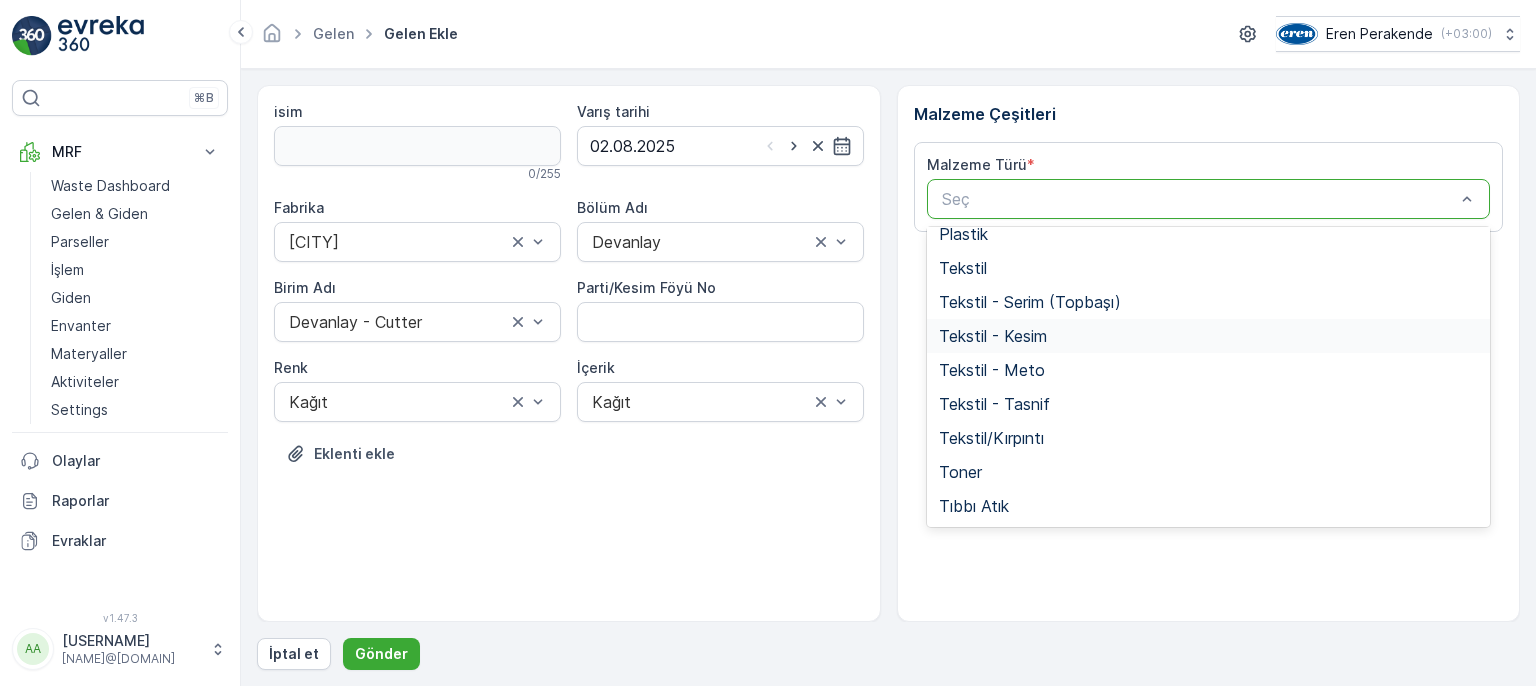 click on "Tekstil - Kesim" at bounding box center [993, 336] 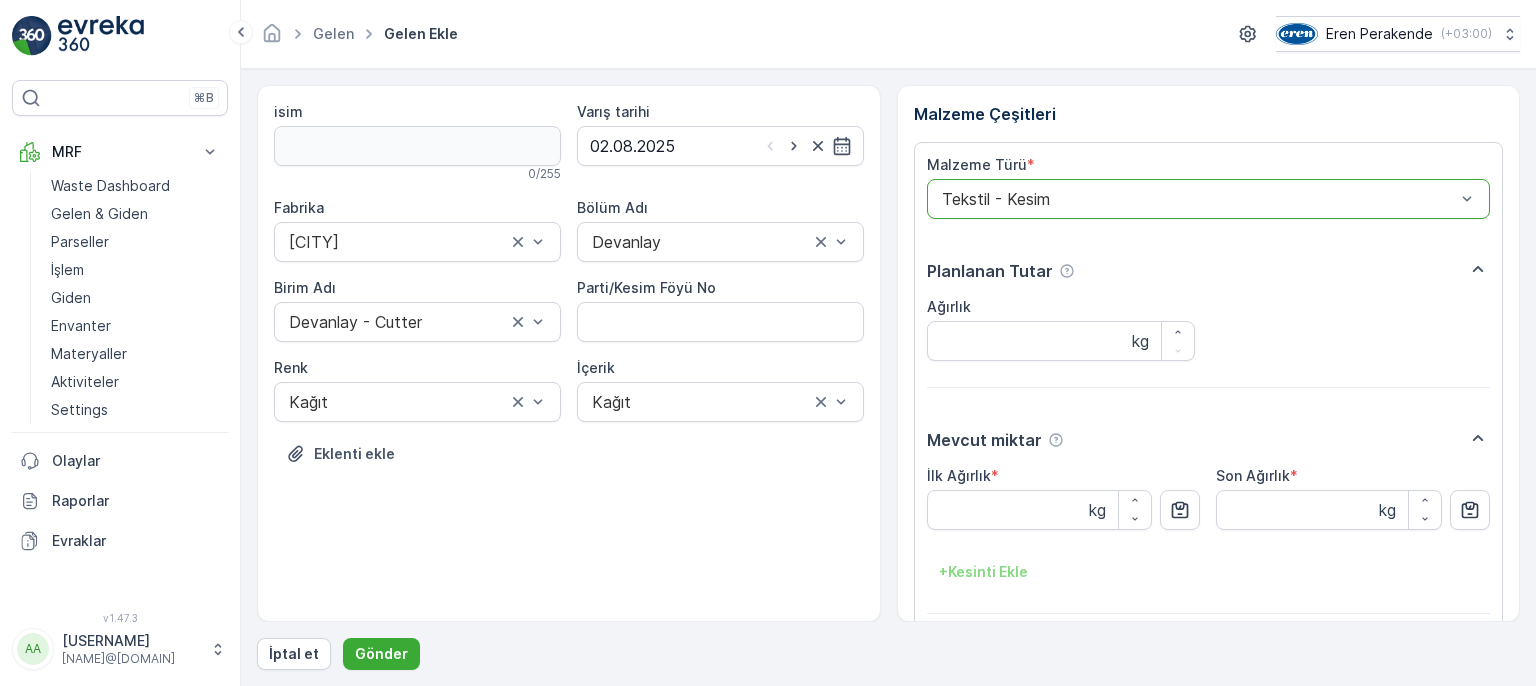 scroll, scrollTop: 84, scrollLeft: 0, axis: vertical 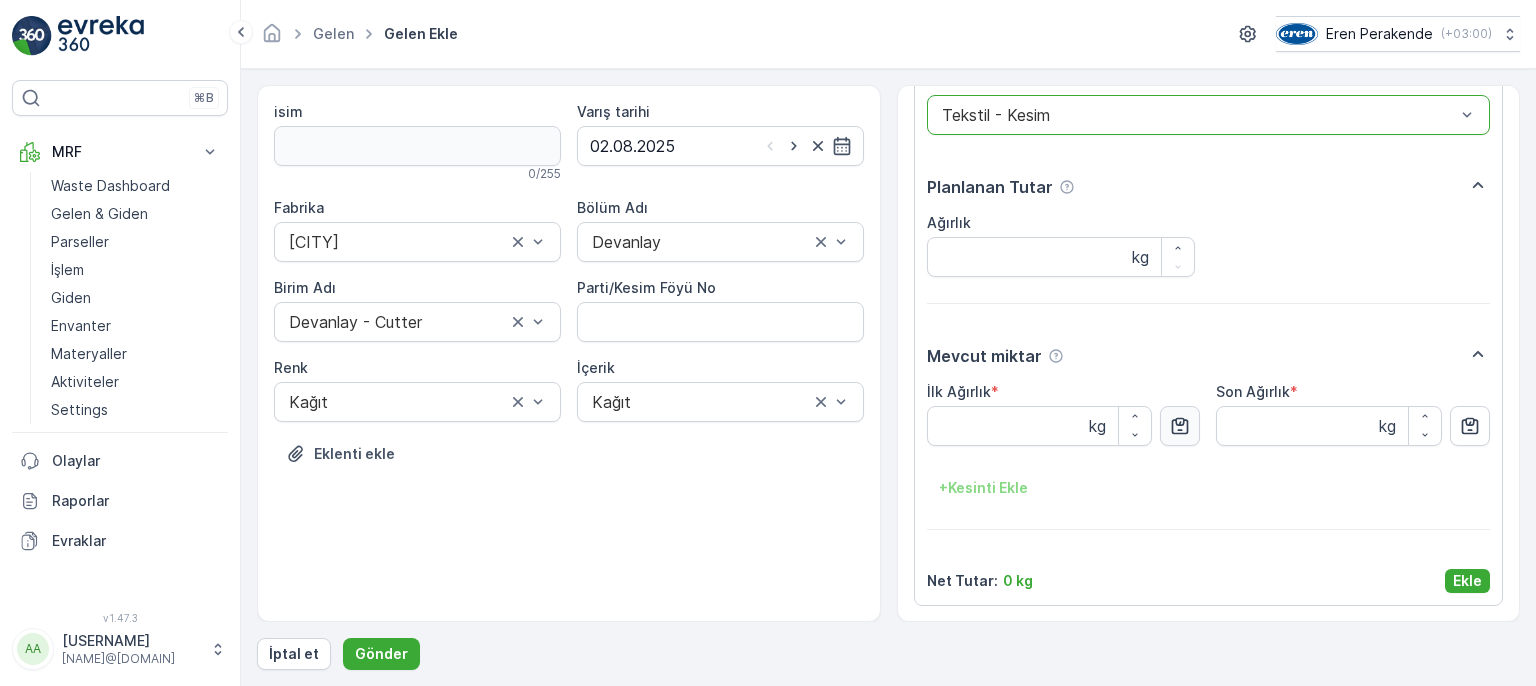 click 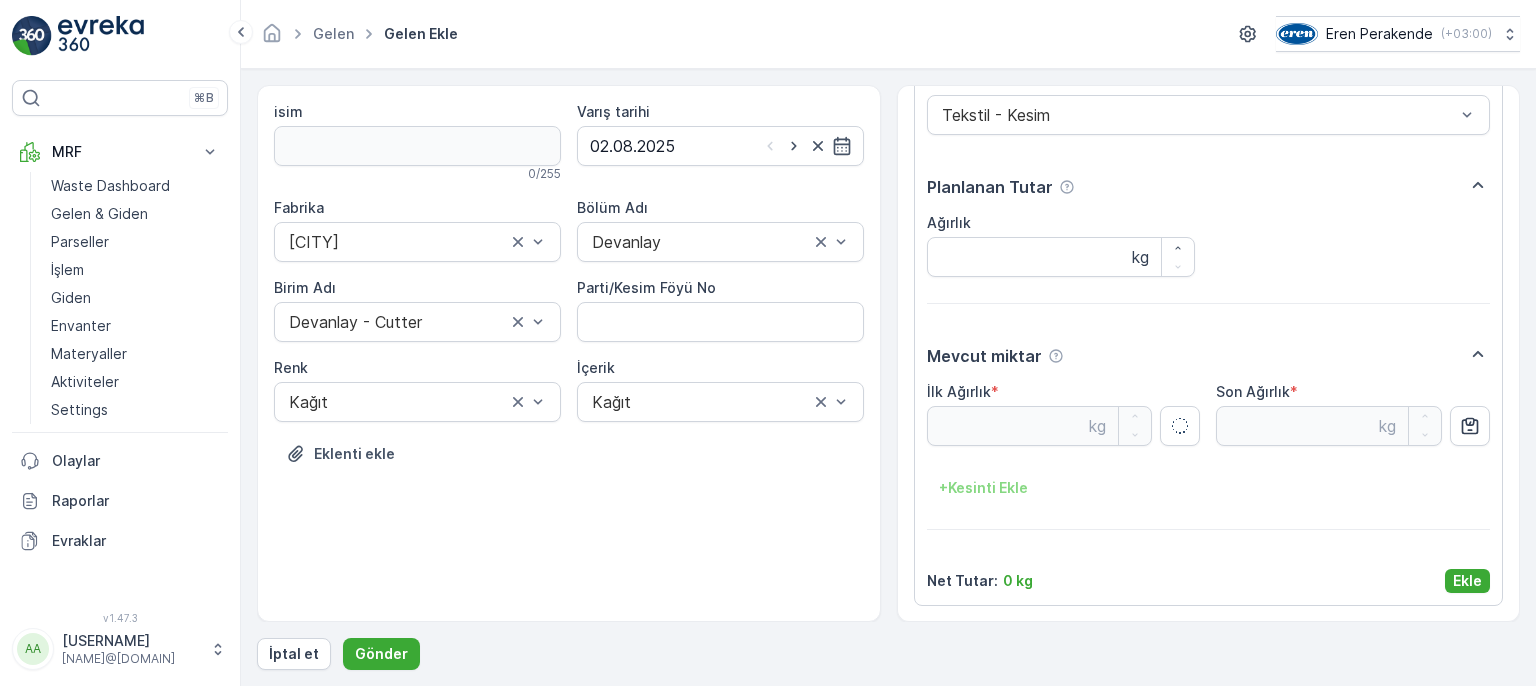 type on "4.4" 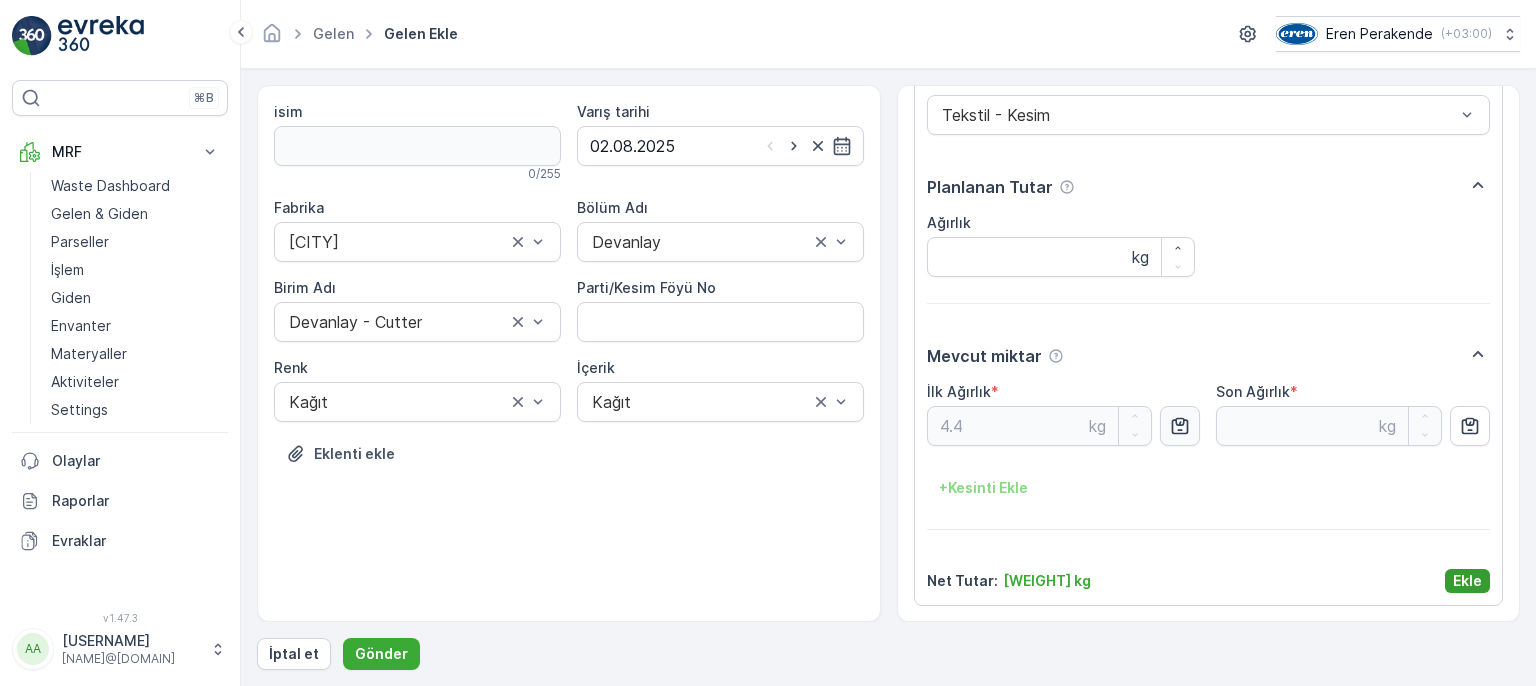click on "Ekle" at bounding box center [1467, 581] 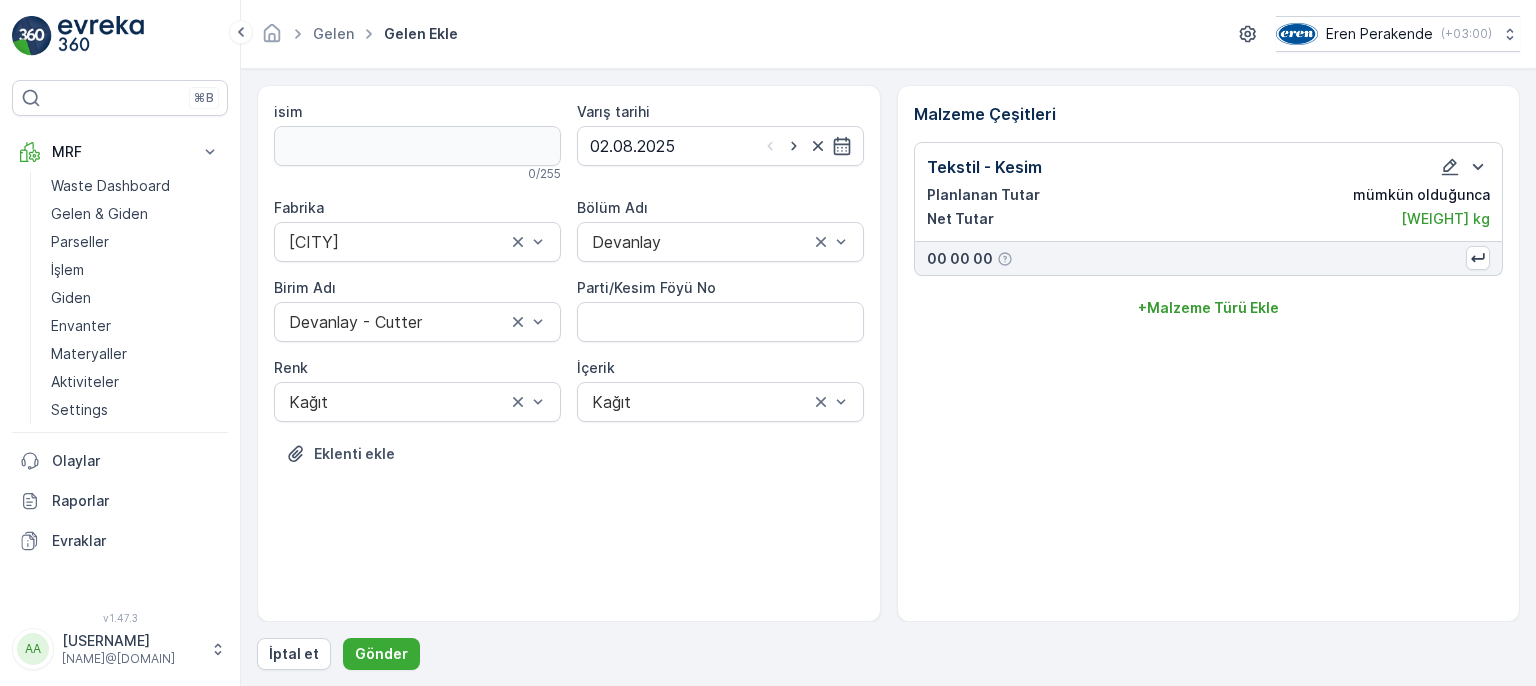 scroll, scrollTop: 0, scrollLeft: 0, axis: both 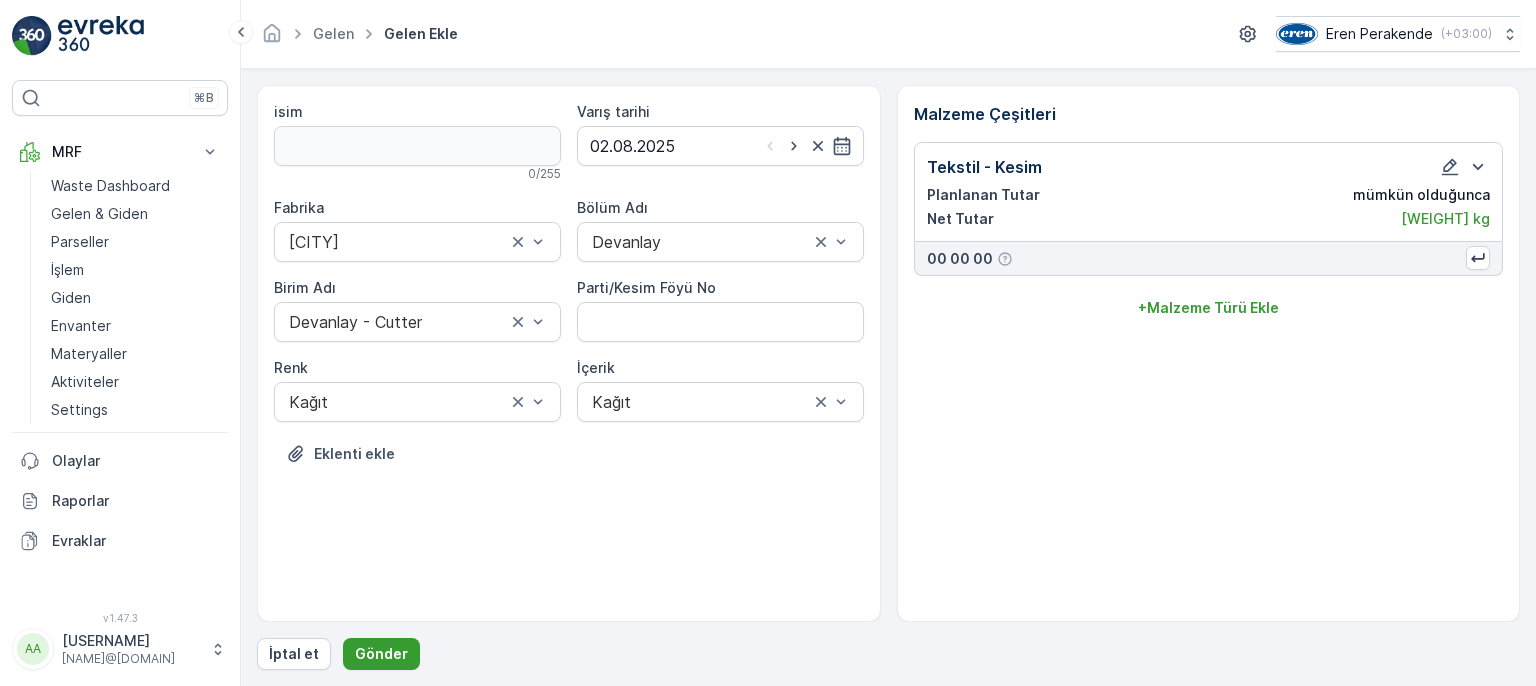 click on "Gönder" at bounding box center [381, 654] 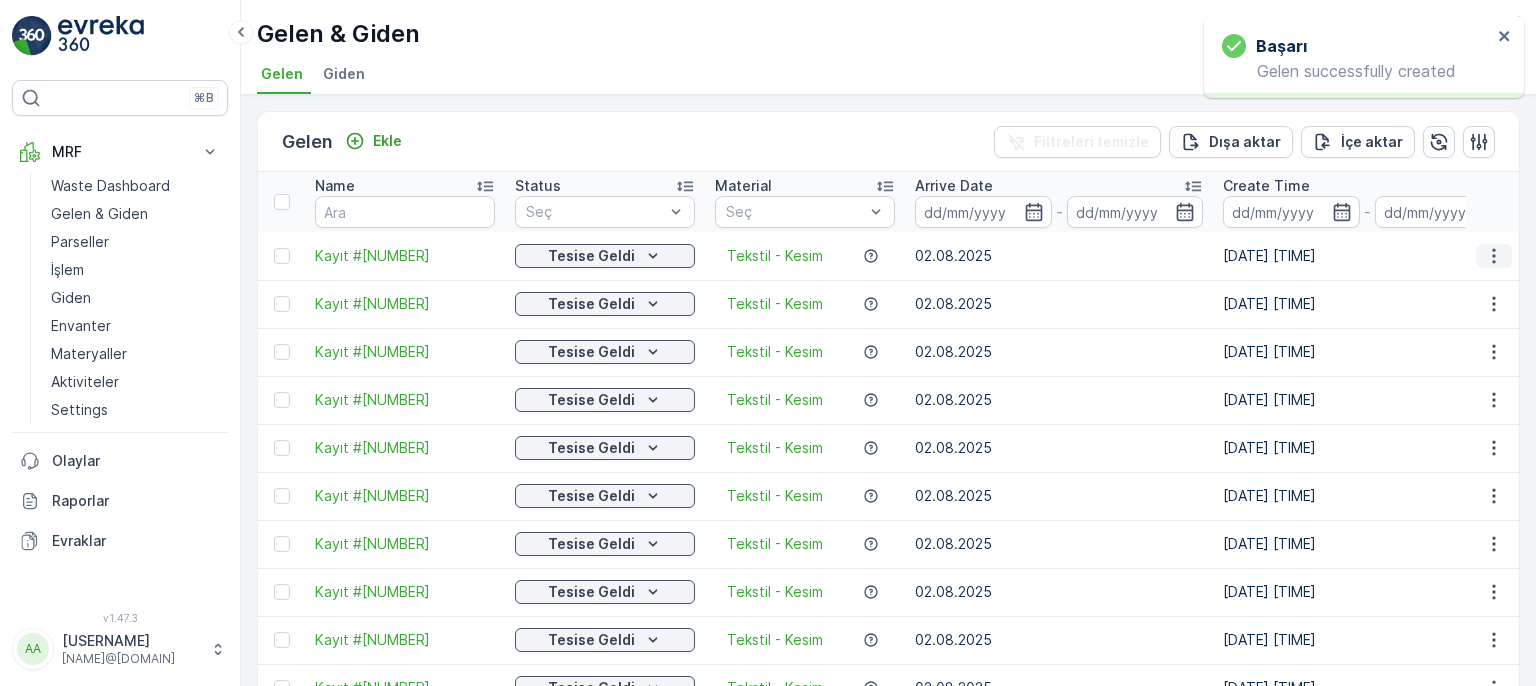 click 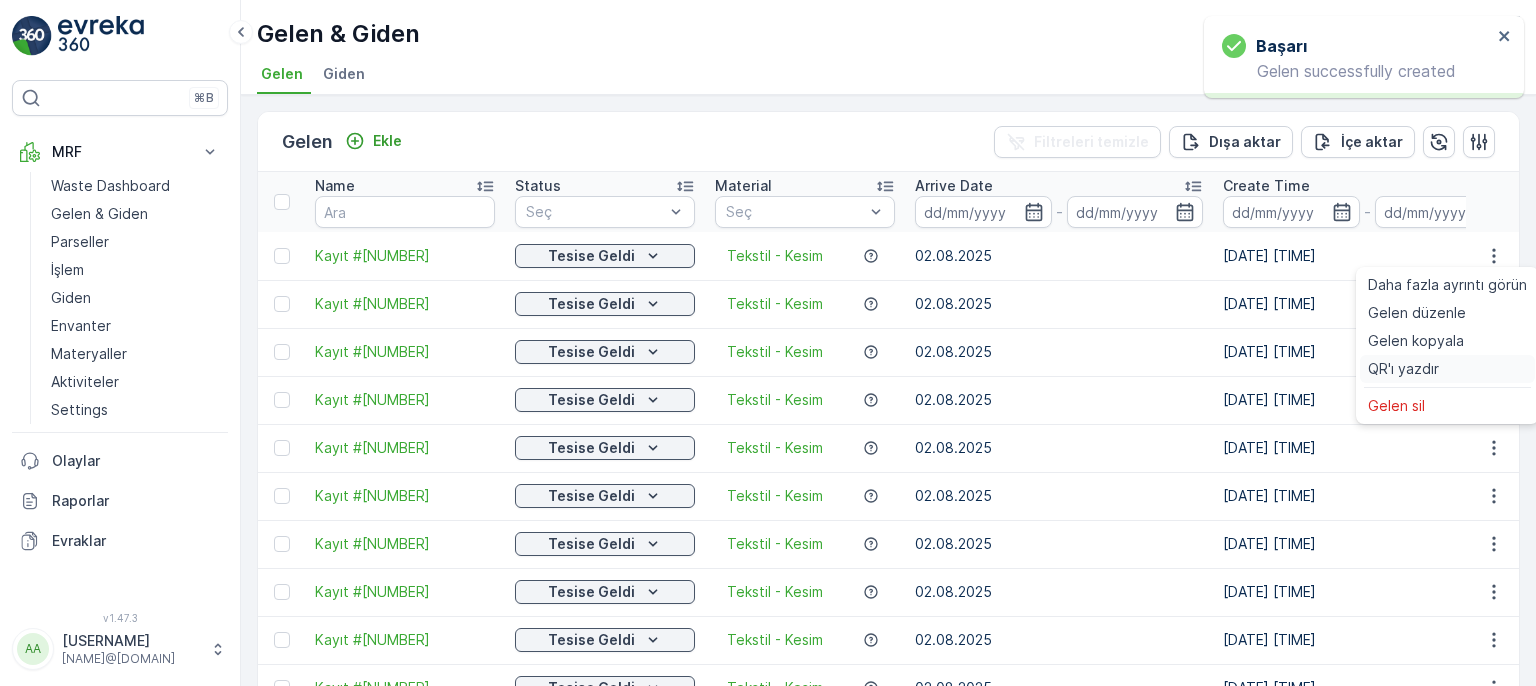click on "QR'ı yazdır" at bounding box center (1447, 369) 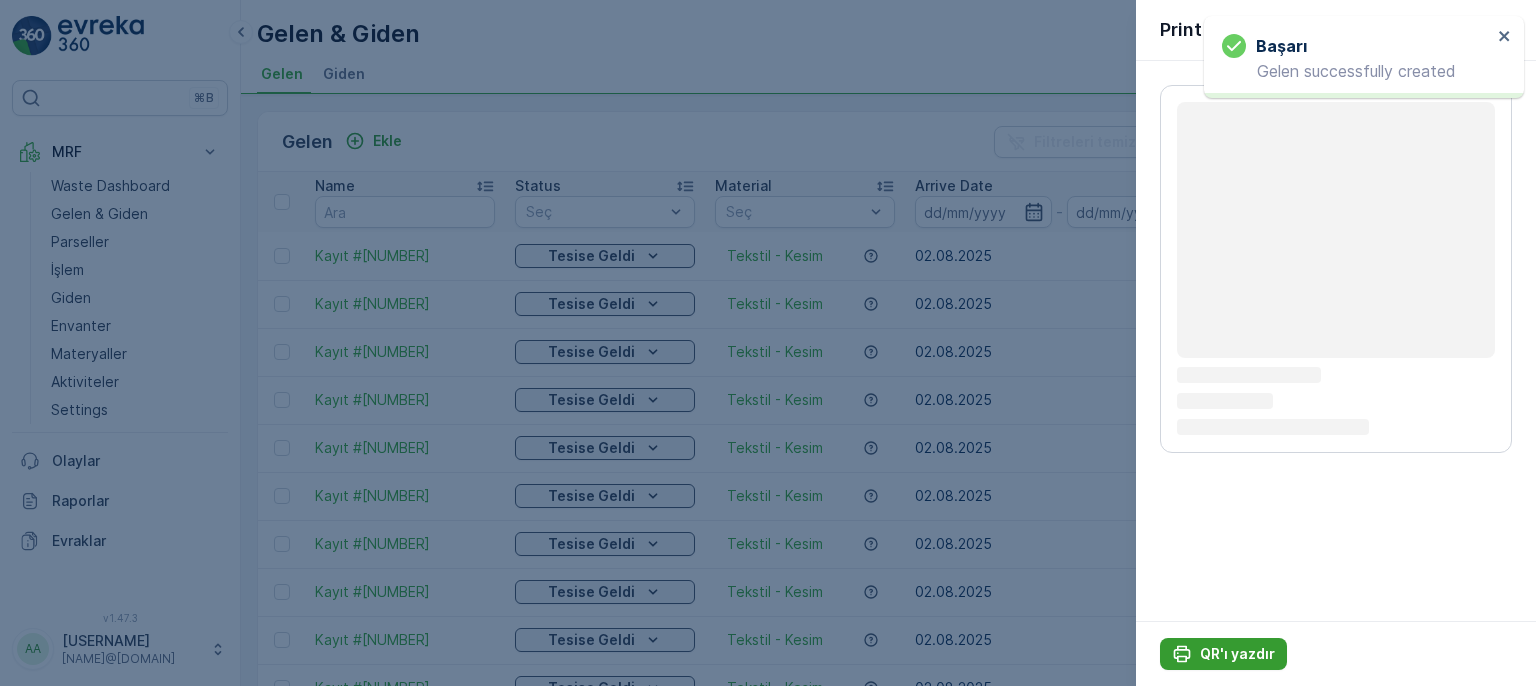 click on "QR'ı yazdır" at bounding box center (1237, 654) 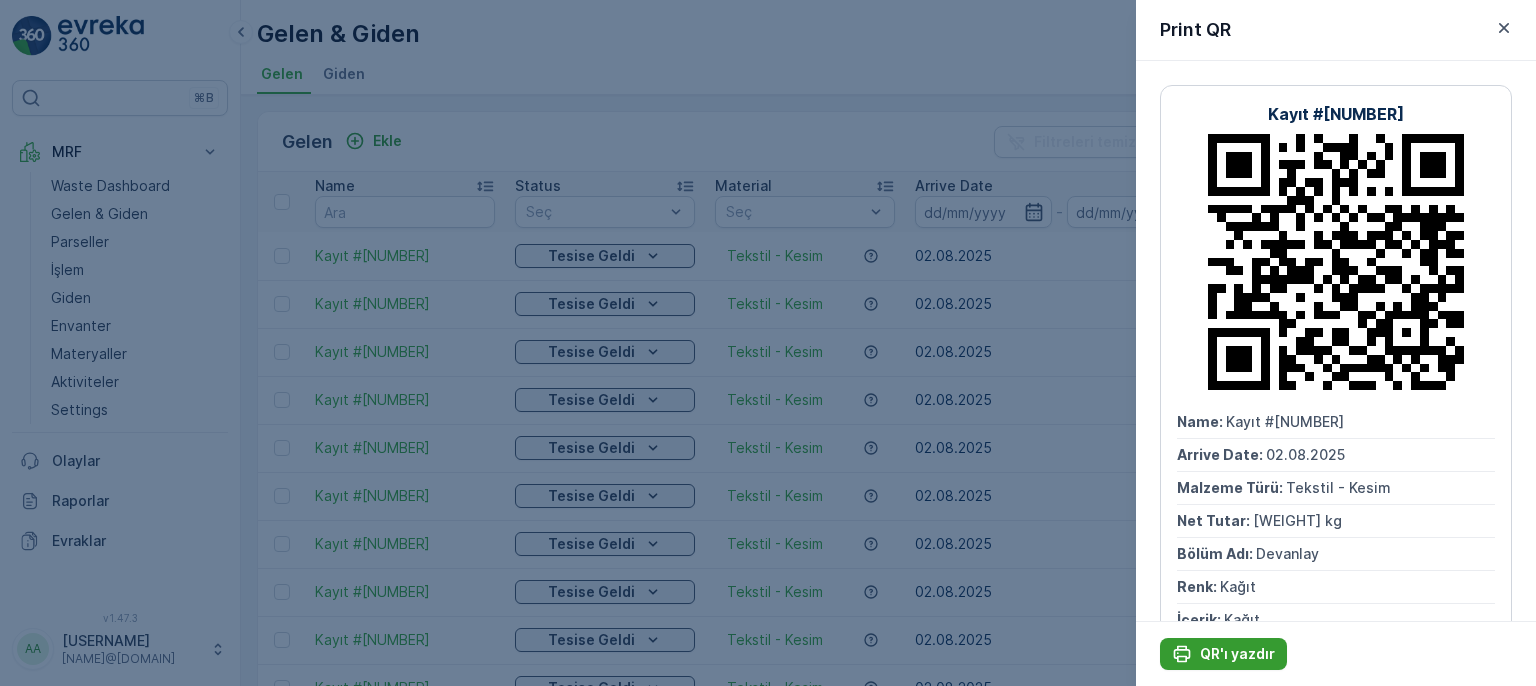 scroll, scrollTop: 0, scrollLeft: 0, axis: both 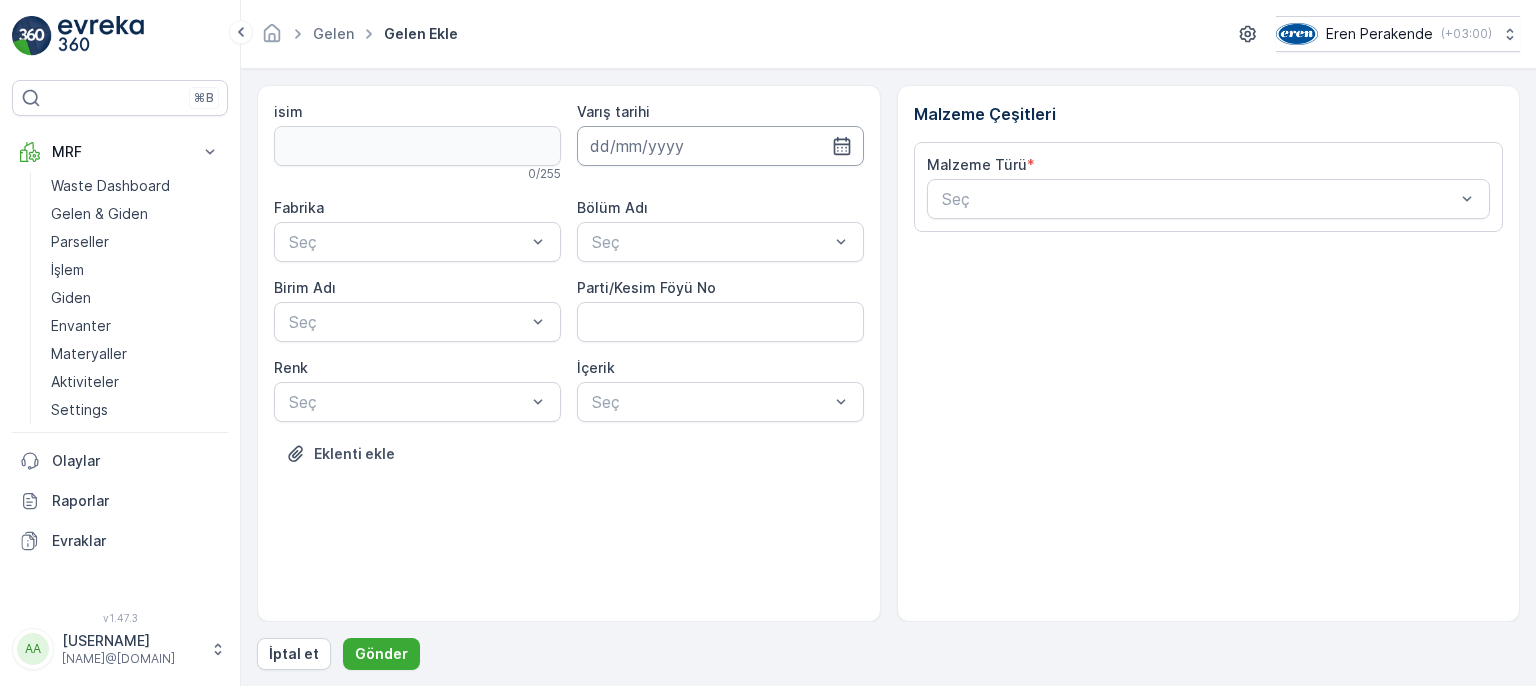click at bounding box center [720, 146] 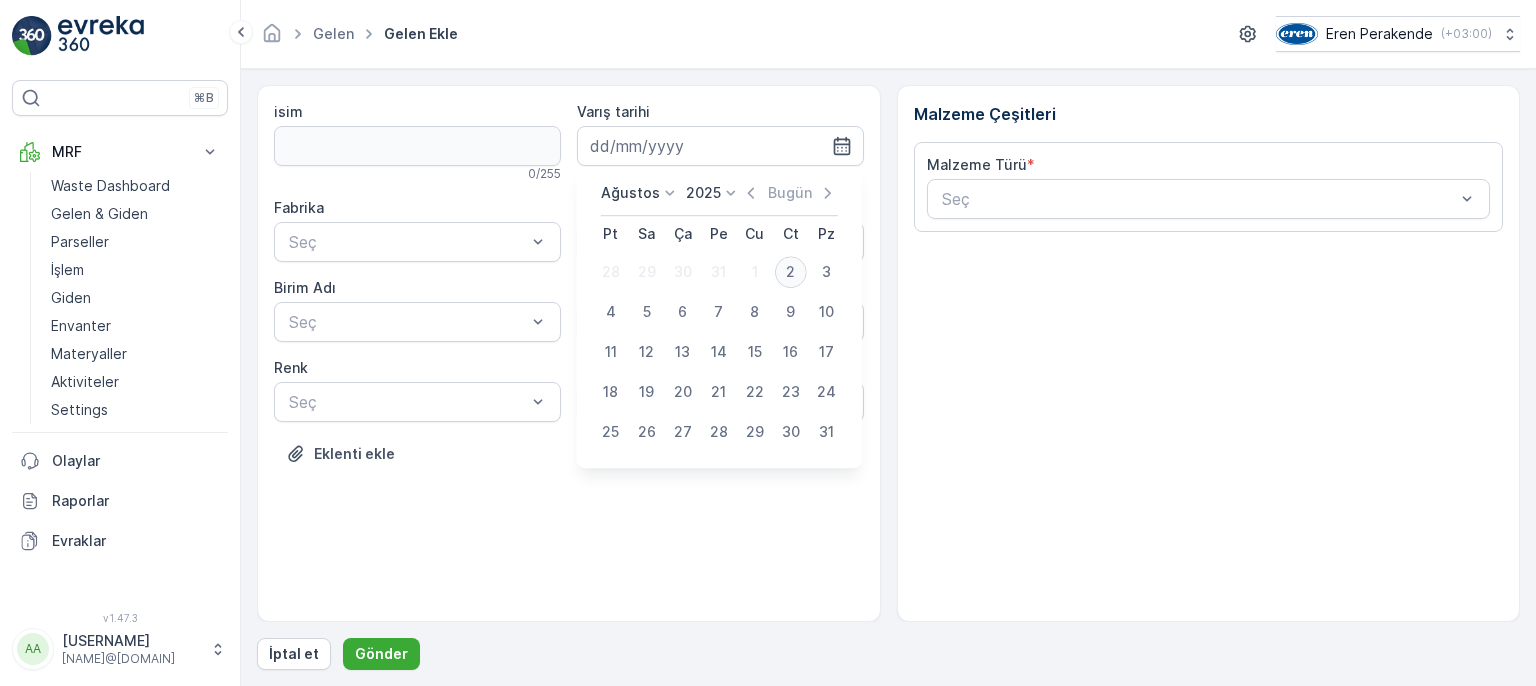 click on "2" at bounding box center [791, 272] 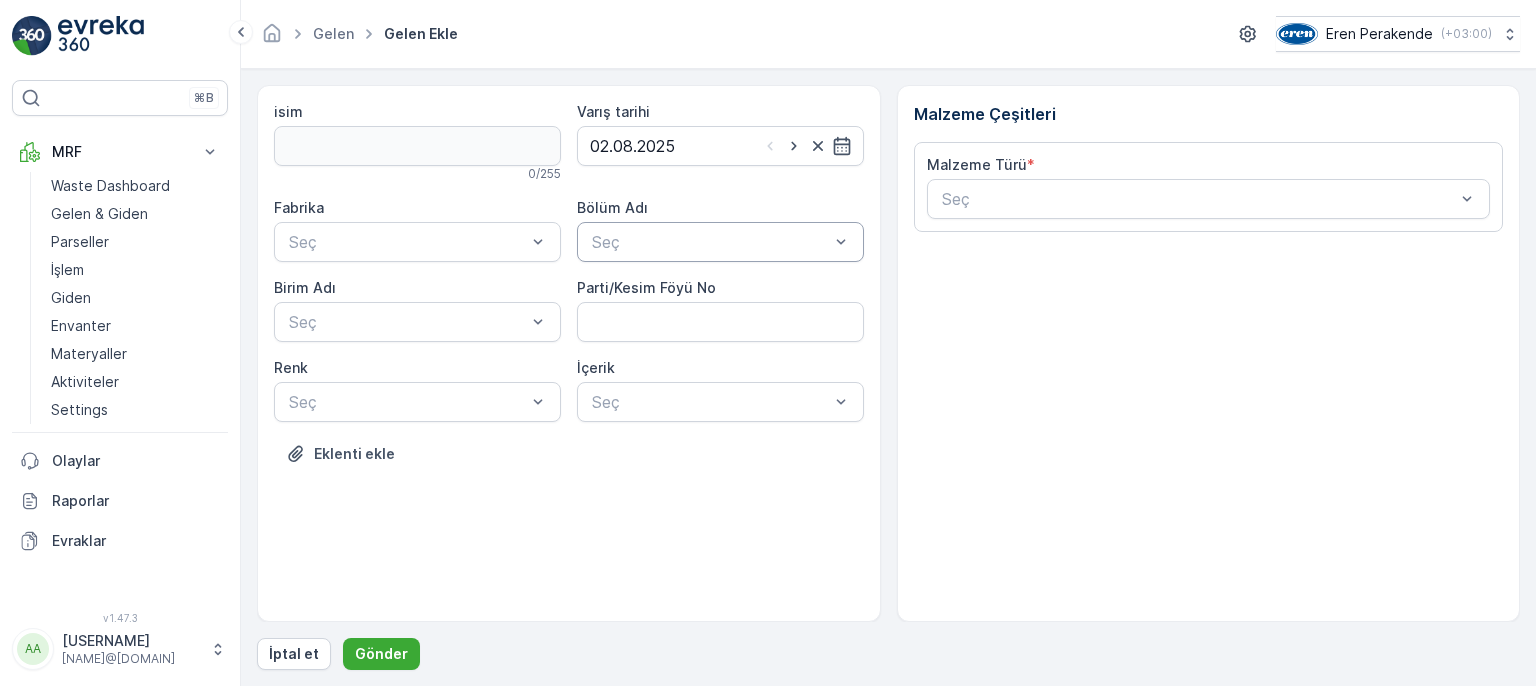 click on "Seç" at bounding box center [720, 242] 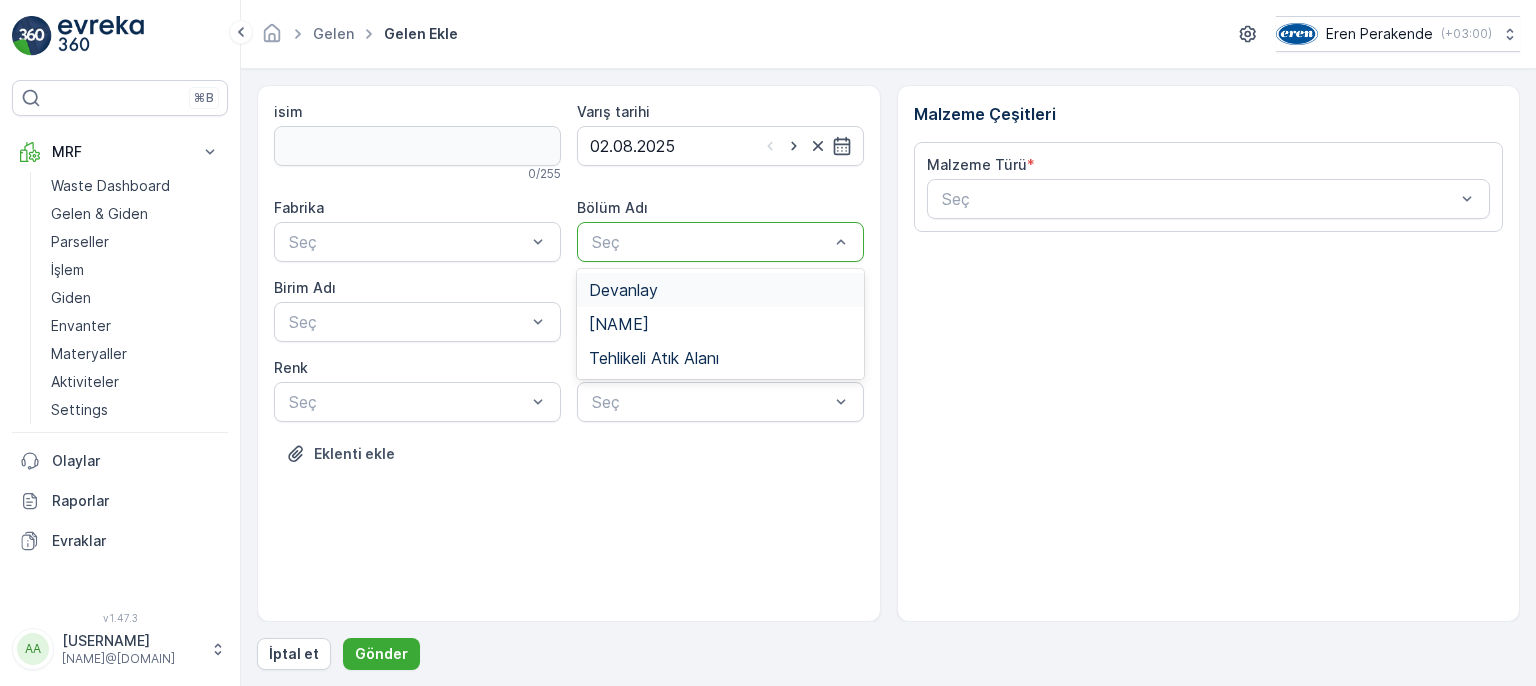 click on "Devanlay" at bounding box center (623, 290) 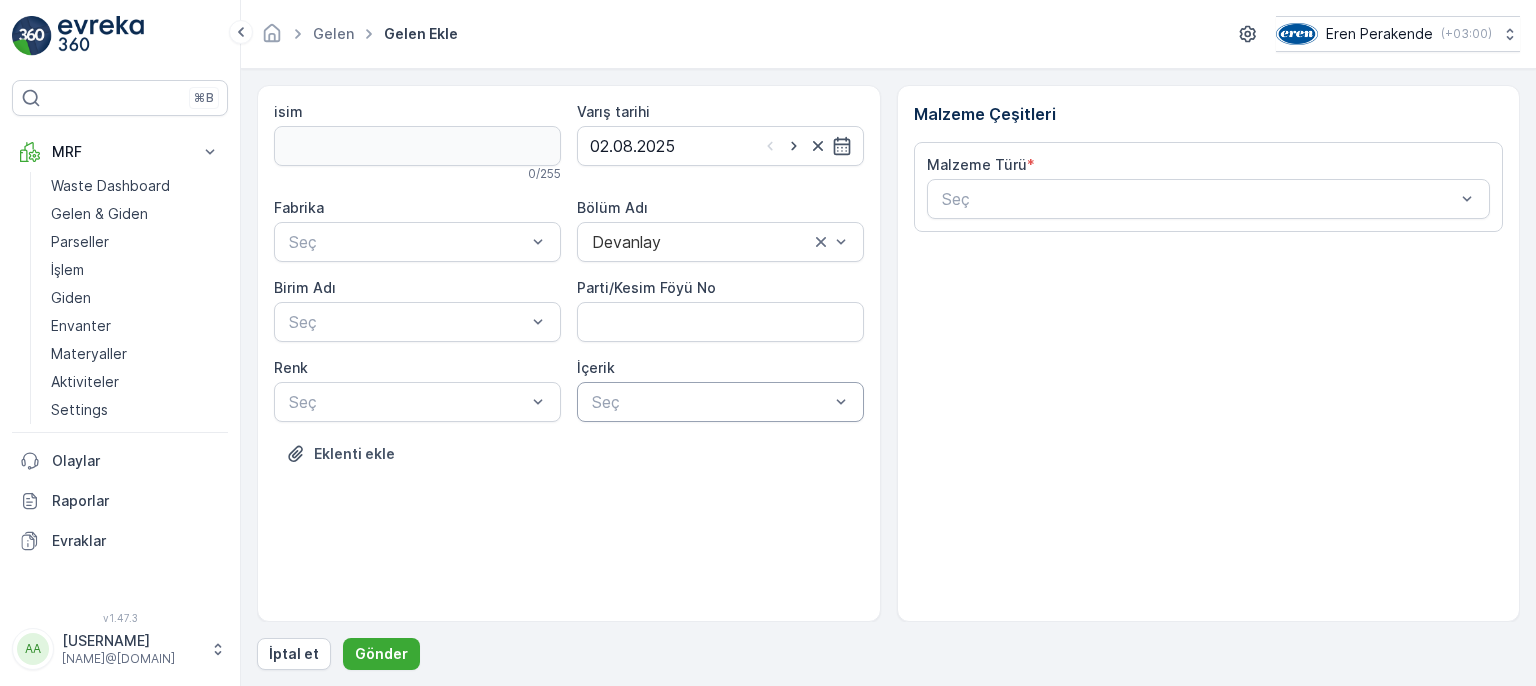 drag, startPoint x: 676, startPoint y: 380, endPoint x: 673, endPoint y: 392, distance: 12.369317 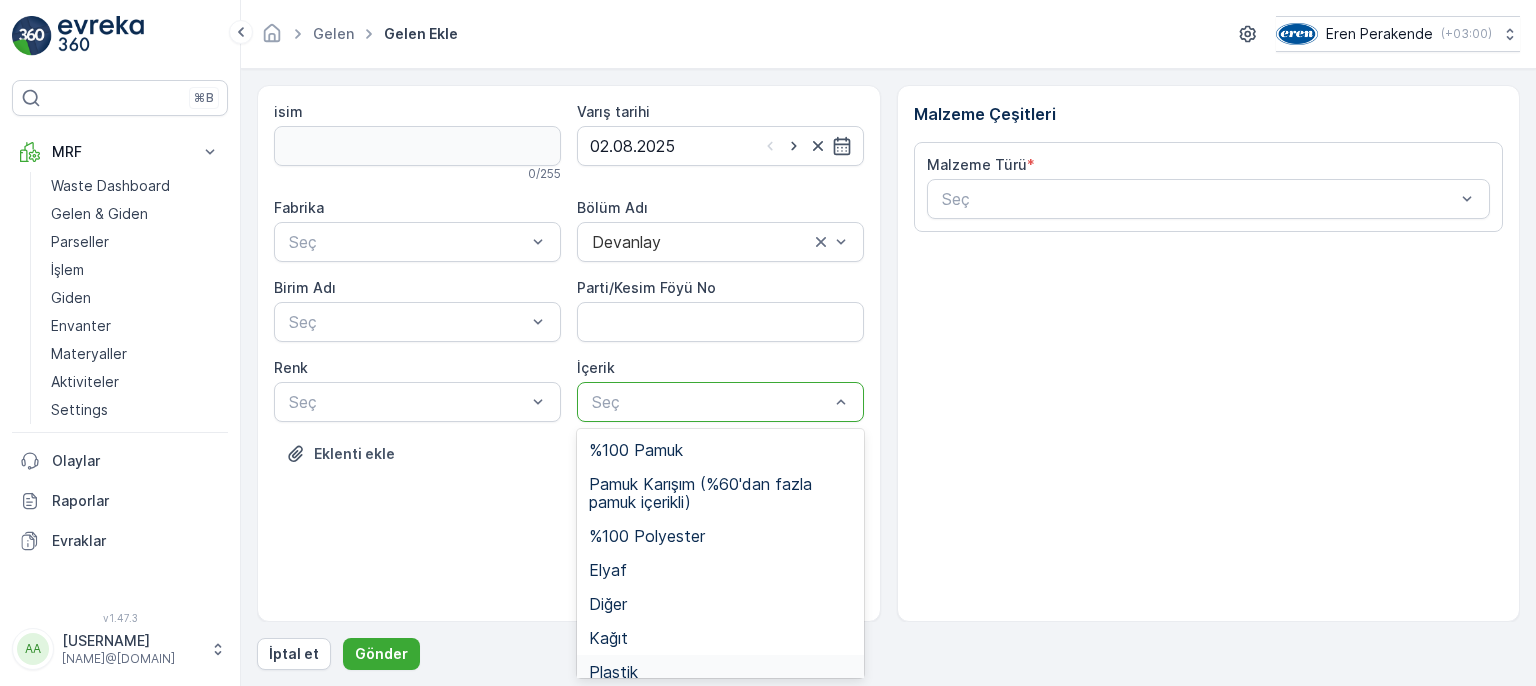 click on "Plastik" at bounding box center (613, 672) 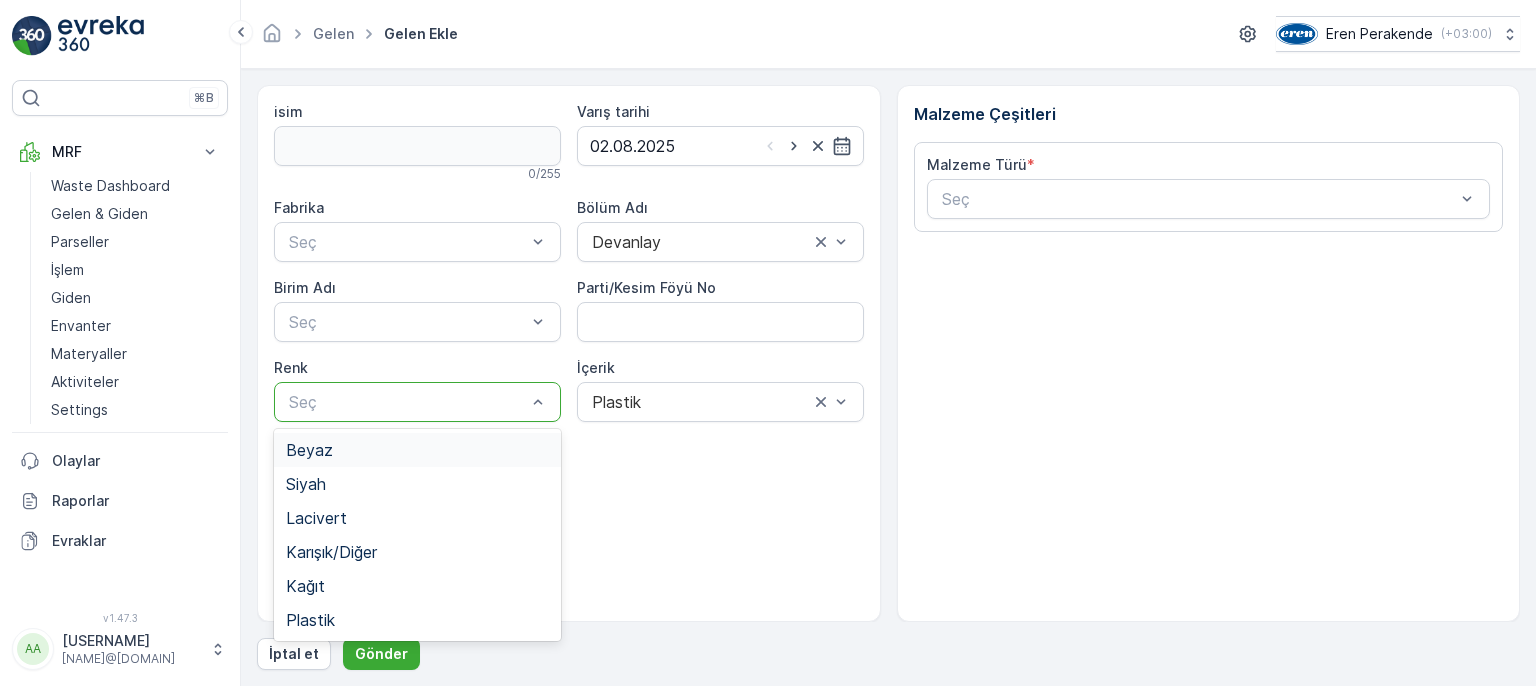 click at bounding box center [407, 402] 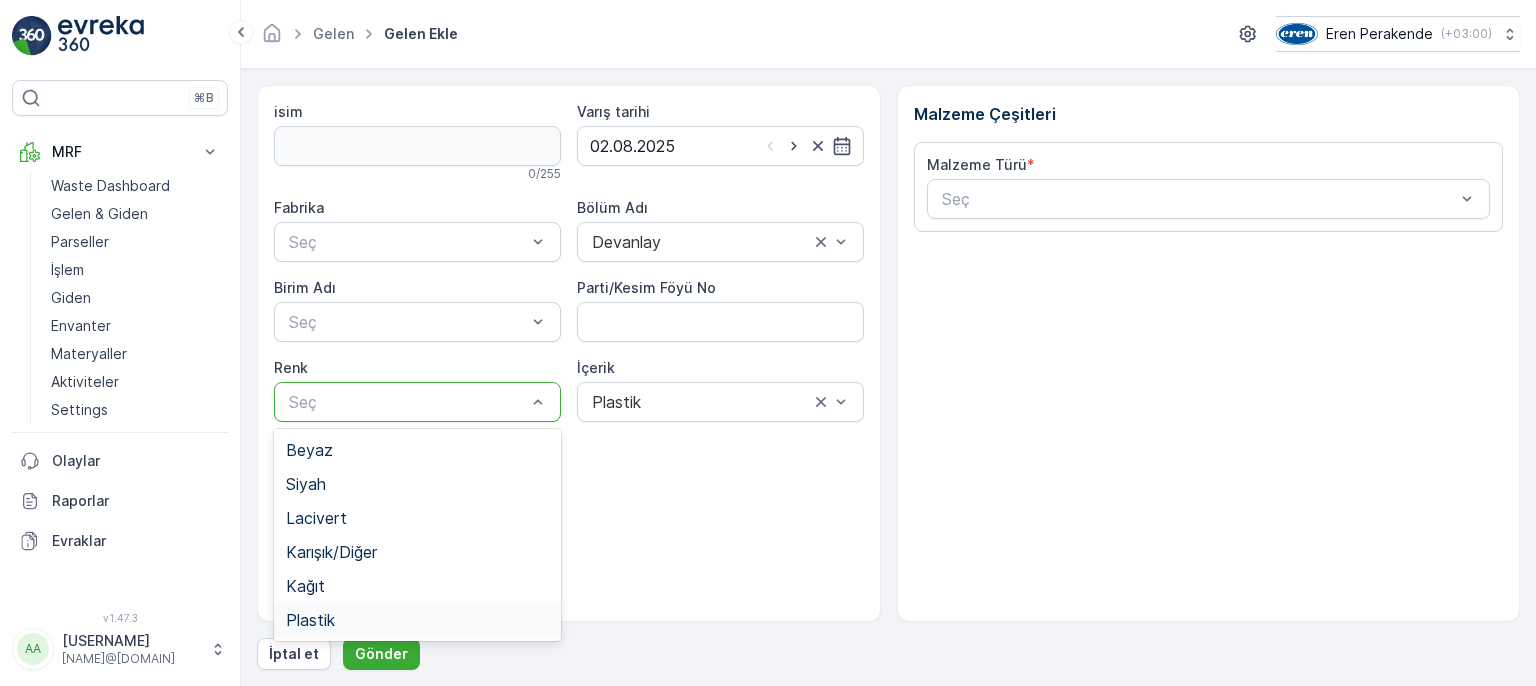 click on "Plastik" at bounding box center (310, 620) 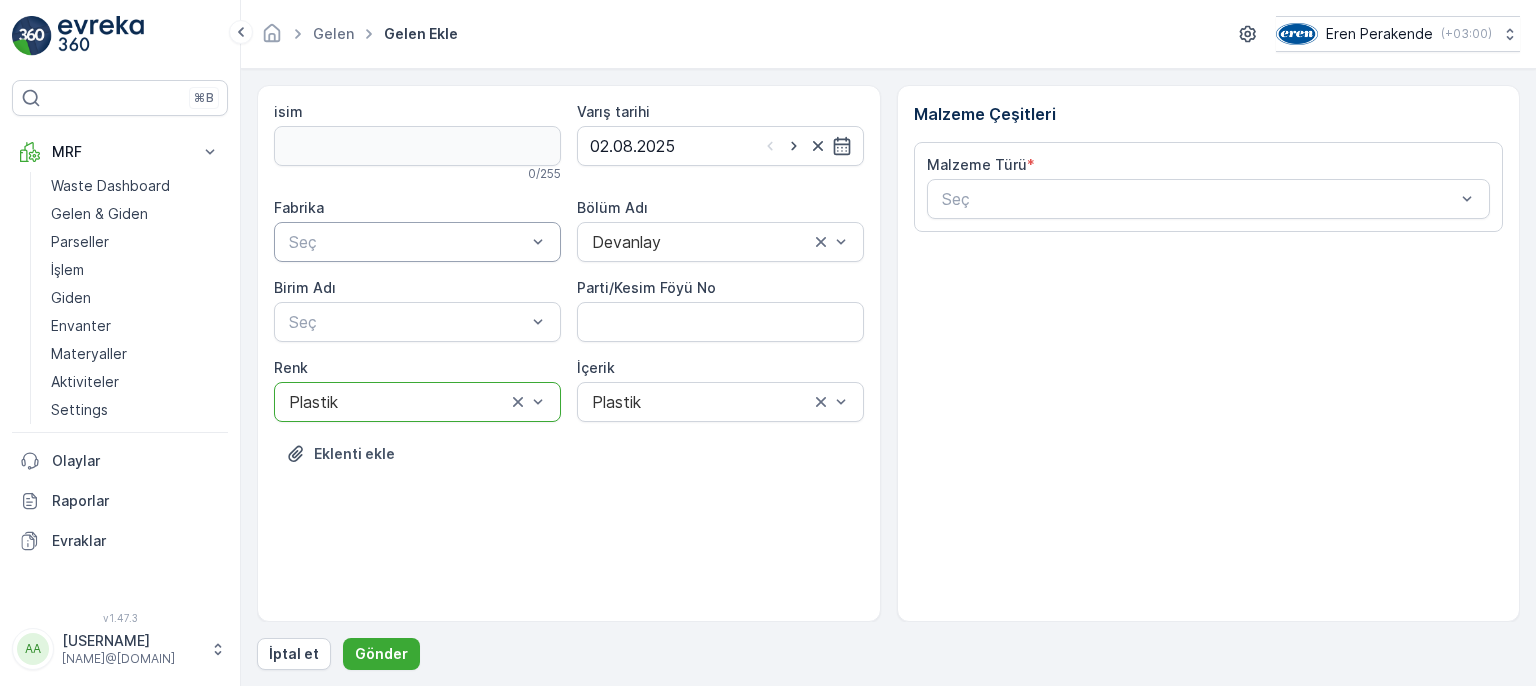 click at bounding box center (407, 242) 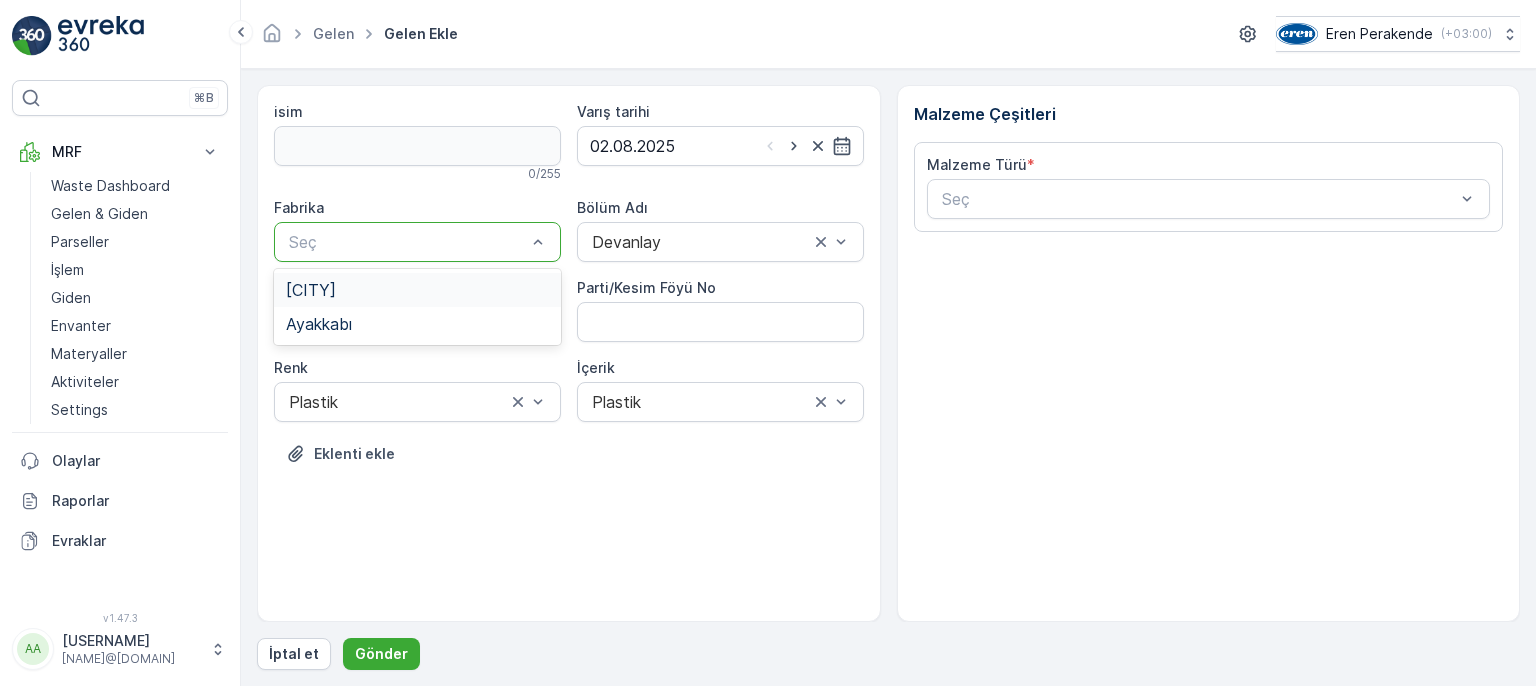 click on "[CITY]" at bounding box center [417, 290] 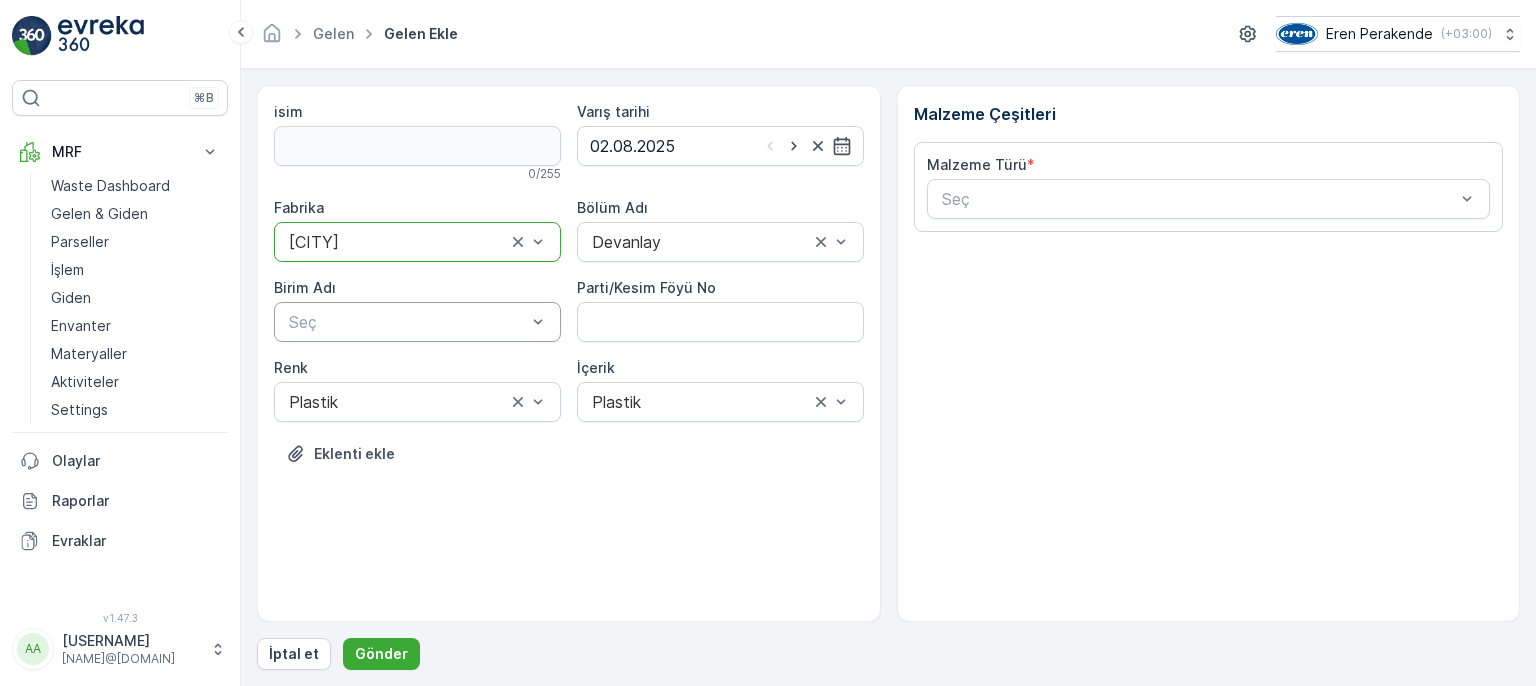 click on "Seç" at bounding box center (417, 322) 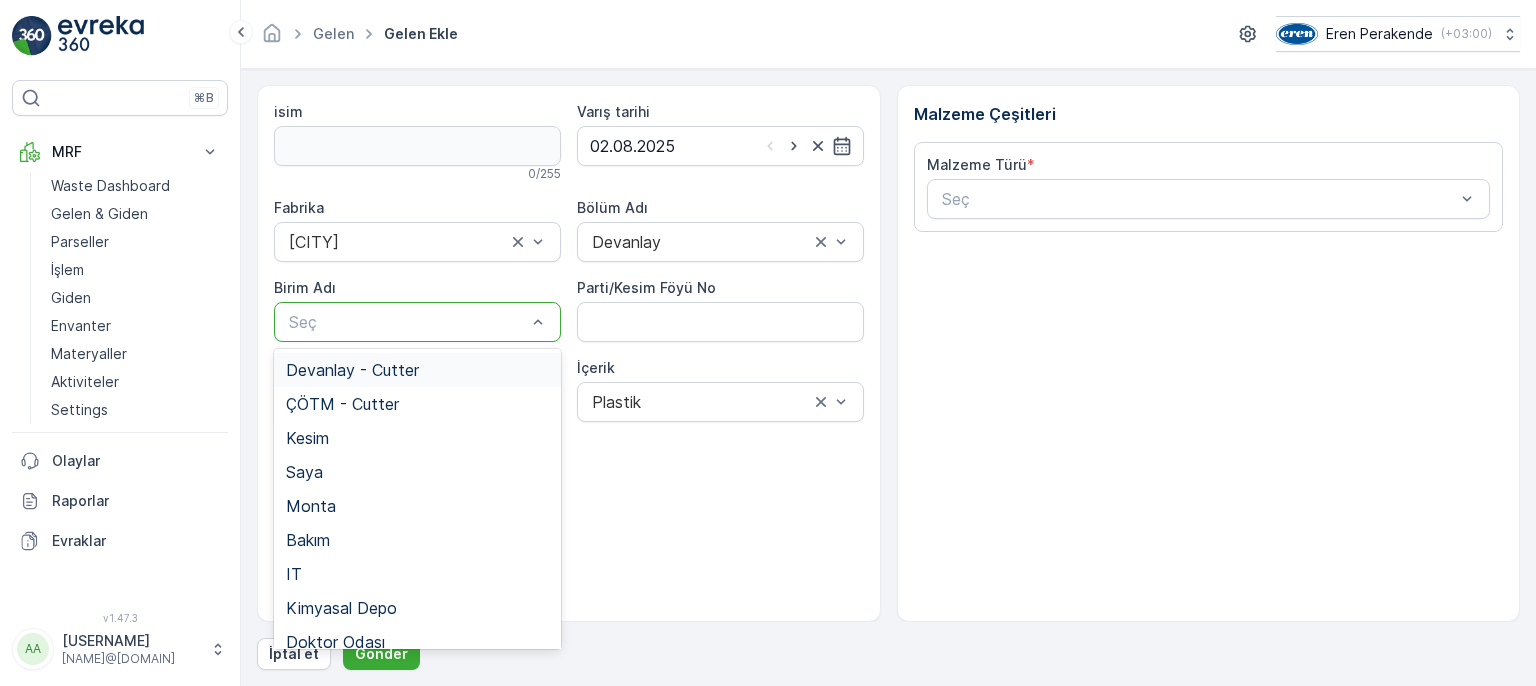drag, startPoint x: 374, startPoint y: 373, endPoint x: 387, endPoint y: 362, distance: 17.029387 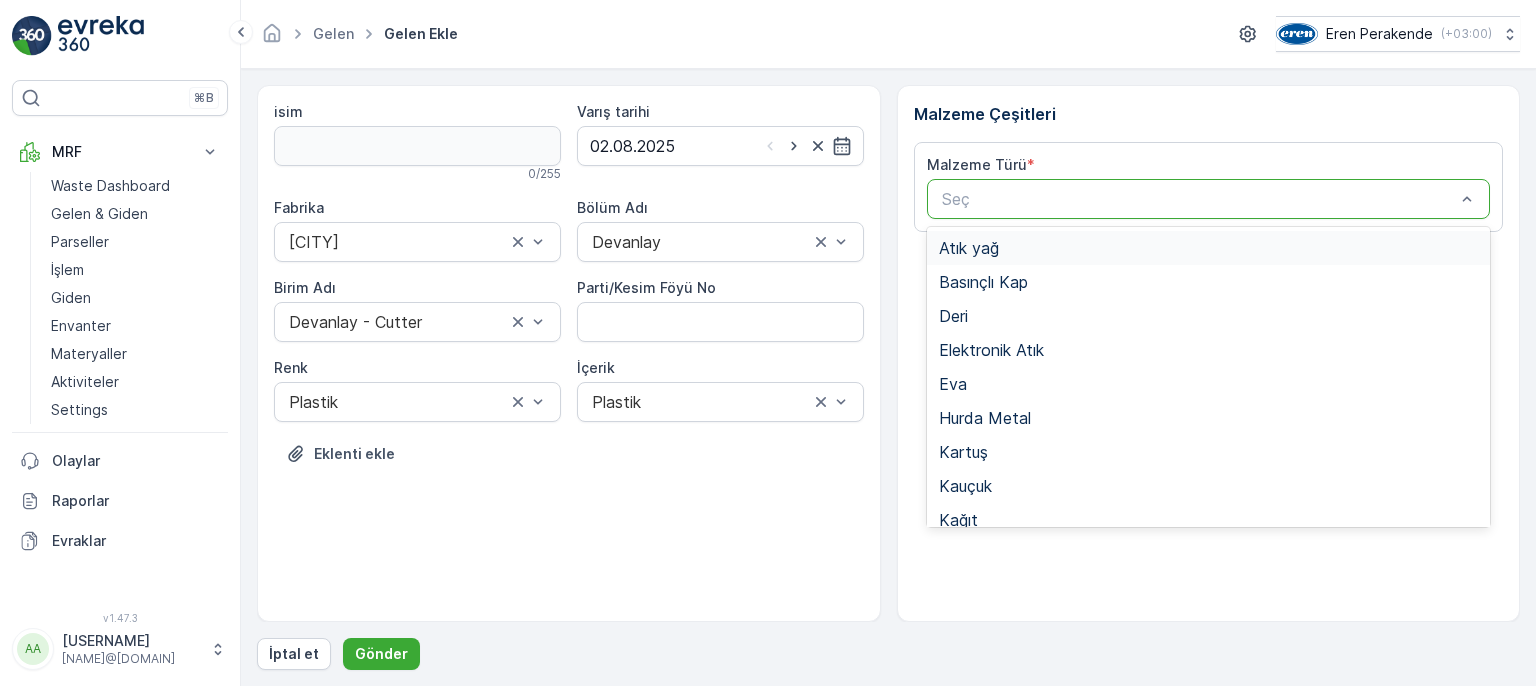 drag, startPoint x: 1401, startPoint y: 205, endPoint x: 1375, endPoint y: 221, distance: 30.528675 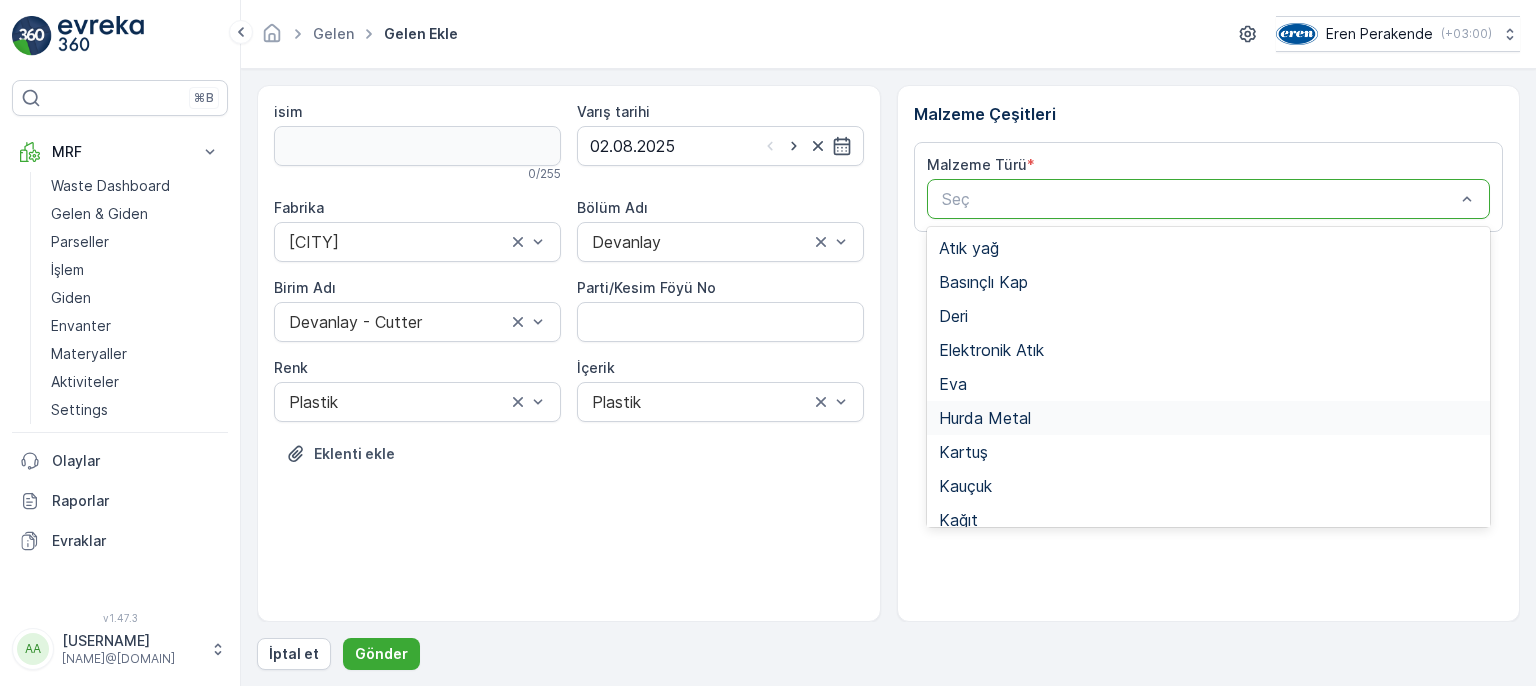 scroll, scrollTop: 300, scrollLeft: 0, axis: vertical 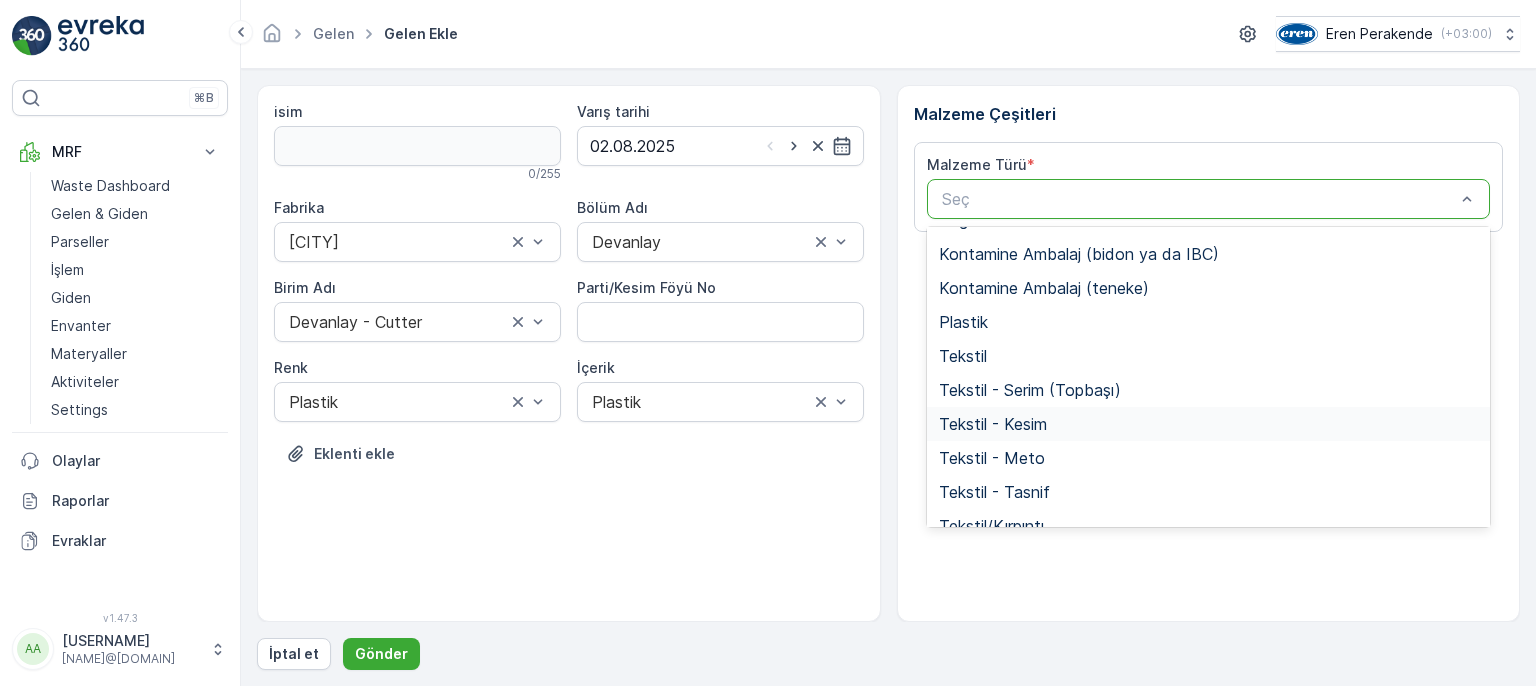 click on "Tekstil - Kesim" at bounding box center [993, 424] 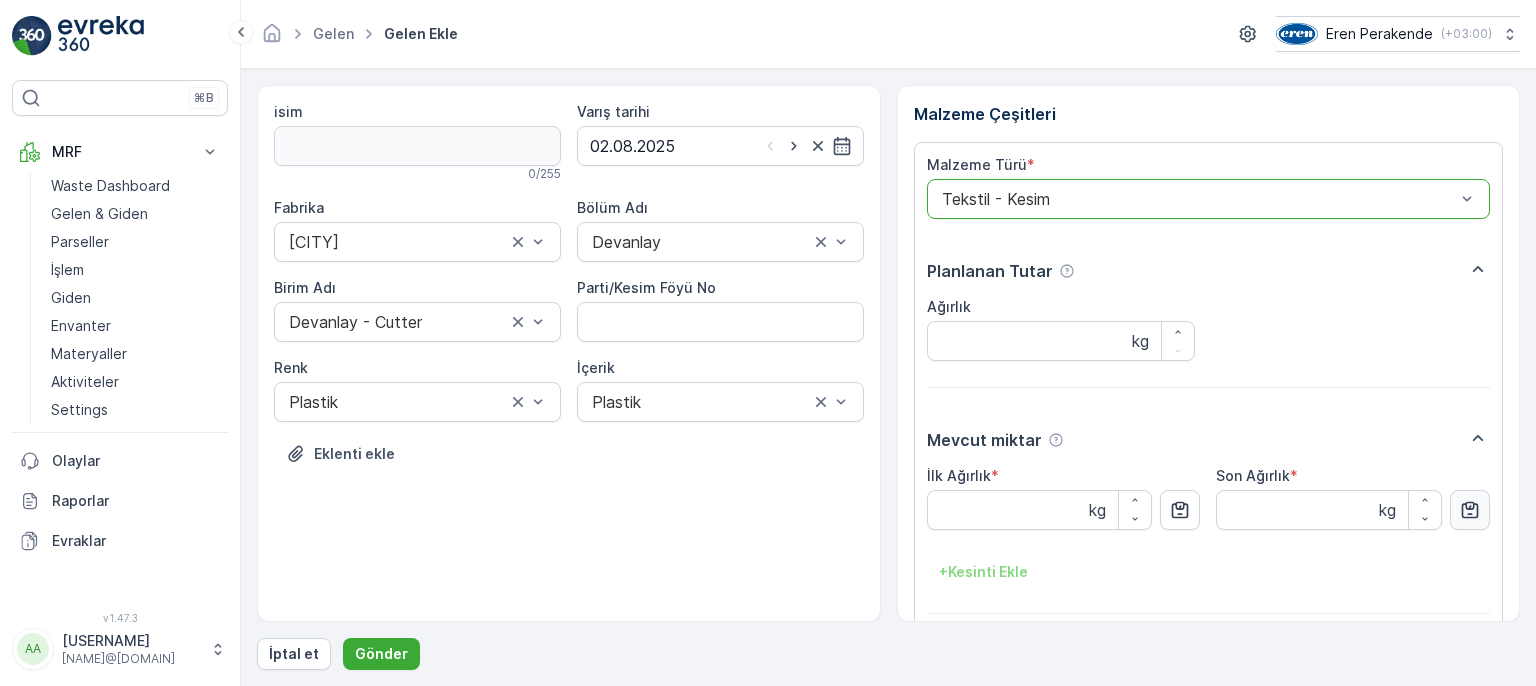 click 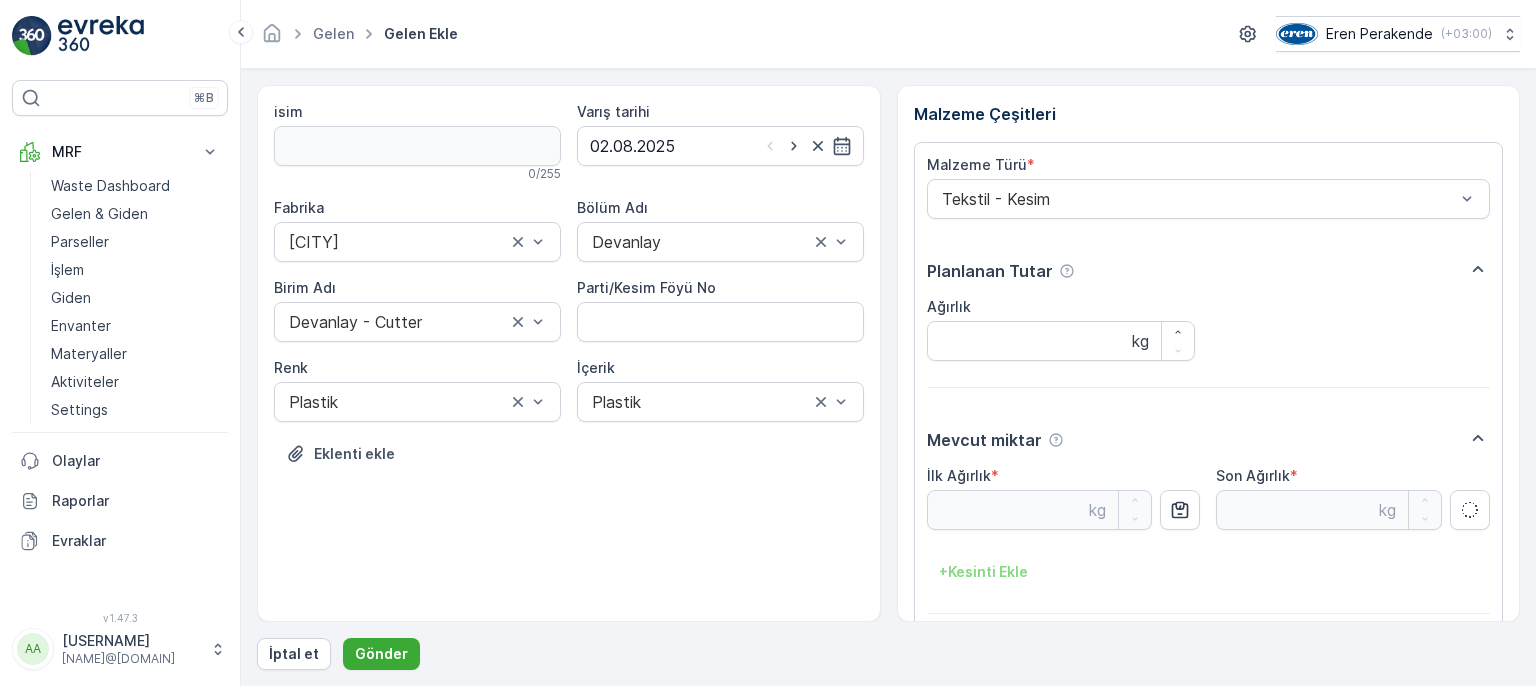 type on "5.03" 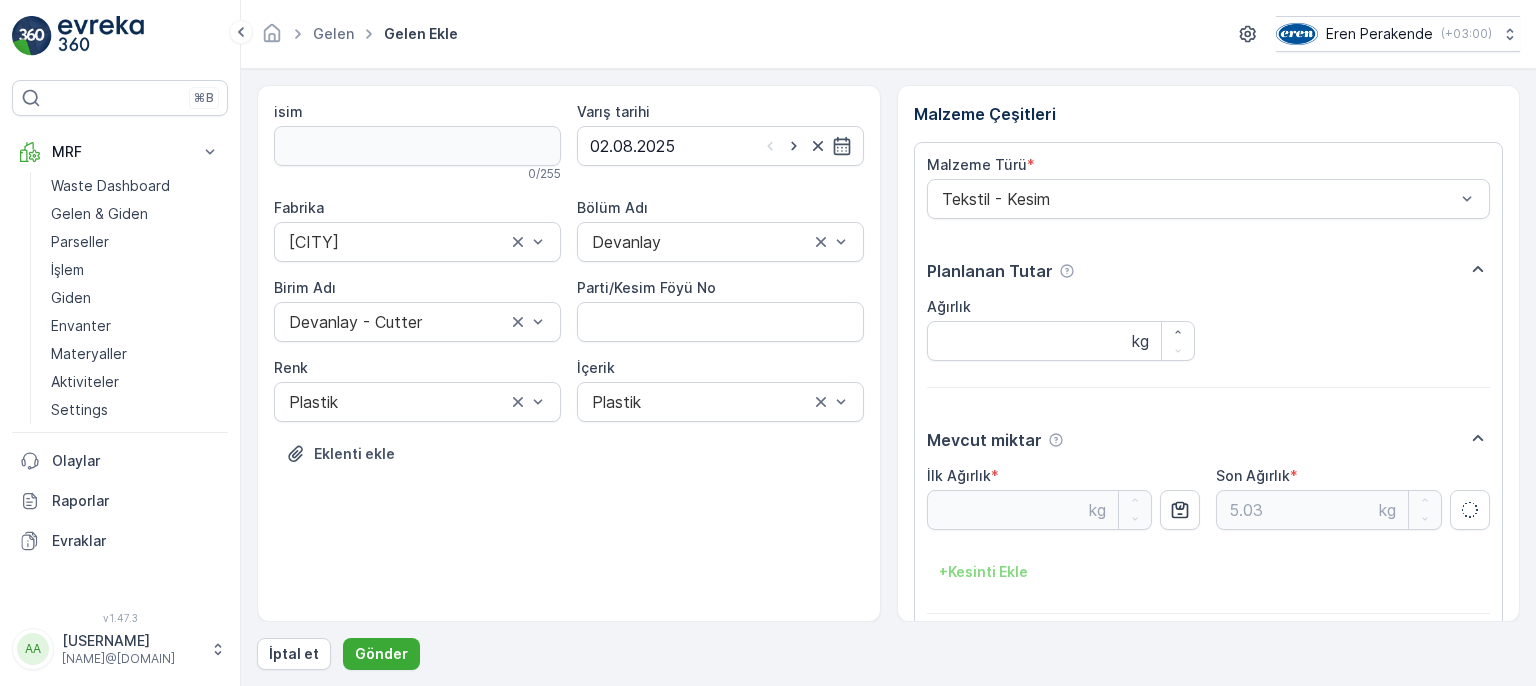 click on "İlk Ağırlık * kg Son Ağırlık * [WEIGHT] kg +  Kesinti Ekle" at bounding box center (1209, 527) 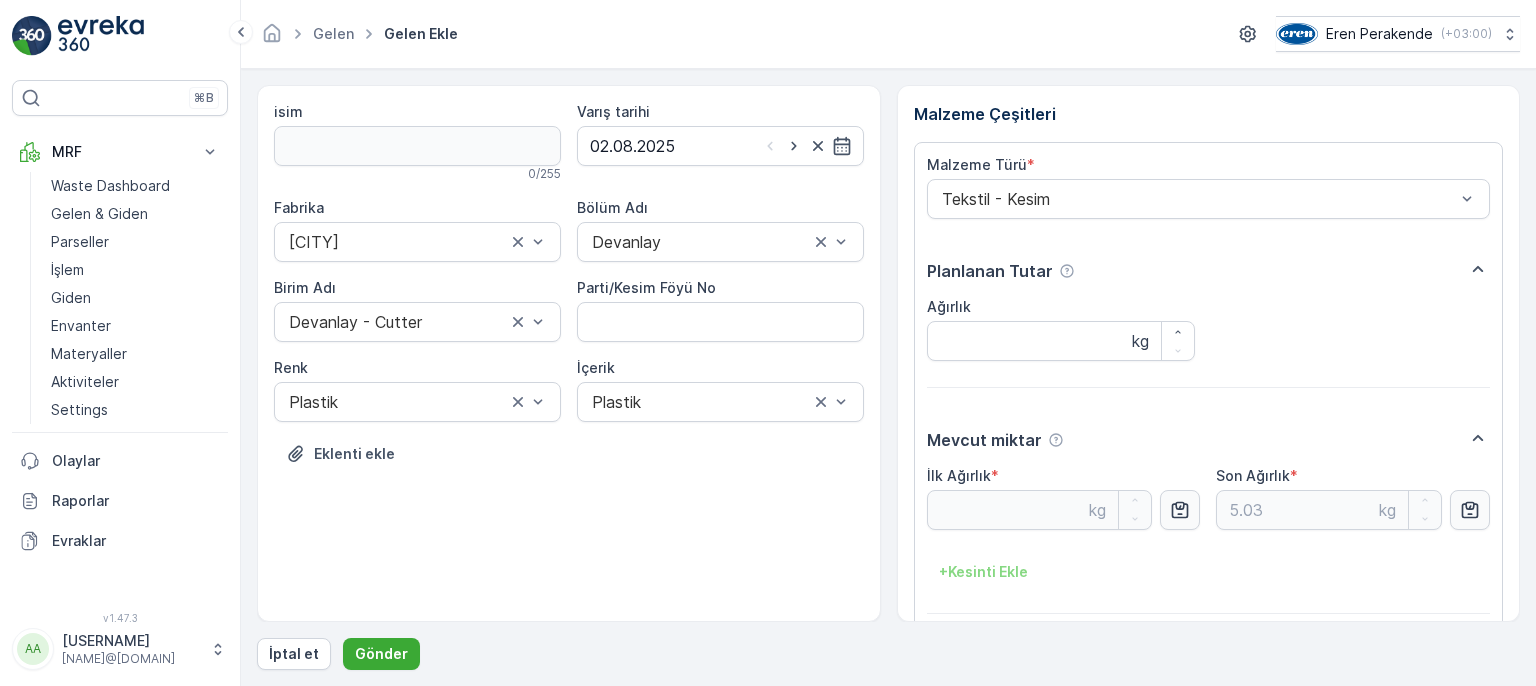 click 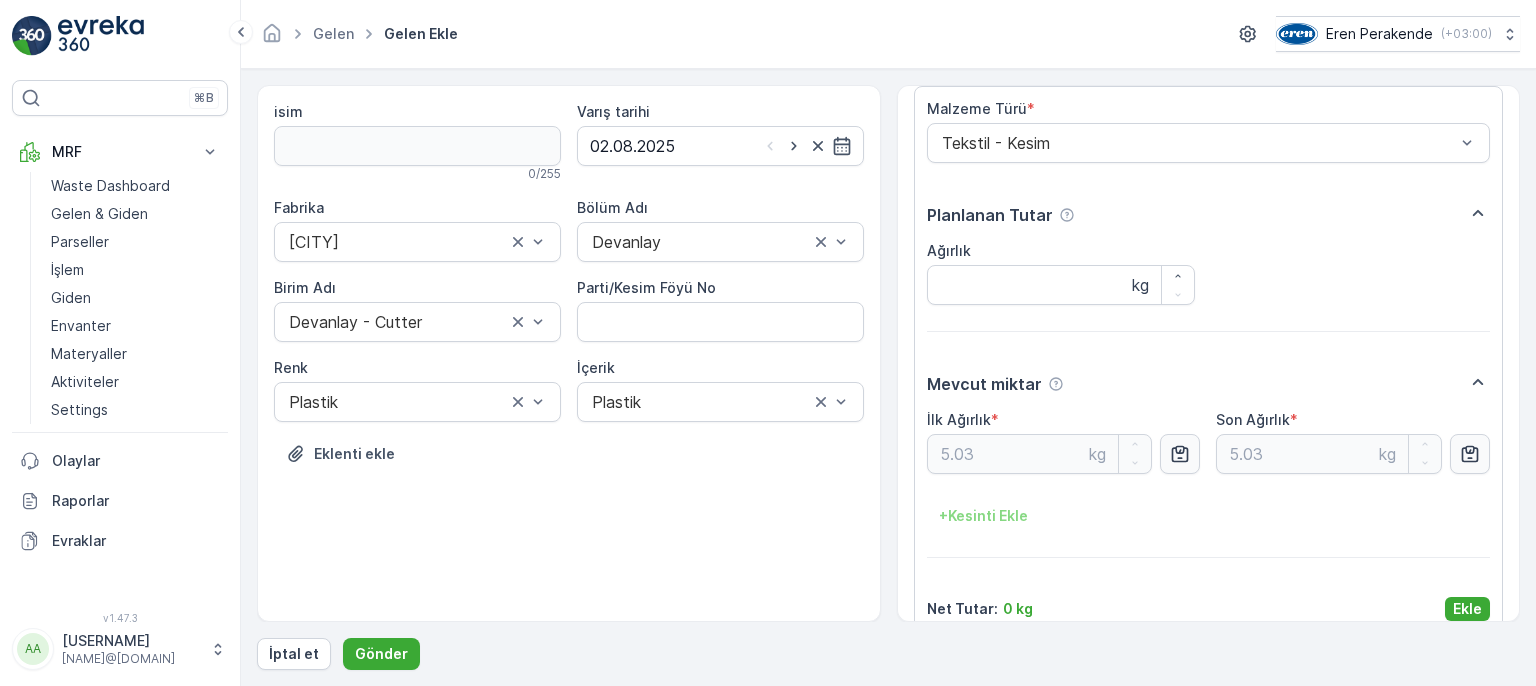 scroll, scrollTop: 84, scrollLeft: 0, axis: vertical 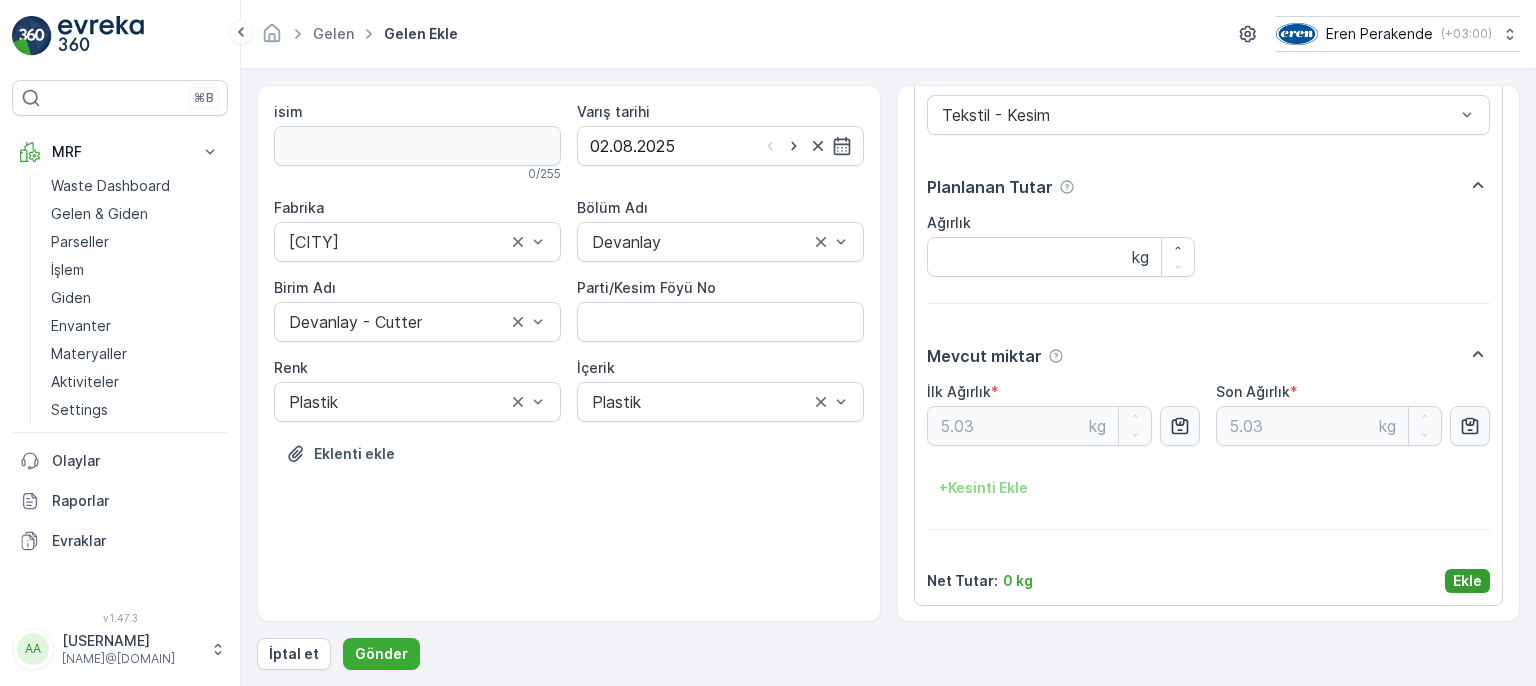 click on "Ekle" at bounding box center (1467, 581) 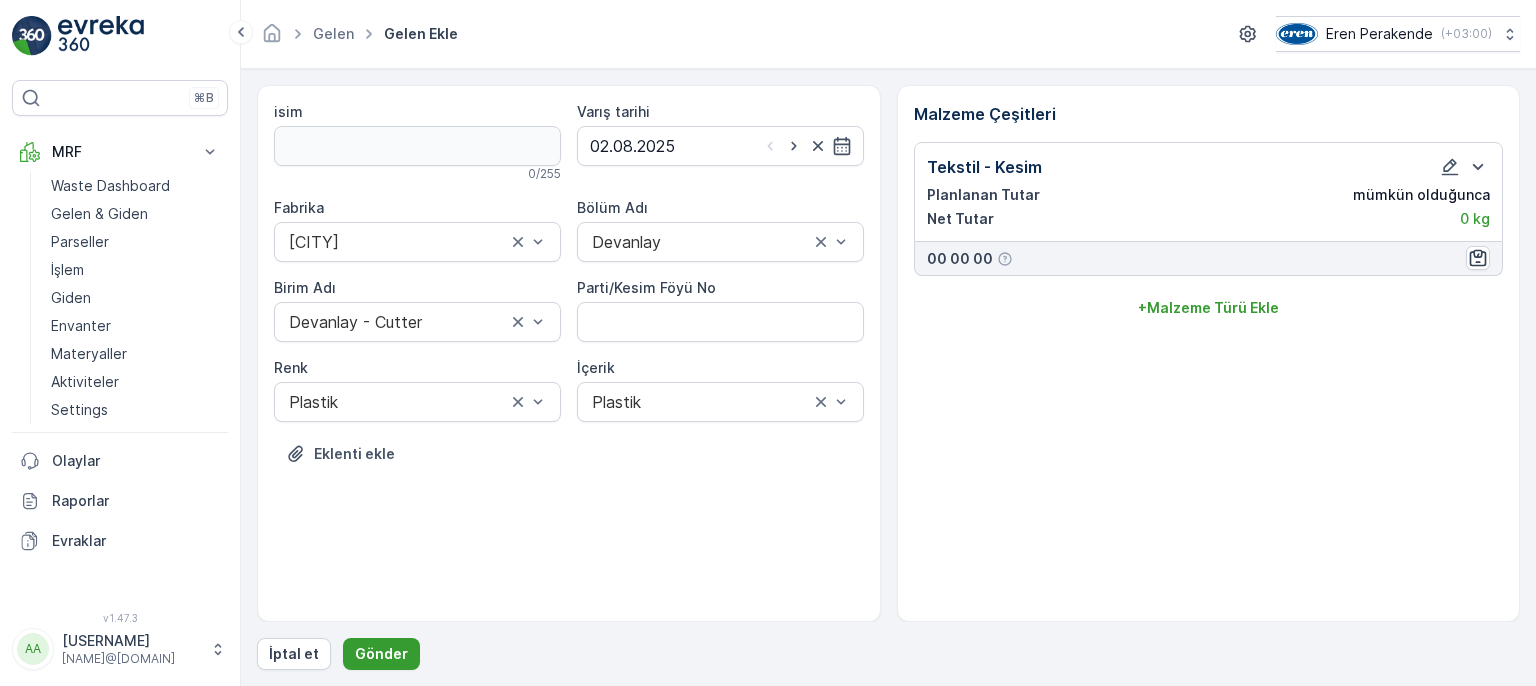 click on "Gönder" at bounding box center [381, 654] 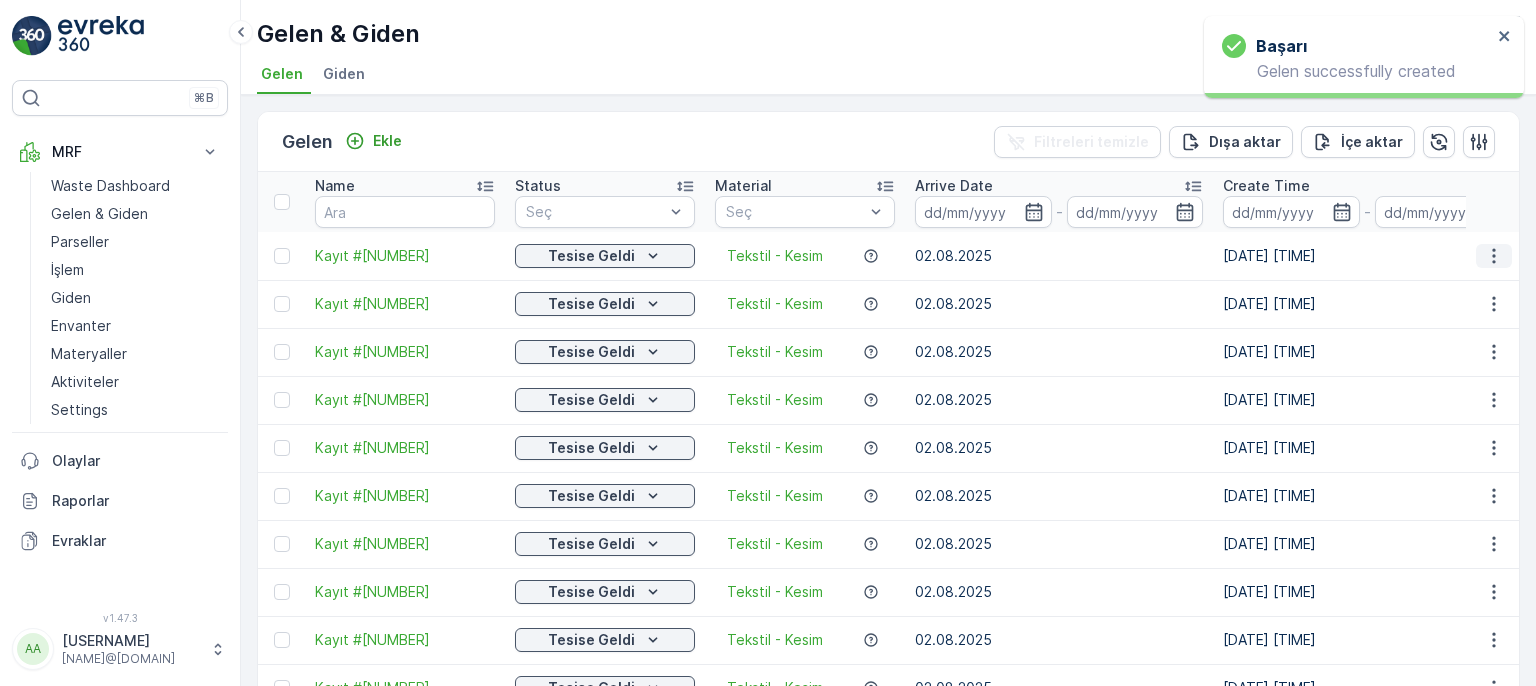 click 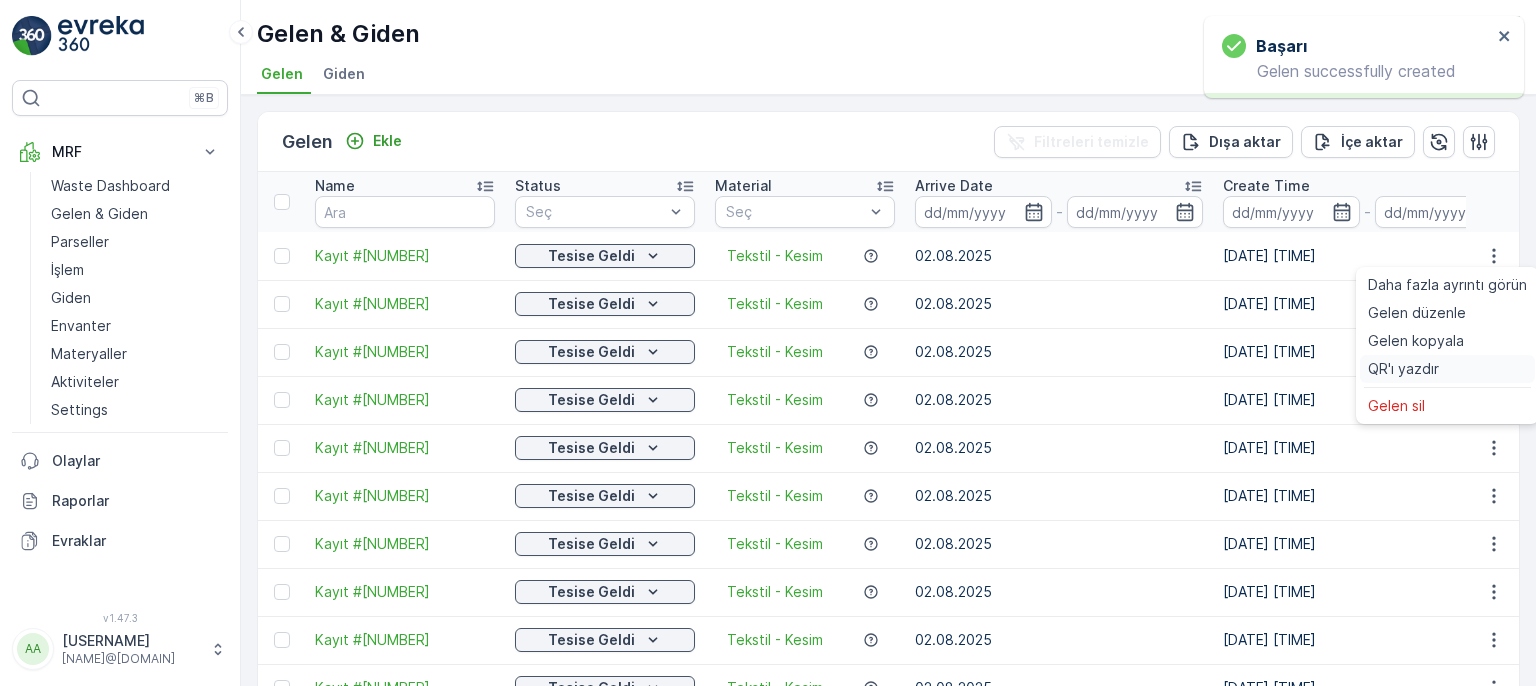 click on "QR'ı yazdır" at bounding box center [1403, 369] 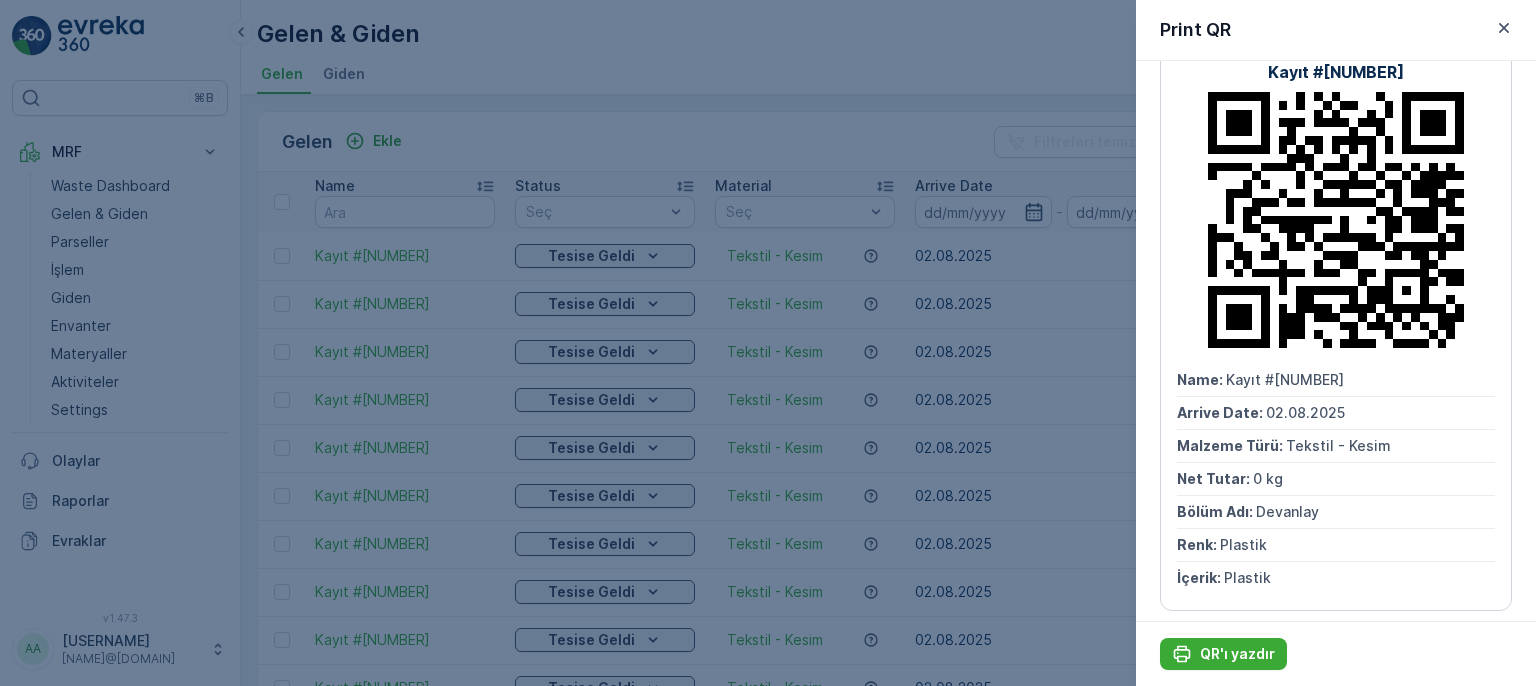 scroll, scrollTop: 54, scrollLeft: 0, axis: vertical 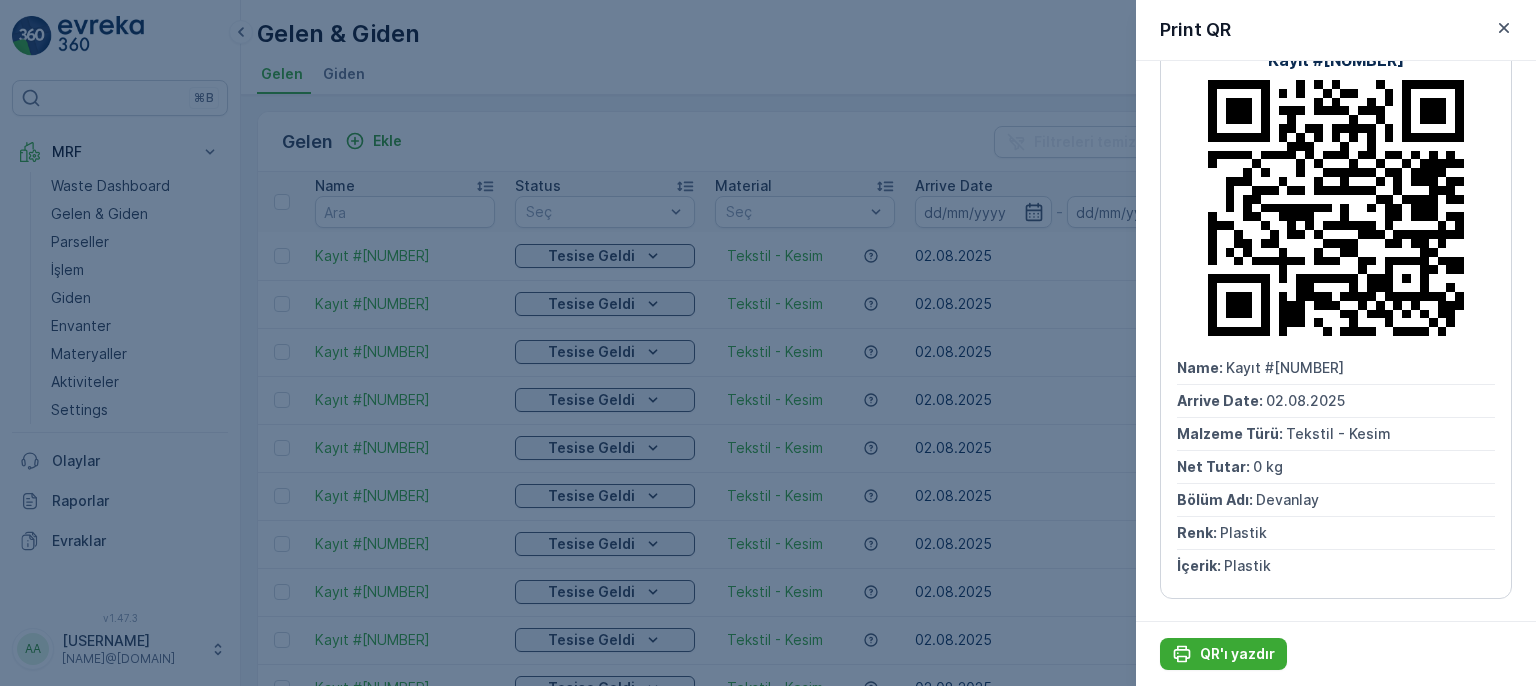 click on "Print QR" at bounding box center (1336, 30) 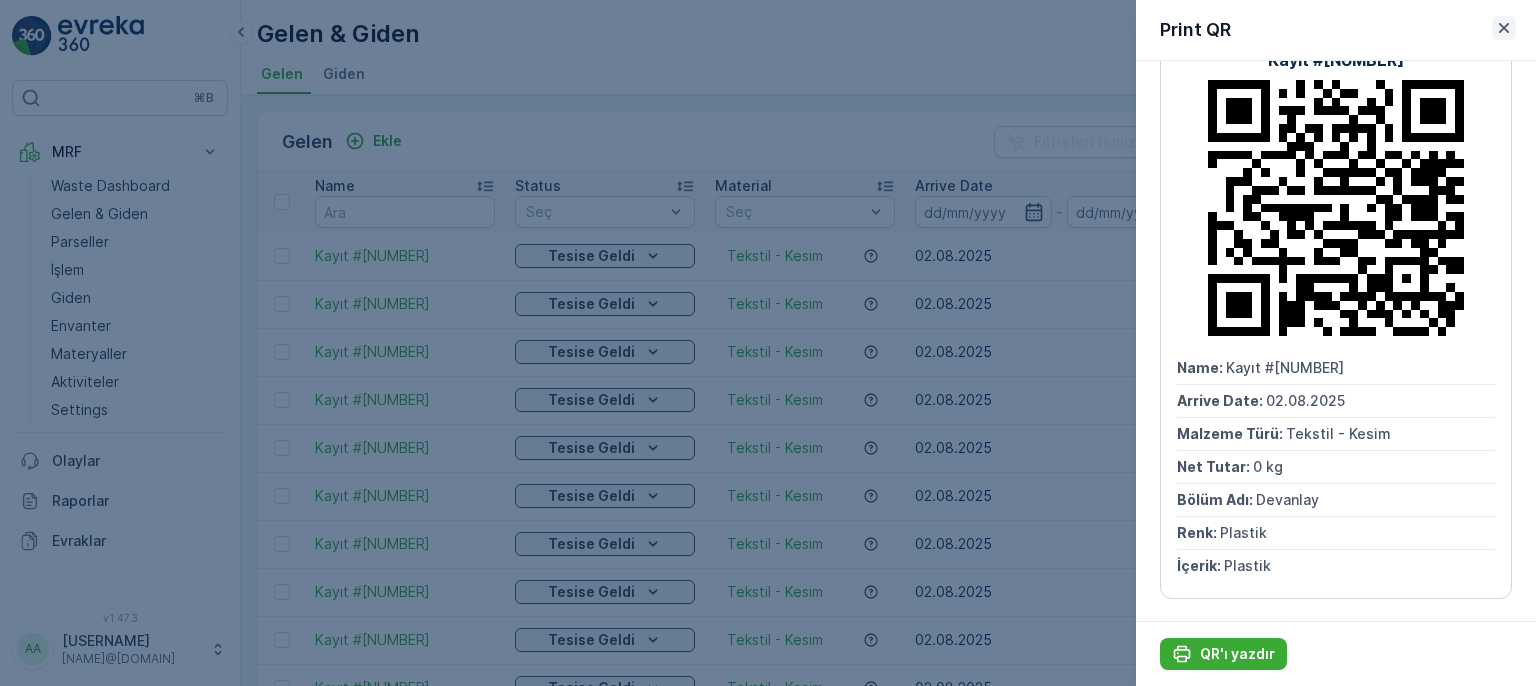 click 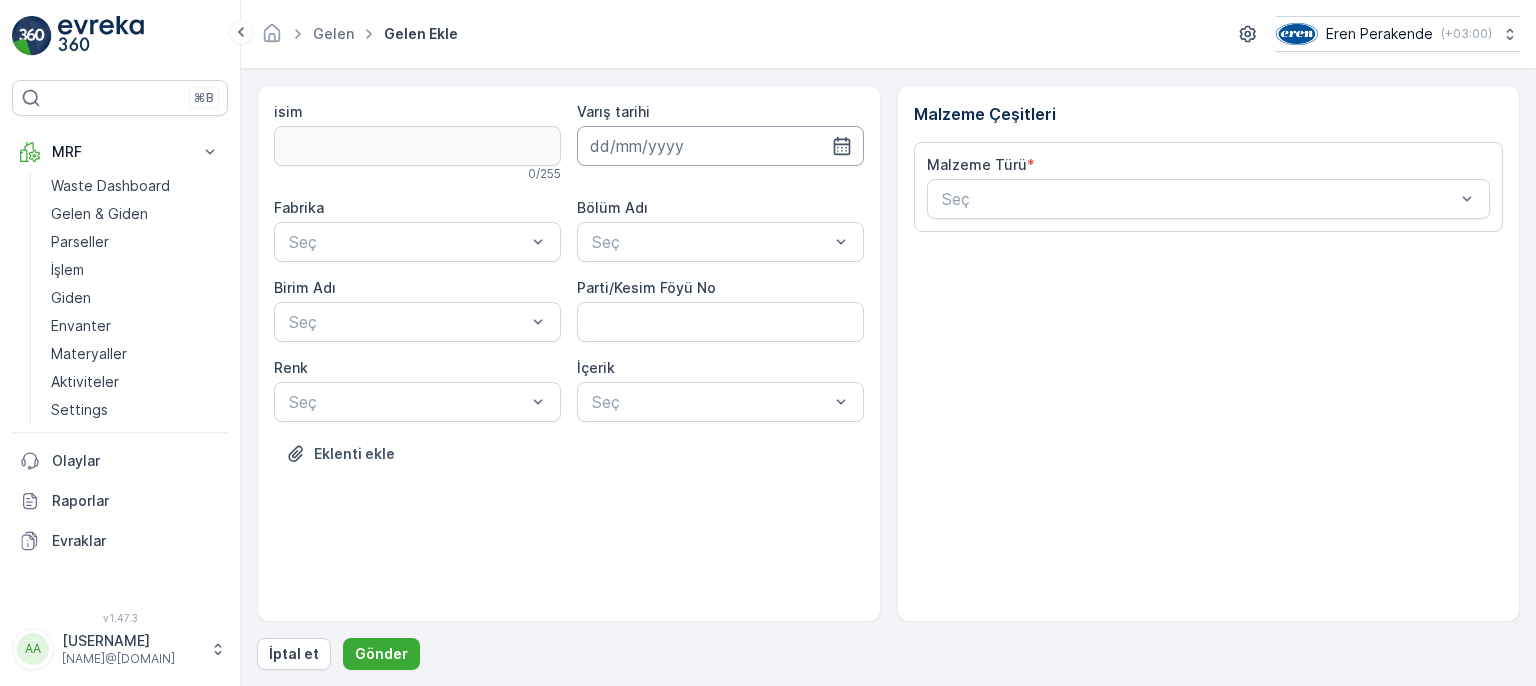 click at bounding box center [720, 146] 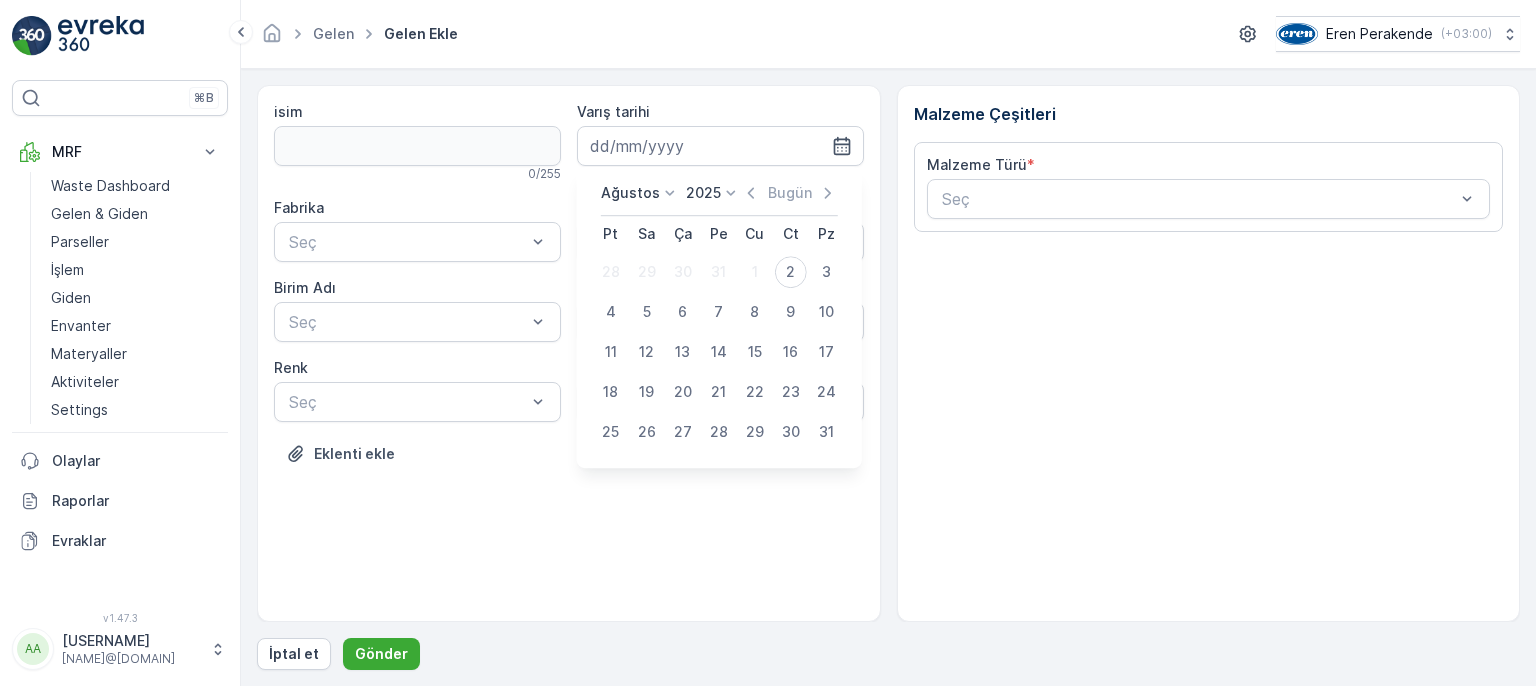 click on "2" at bounding box center [791, 272] 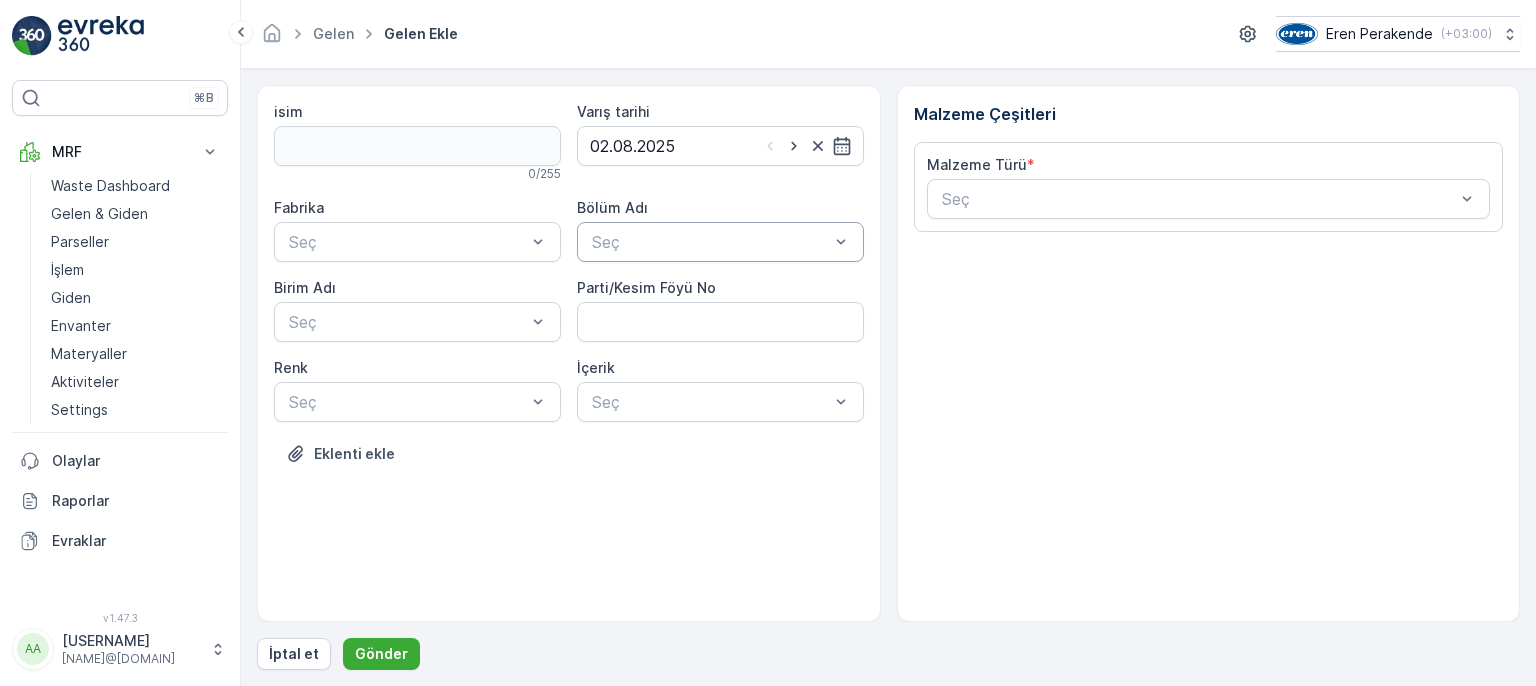 click at bounding box center [710, 242] 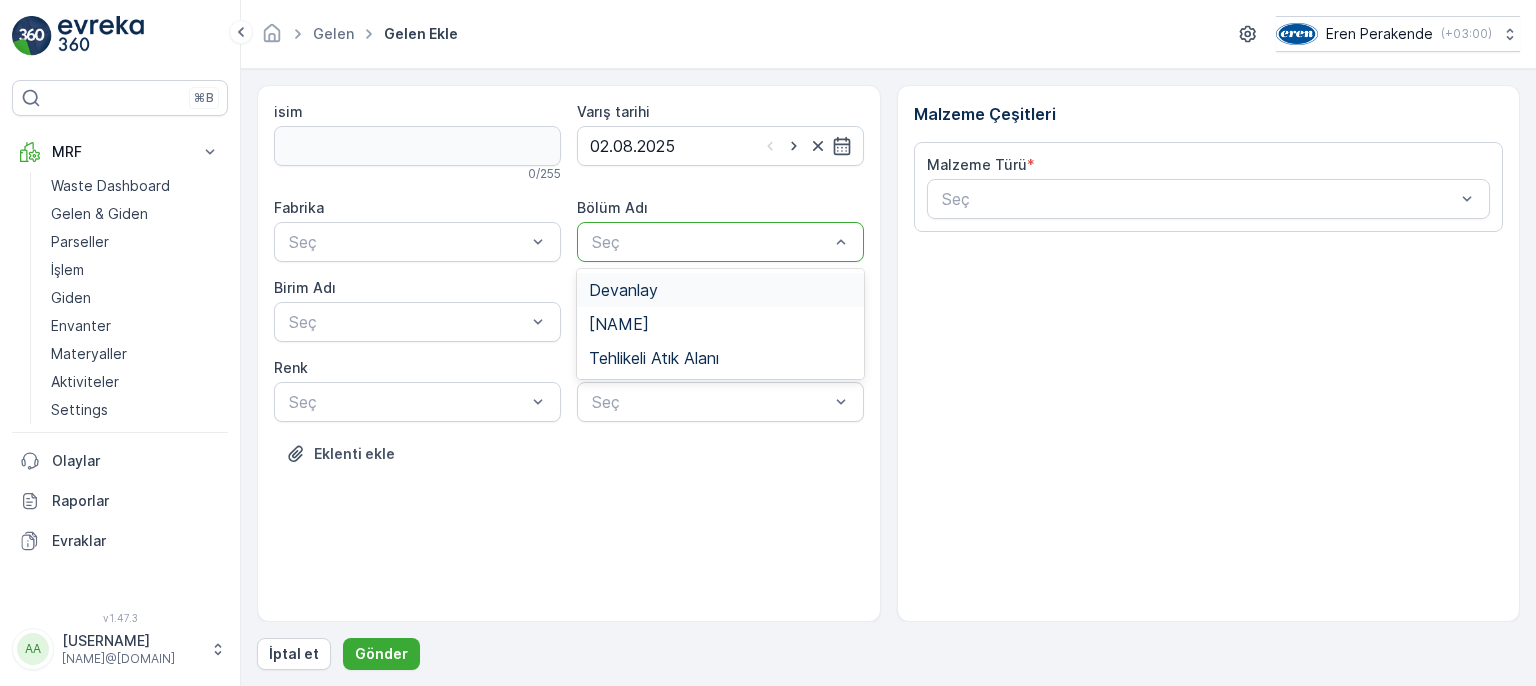 click on "Devanlay" at bounding box center [720, 290] 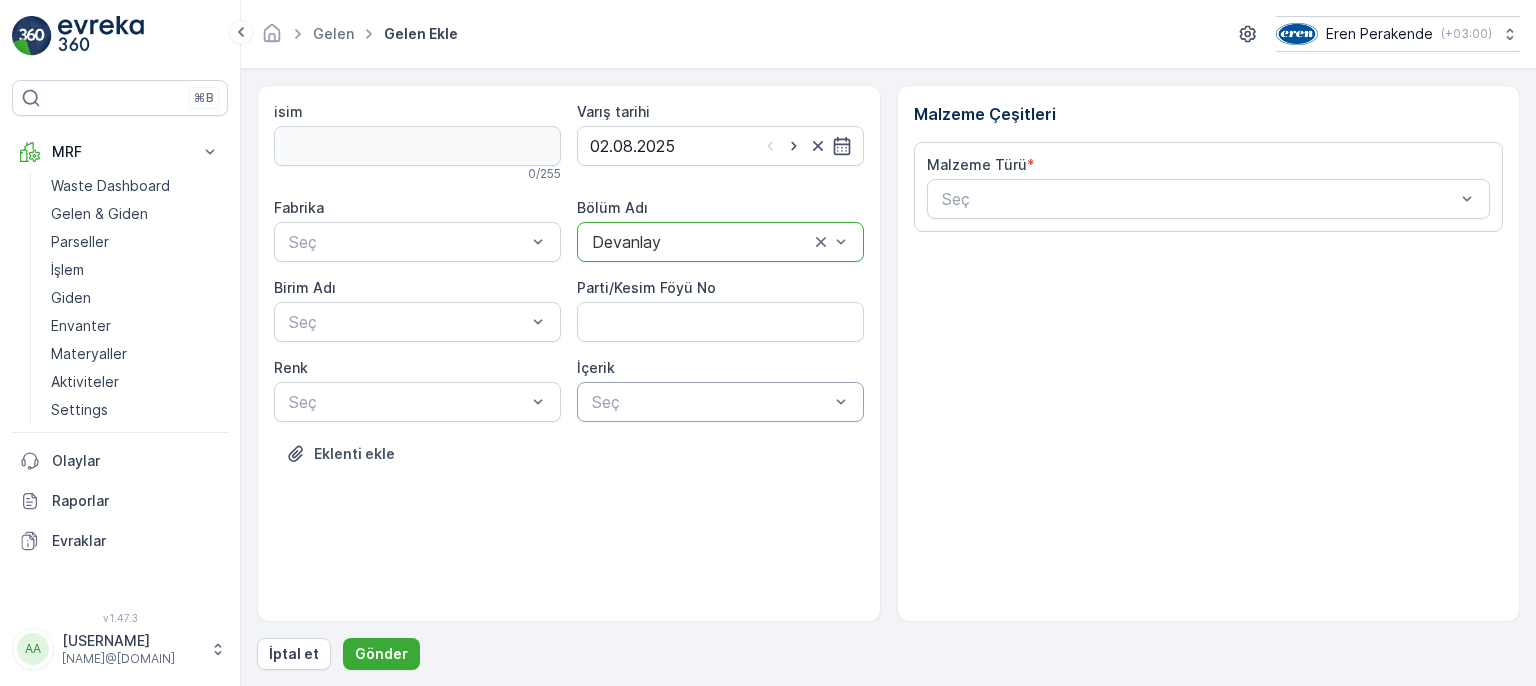 click at bounding box center (710, 402) 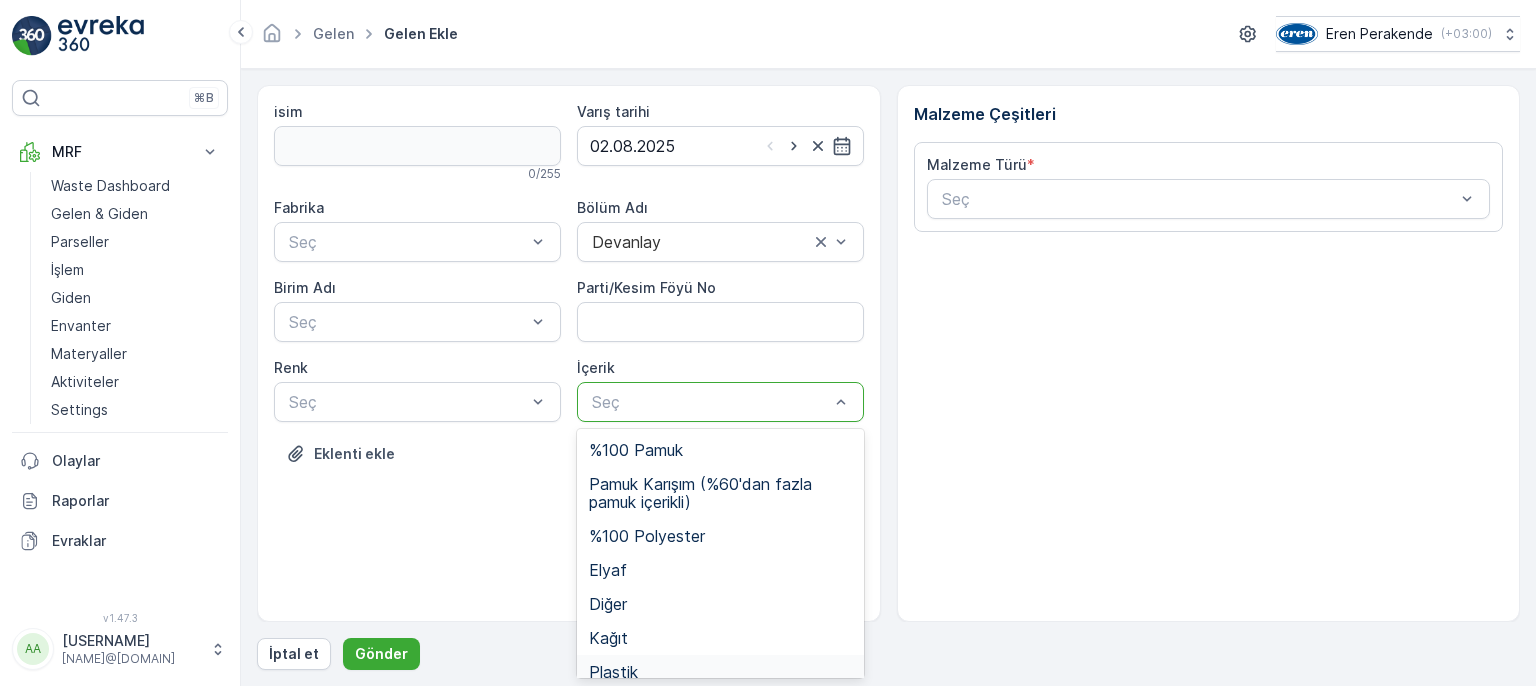 click on "Plastik" at bounding box center (720, 672) 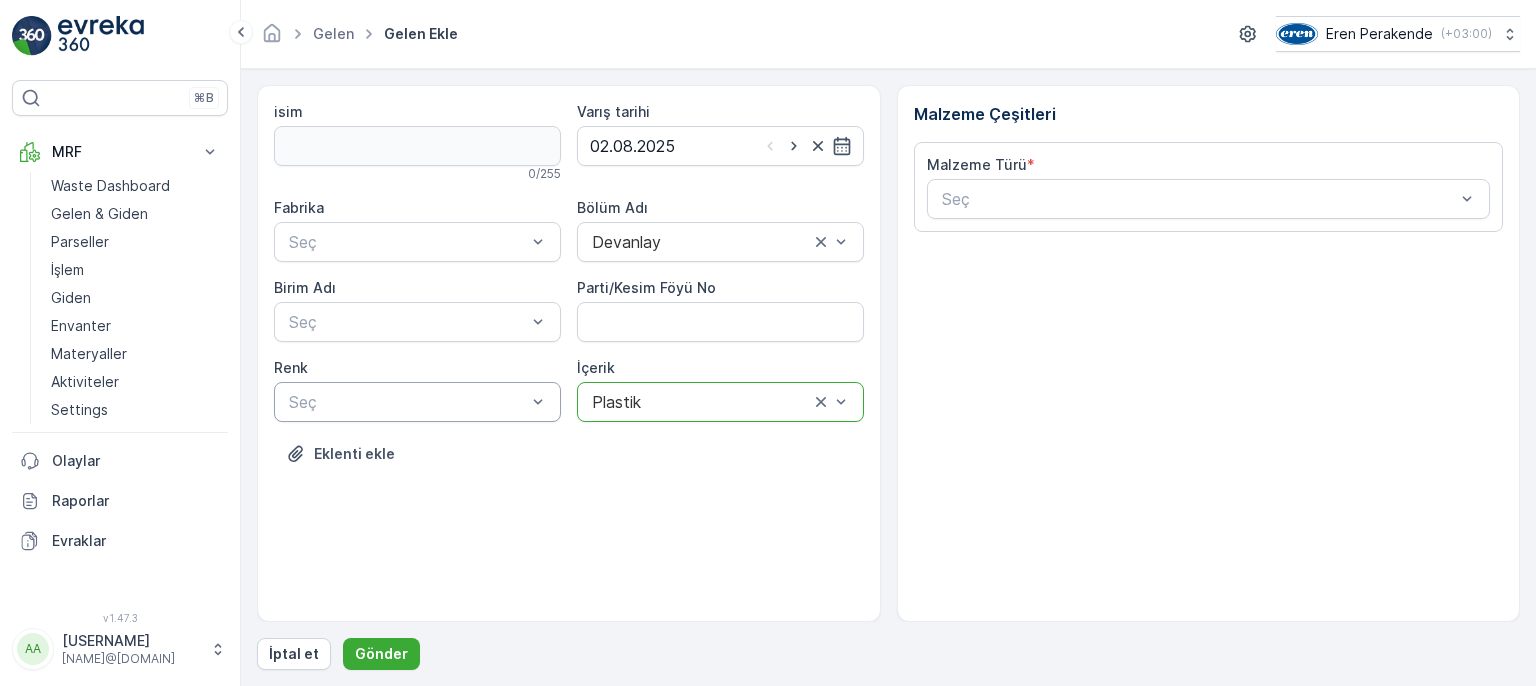 click at bounding box center [407, 402] 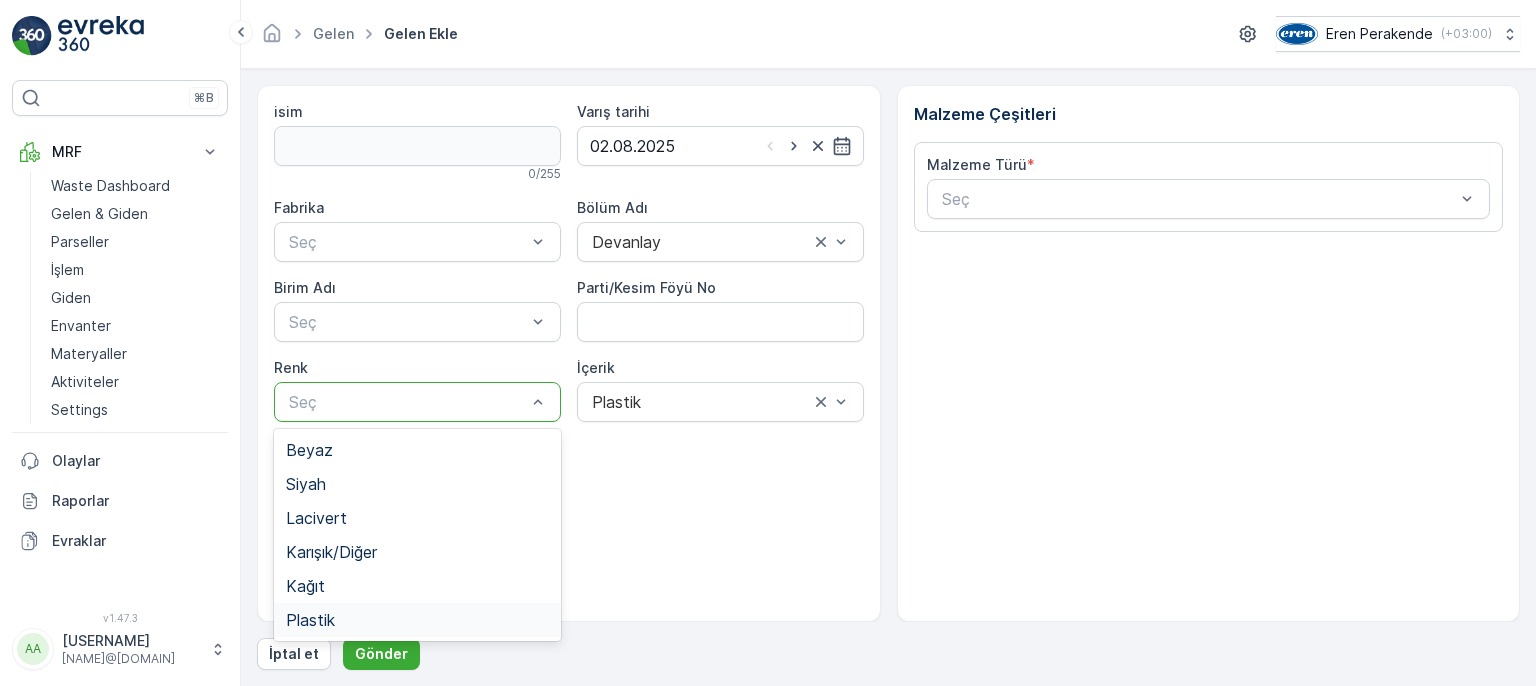 click on "Plastik" at bounding box center [310, 620] 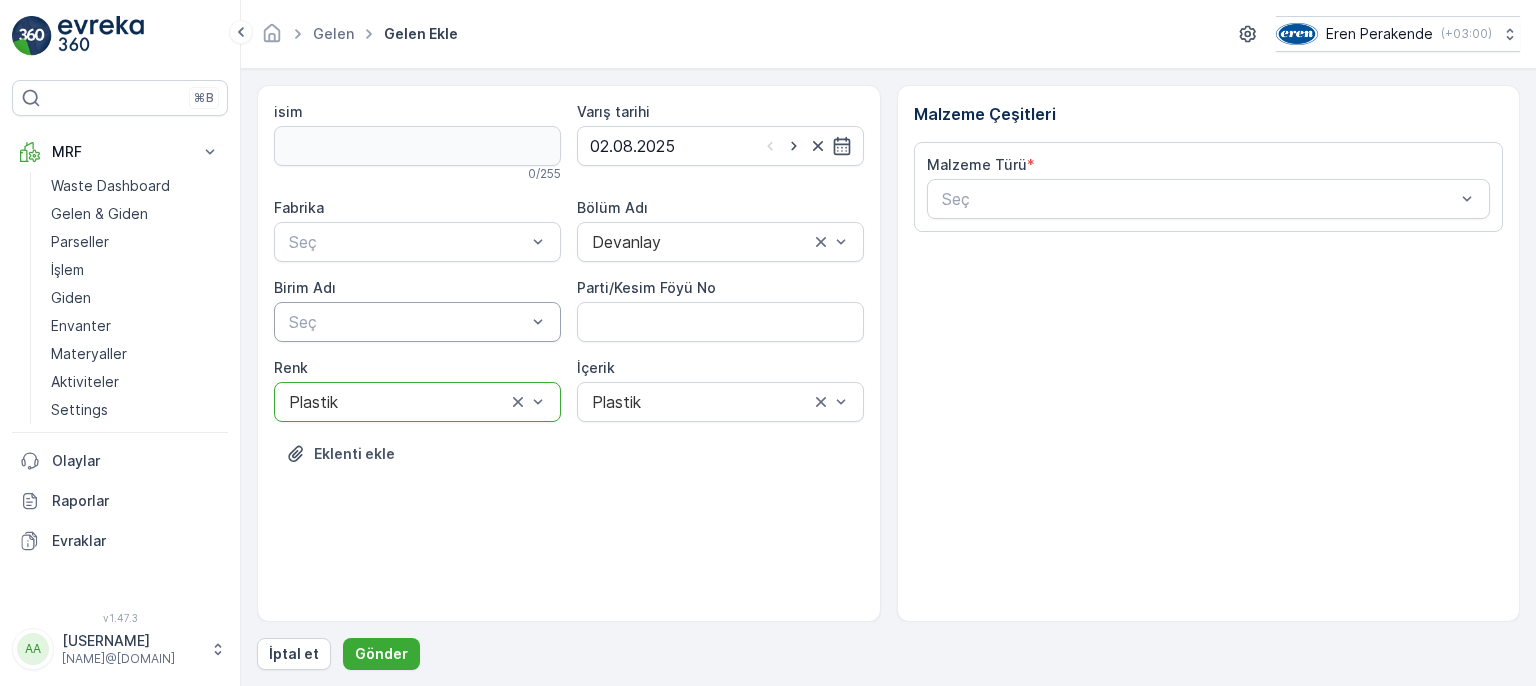 click at bounding box center [407, 322] 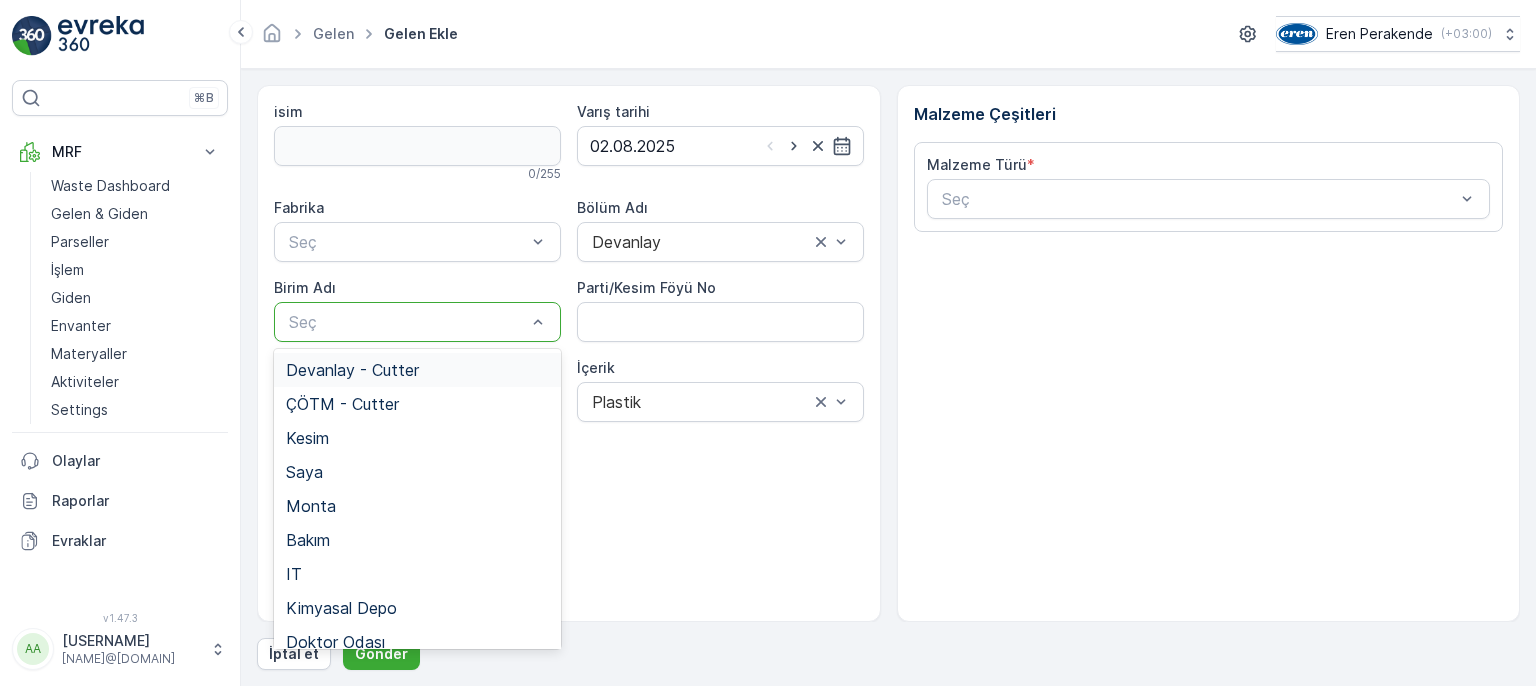 click on "Devanlay  - Cutter" at bounding box center (417, 370) 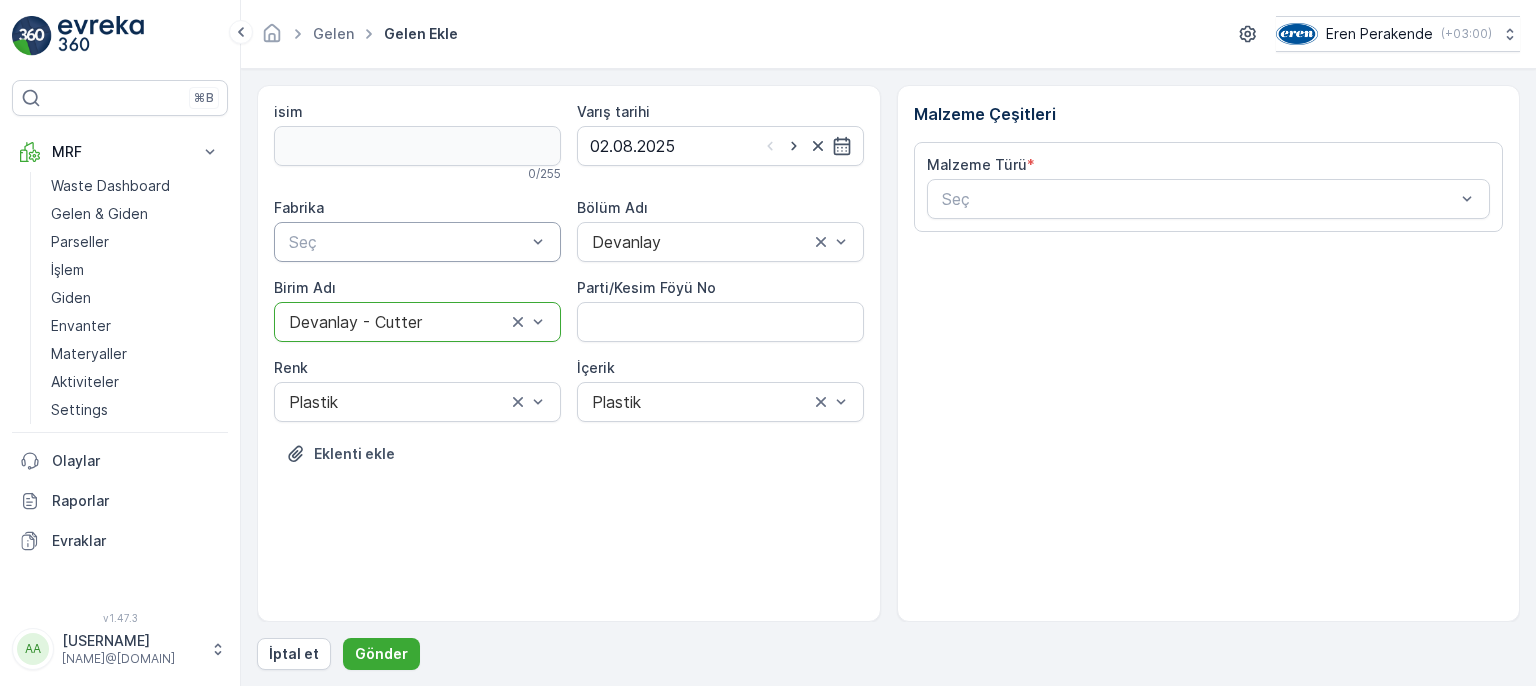 click on "Seç" at bounding box center [417, 242] 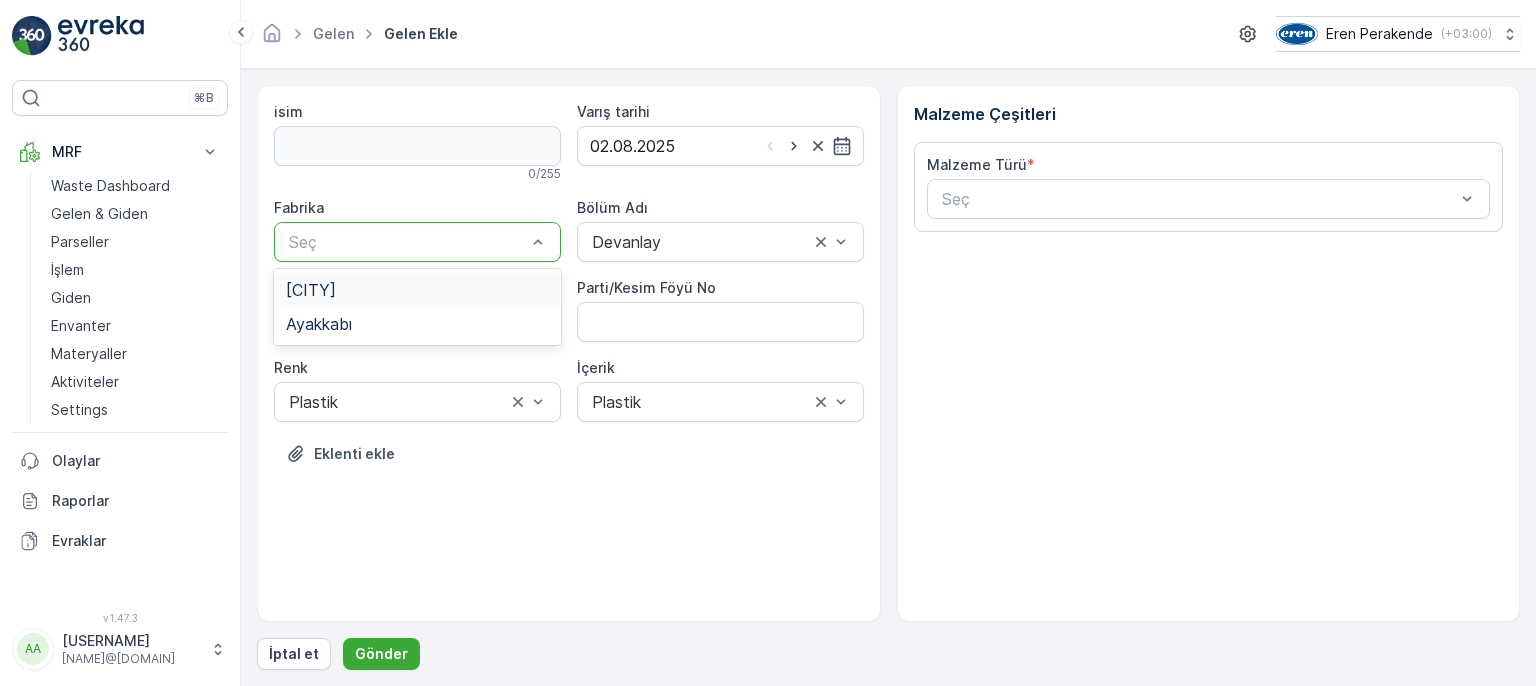 click on "[CITY]" at bounding box center [417, 290] 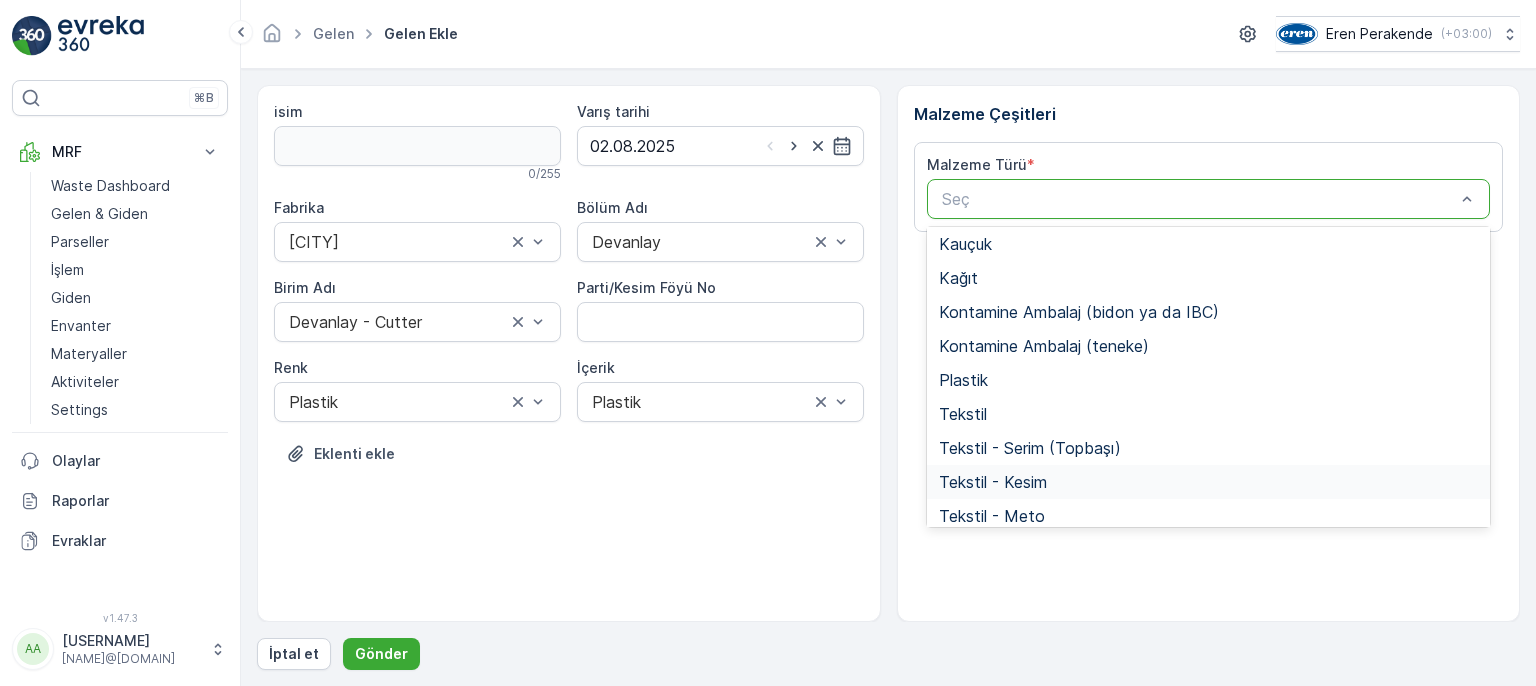scroll, scrollTop: 388, scrollLeft: 0, axis: vertical 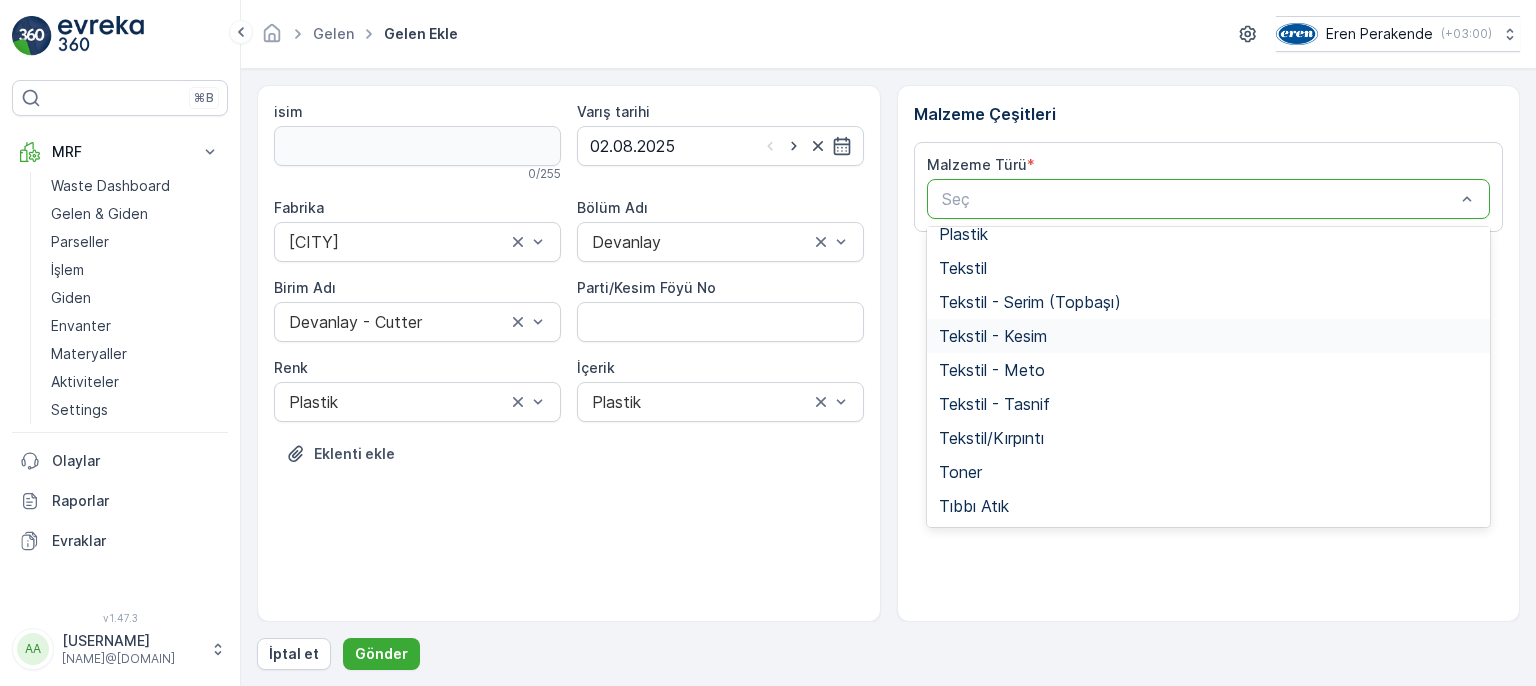click on "Tekstil - Kesim" at bounding box center [993, 336] 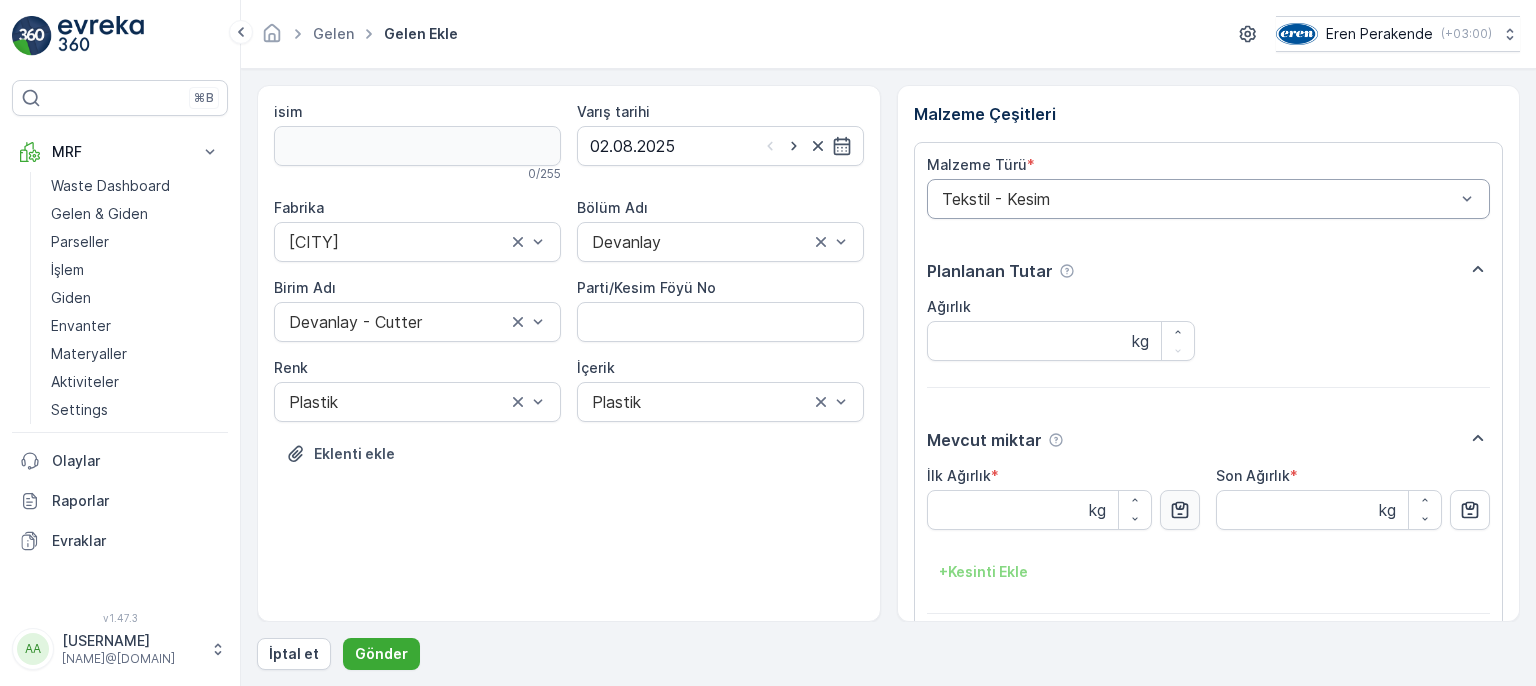 click 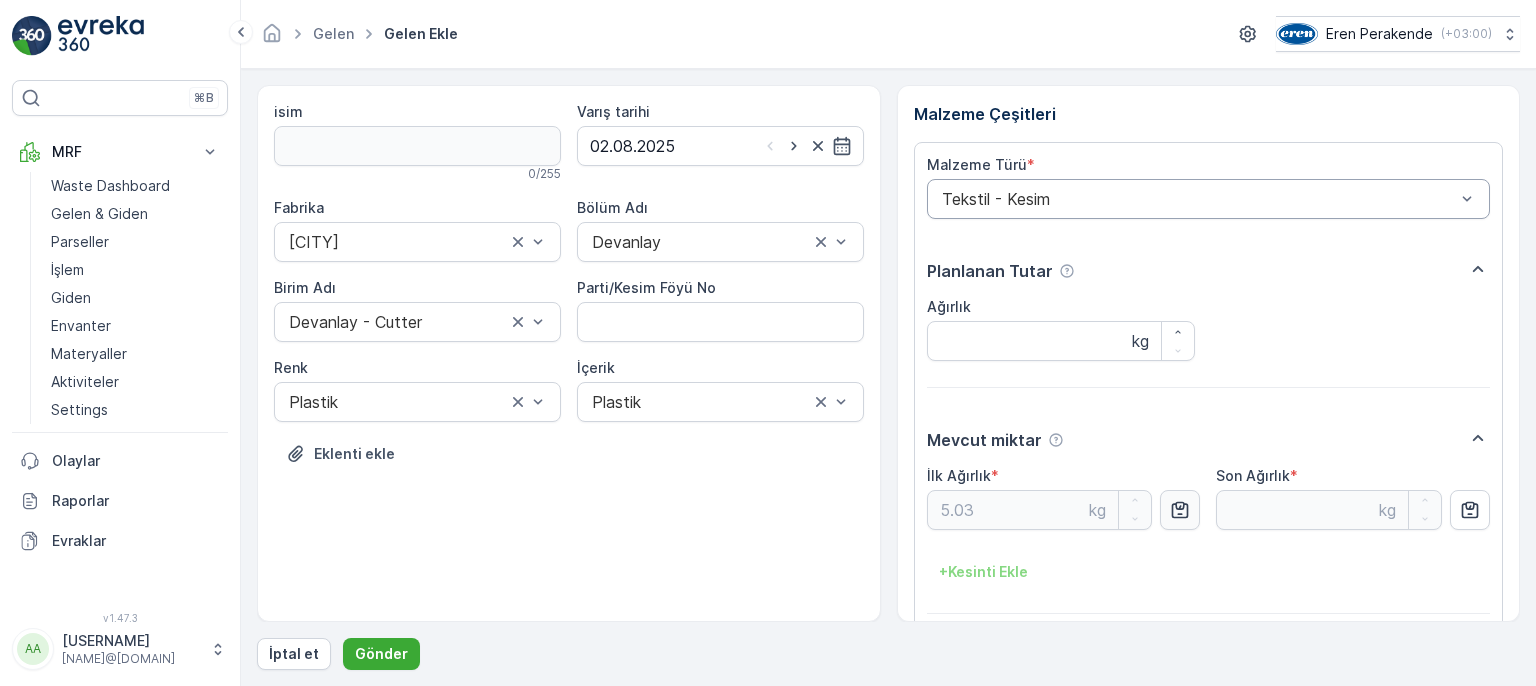 type on "5.03" 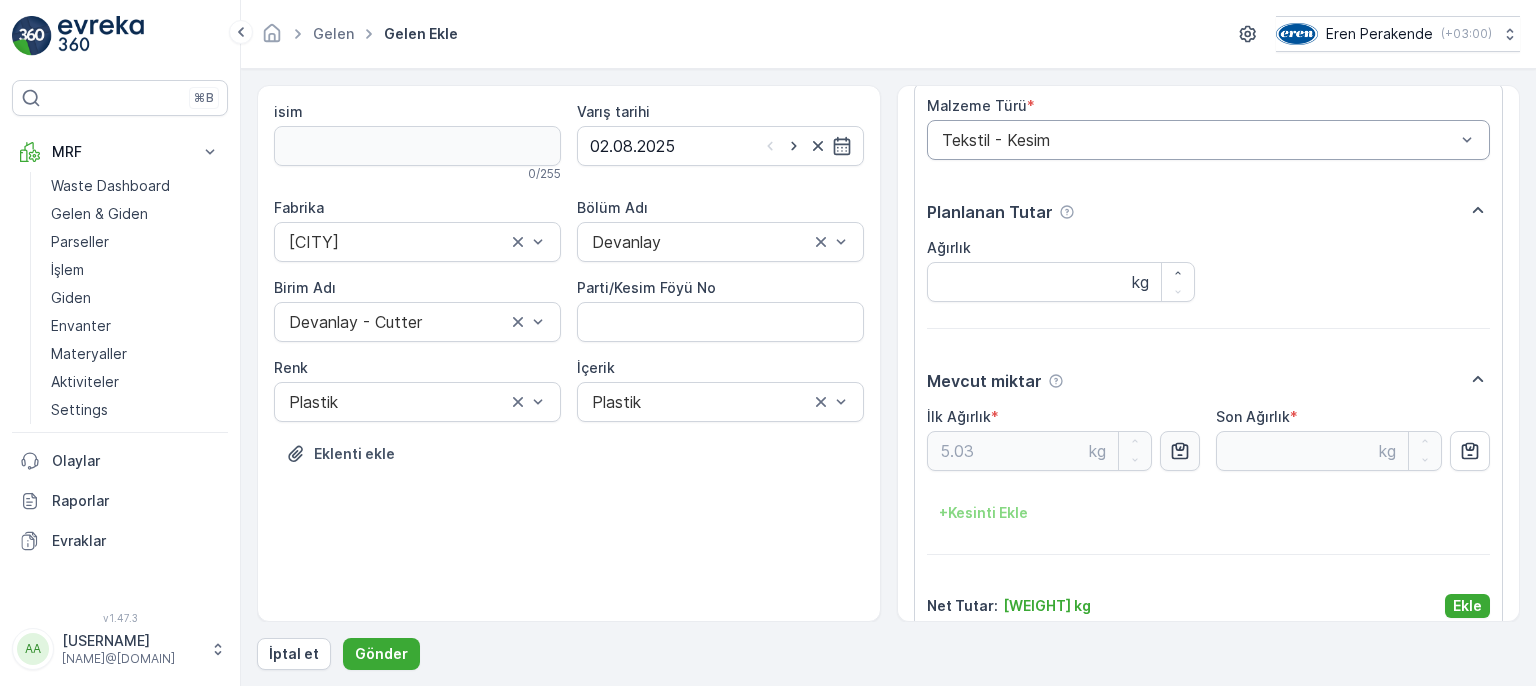 scroll, scrollTop: 84, scrollLeft: 0, axis: vertical 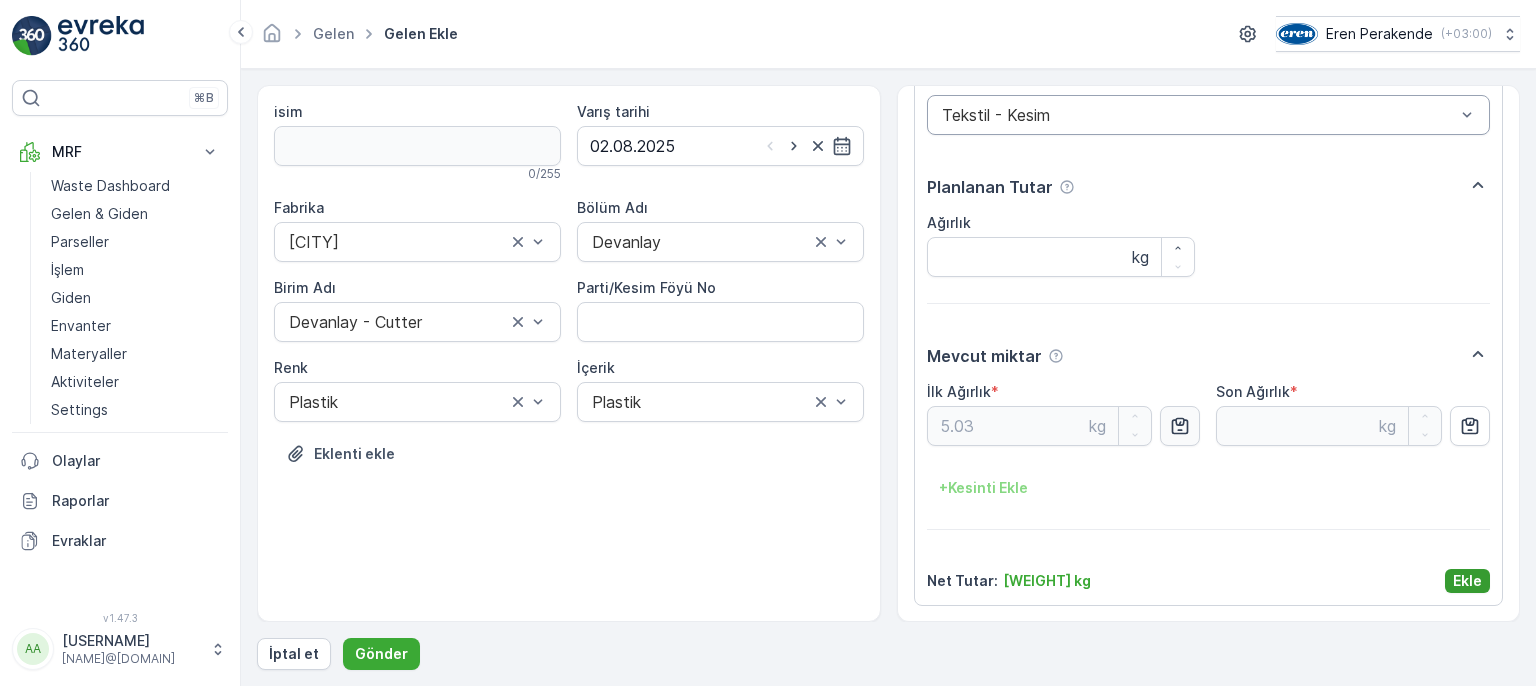 click on "Ekle" at bounding box center (1467, 581) 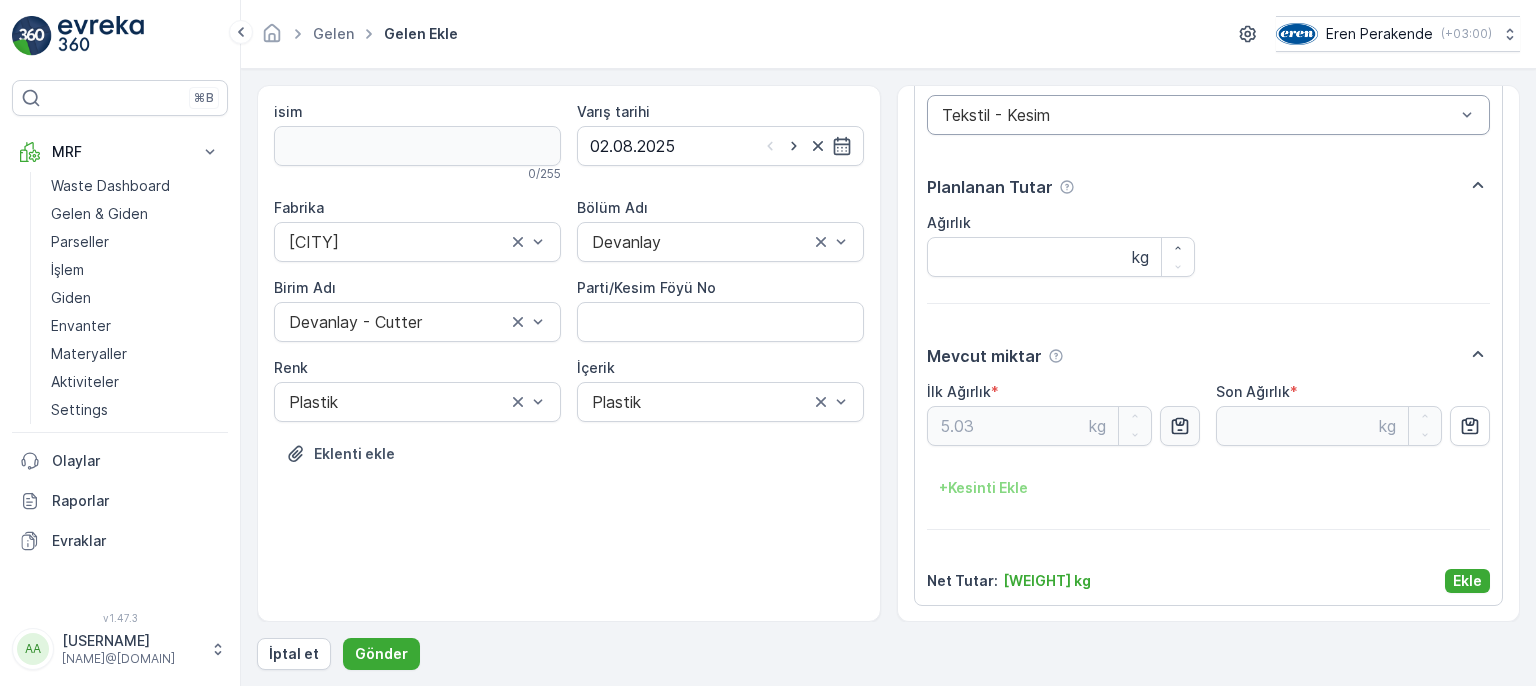 scroll, scrollTop: 0, scrollLeft: 0, axis: both 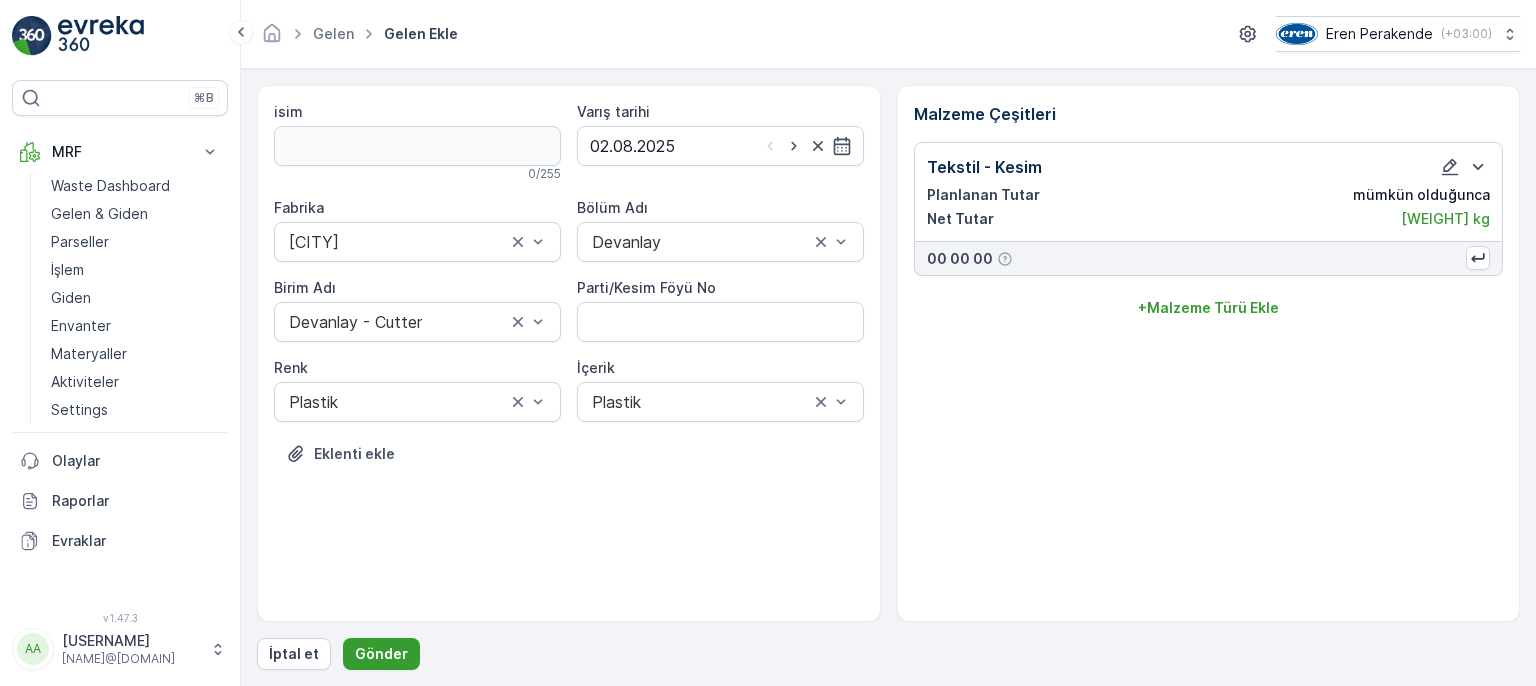 click on "Gönder" at bounding box center (381, 654) 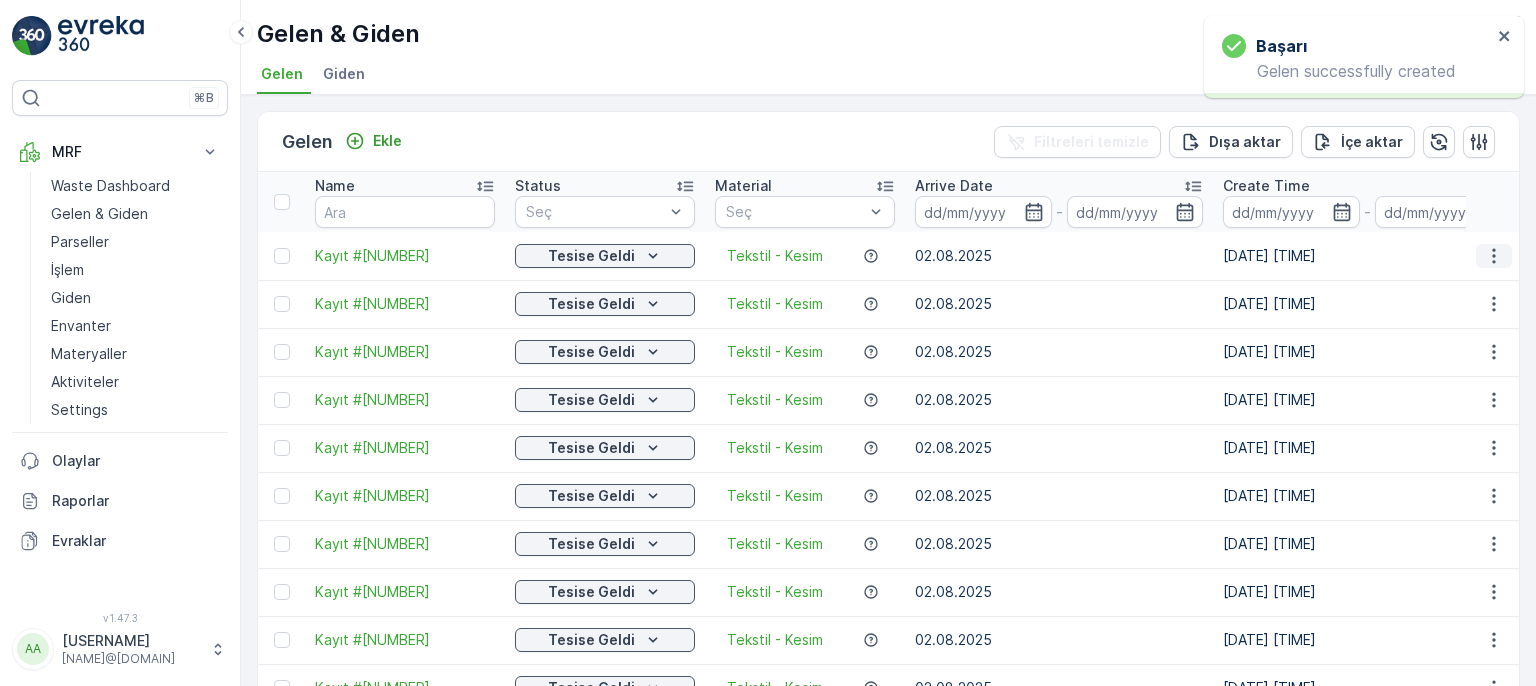 click 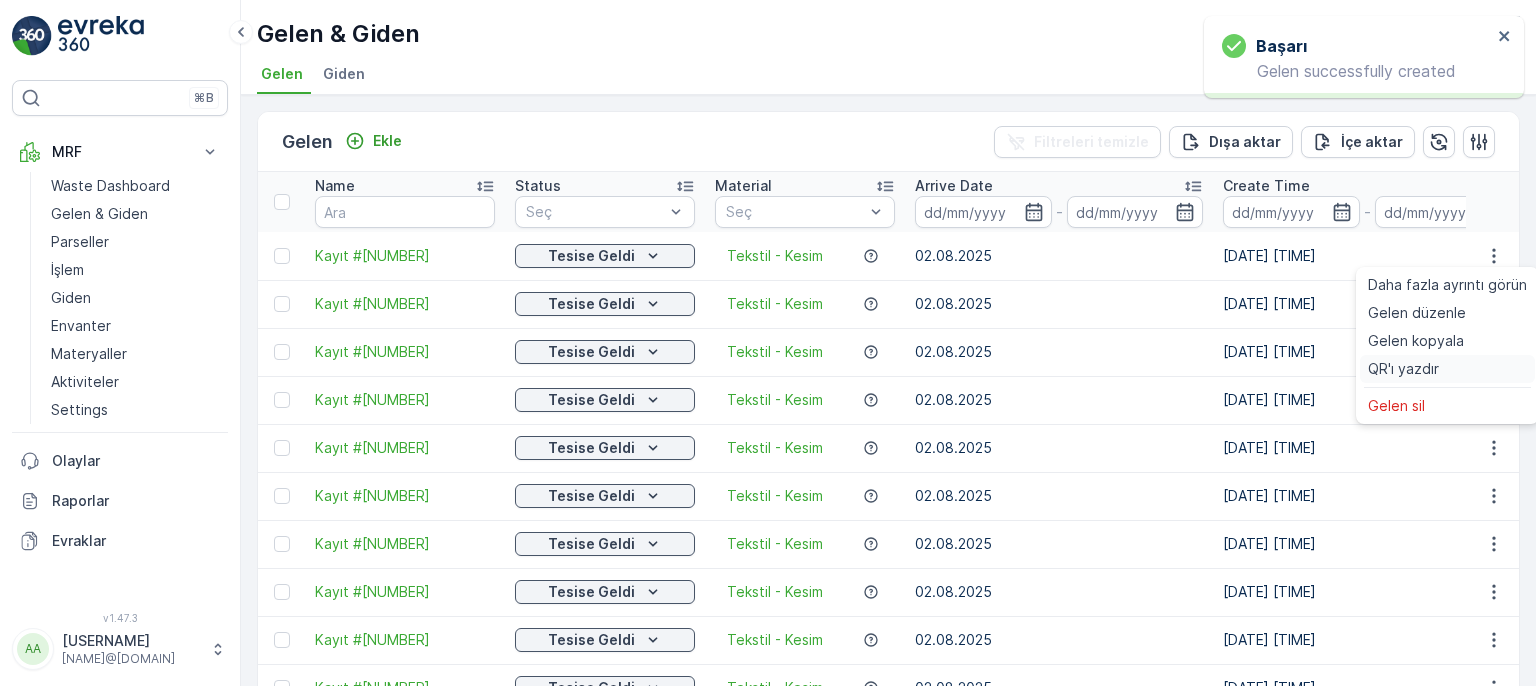 click on "QR'ı yazdır" at bounding box center [1403, 369] 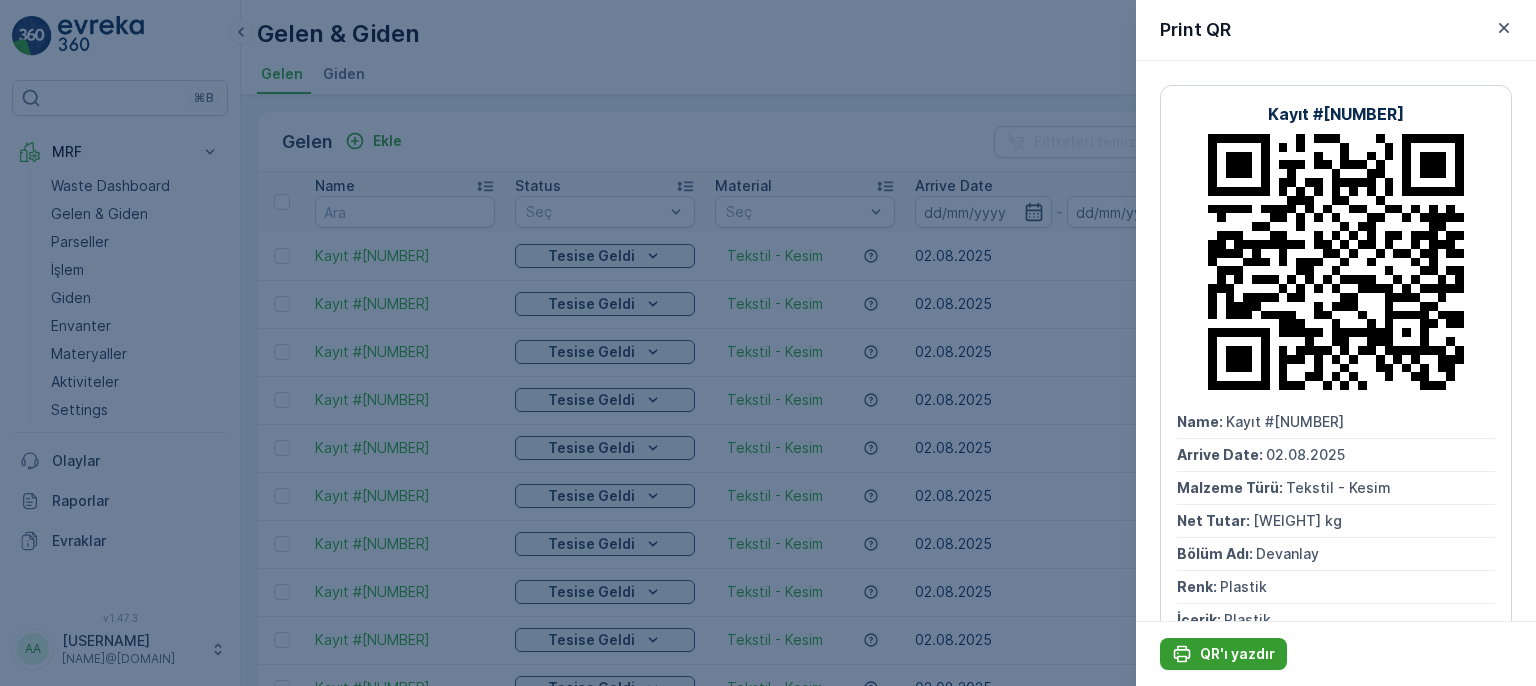 click on "QR'ı yazdır" at bounding box center (1237, 654) 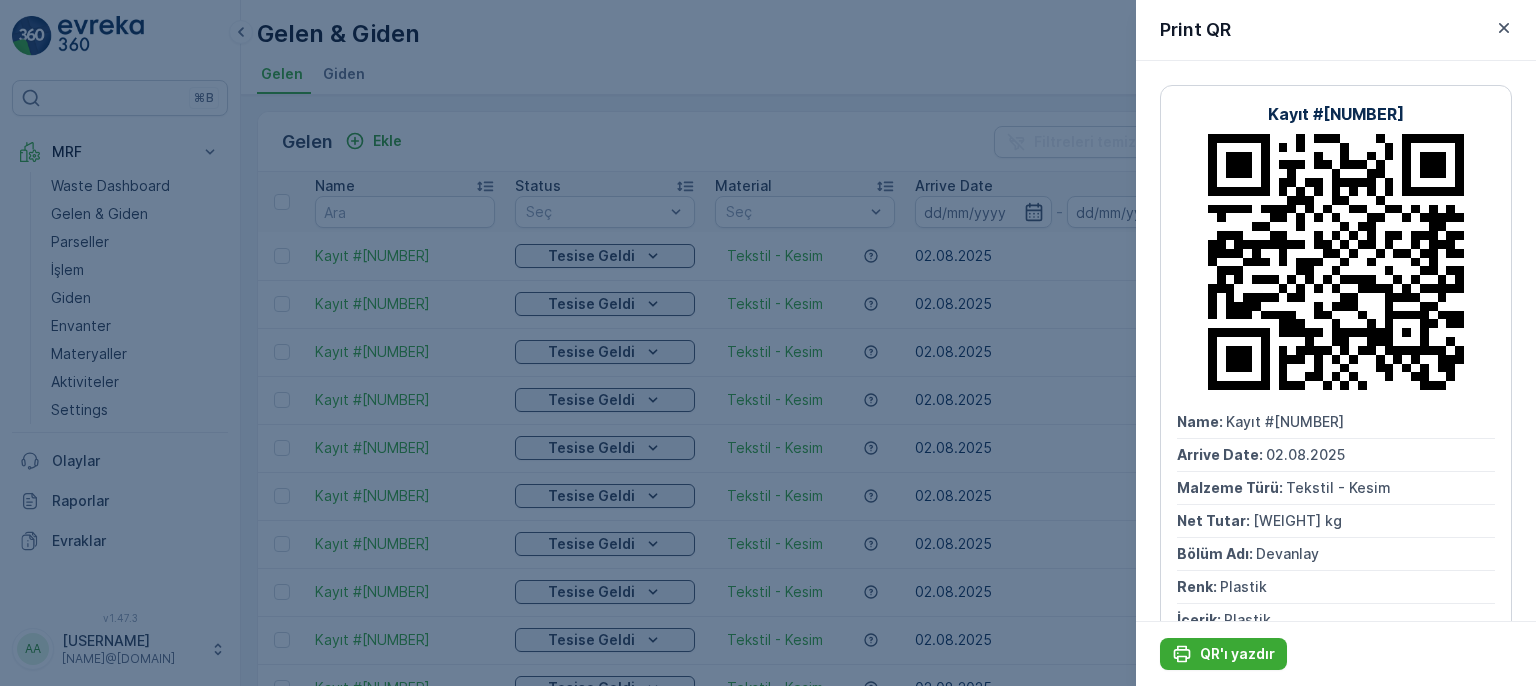 drag, startPoint x: 1498, startPoint y: 33, endPoint x: 1524, endPoint y: 1, distance: 41.231056 